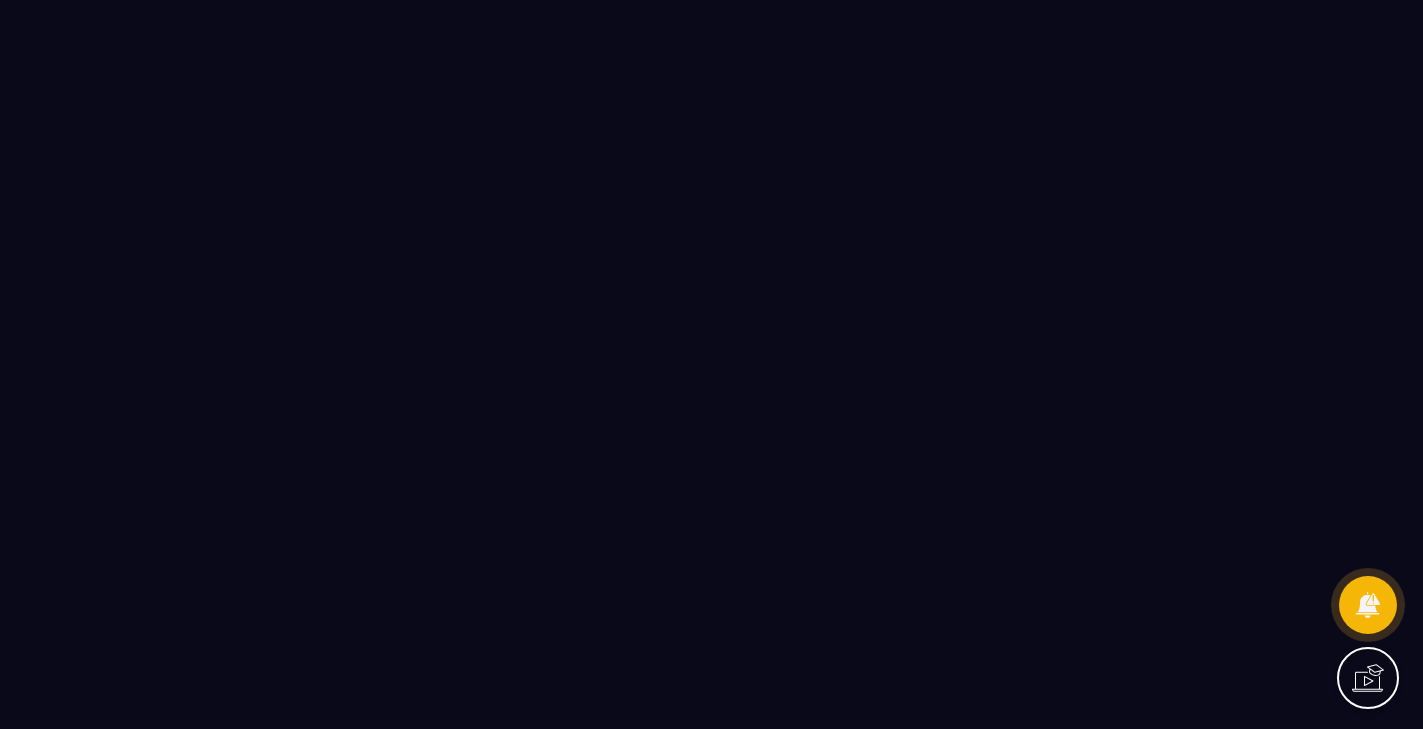 scroll, scrollTop: 0, scrollLeft: 0, axis: both 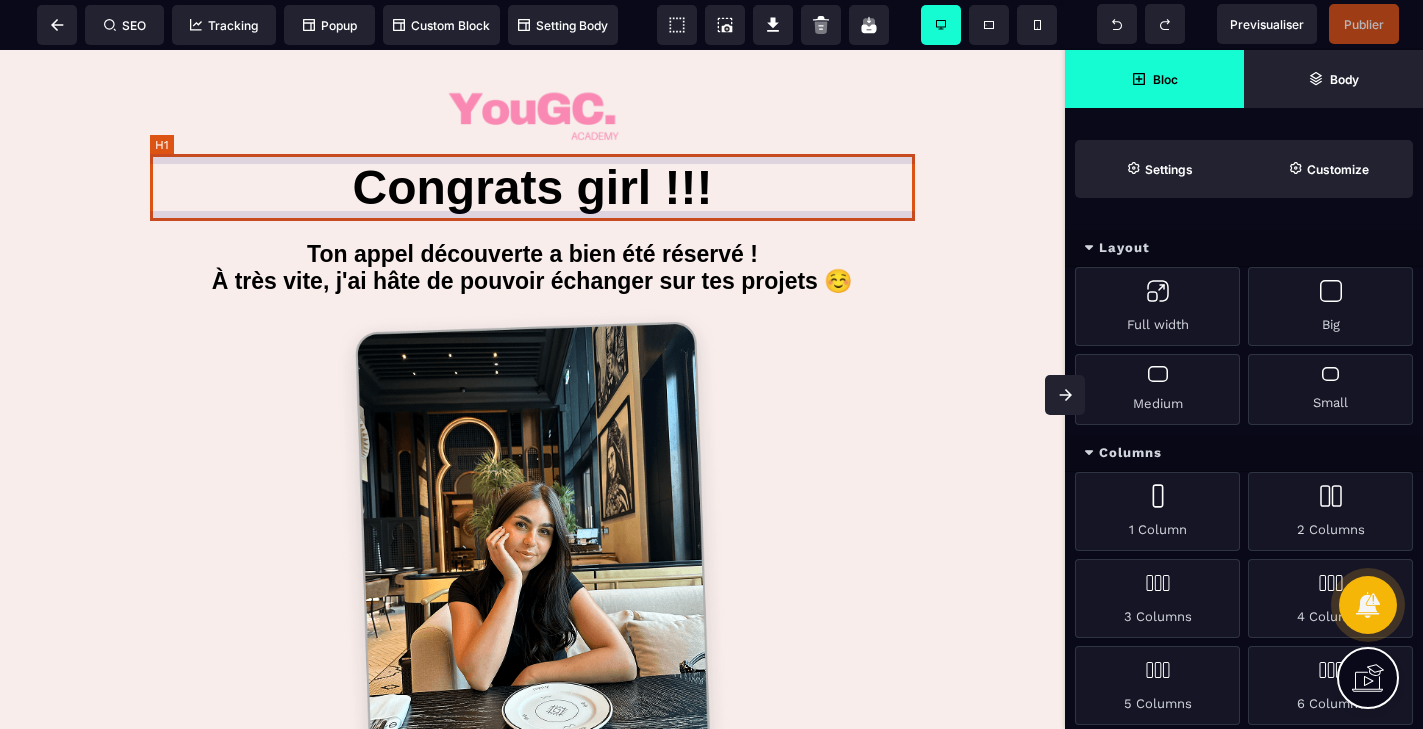 click on "Congrats girl !!!" at bounding box center (532, 187) 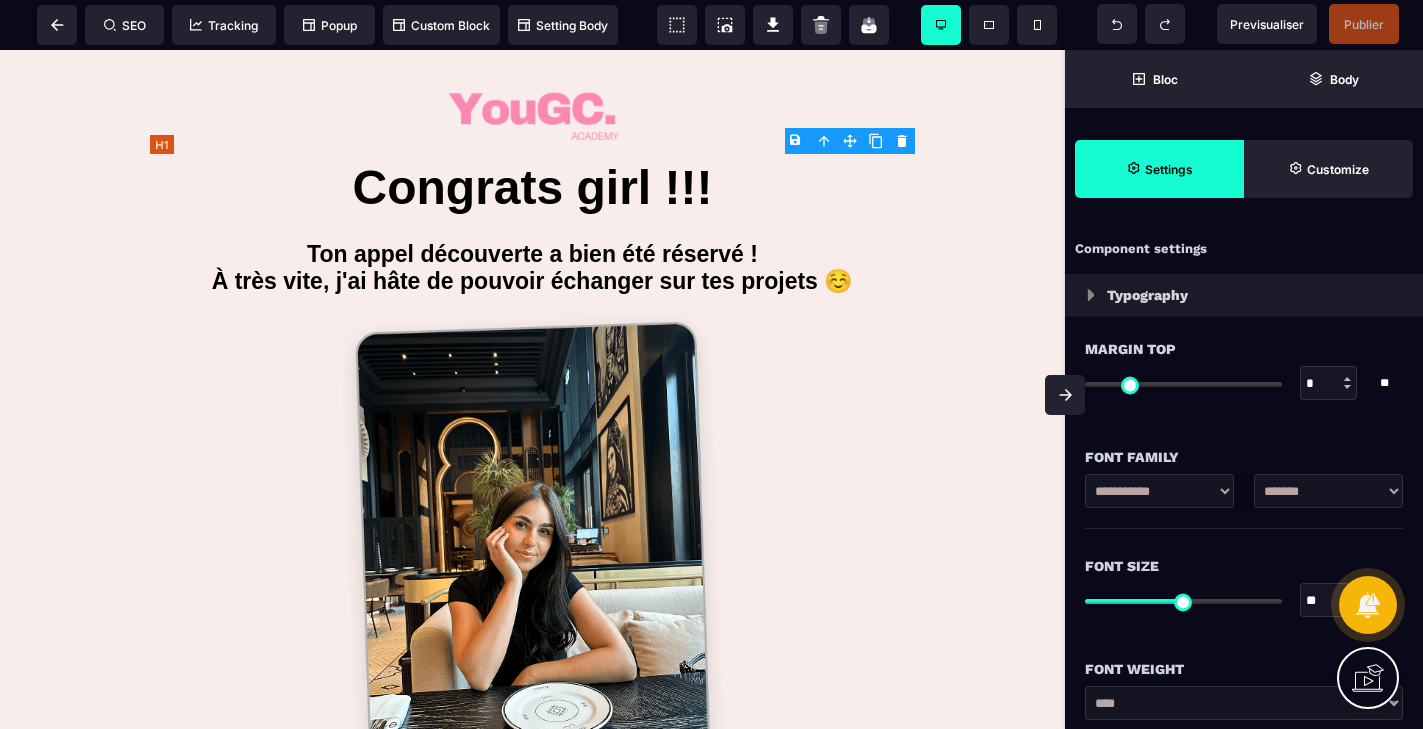 type on "*" 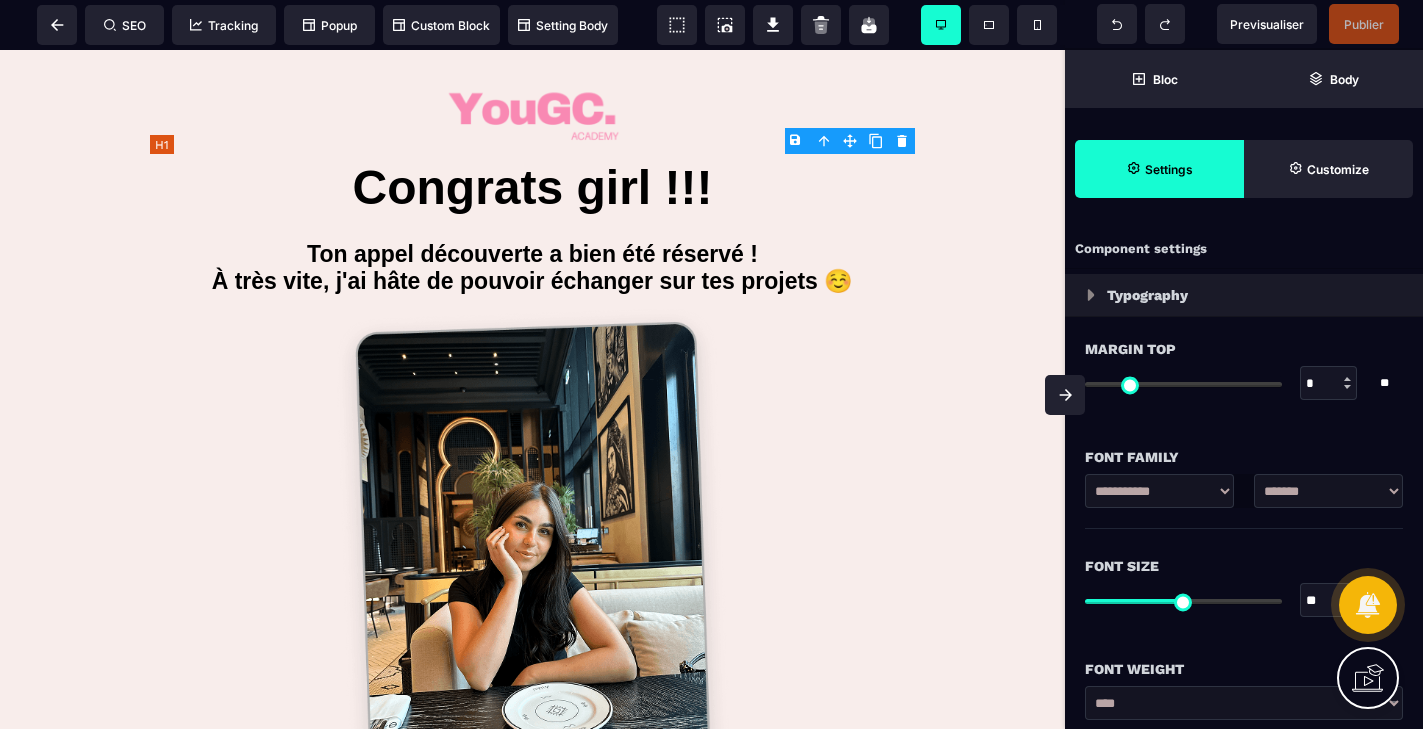 type on "*" 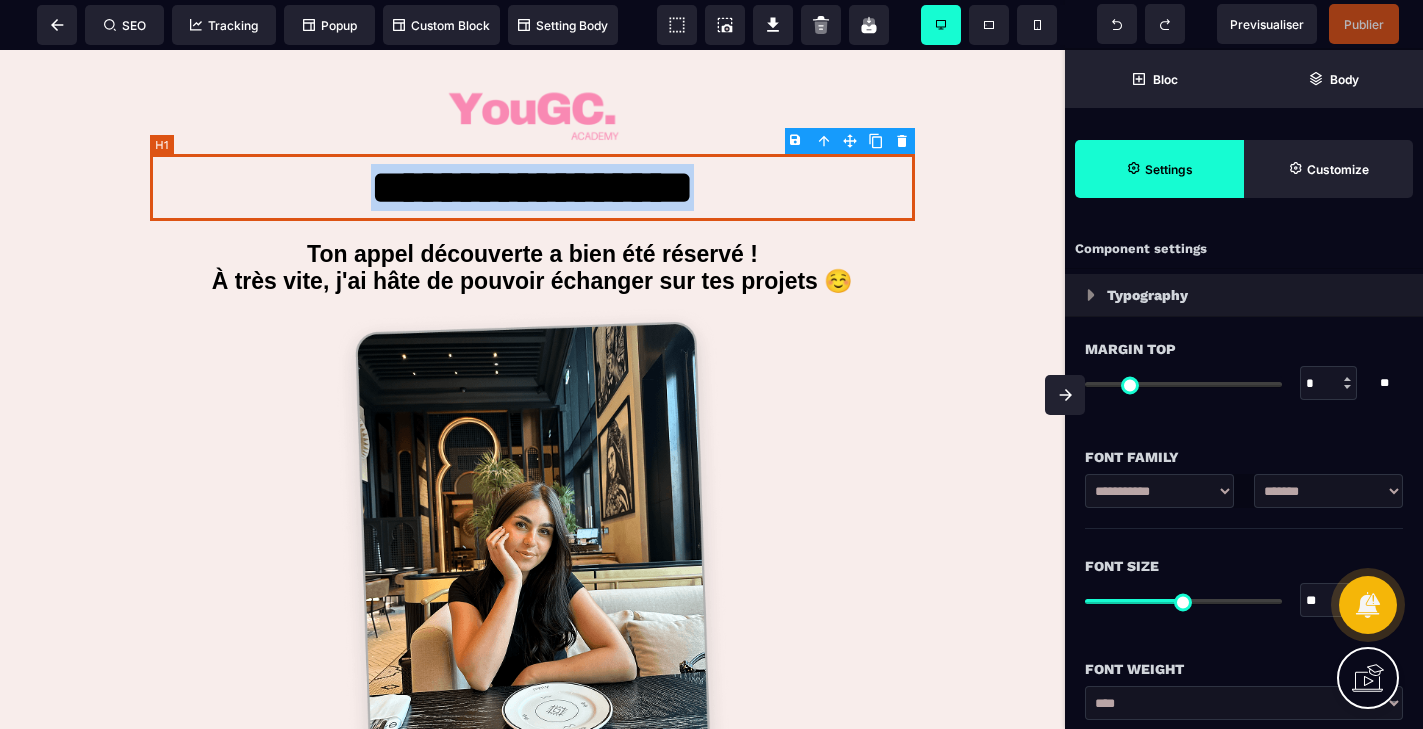 click on "**********" at bounding box center [532, 187] 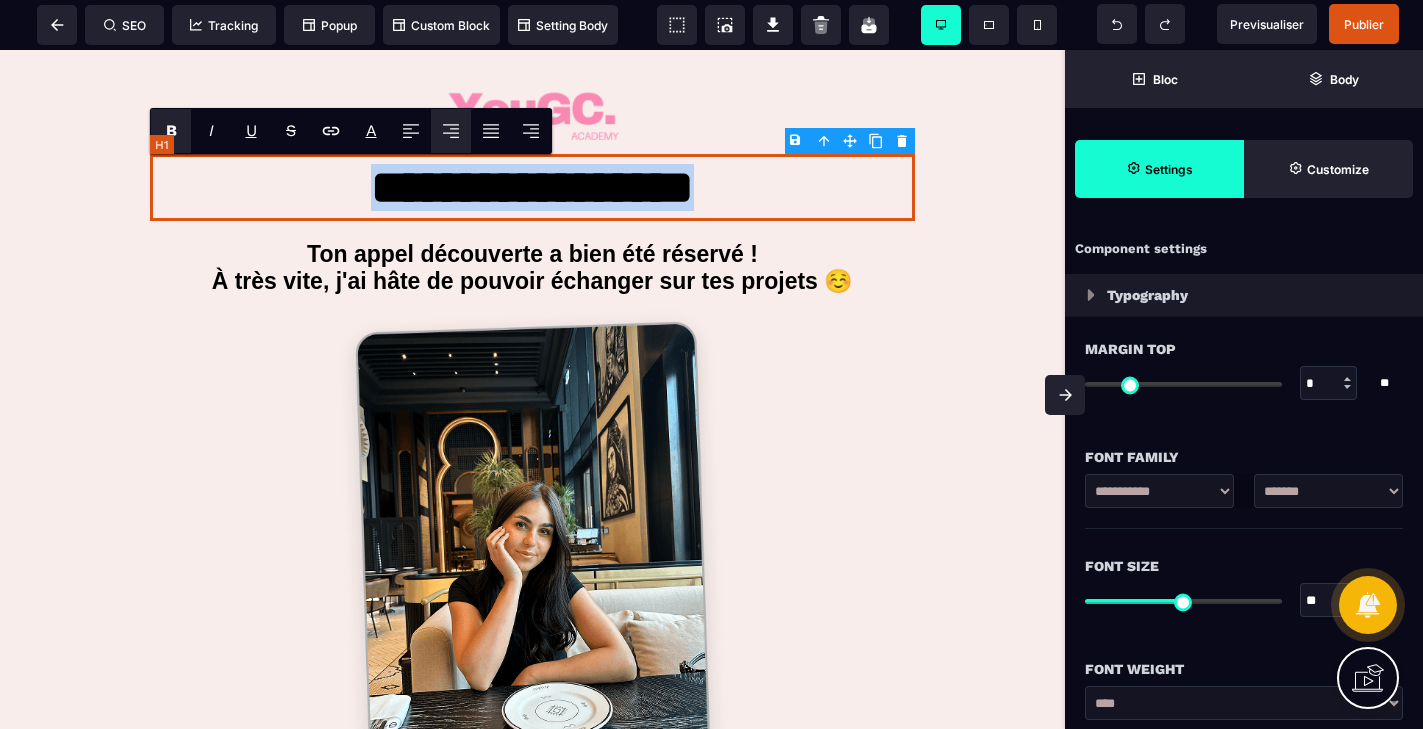 click on "**********" at bounding box center [532, 187] 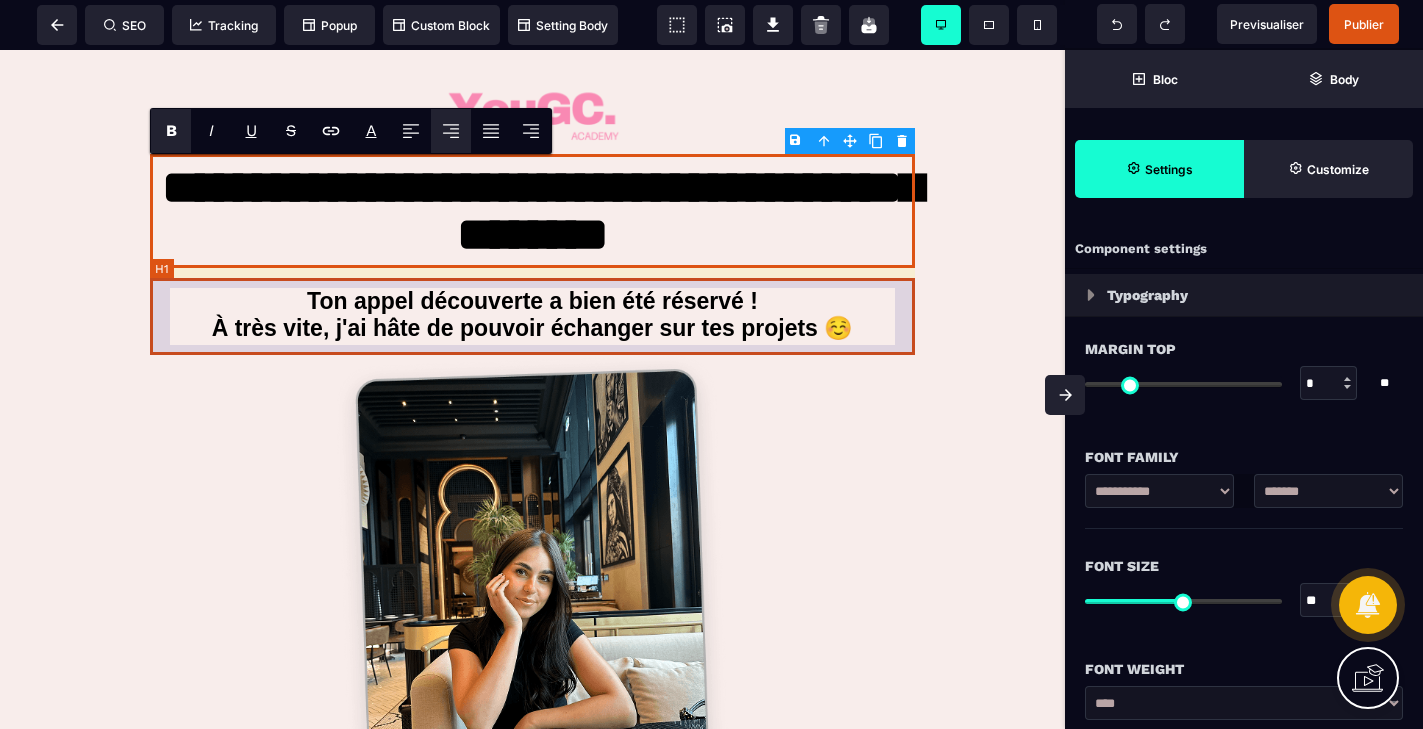 click on "Ton appel découverte a bien été réservé ! À très vite, j'ai hâte de pouvoir échanger sur tes projets ☺️" at bounding box center [532, 315] 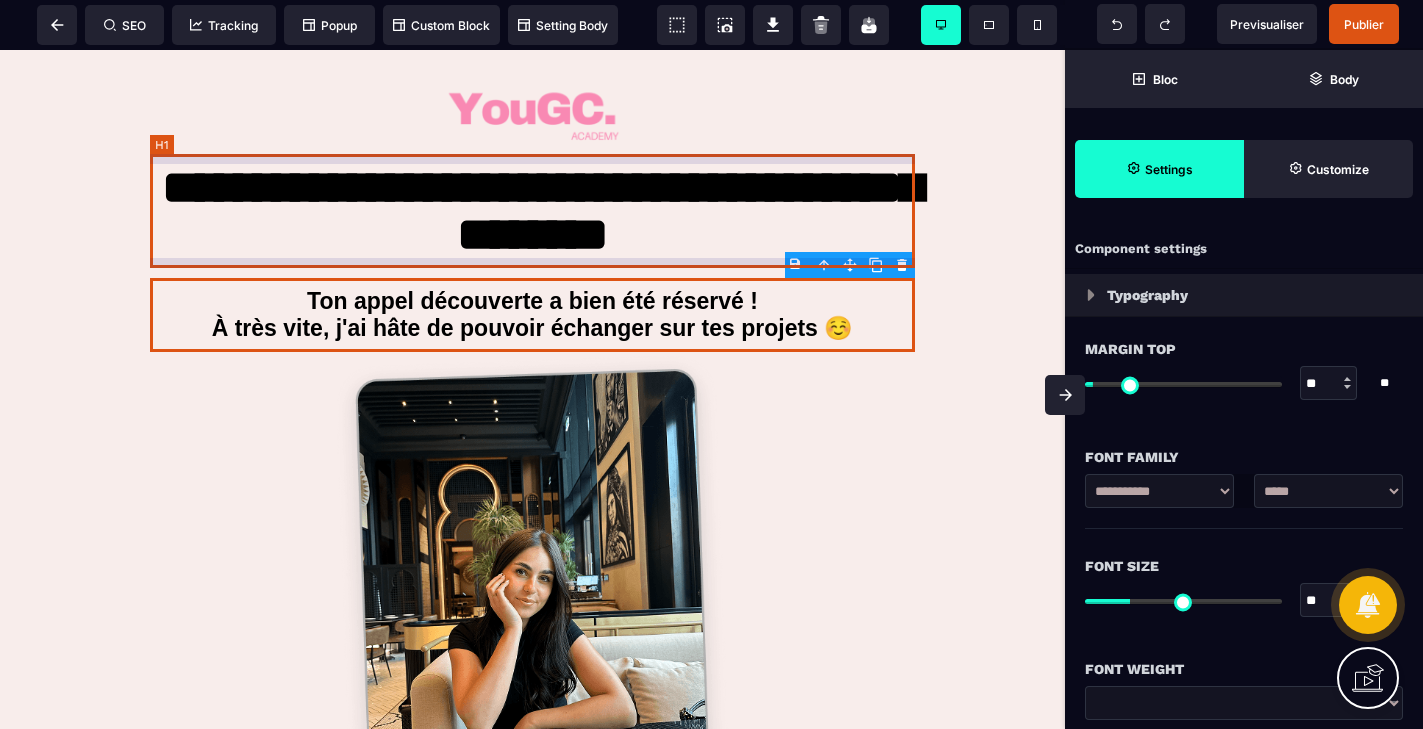 click on "**********" at bounding box center (532, 211) 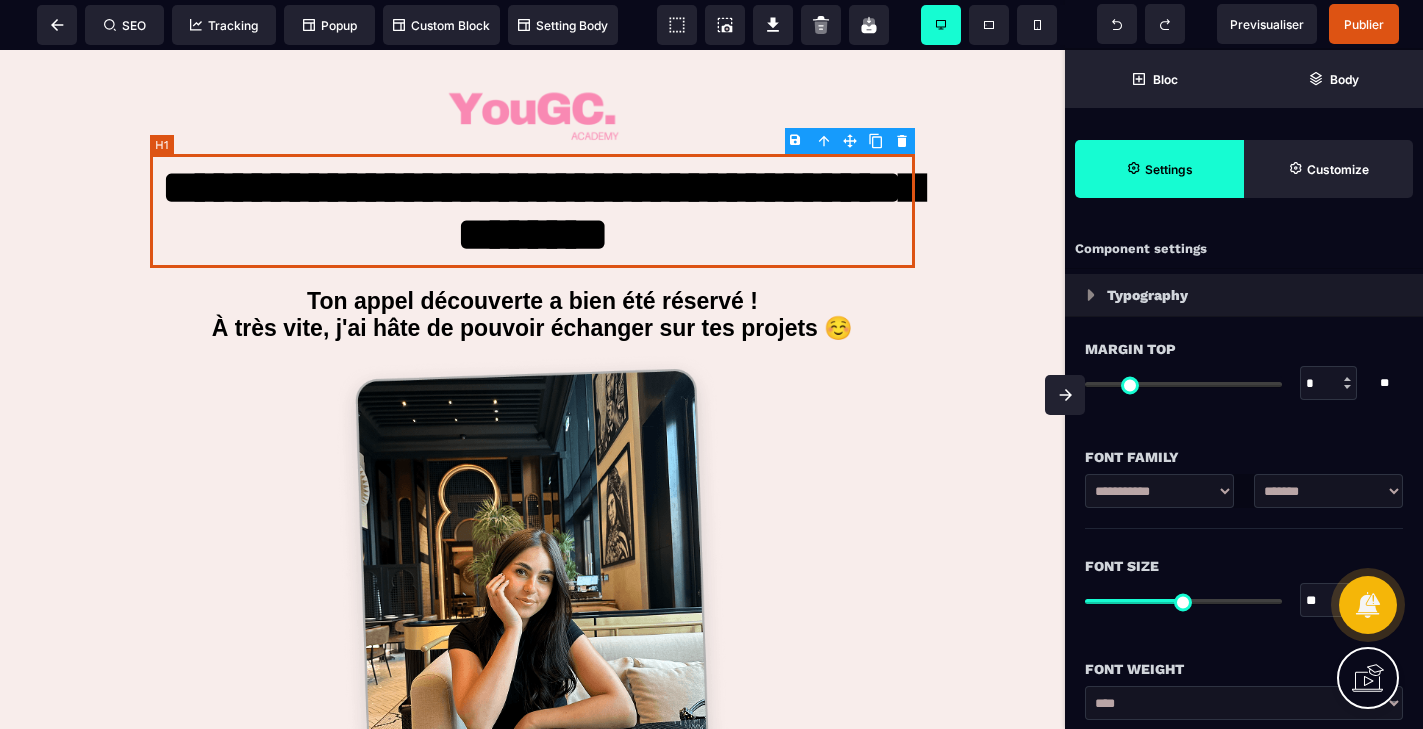click on "**********" at bounding box center (532, 211) 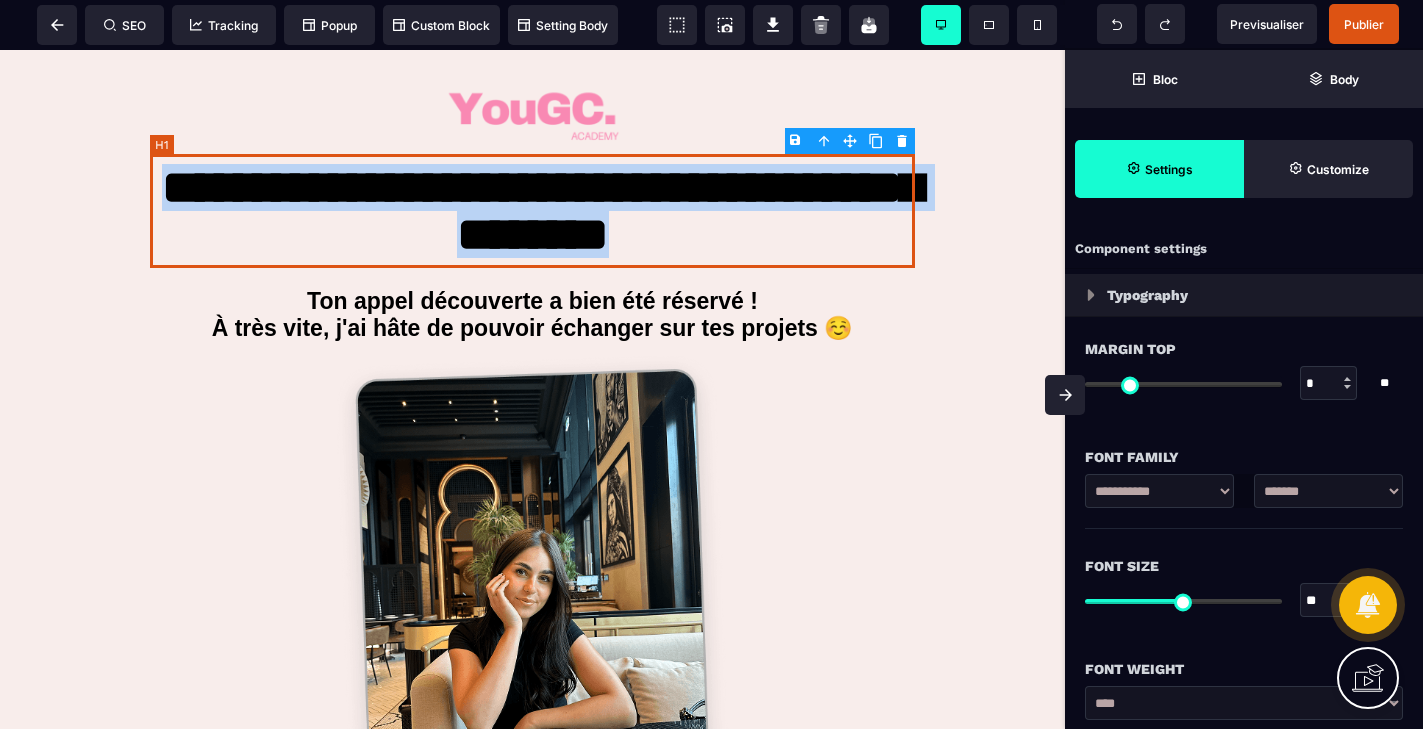click on "**********" at bounding box center [532, 211] 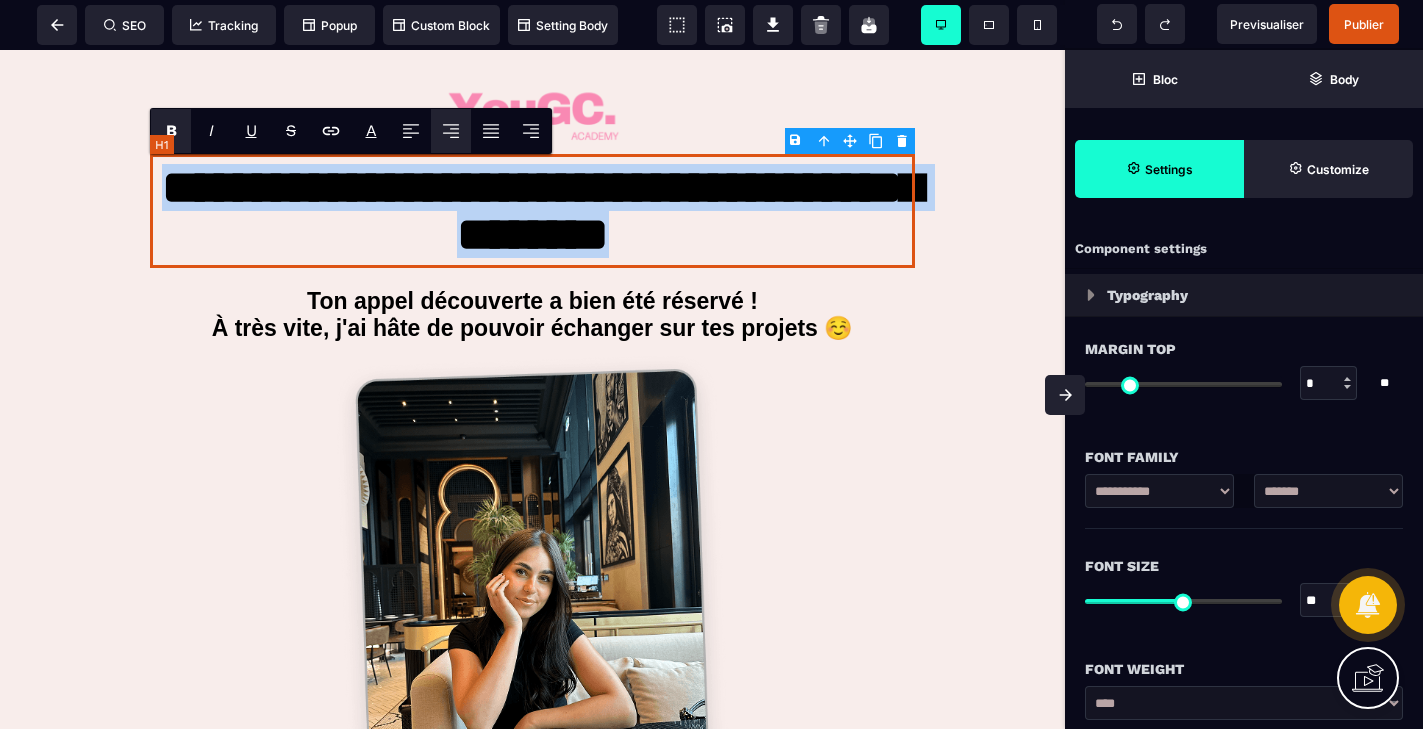 click on "**********" at bounding box center (532, 211) 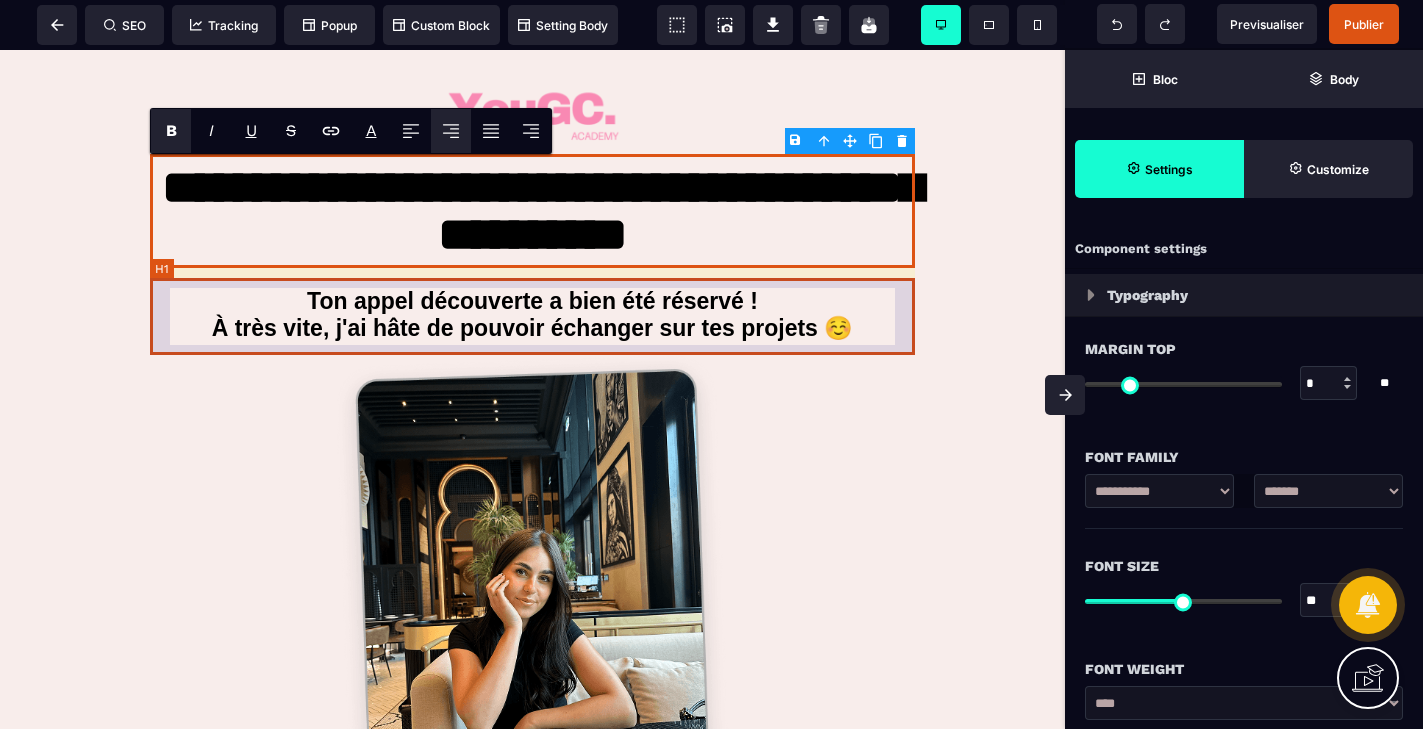 click on "Ton appel découverte a bien été réservé ! À très vite, j'ai hâte de pouvoir échanger sur tes projets ☺️" at bounding box center [532, 315] 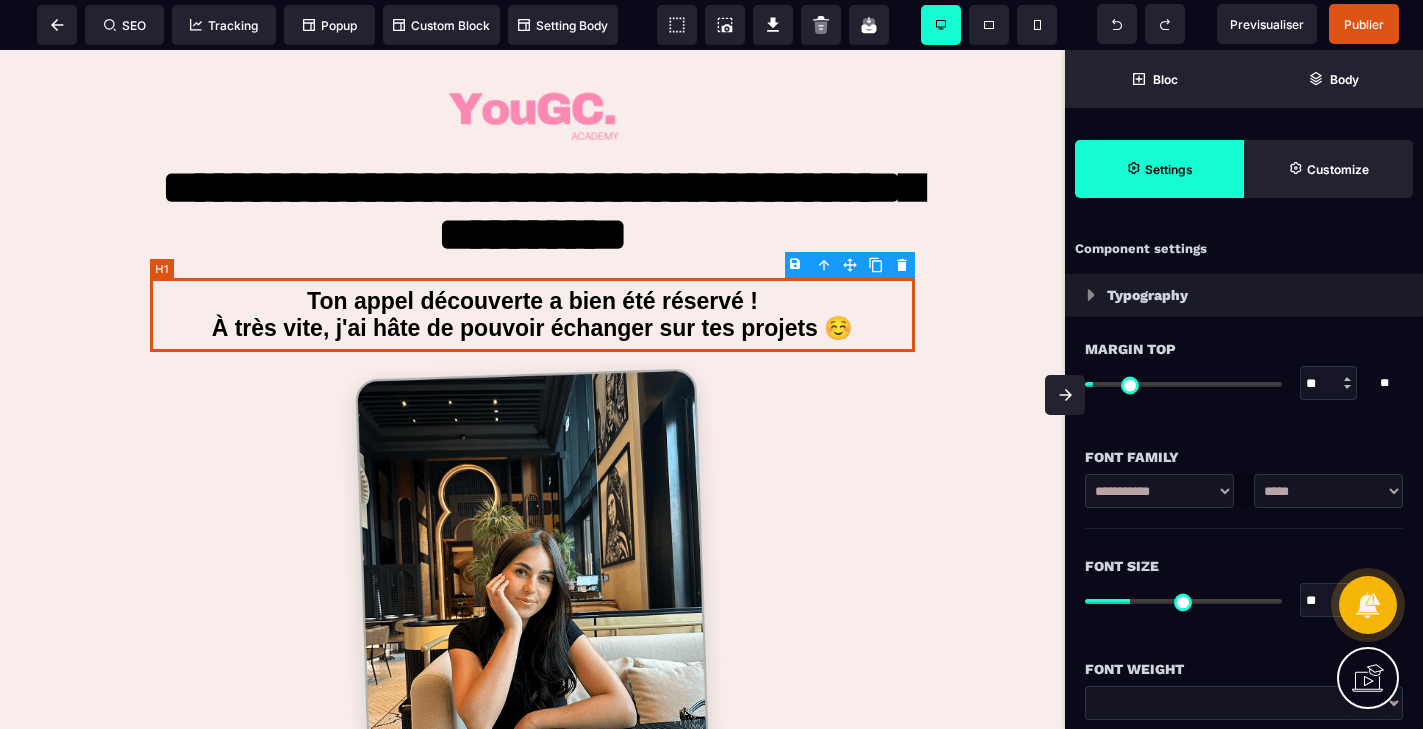click on "Ton appel découverte a bien été réservé ! À très vite, j'ai hâte de pouvoir échanger sur tes projets ☺️" at bounding box center [532, 315] 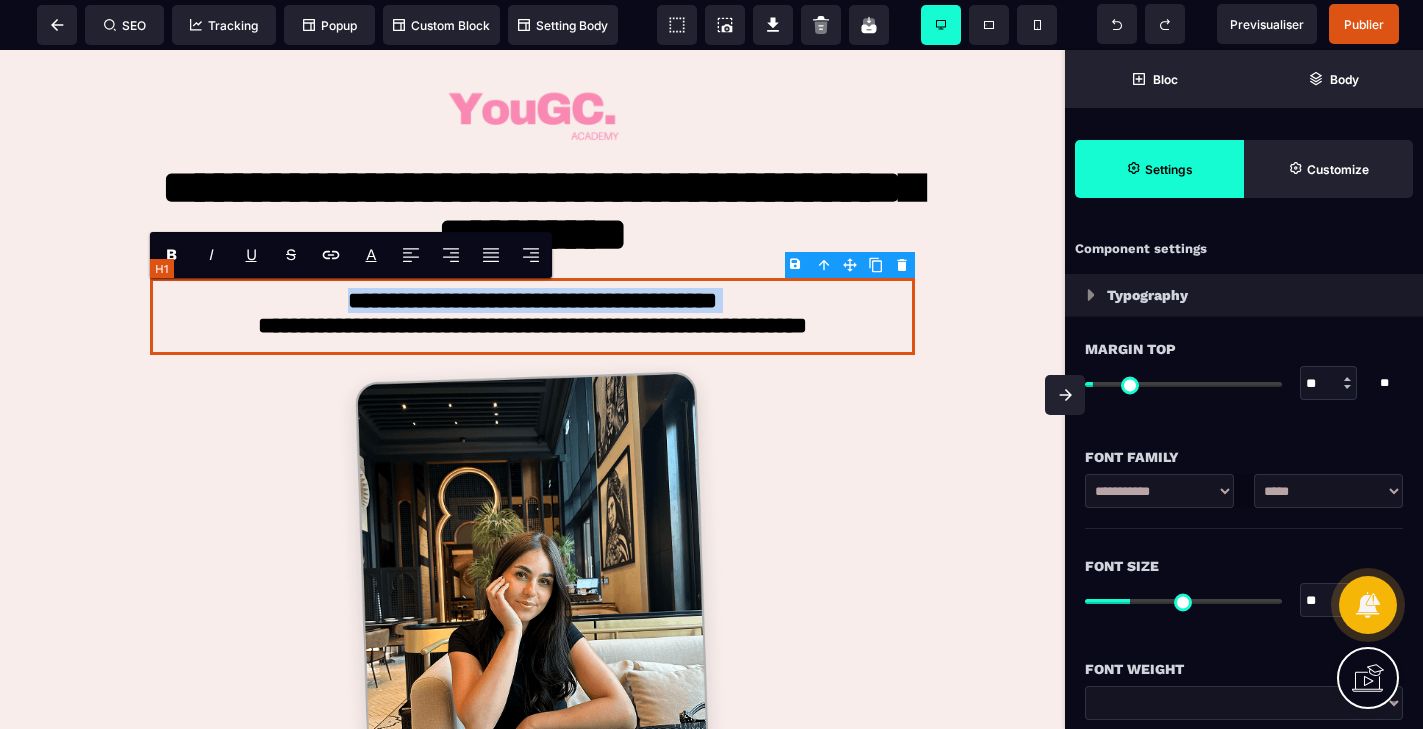 click on "**********" at bounding box center (532, 316) 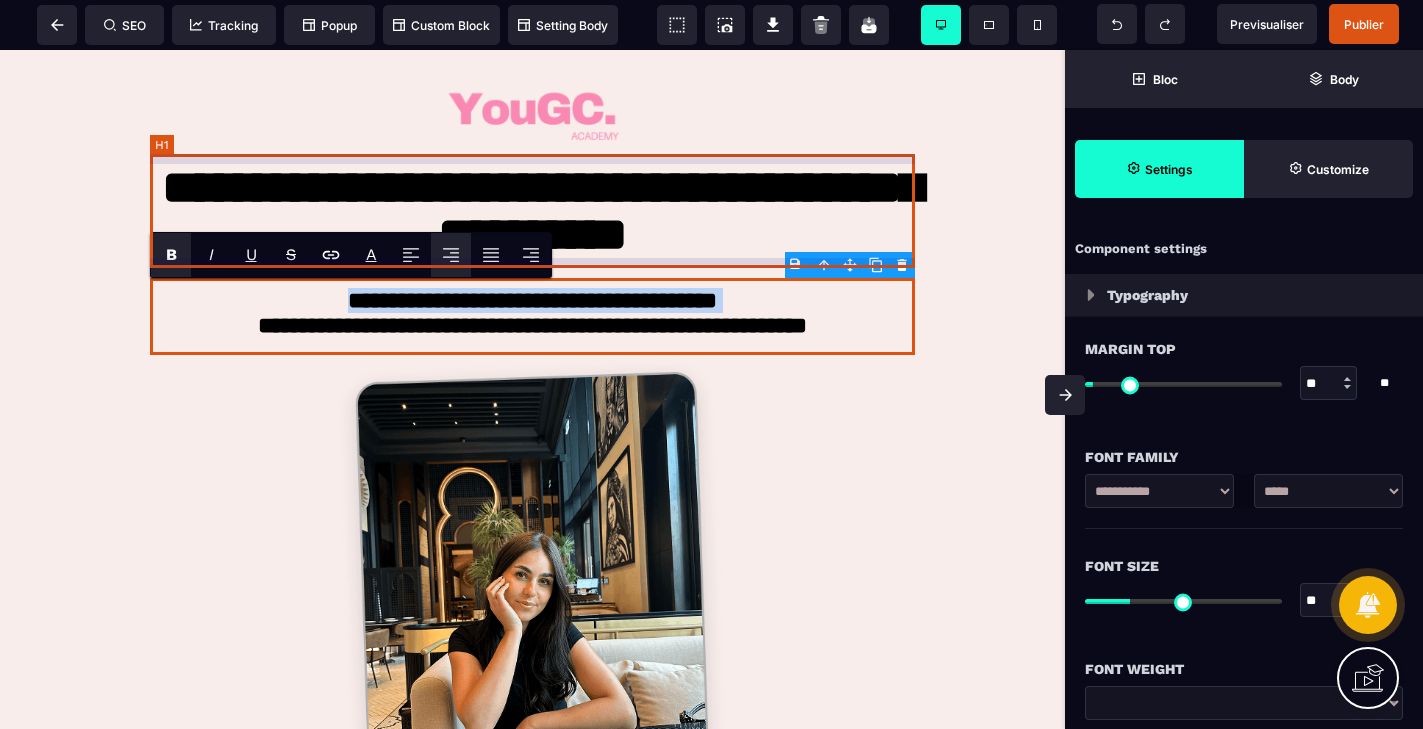 click on "**********" at bounding box center [532, 211] 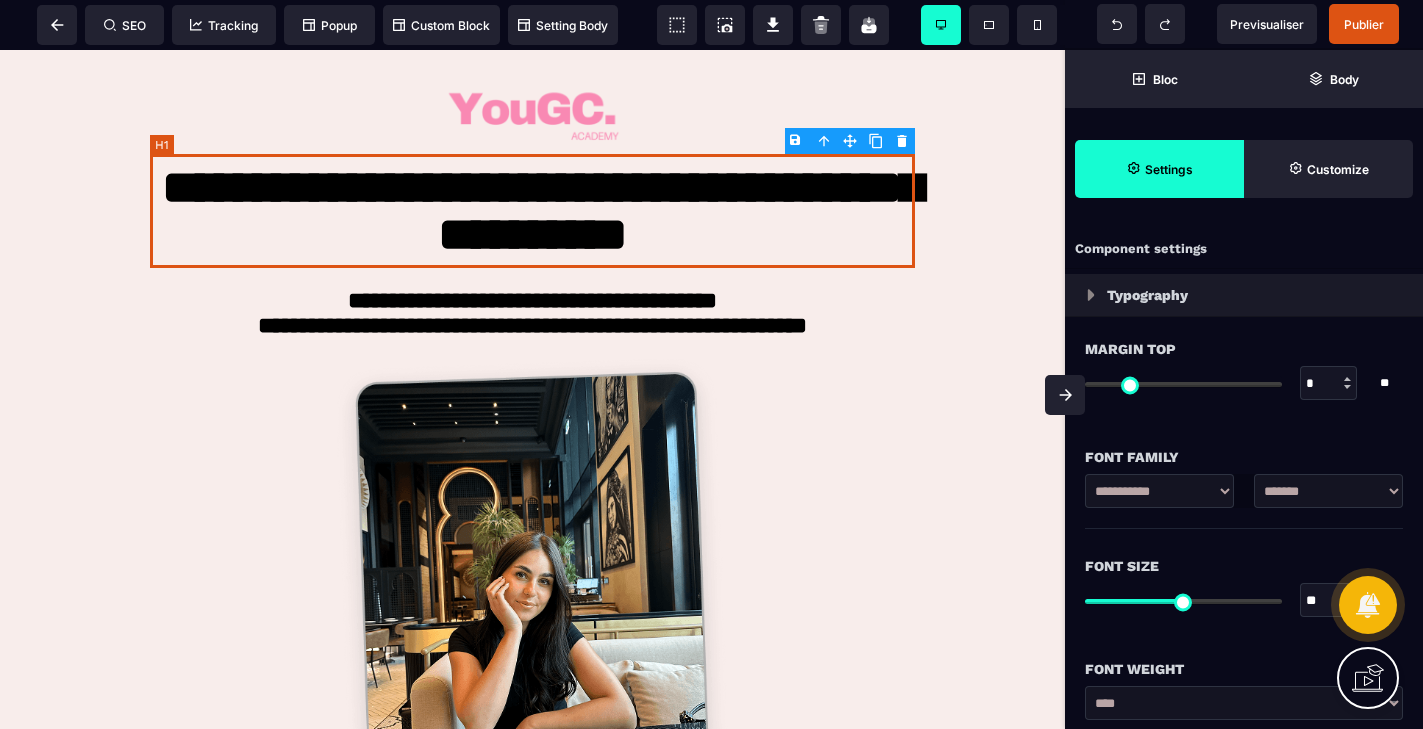 click on "**********" at bounding box center [532, 211] 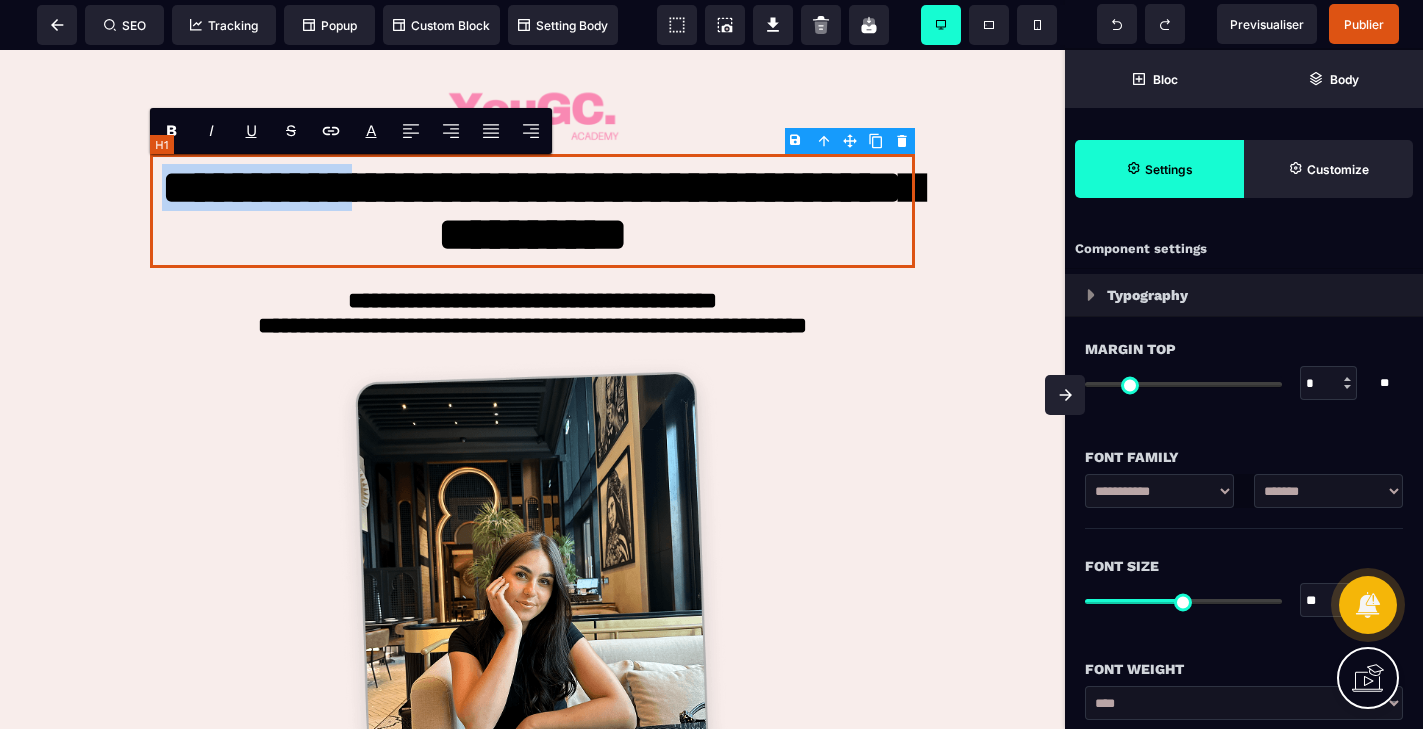 drag, startPoint x: 536, startPoint y: 188, endPoint x: 280, endPoint y: 186, distance: 256.0078 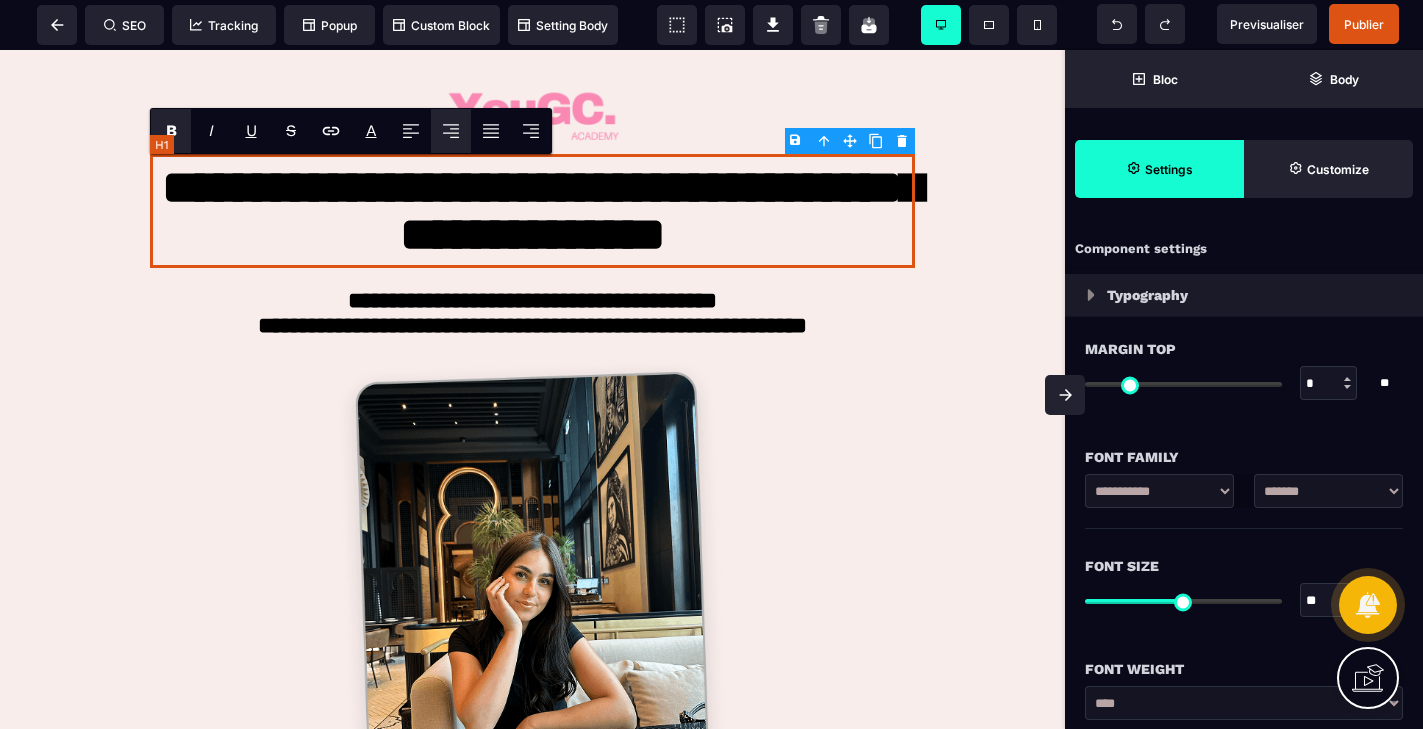 click on "**********" at bounding box center [532, 211] 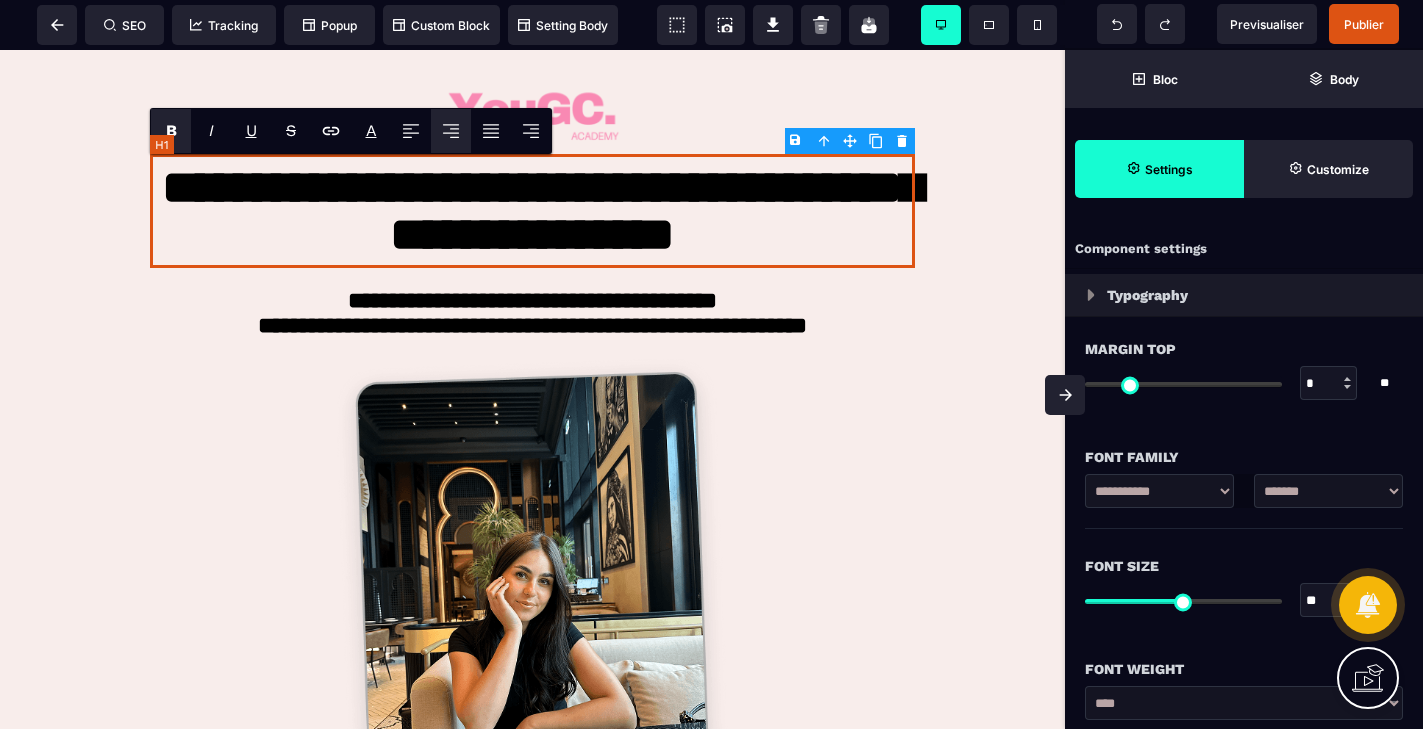 click on "**********" at bounding box center (532, 211) 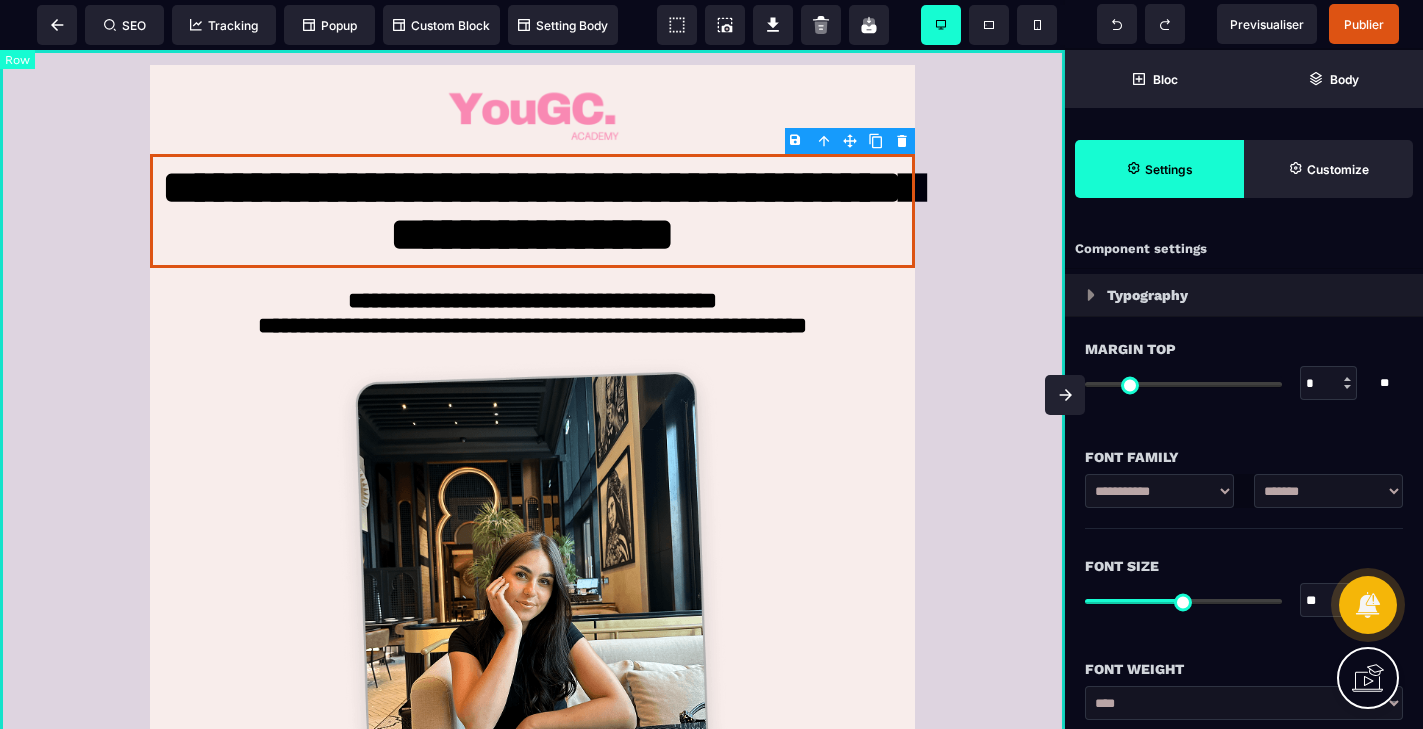 click on "**********" at bounding box center [532, 514] 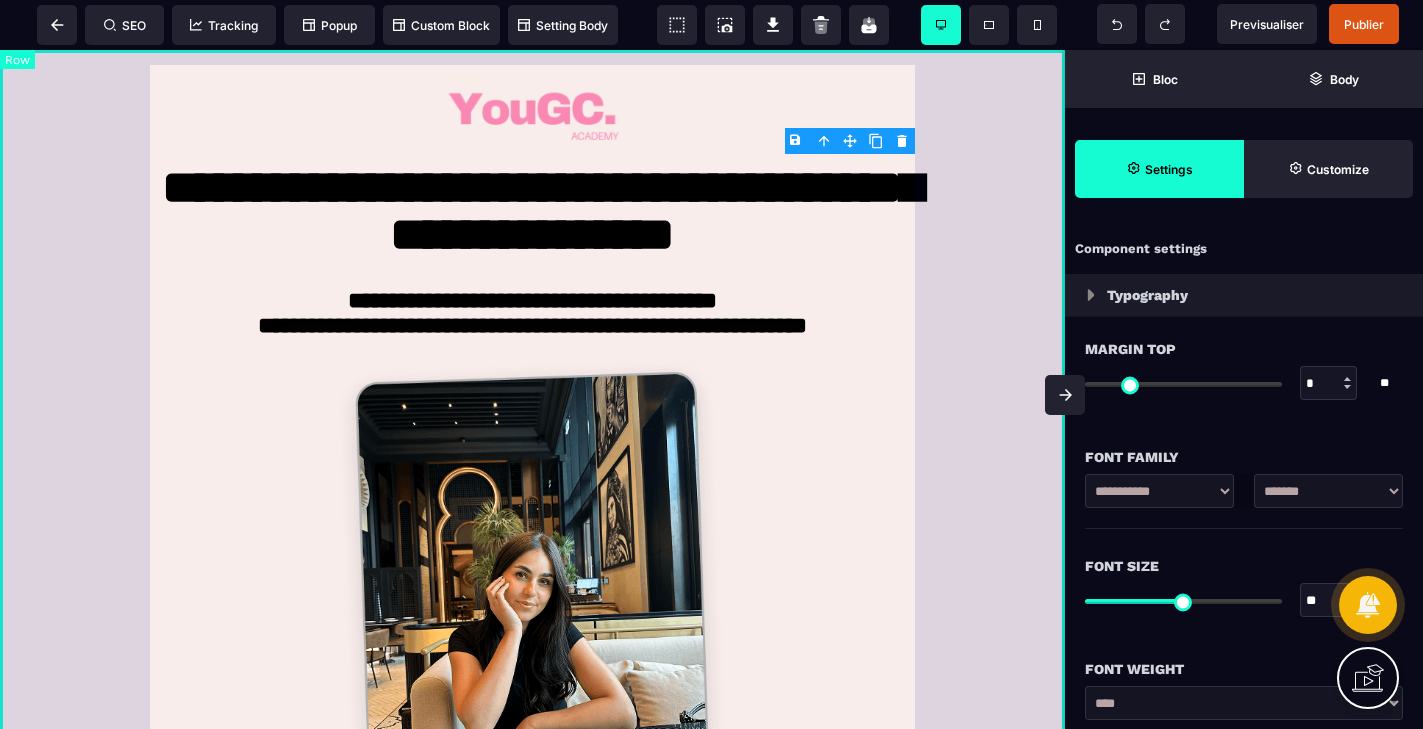 select on "**" 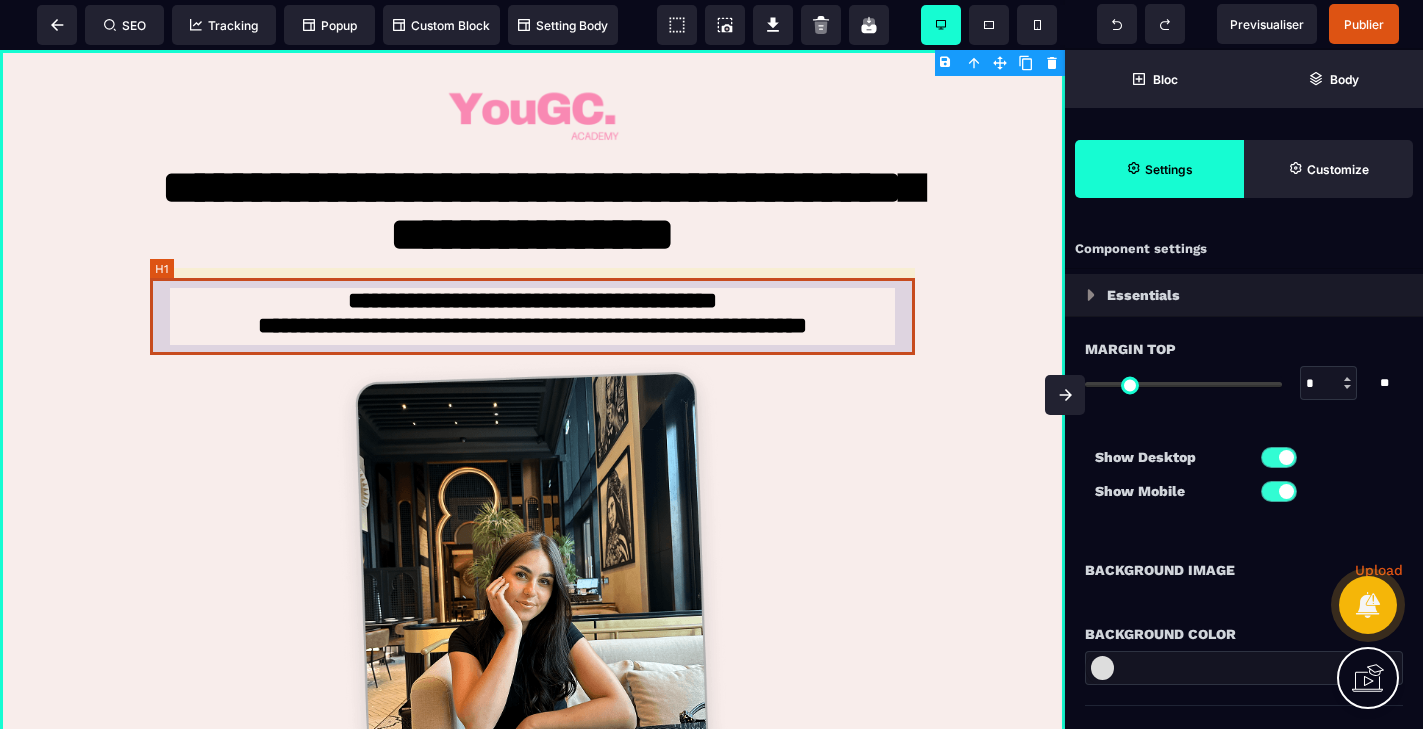 click on "**********" at bounding box center (532, 316) 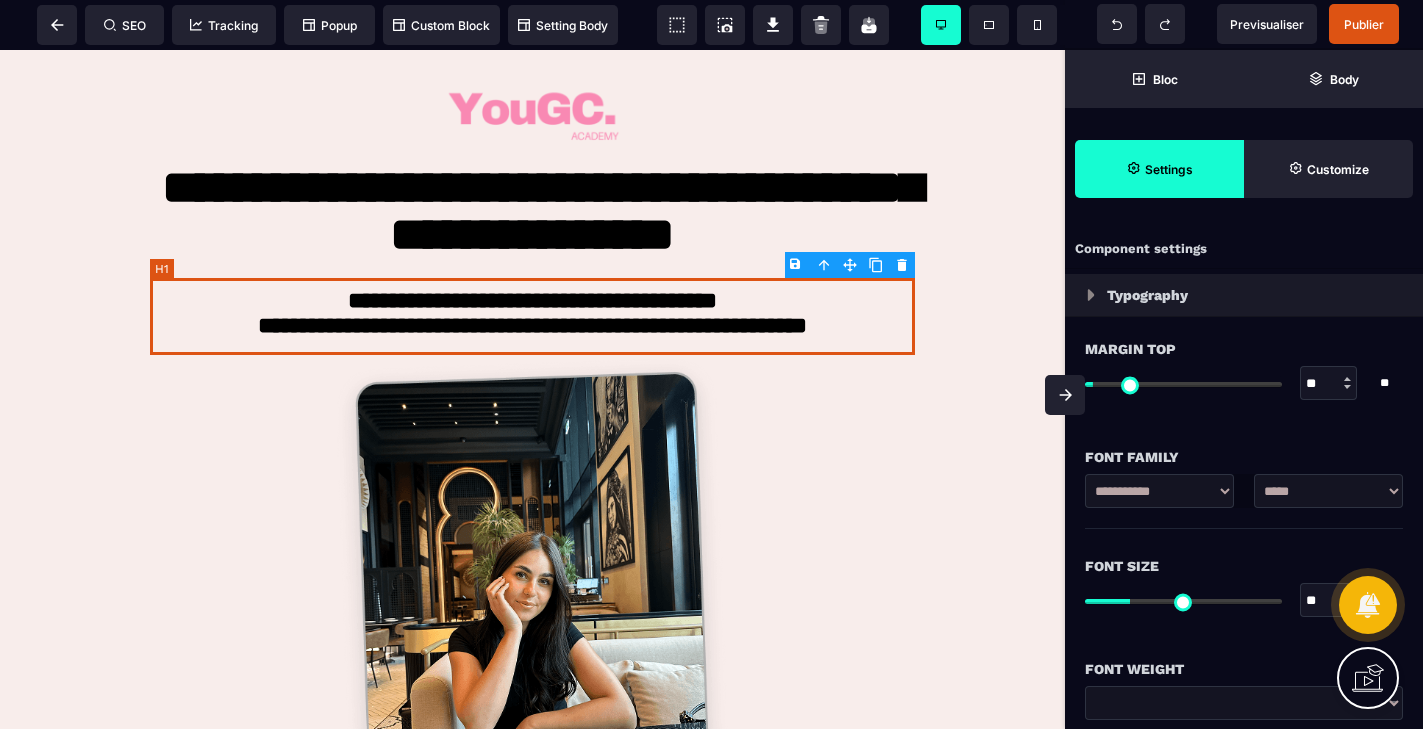 click on "**********" at bounding box center (532, 316) 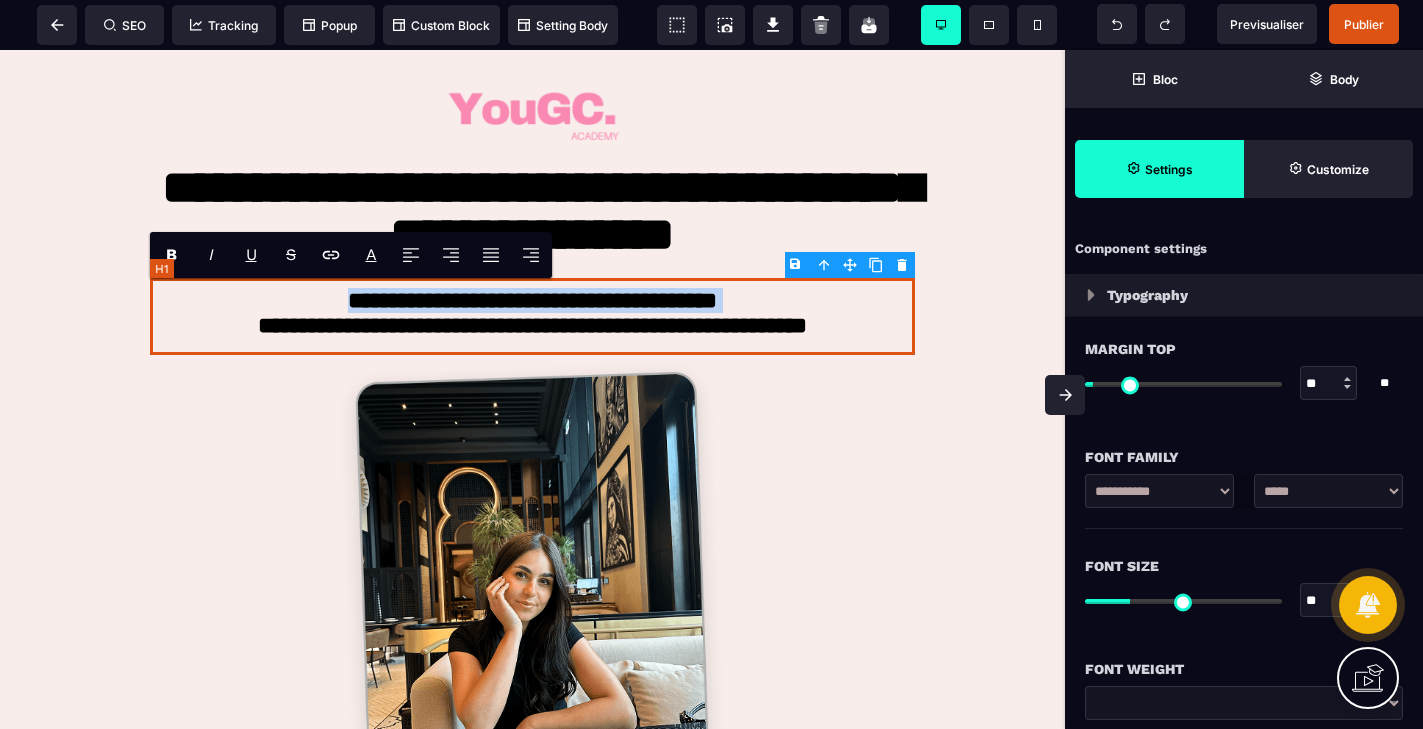 click on "**********" at bounding box center [532, 316] 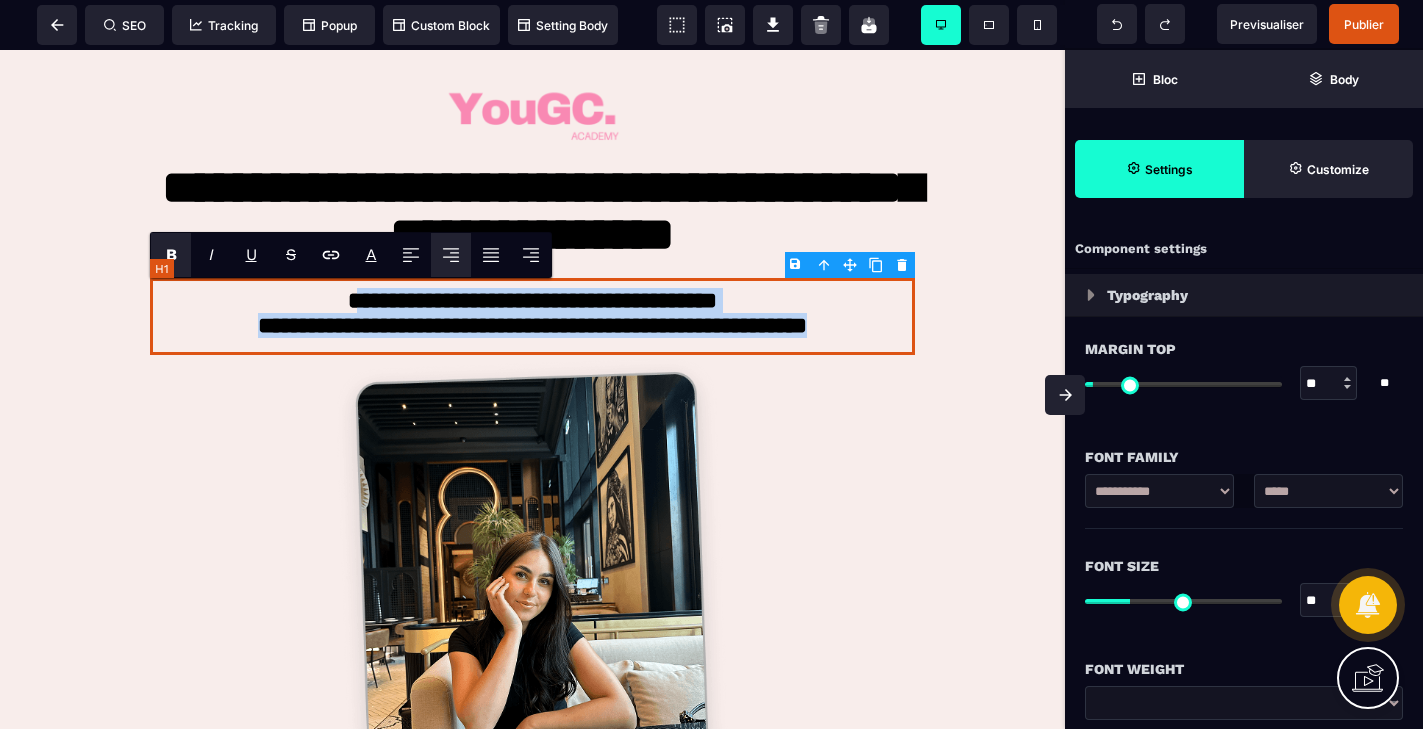 drag, startPoint x: 887, startPoint y: 327, endPoint x: 318, endPoint y: 307, distance: 569.3514 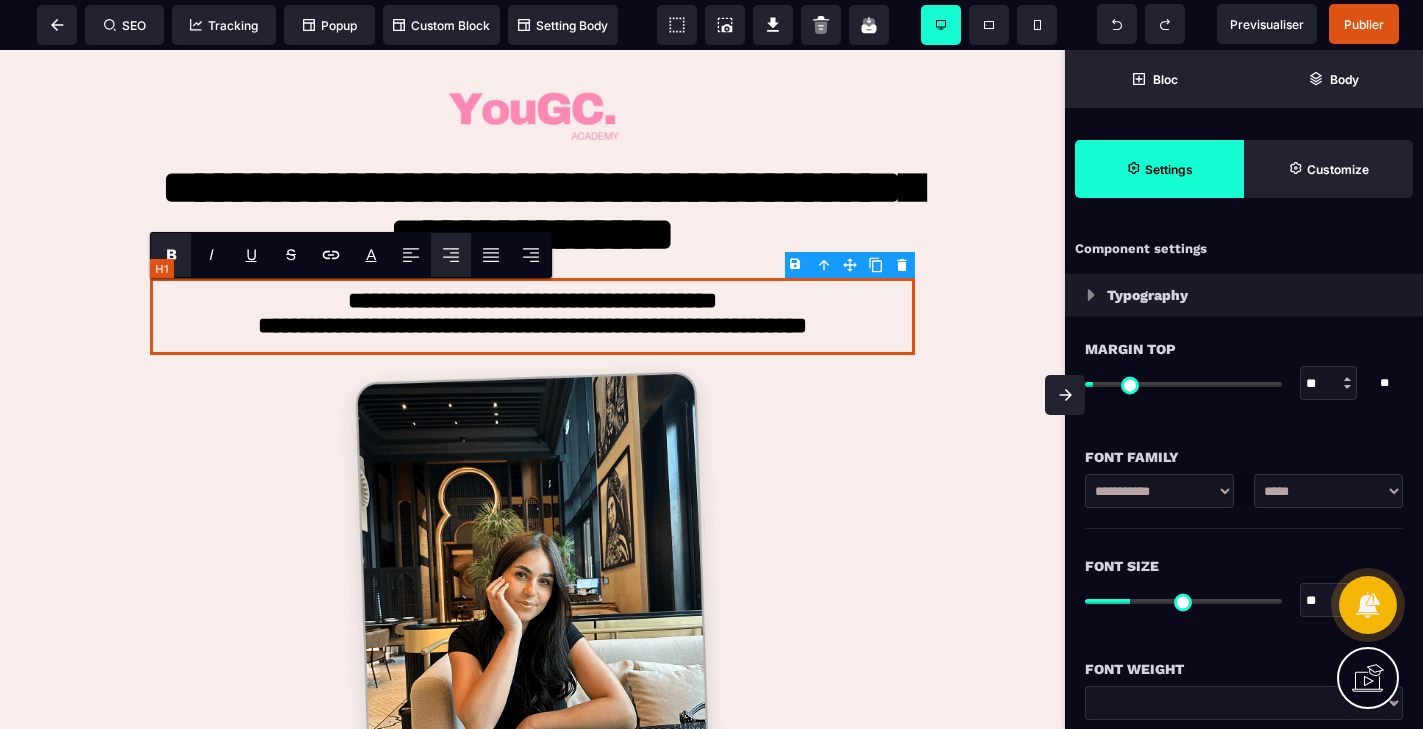 click on "**********" at bounding box center (532, 316) 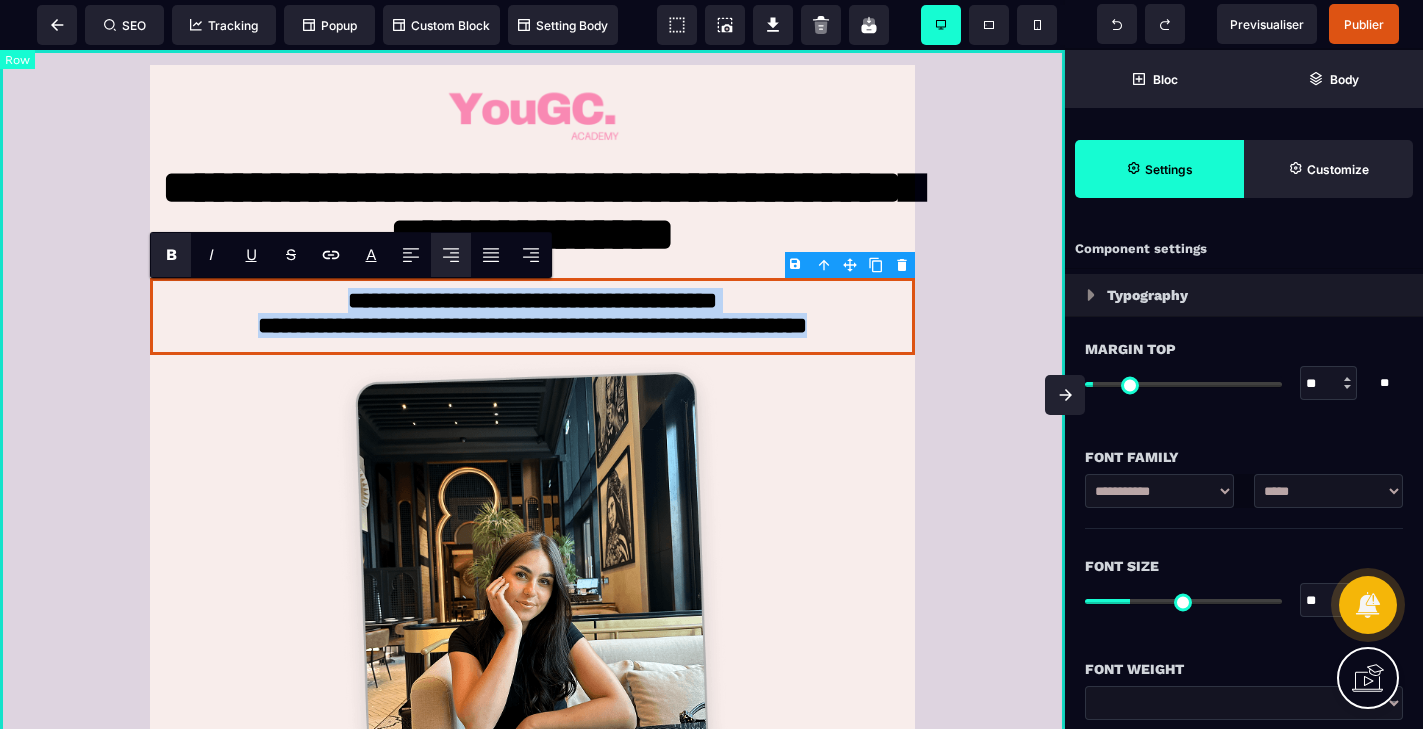 drag, startPoint x: 314, startPoint y: 298, endPoint x: 918, endPoint y: 352, distance: 606.4091 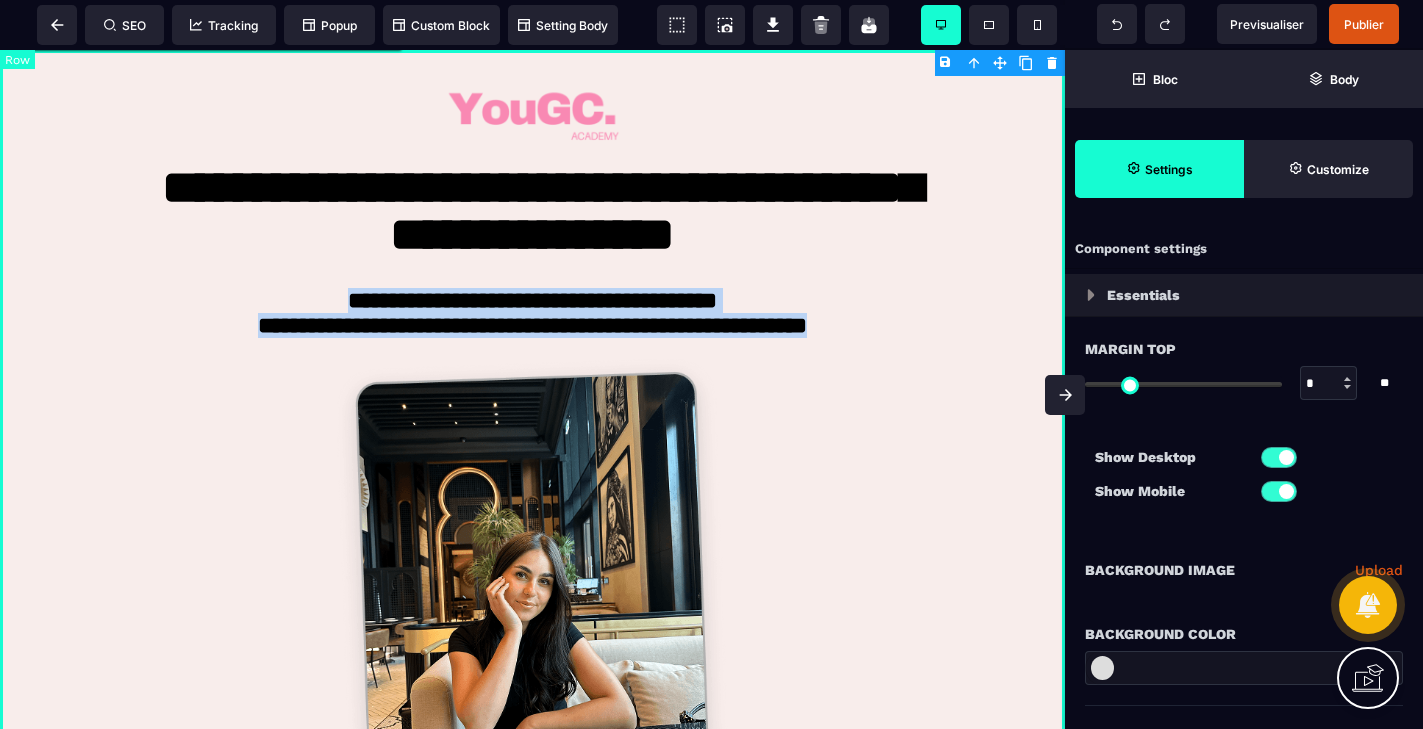 paste 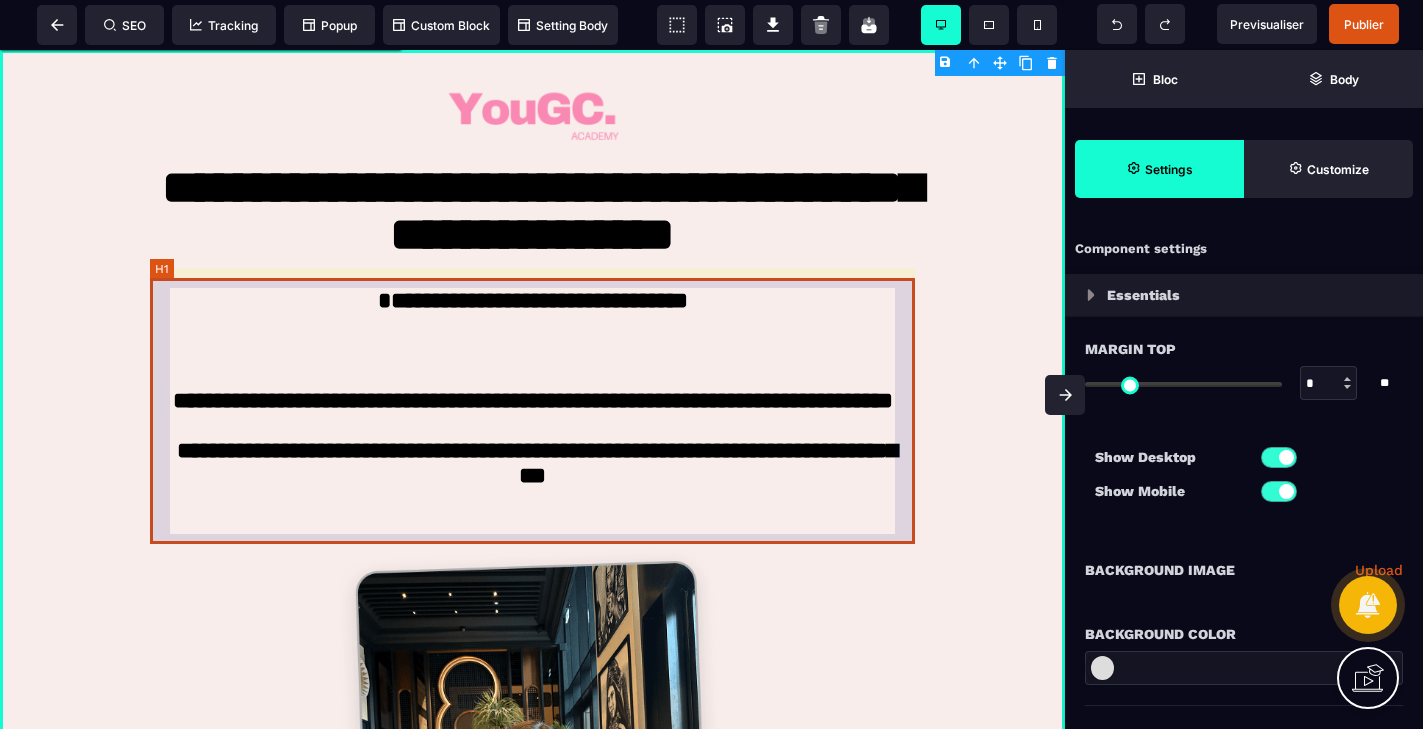 click on "**********" at bounding box center (532, 411) 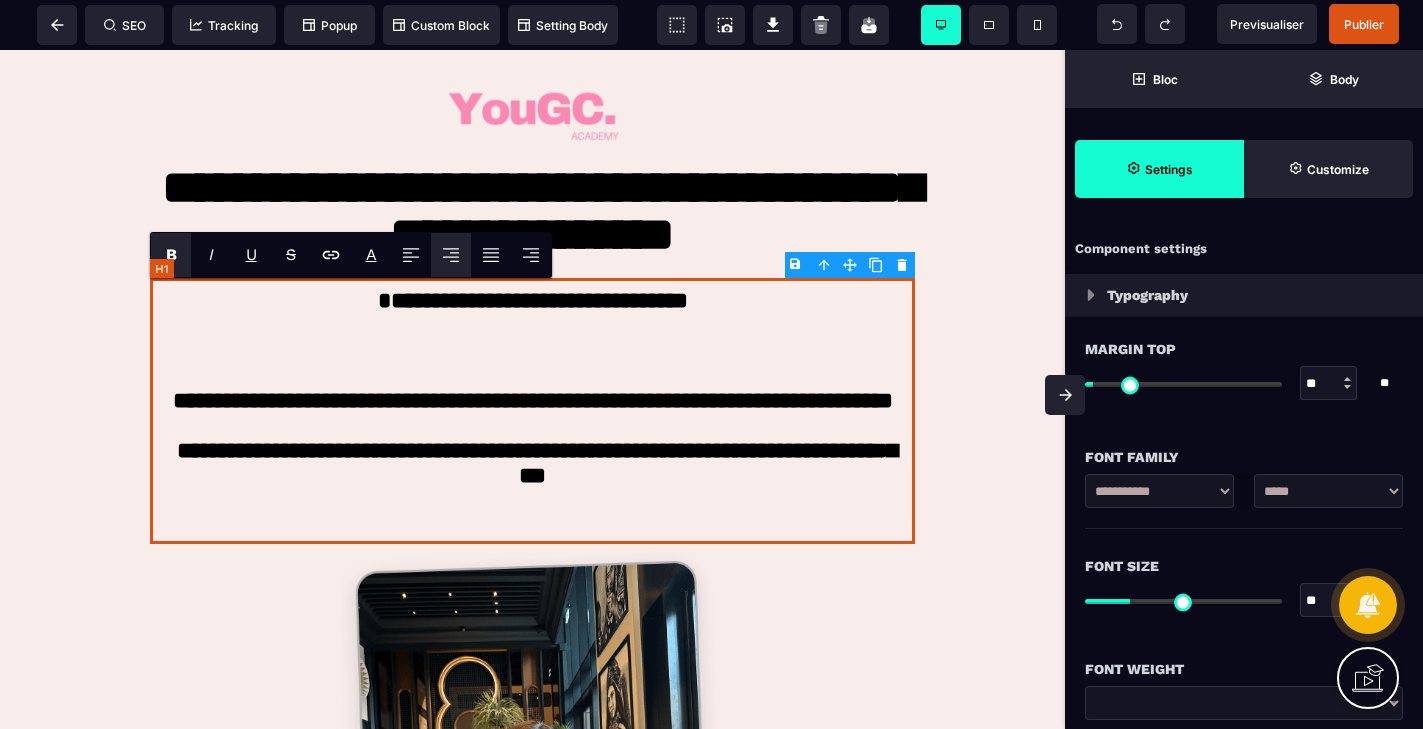 click on "**********" at bounding box center (532, 411) 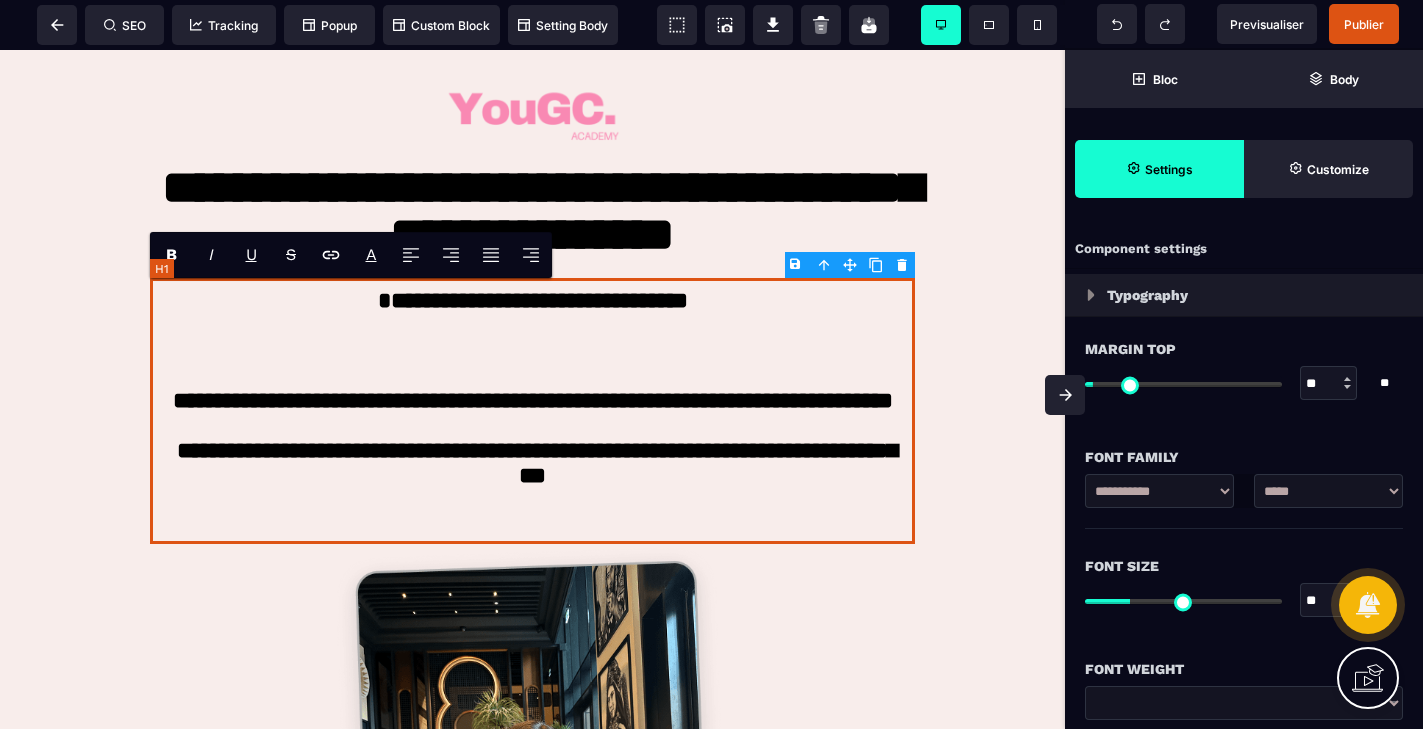 click on "**********" at bounding box center [532, 411] 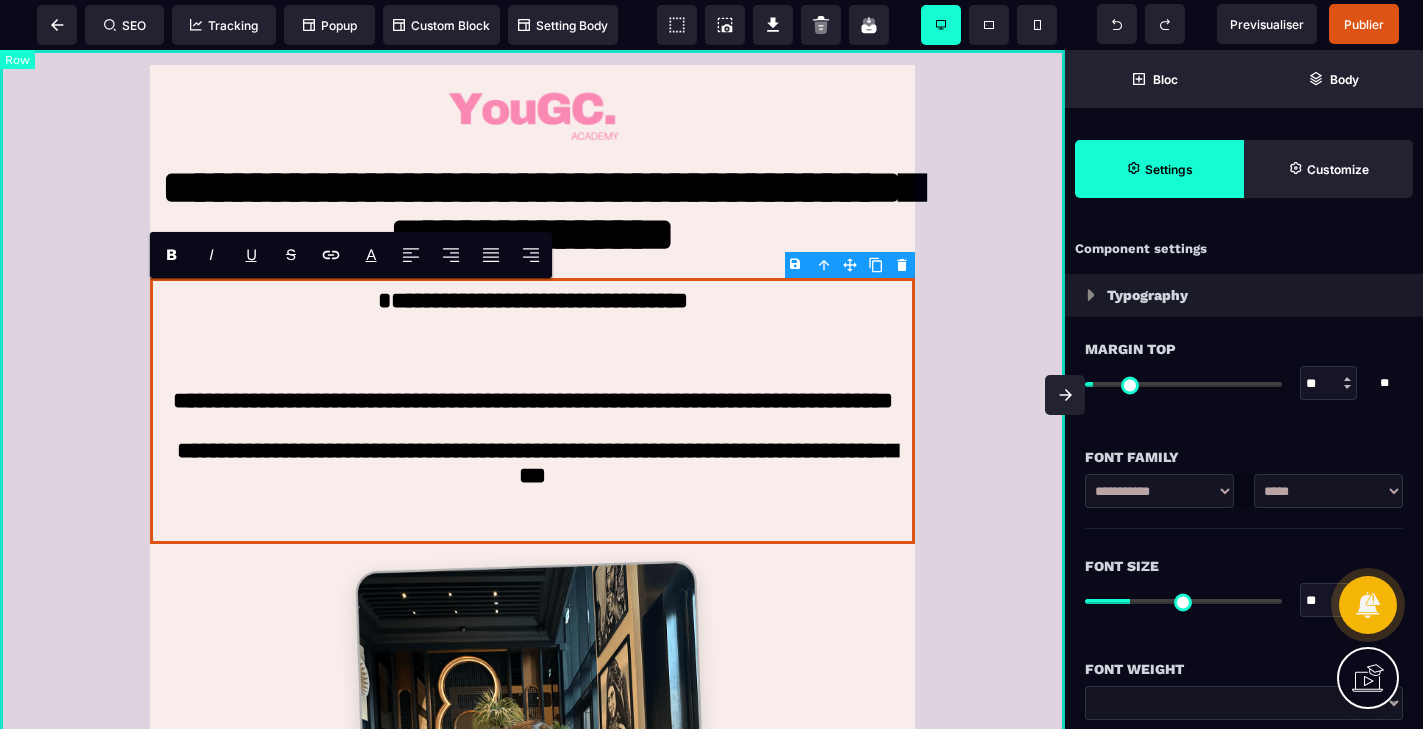 click on "**********" at bounding box center (532, 608) 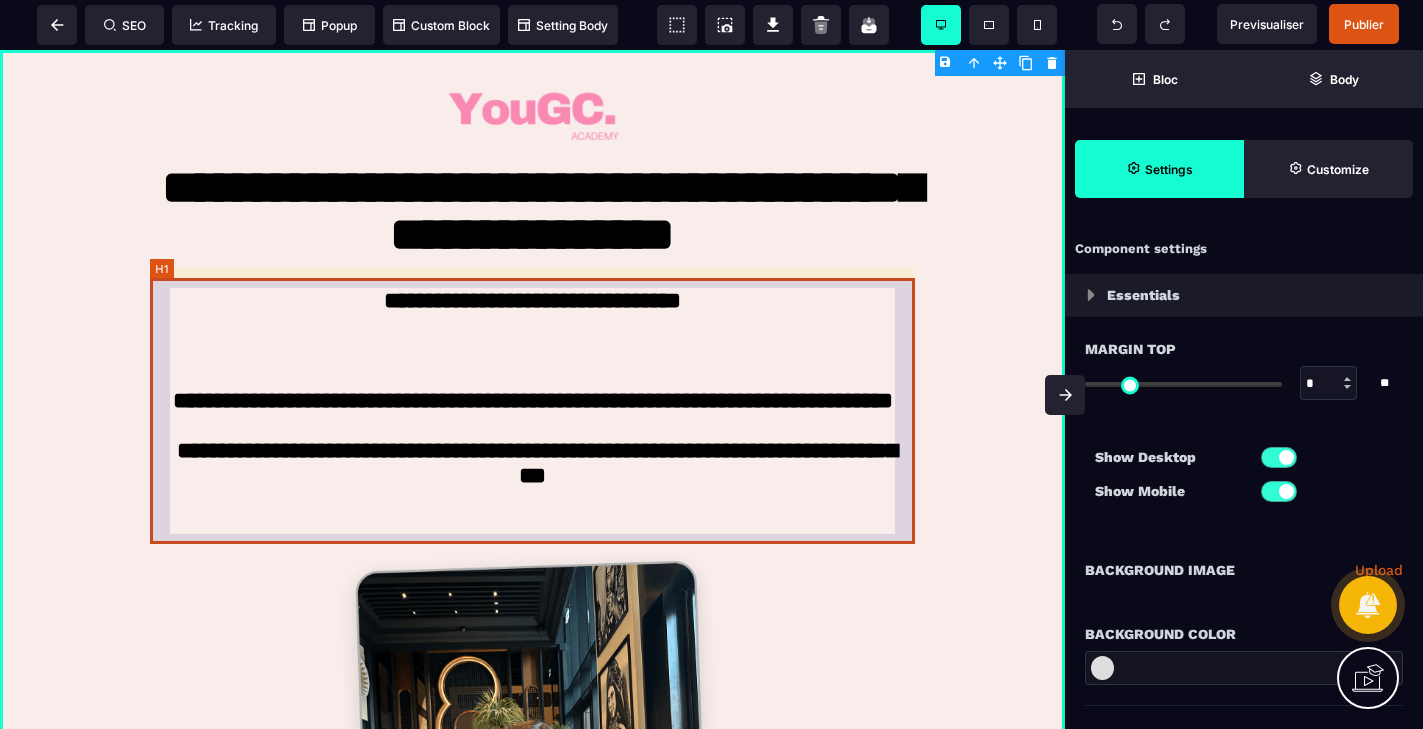 click on "**********" at bounding box center (532, 411) 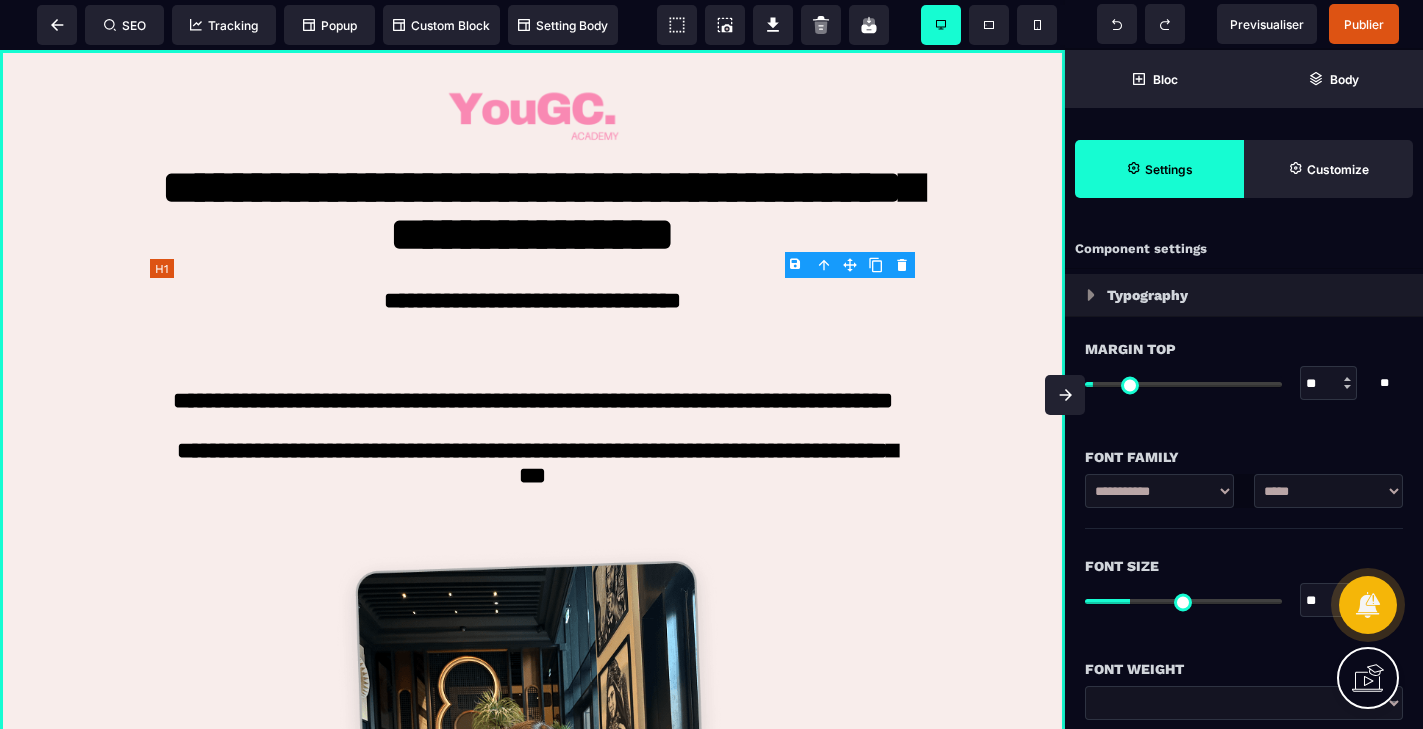 click on "**********" at bounding box center [532, 411] 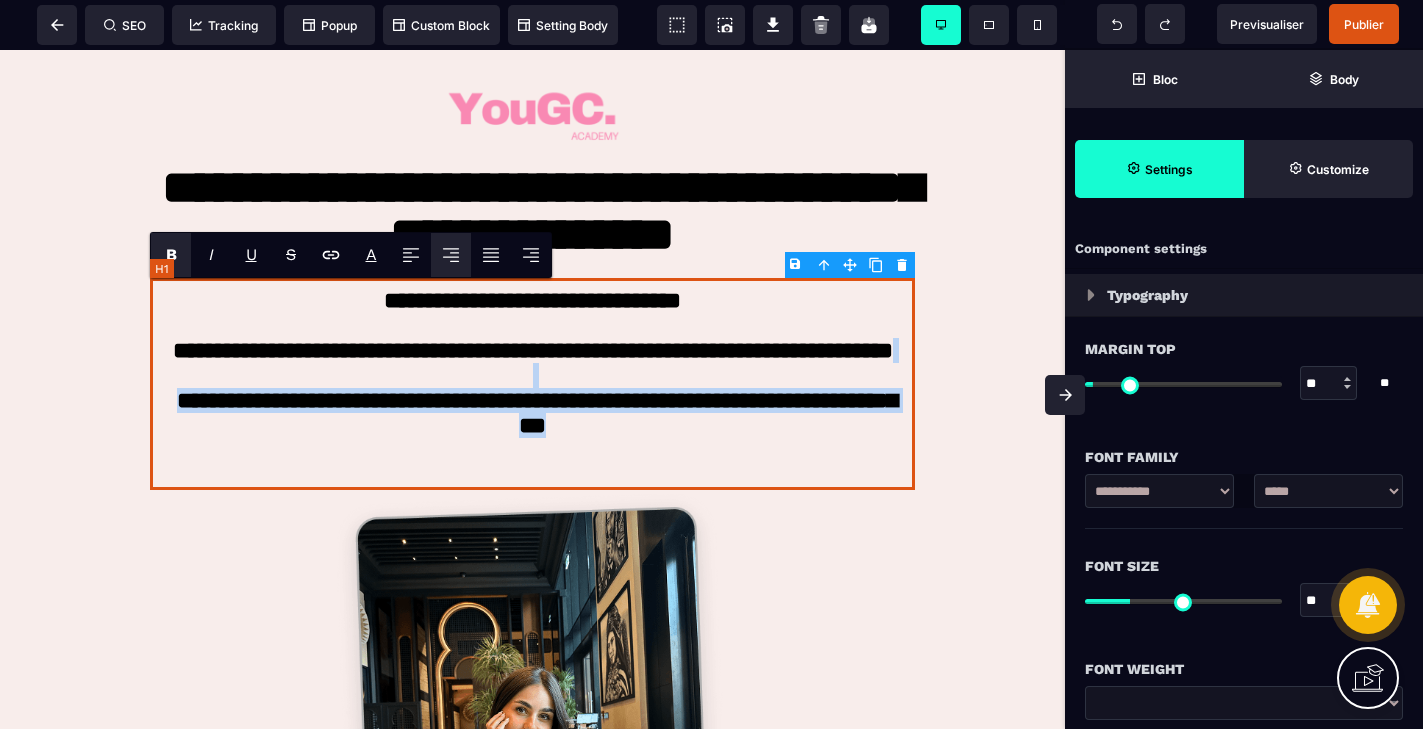 drag, startPoint x: 692, startPoint y: 461, endPoint x: 219, endPoint y: 417, distance: 475.0421 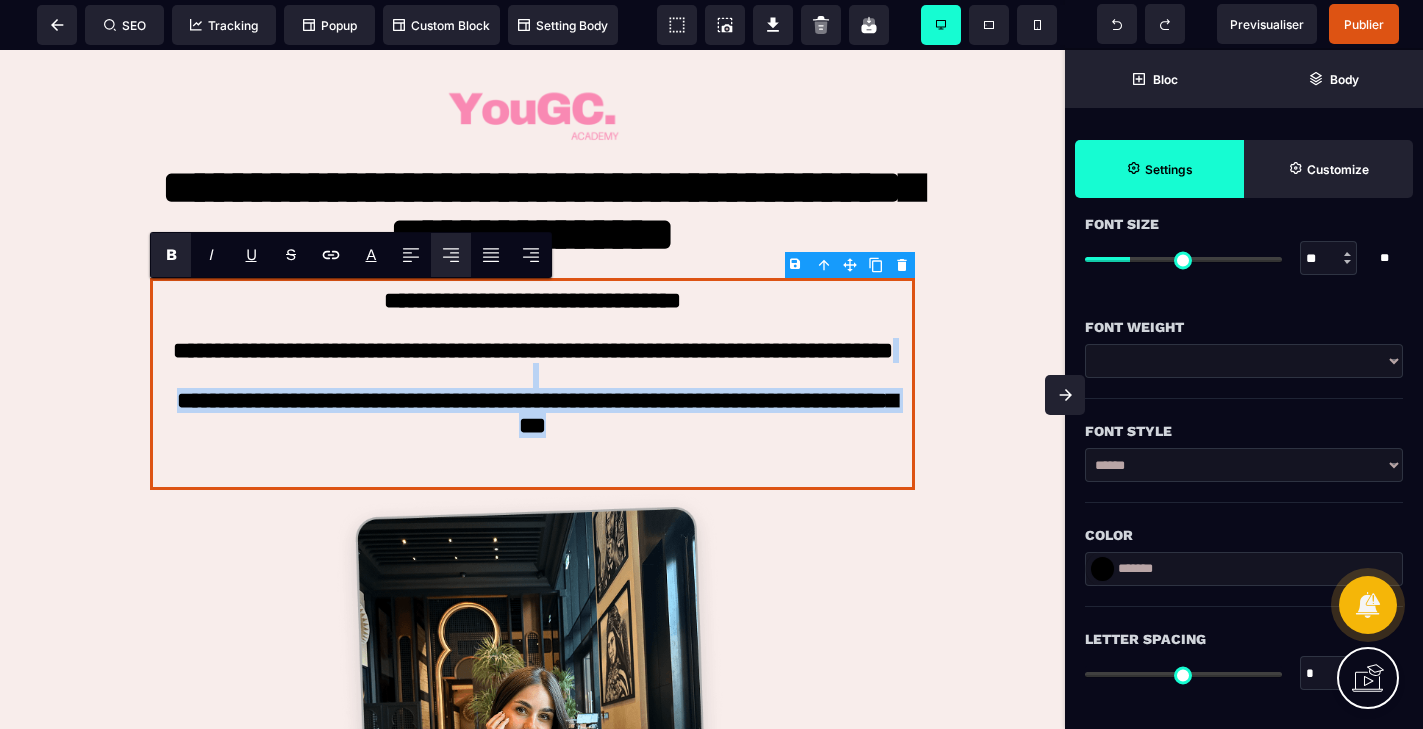 scroll, scrollTop: 381, scrollLeft: 0, axis: vertical 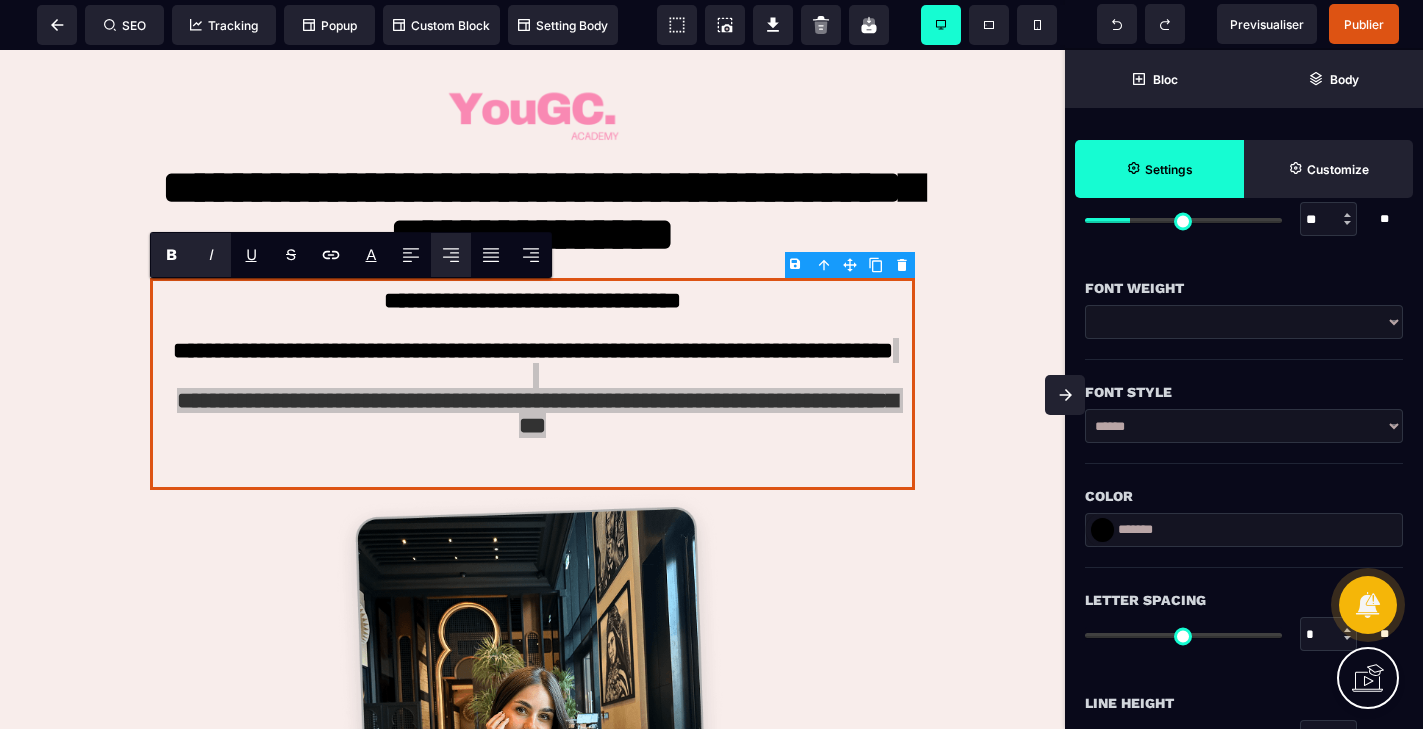 click on "I" at bounding box center (211, 254) 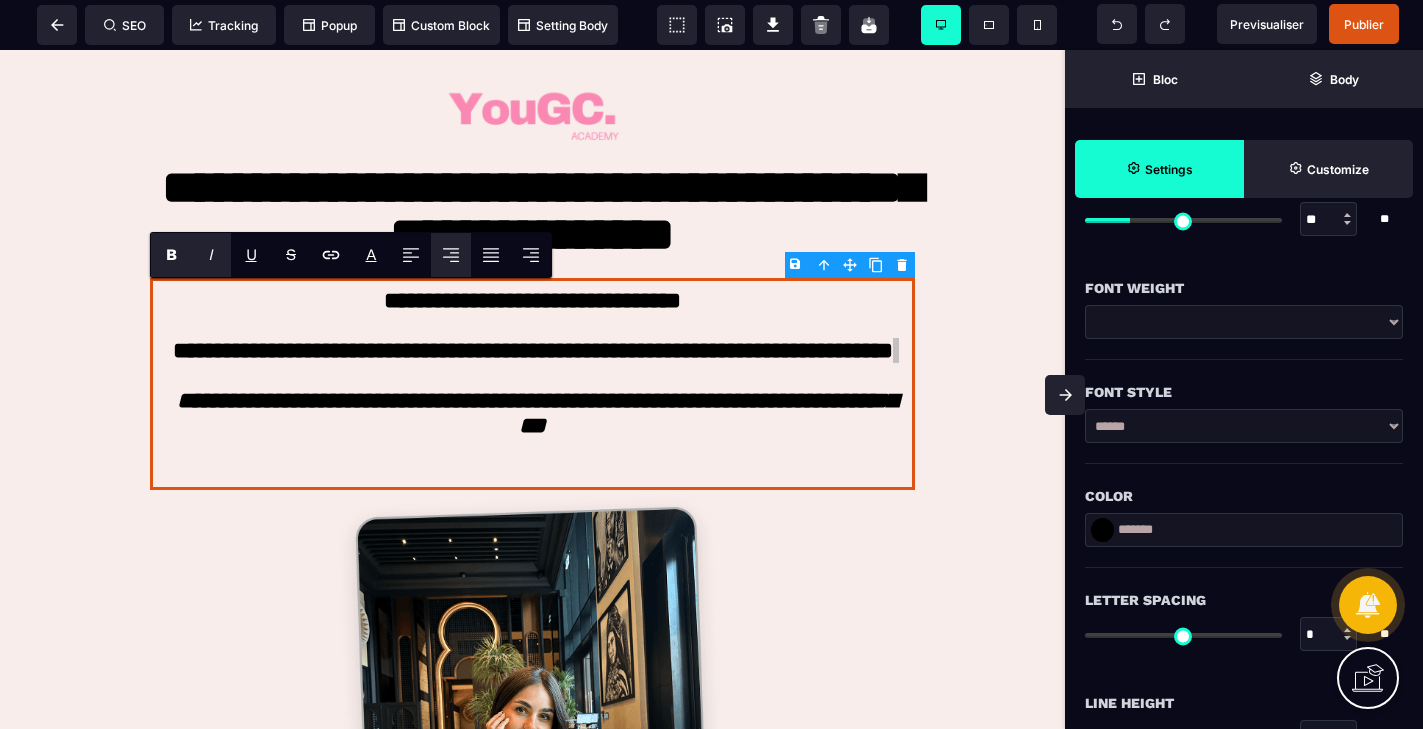 click on "B" at bounding box center (171, 255) 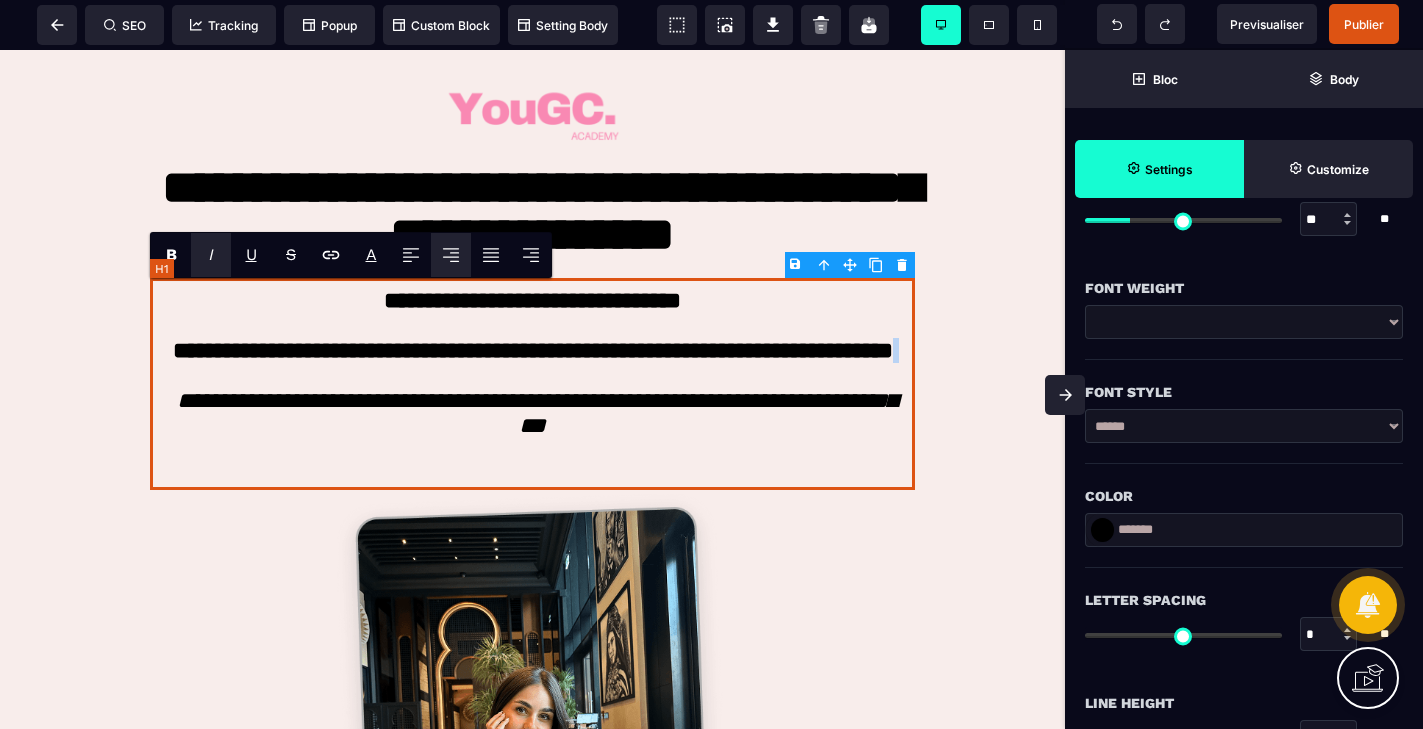 click on "**********" at bounding box center (532, 384) 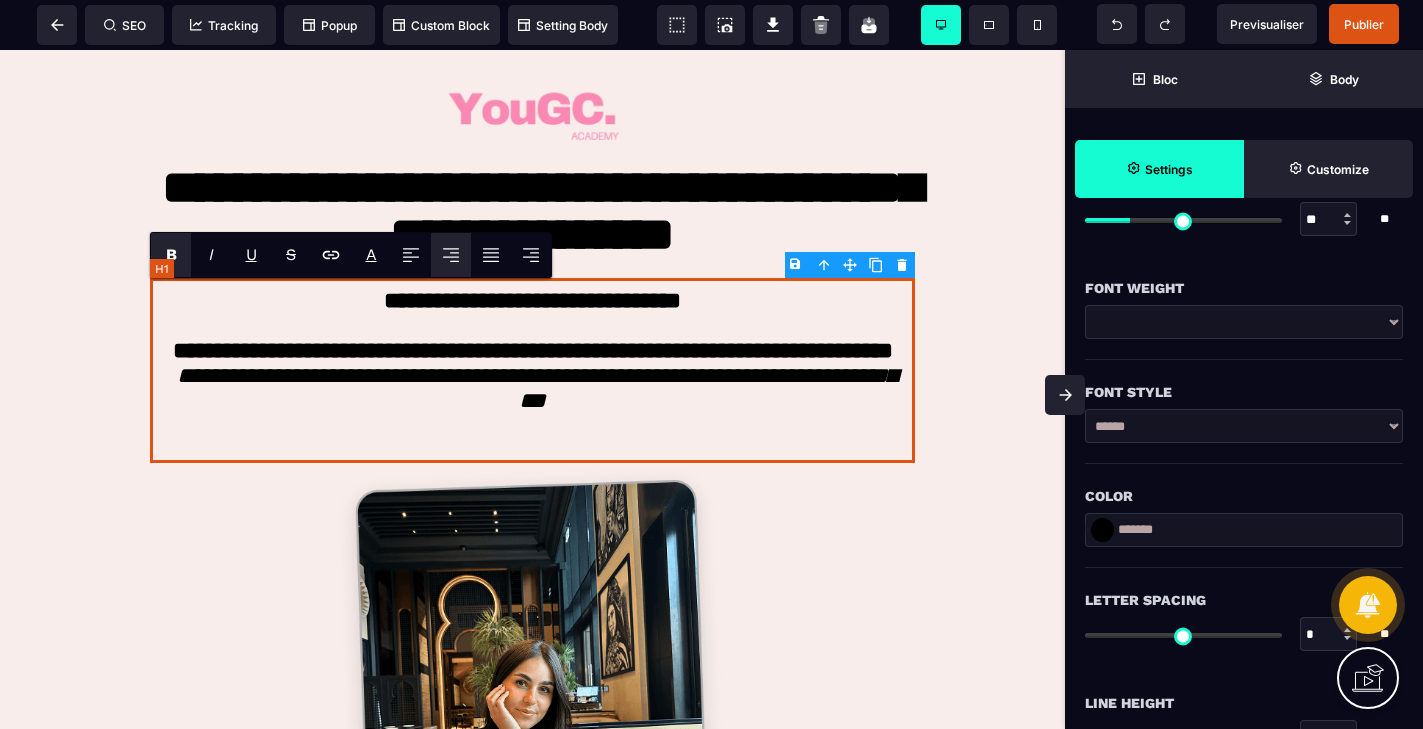click on "**********" at bounding box center (532, 370) 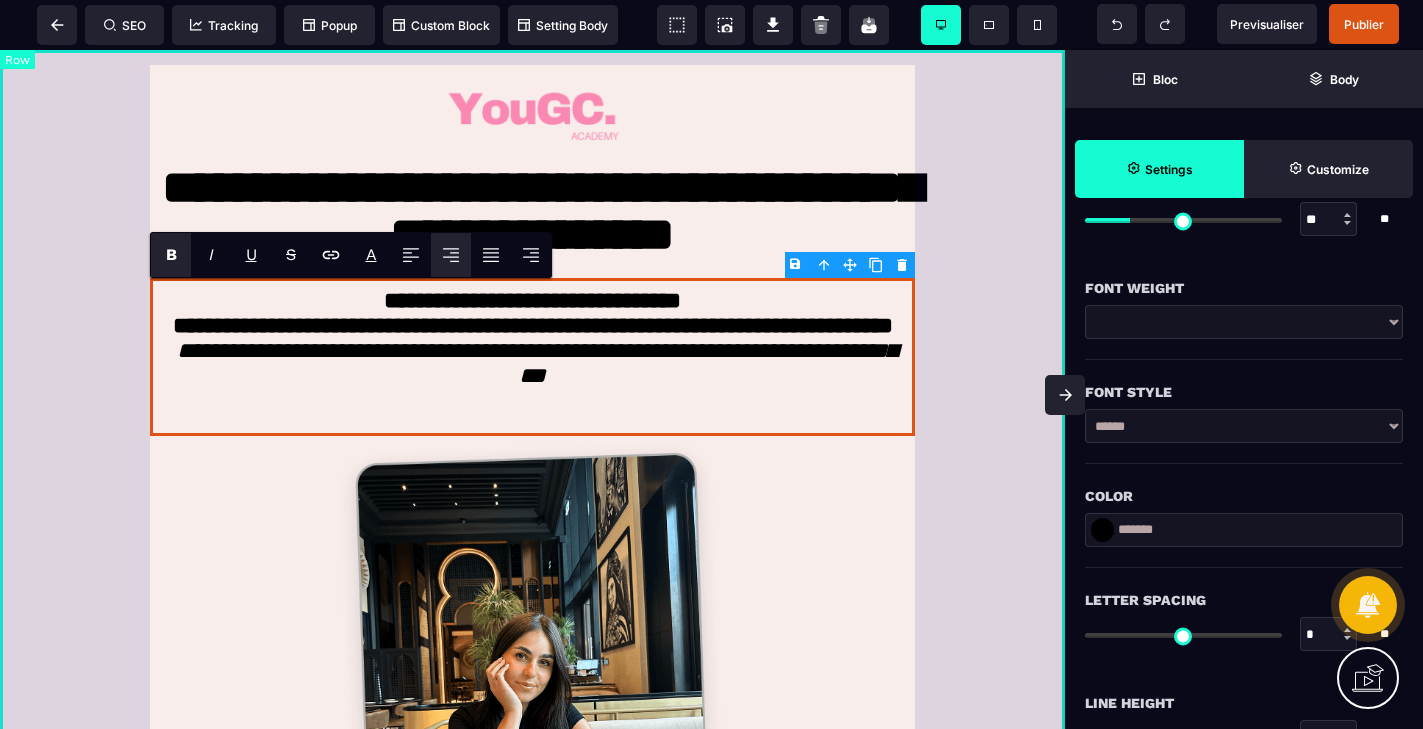 click on "**********" at bounding box center [532, 554] 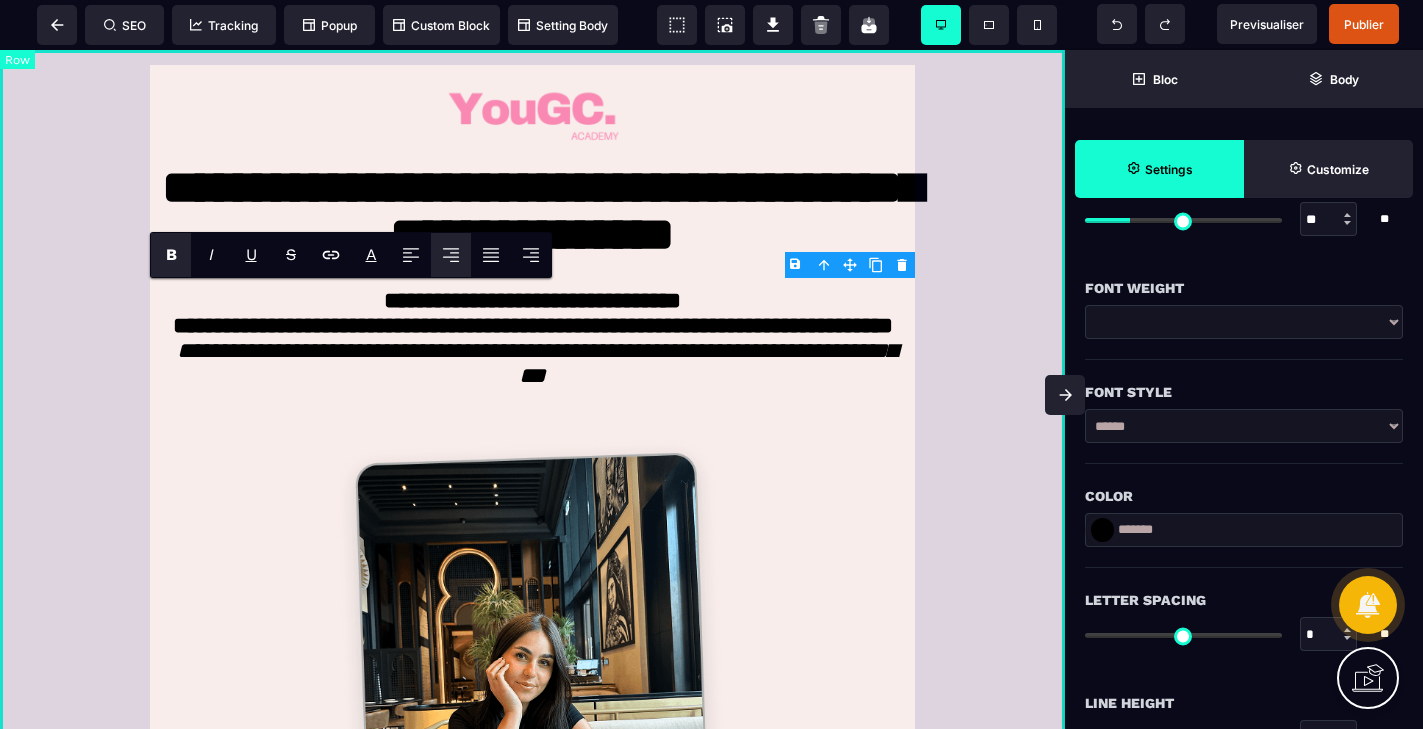 scroll, scrollTop: 0, scrollLeft: 0, axis: both 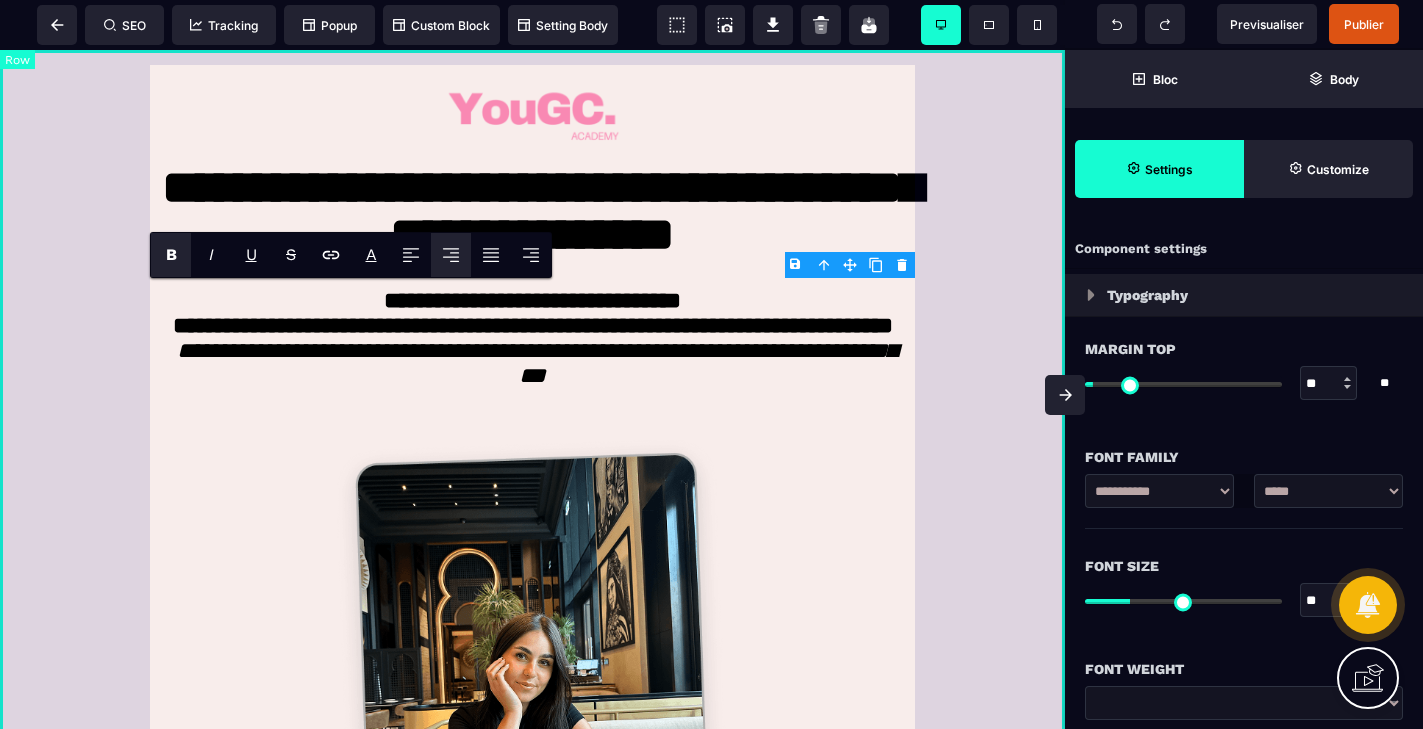 select on "**" 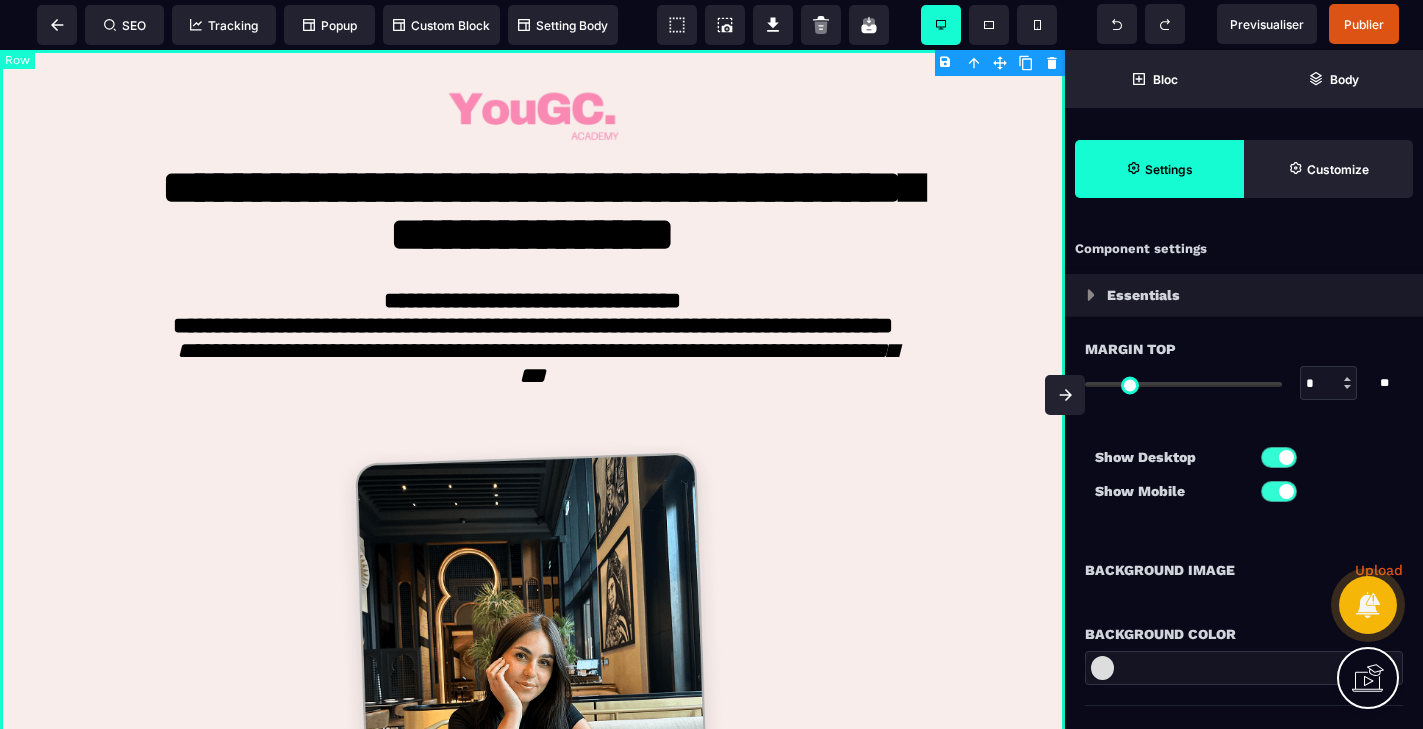 click on "**********" at bounding box center [532, 554] 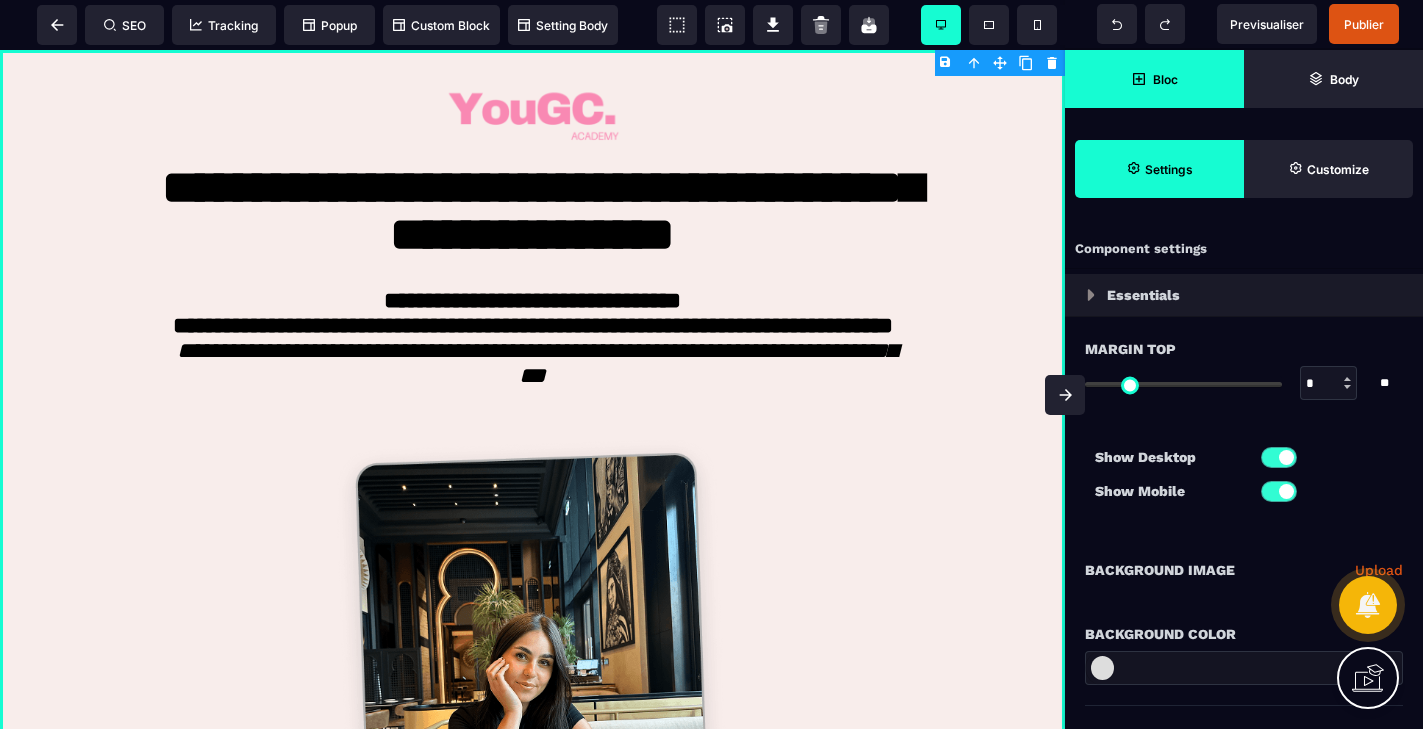 click on "Bloc" at bounding box center [1165, 79] 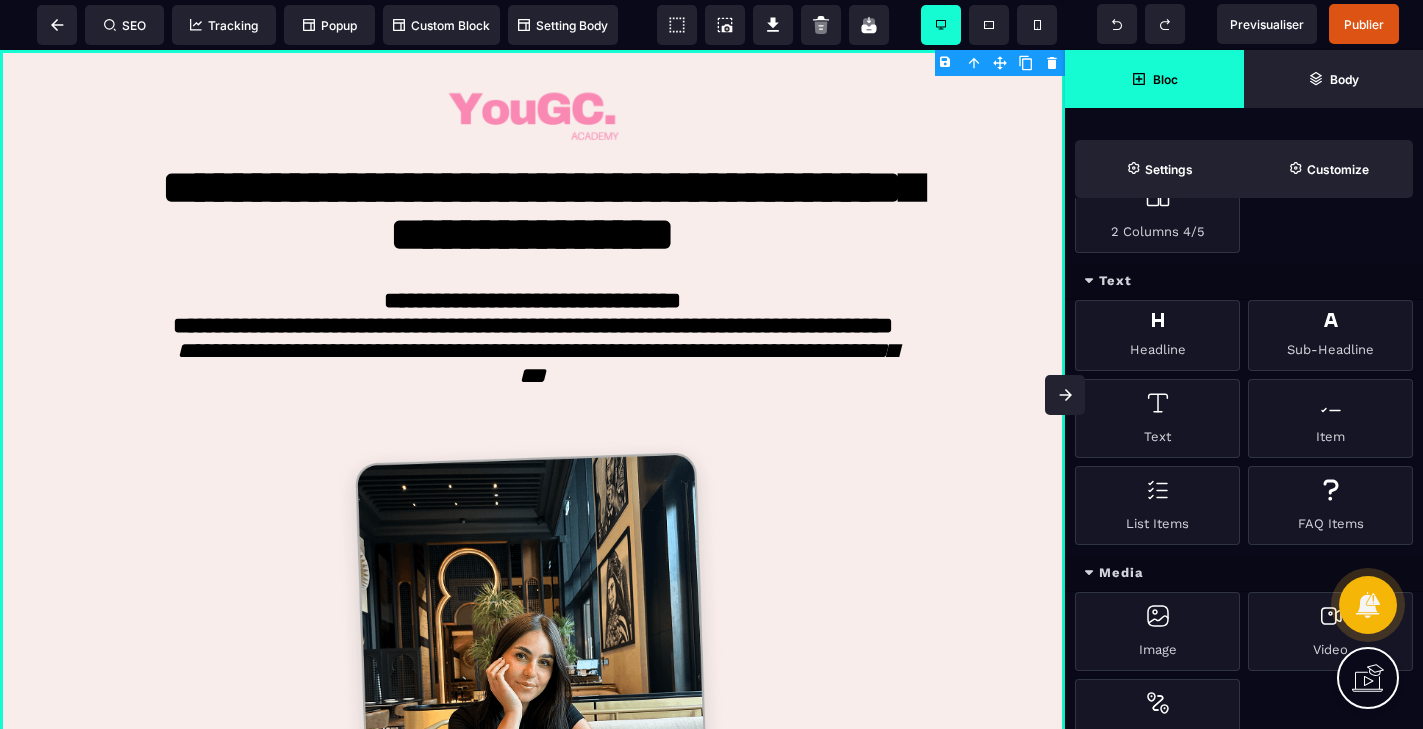 scroll, scrollTop: 671, scrollLeft: 0, axis: vertical 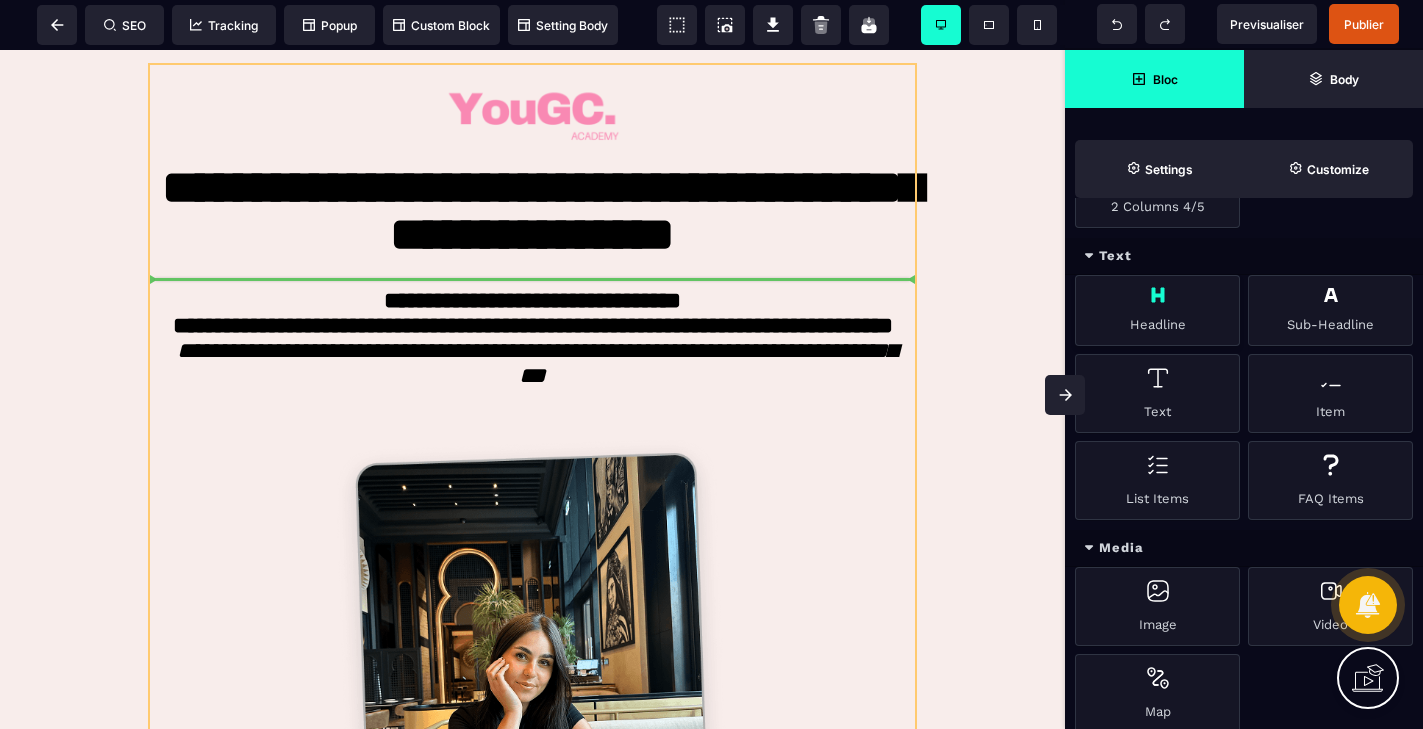select on "***" 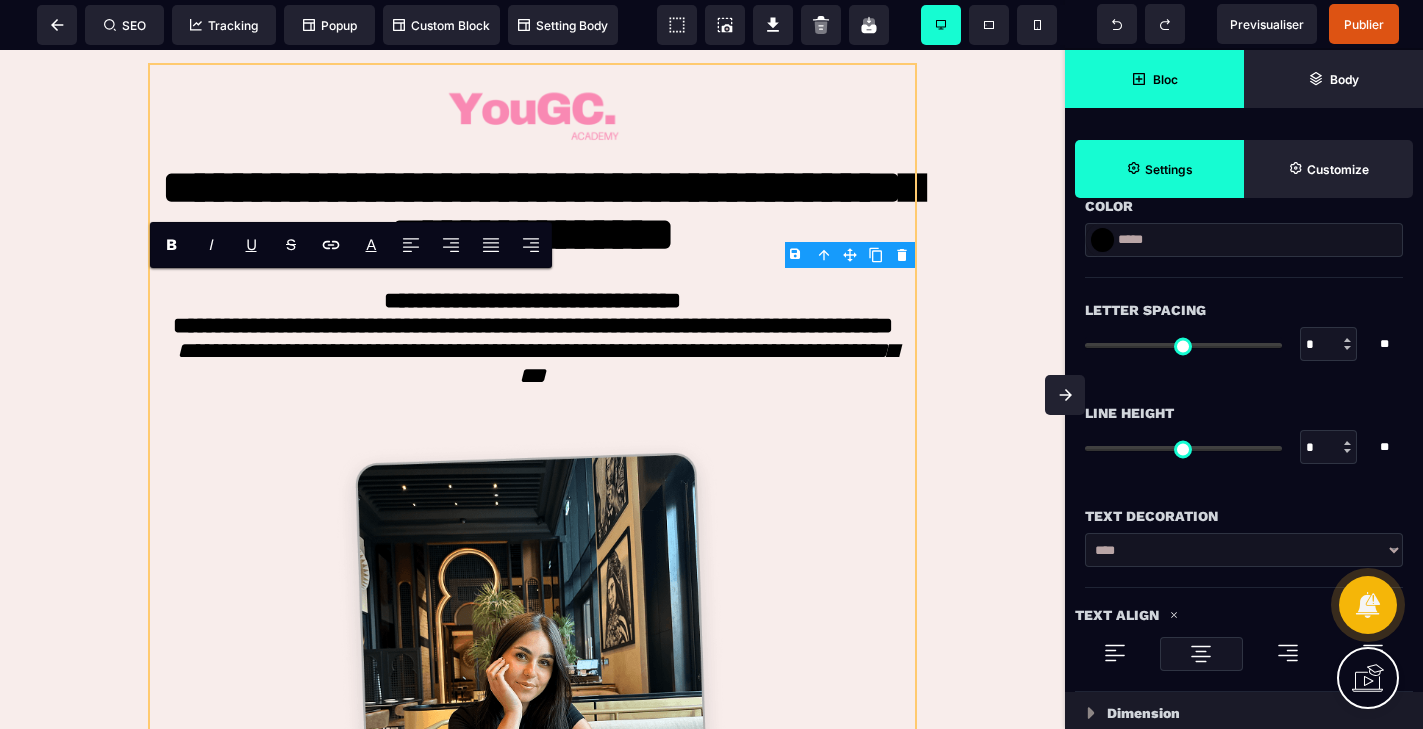 type on "*" 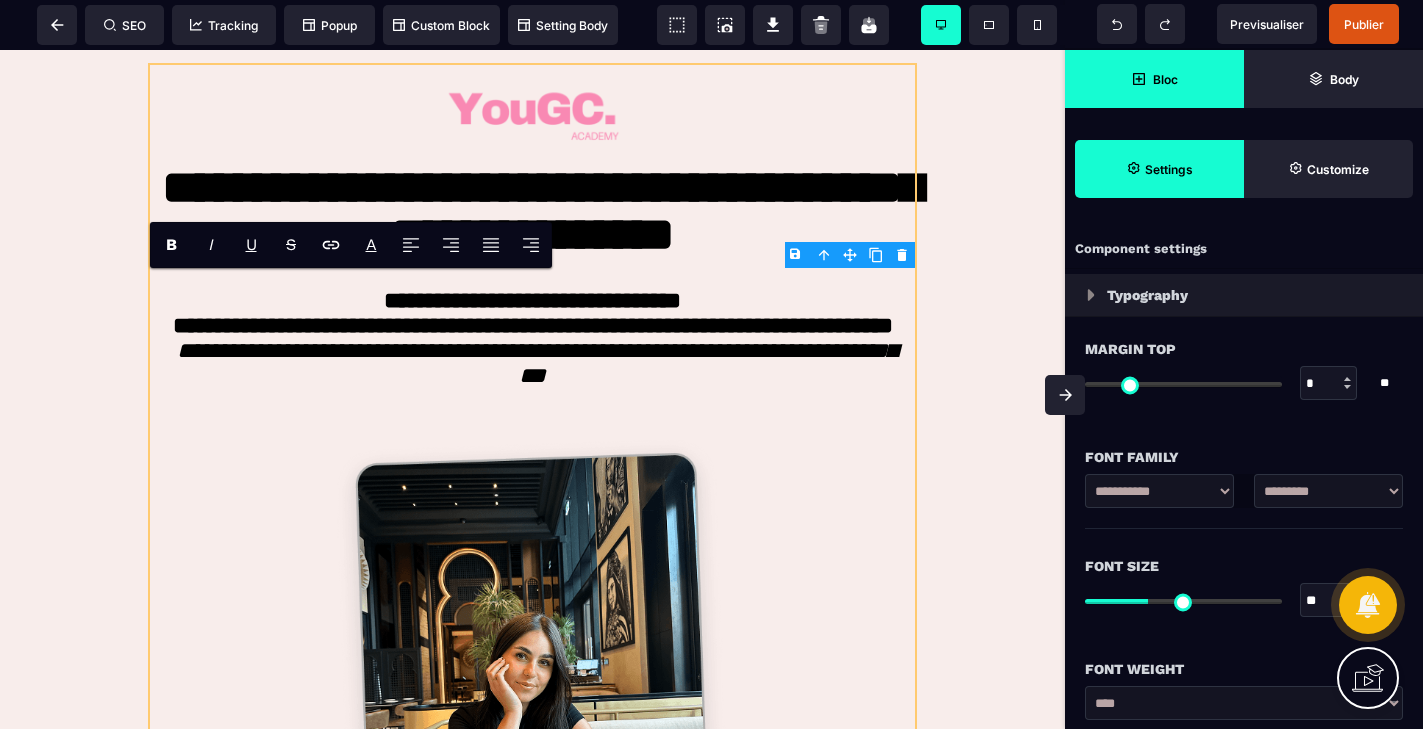 type on "***" 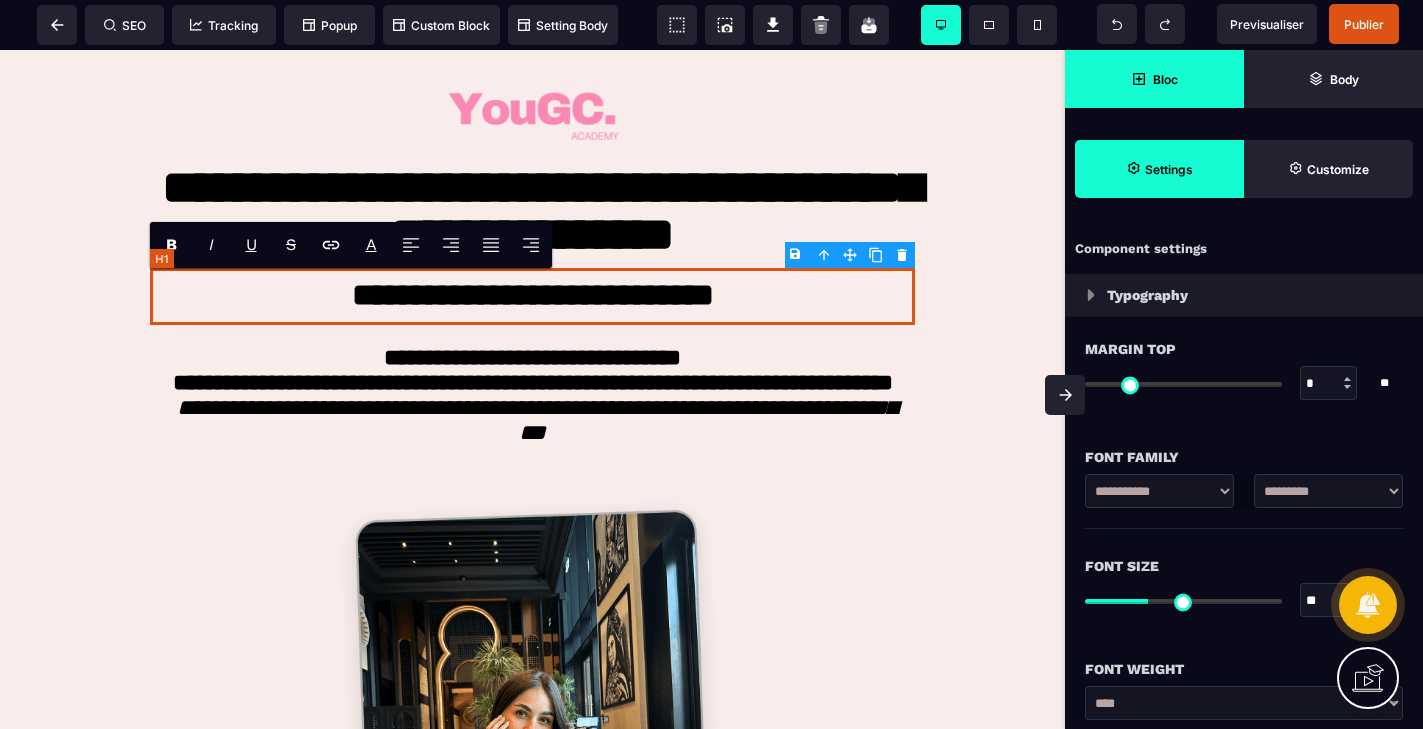 click on "**********" at bounding box center (532, 297) 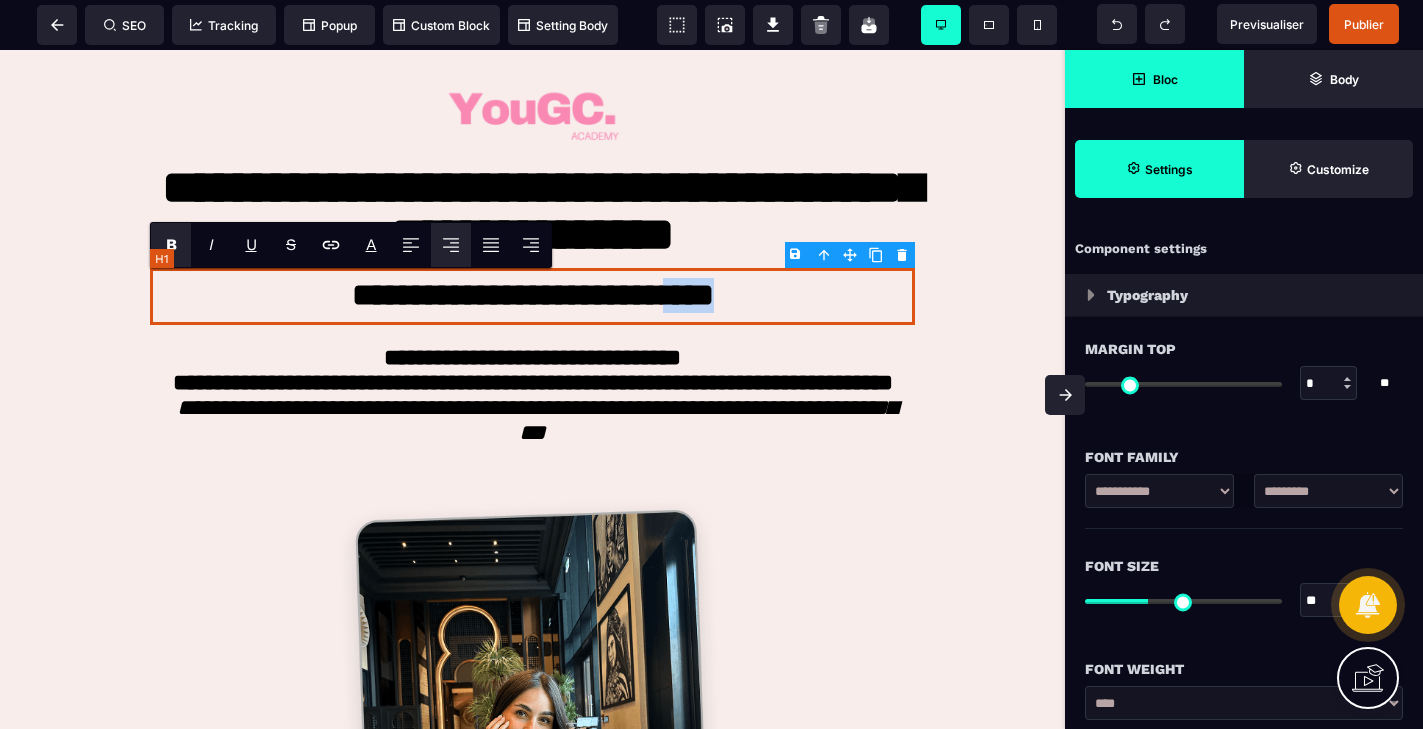 click on "**********" at bounding box center [532, 297] 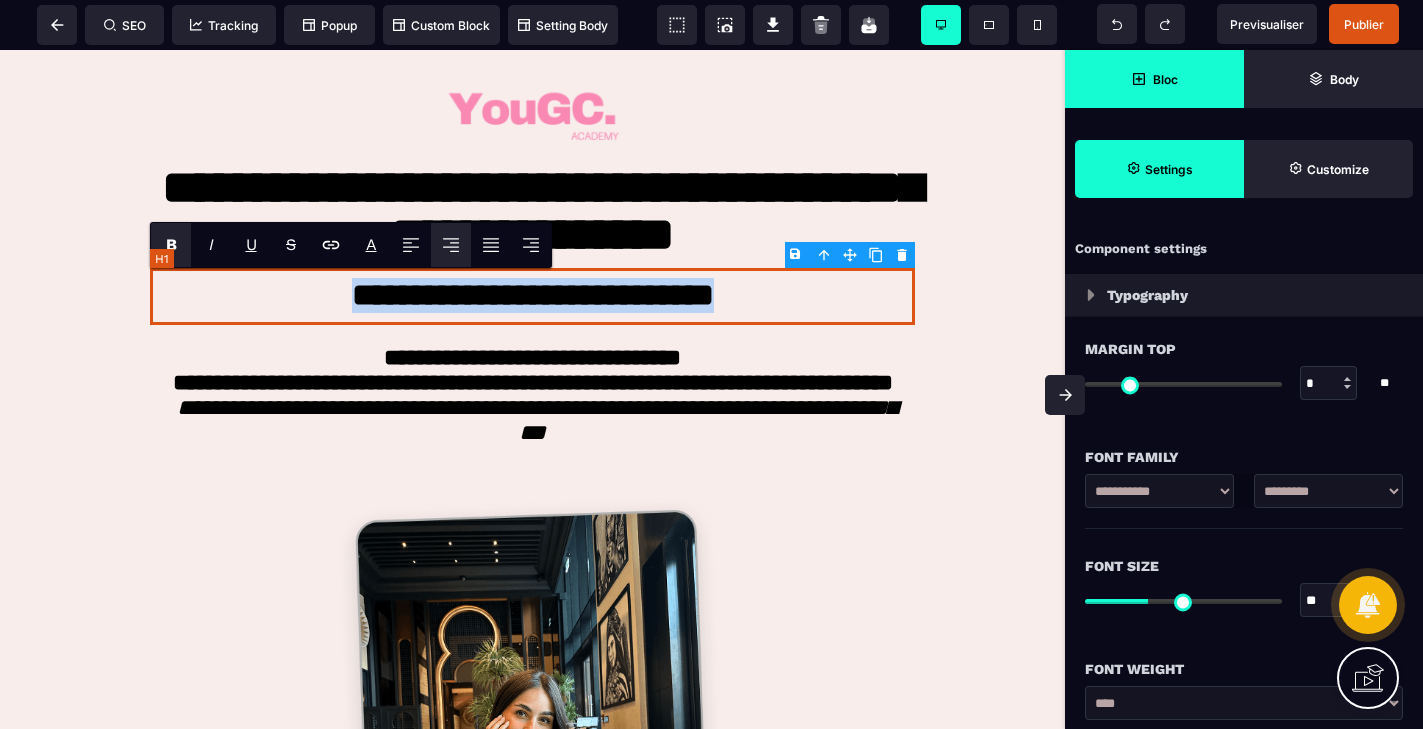 click on "**********" at bounding box center [532, 297] 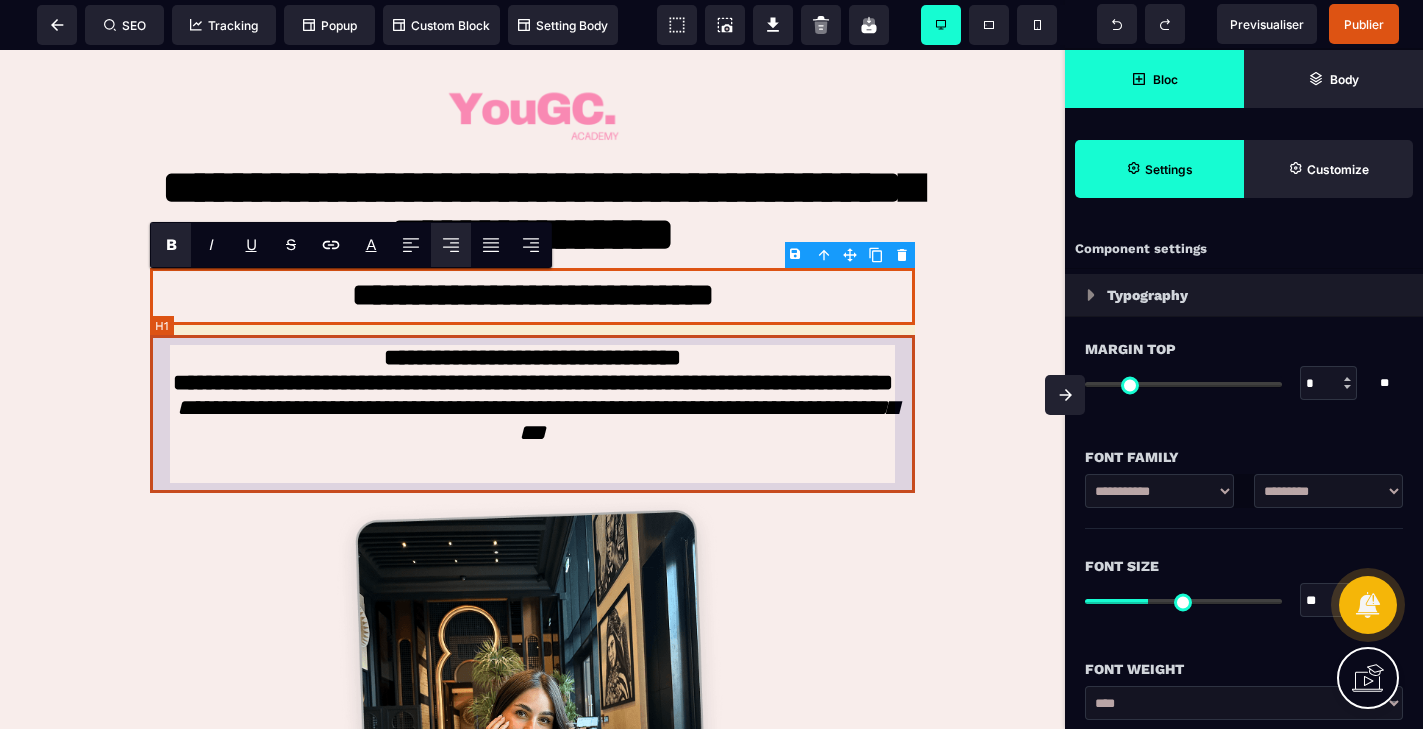 click on "**********" at bounding box center [532, 414] 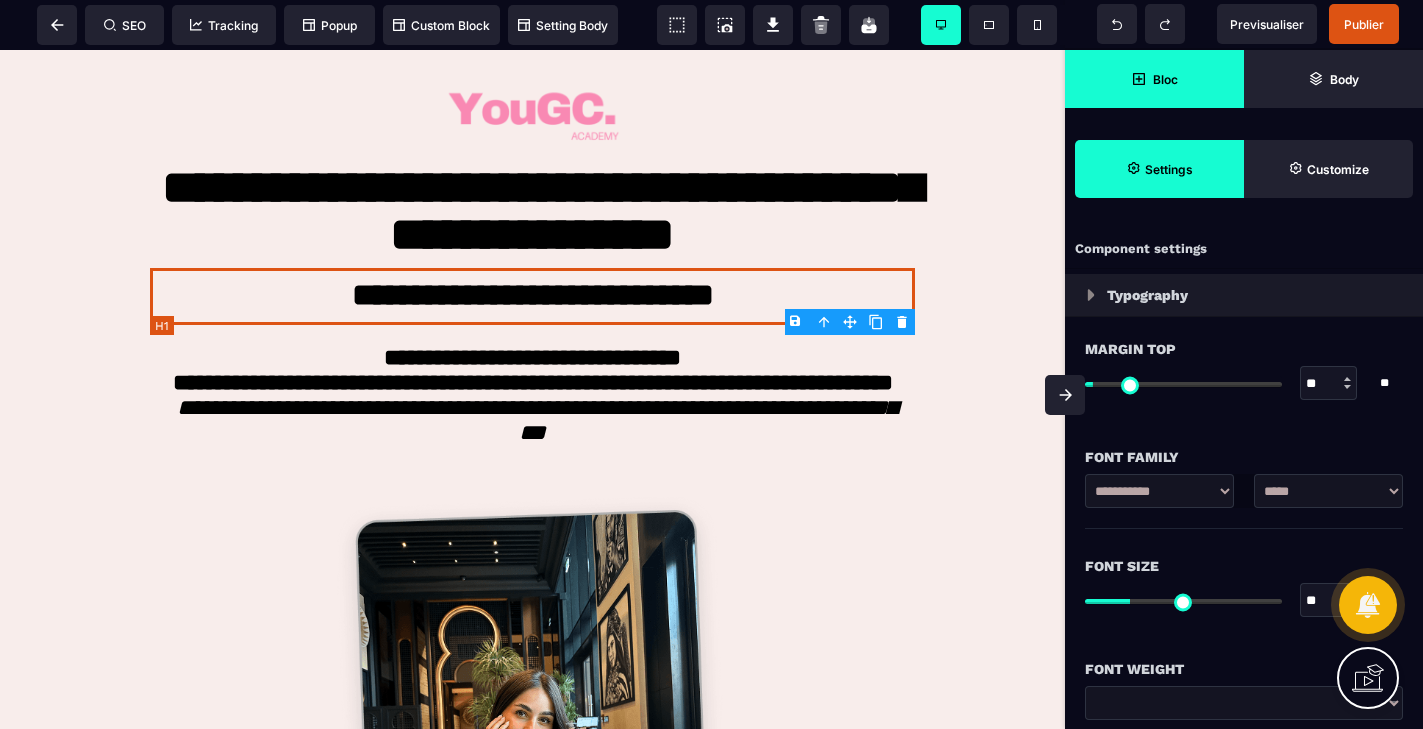 click on "**********" at bounding box center [532, 414] 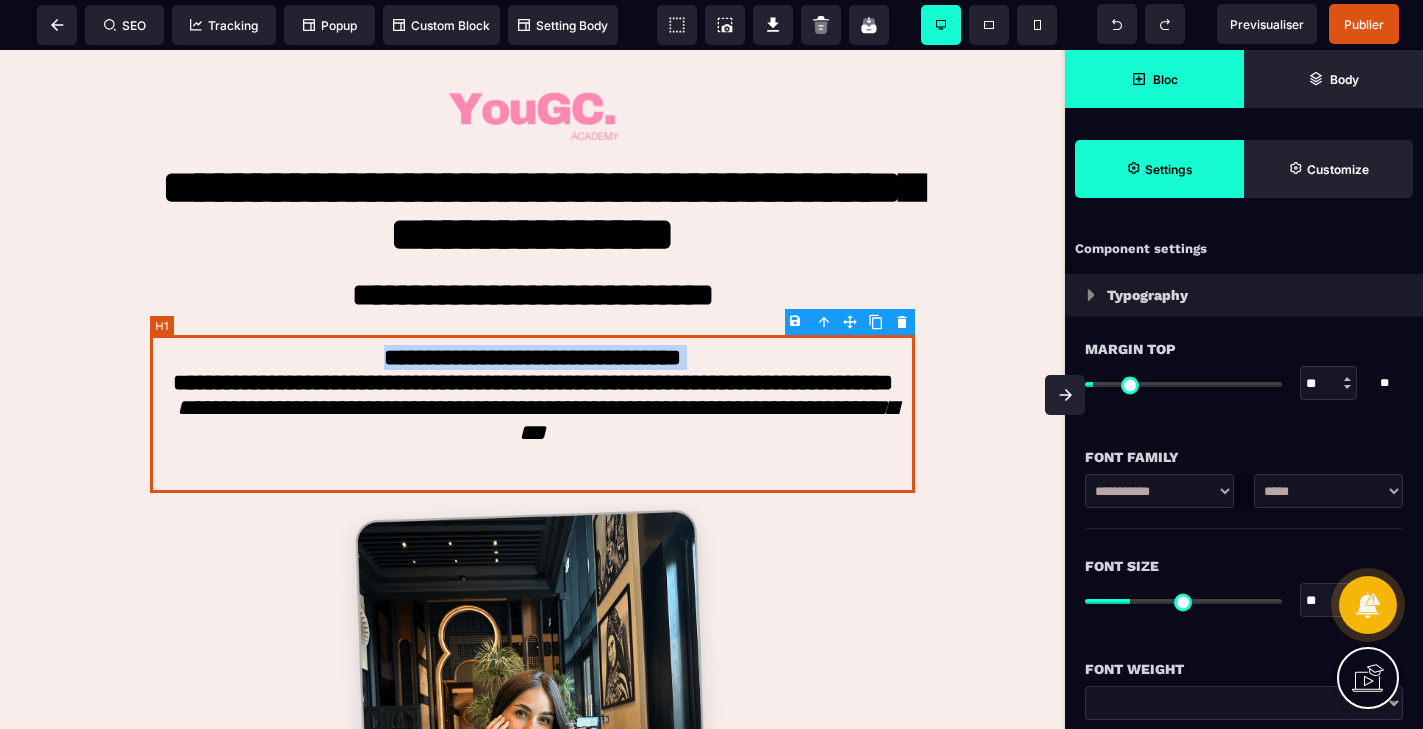 click on "**********" at bounding box center (532, 414) 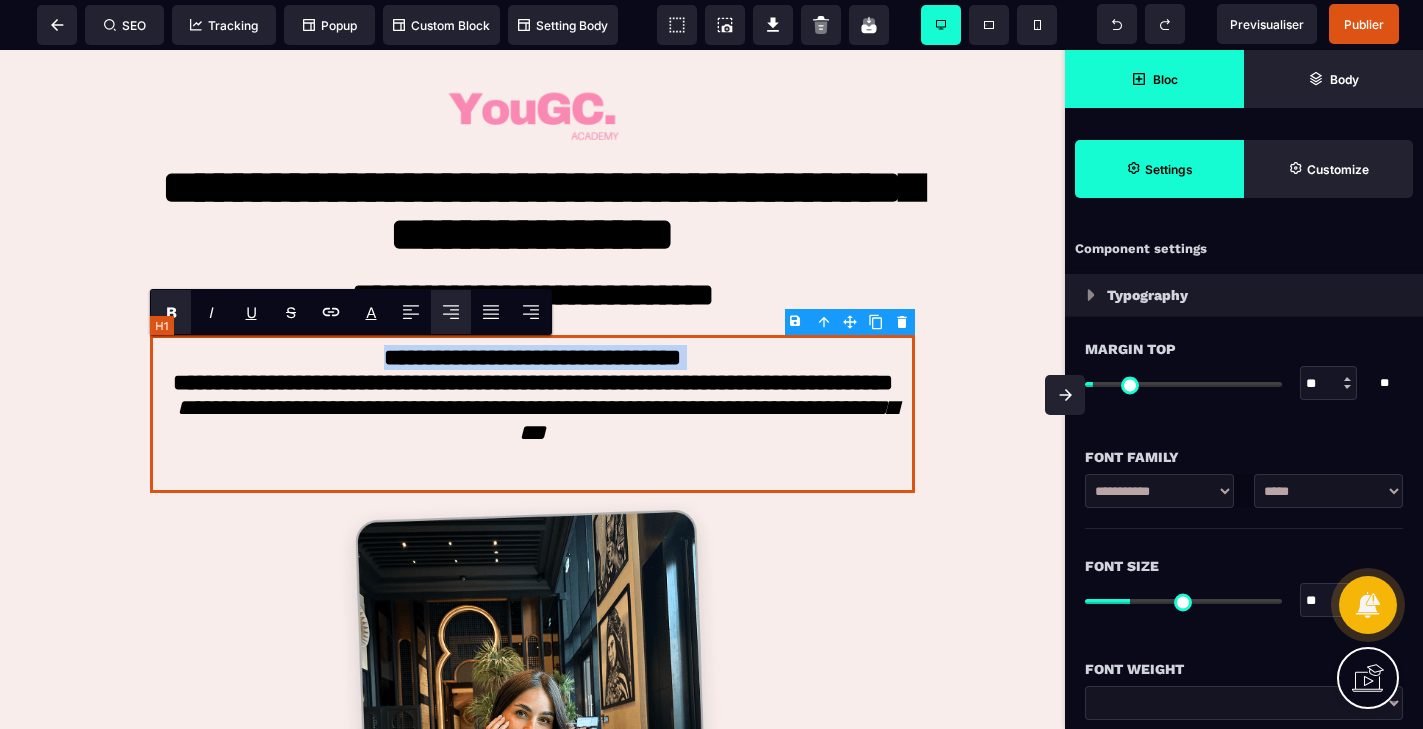 copy on "**********" 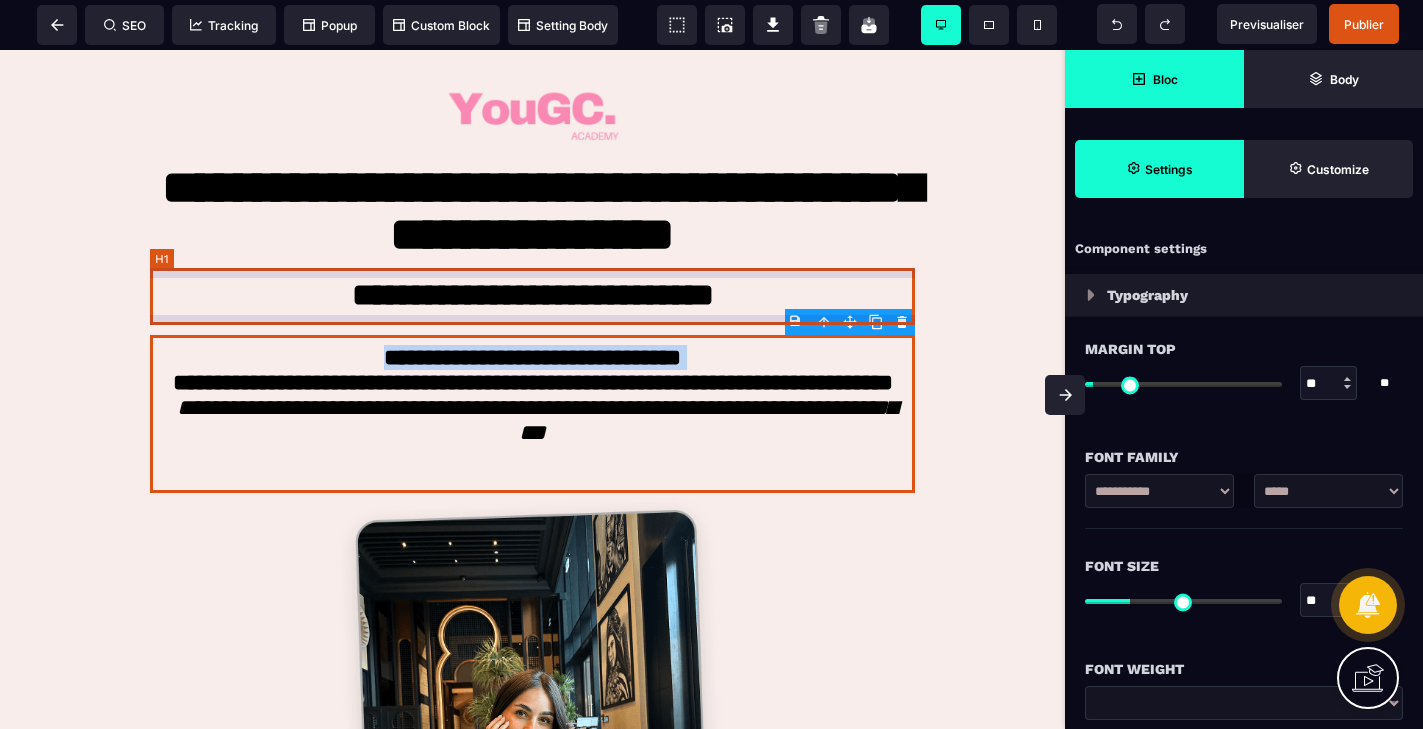 click on "**********" at bounding box center [532, 297] 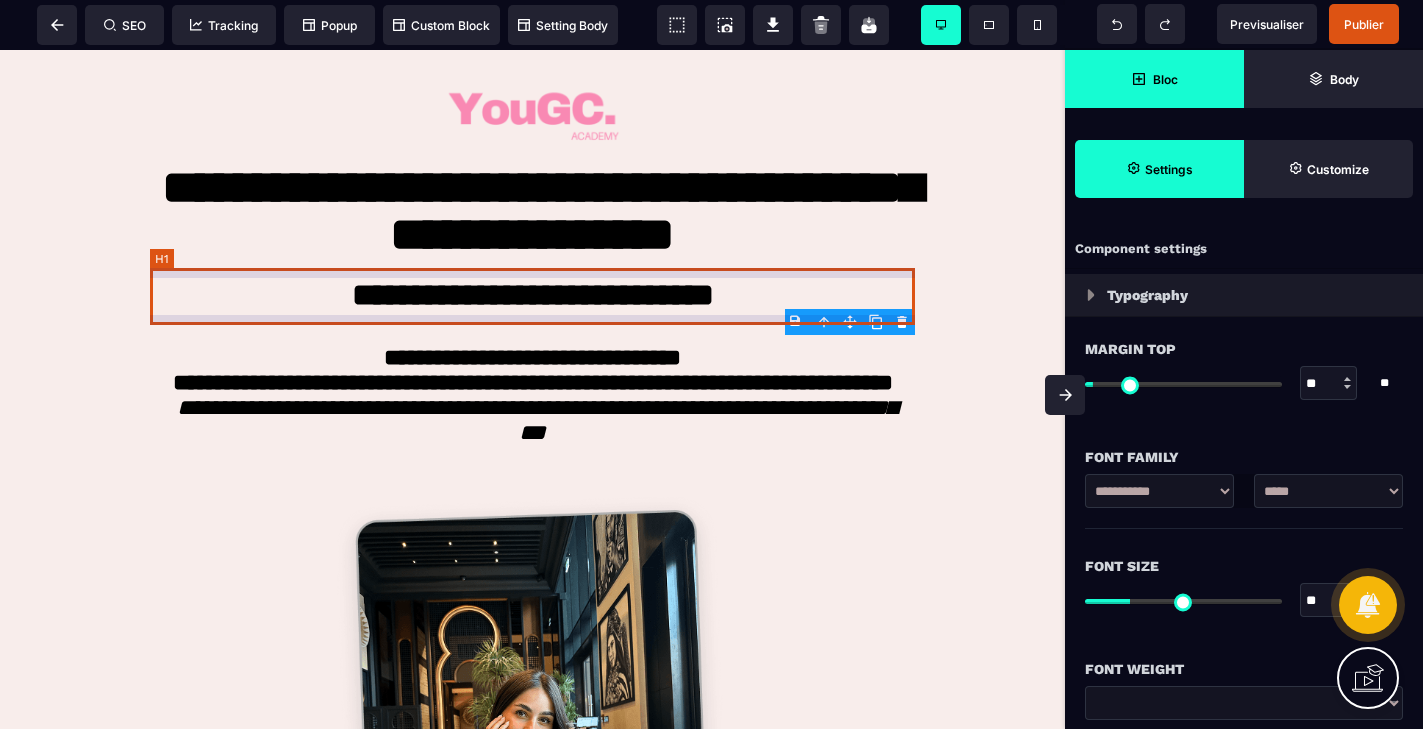 click on "**********" at bounding box center (532, 297) 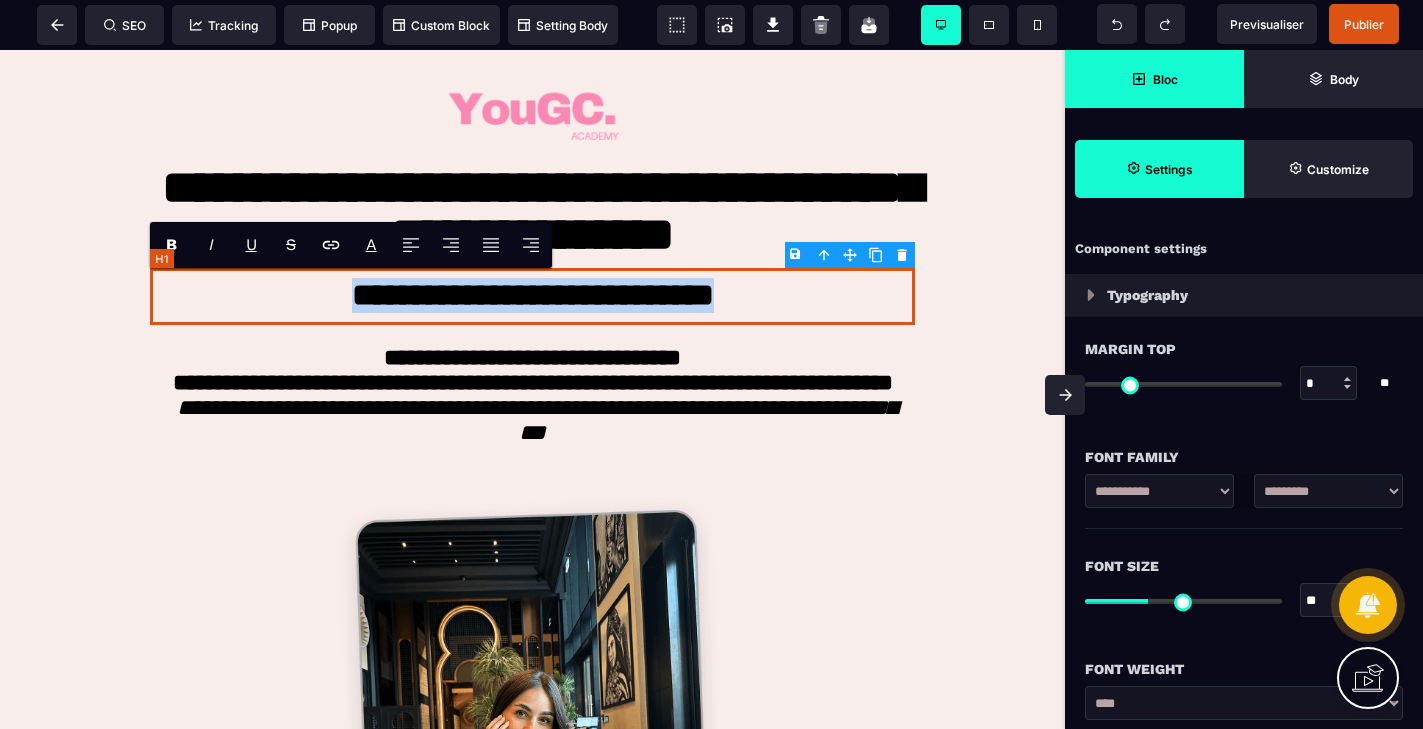 click on "**********" at bounding box center [532, 297] 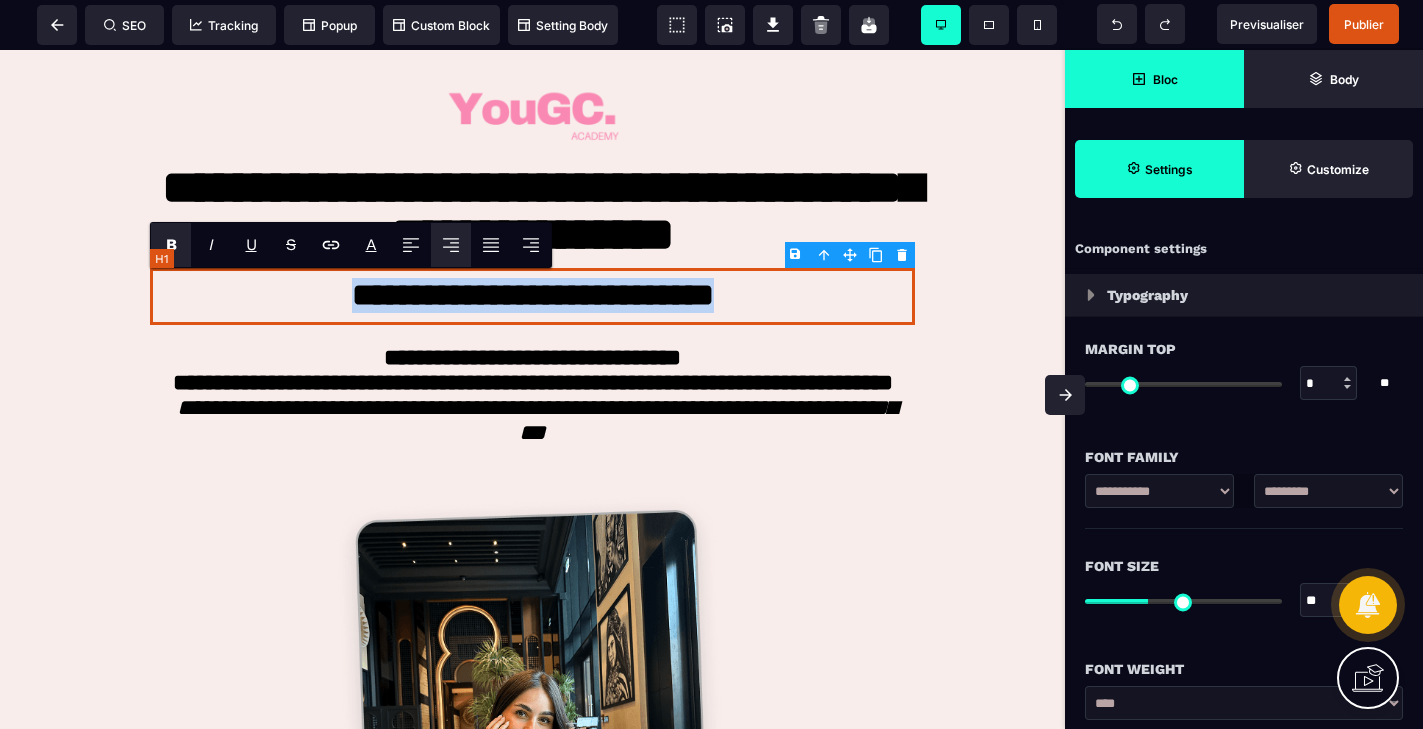 paste 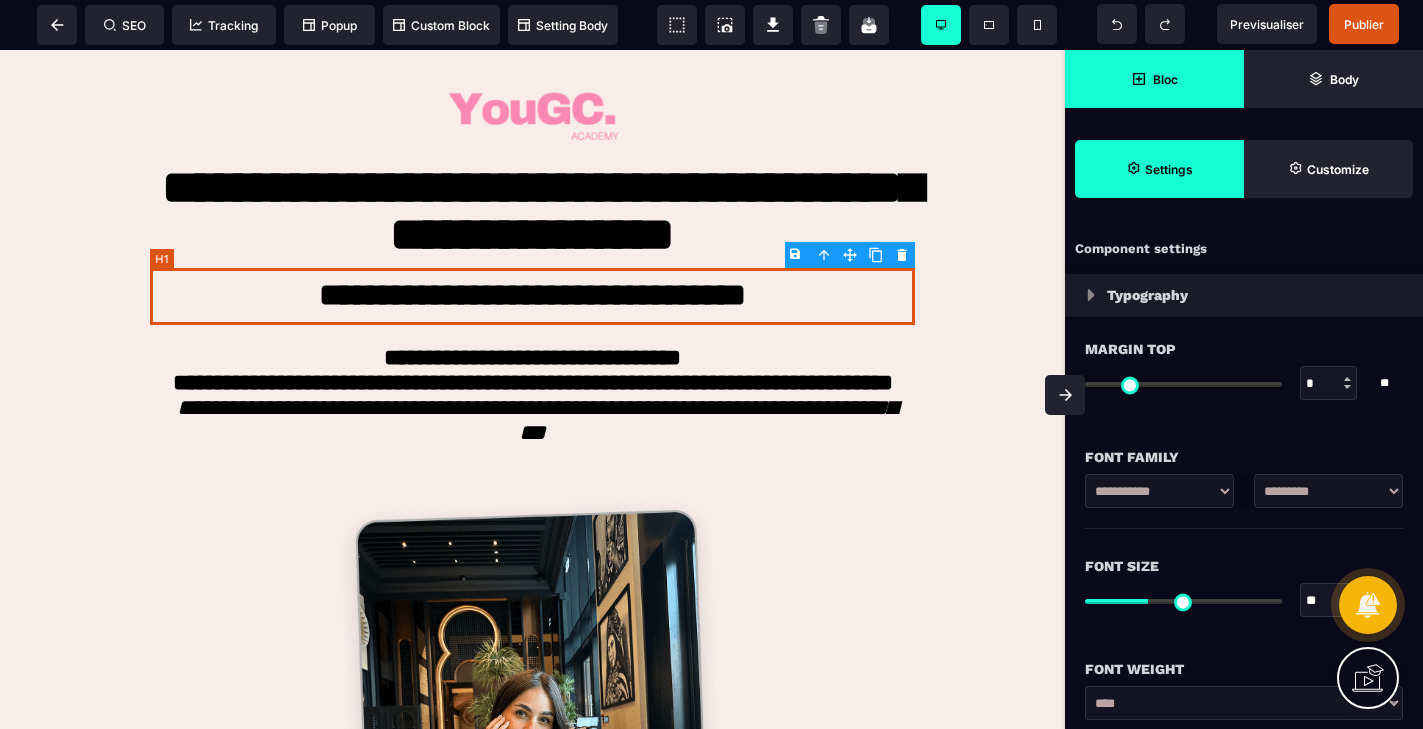 click on "**********" at bounding box center (532, 414) 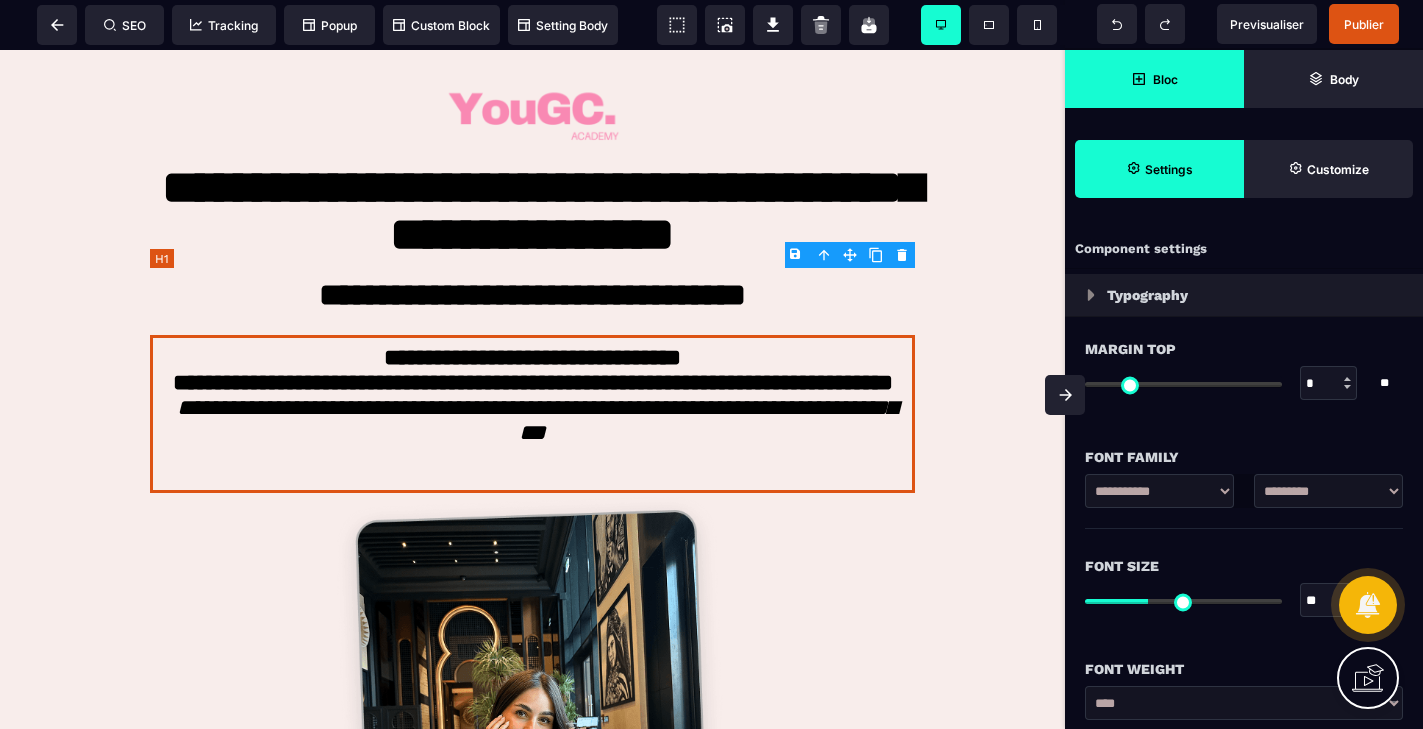 click on "**********" at bounding box center (532, 414) 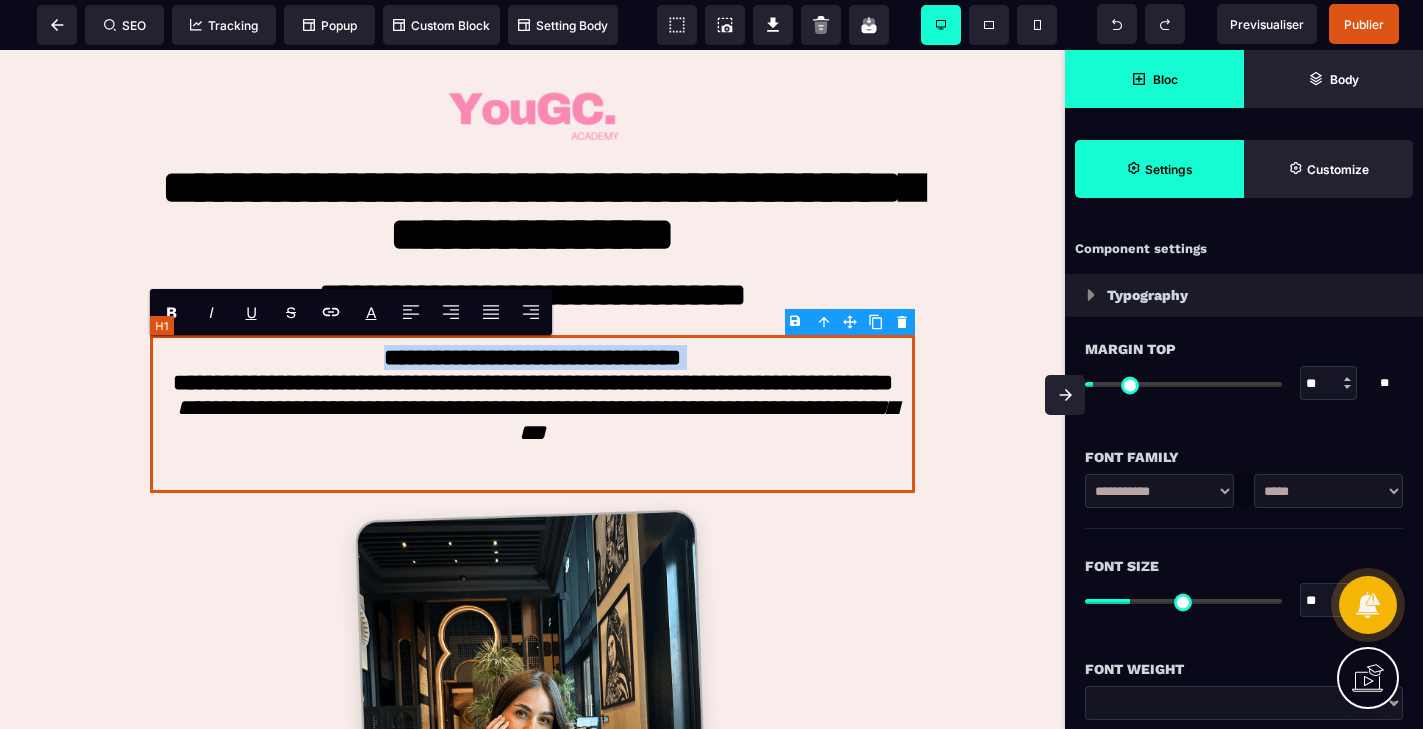 click on "**********" at bounding box center [532, 414] 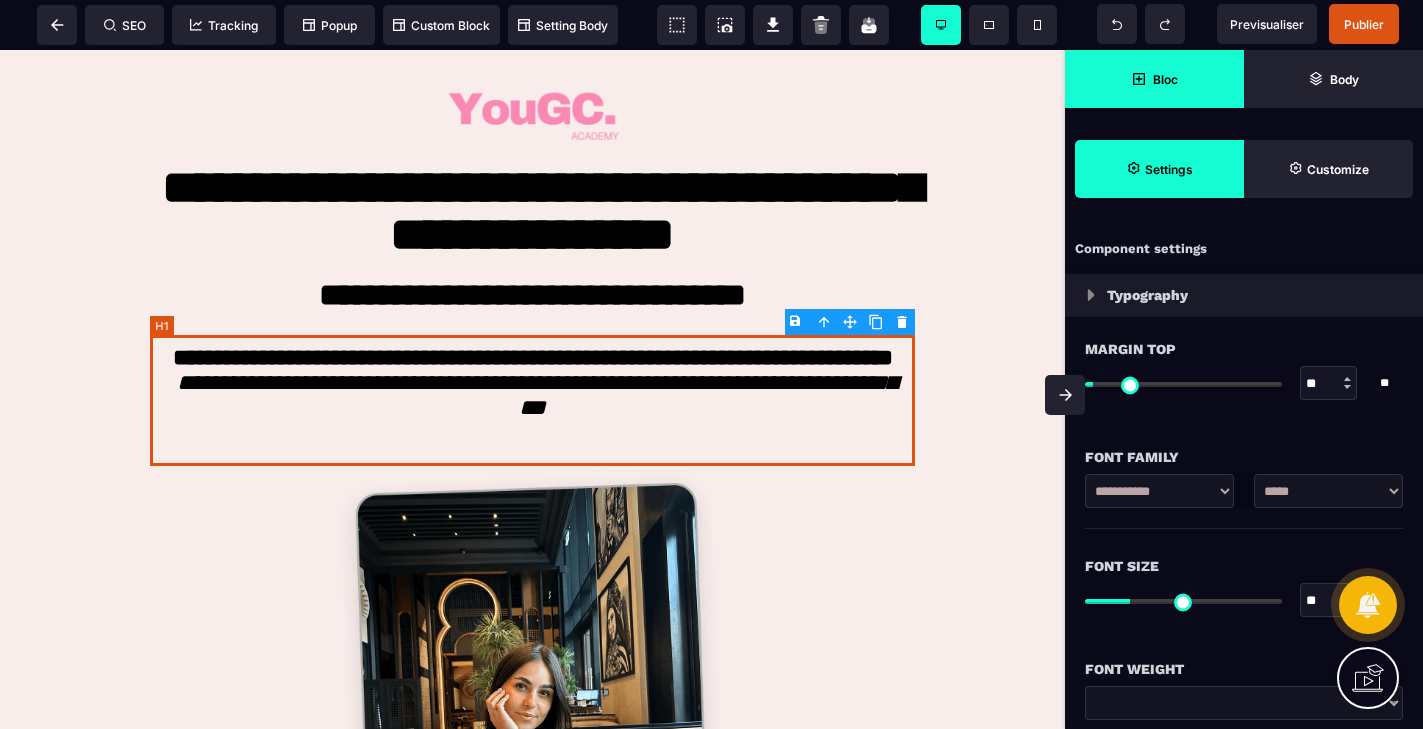 click on "**********" at bounding box center (532, 211) 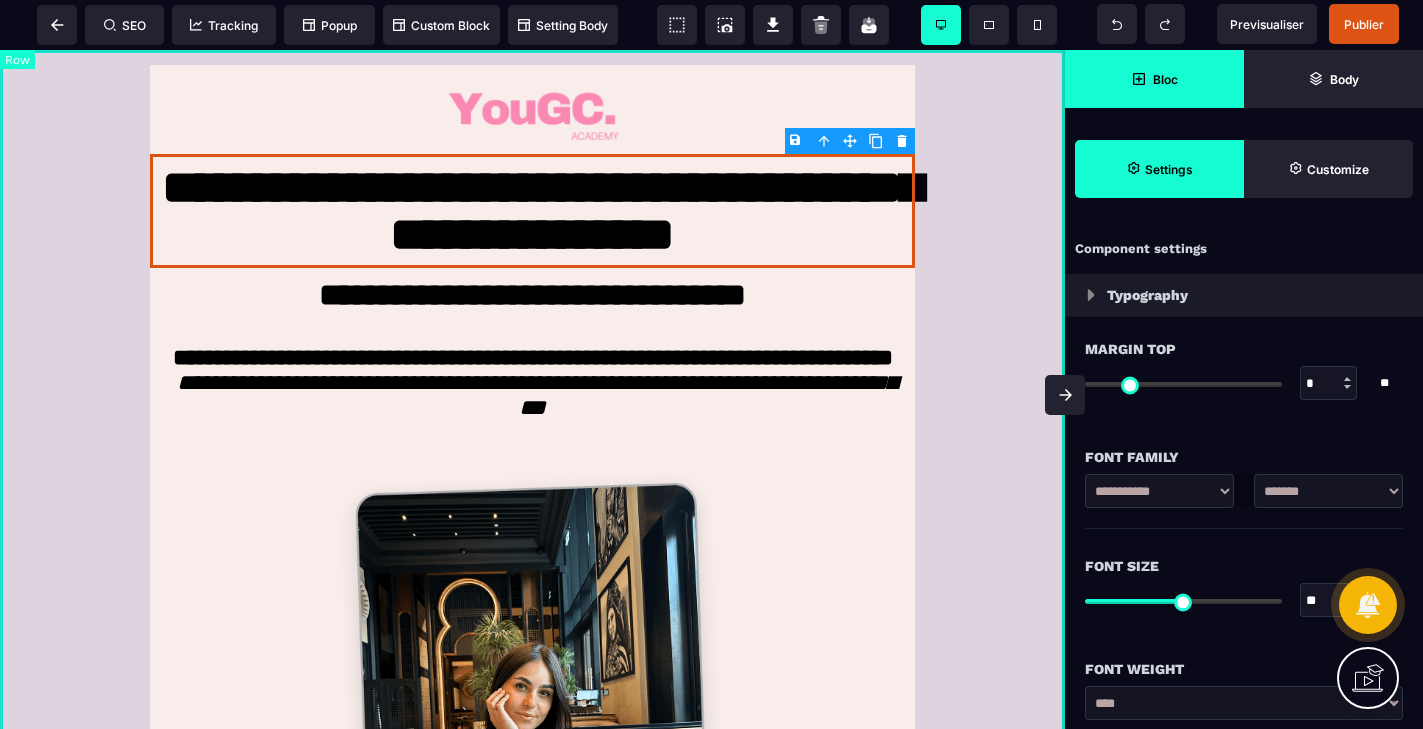 click on "**********" at bounding box center [532, 570] 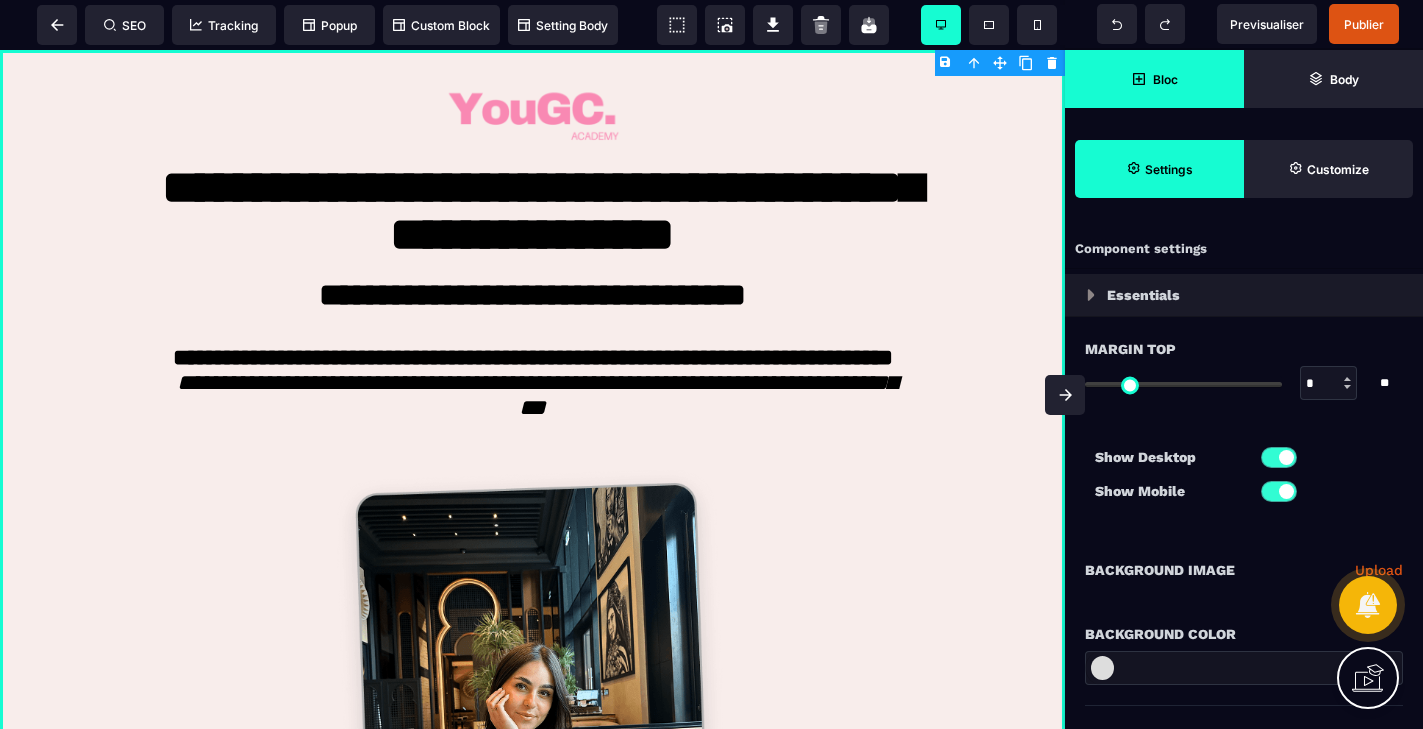 click on "Bloc" at bounding box center [1154, 79] 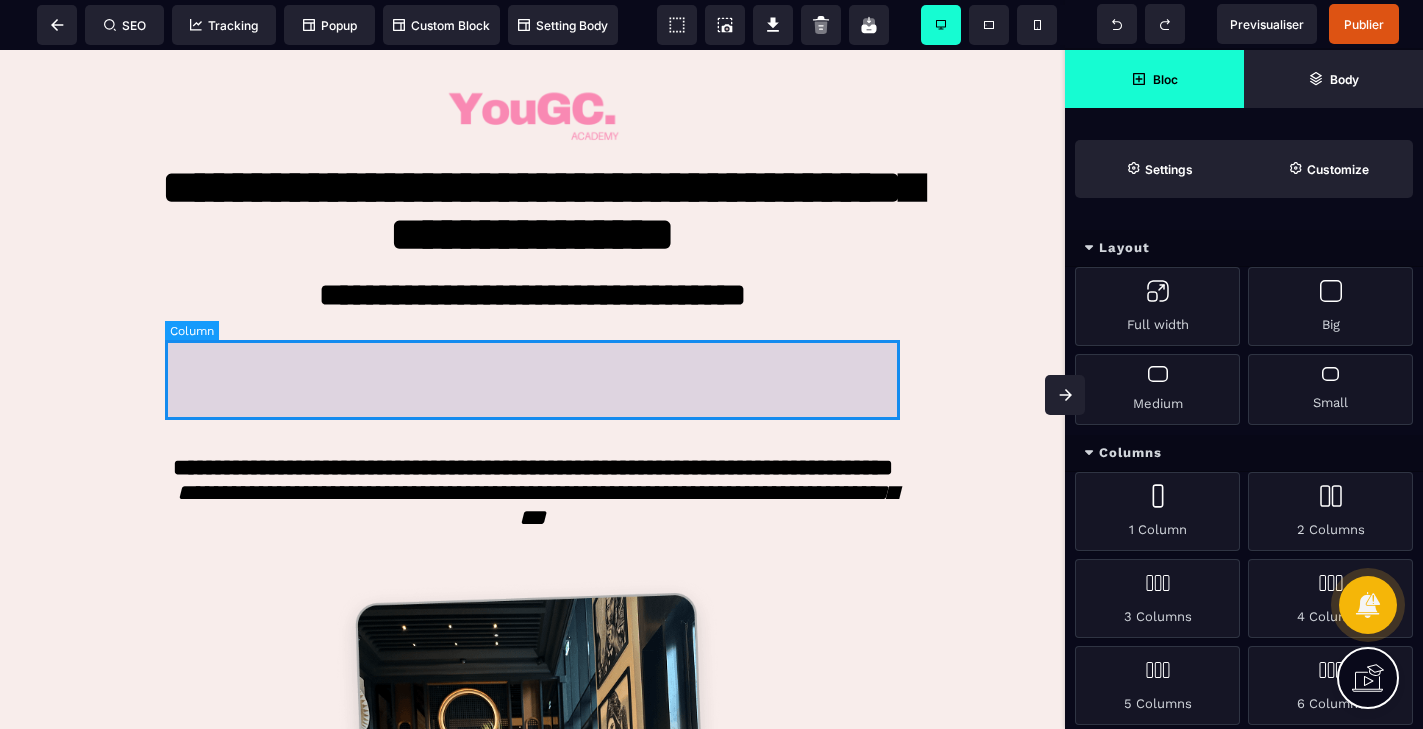 click at bounding box center (532, 380) 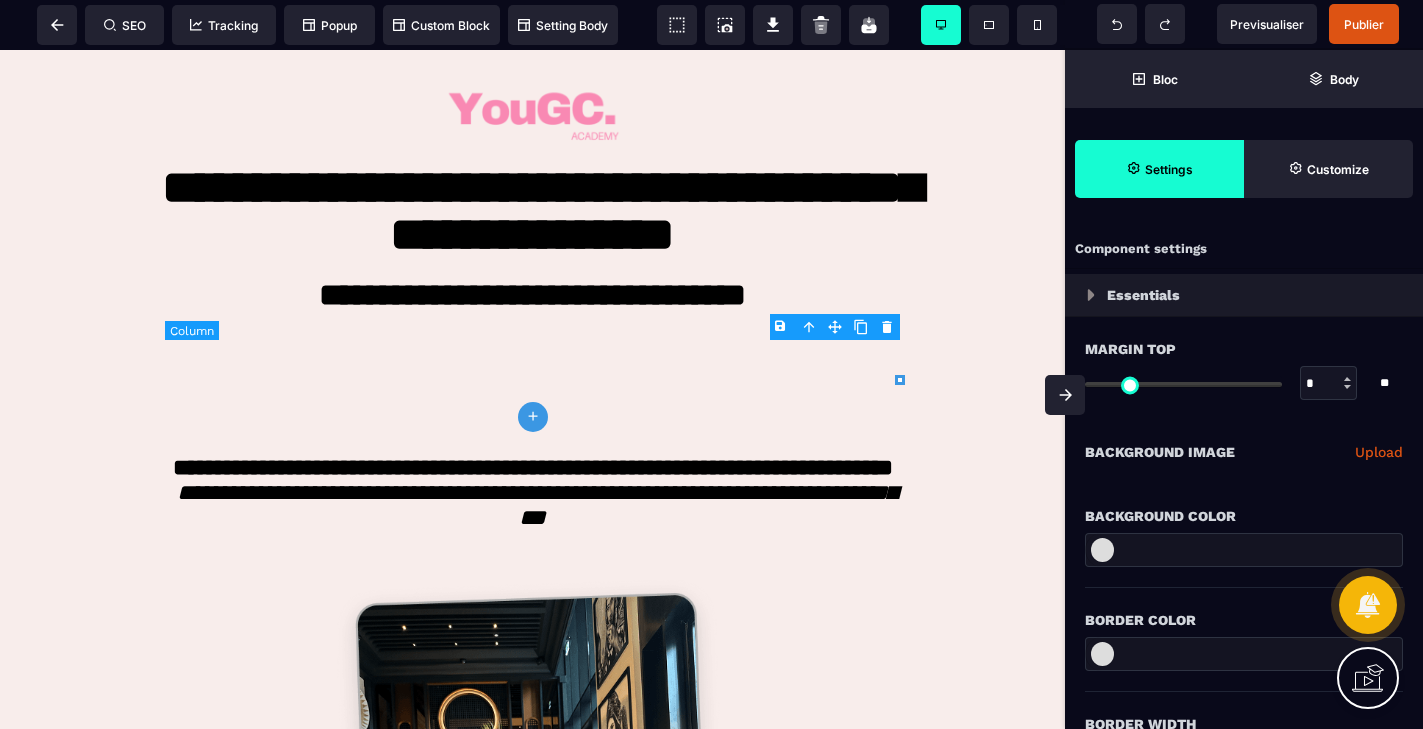 type on "*" 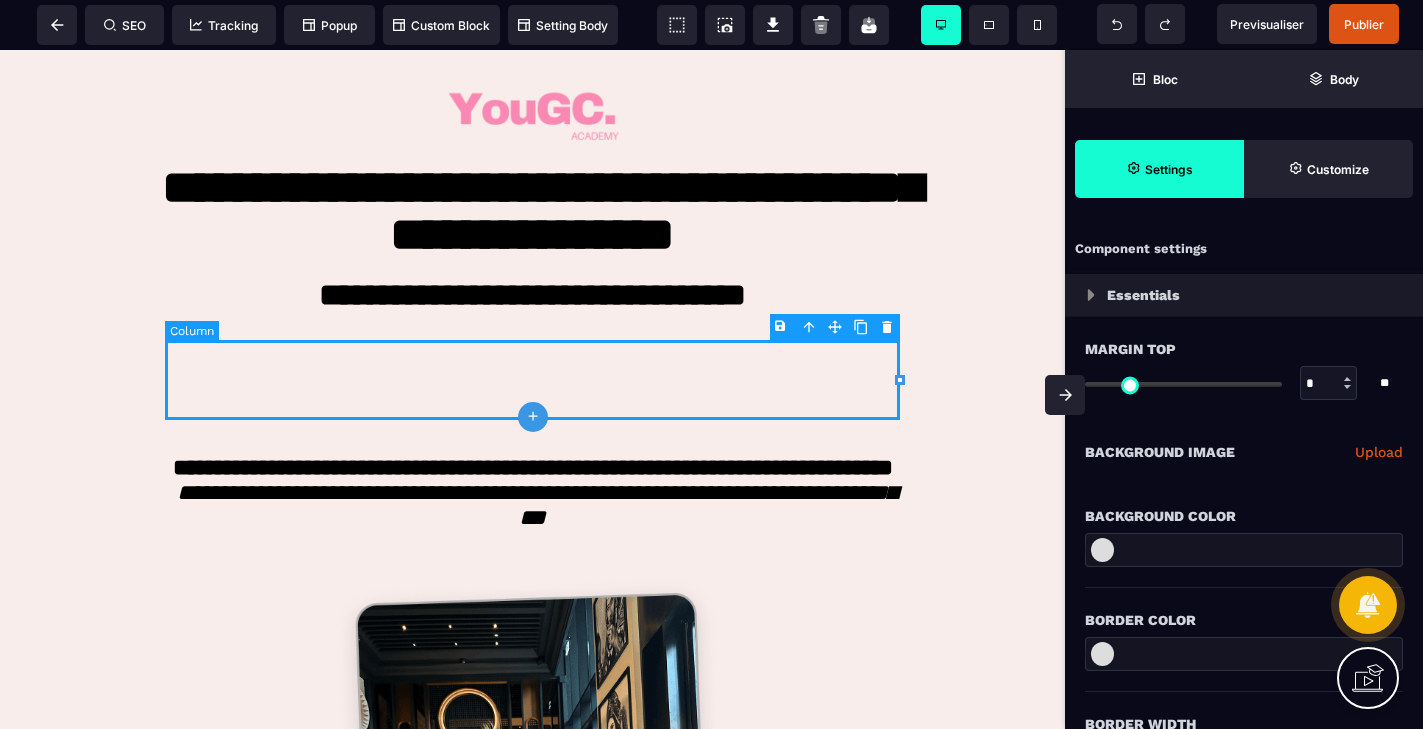 select on "*" 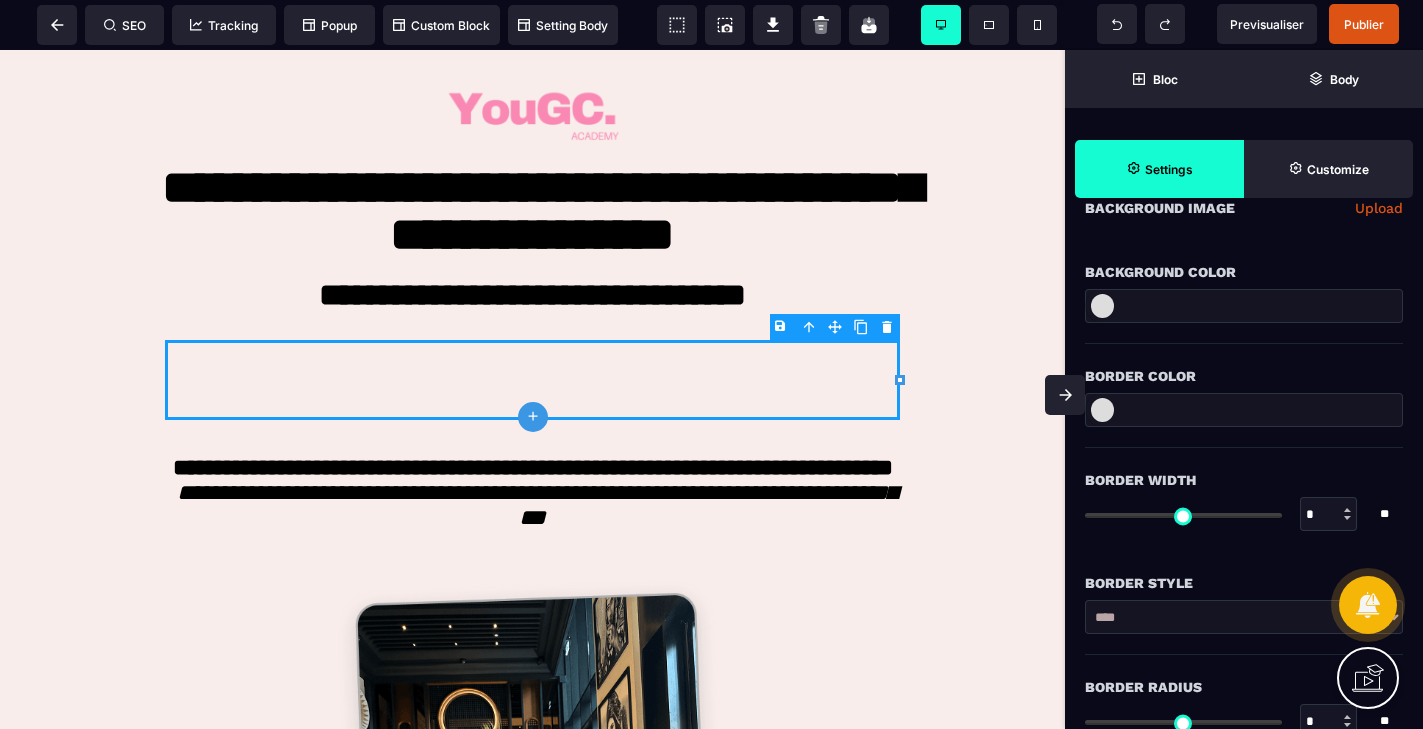 scroll, scrollTop: 132, scrollLeft: 0, axis: vertical 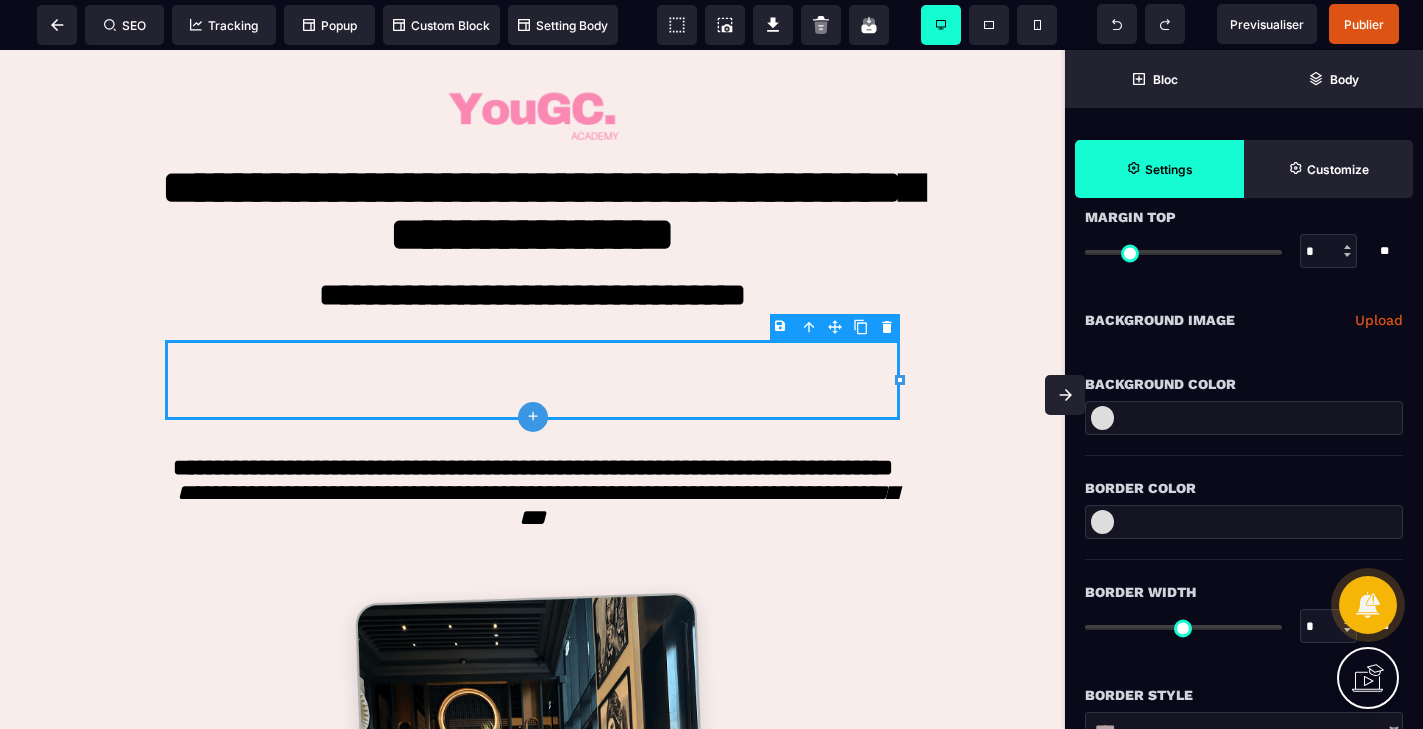 click at bounding box center (1102, 418) 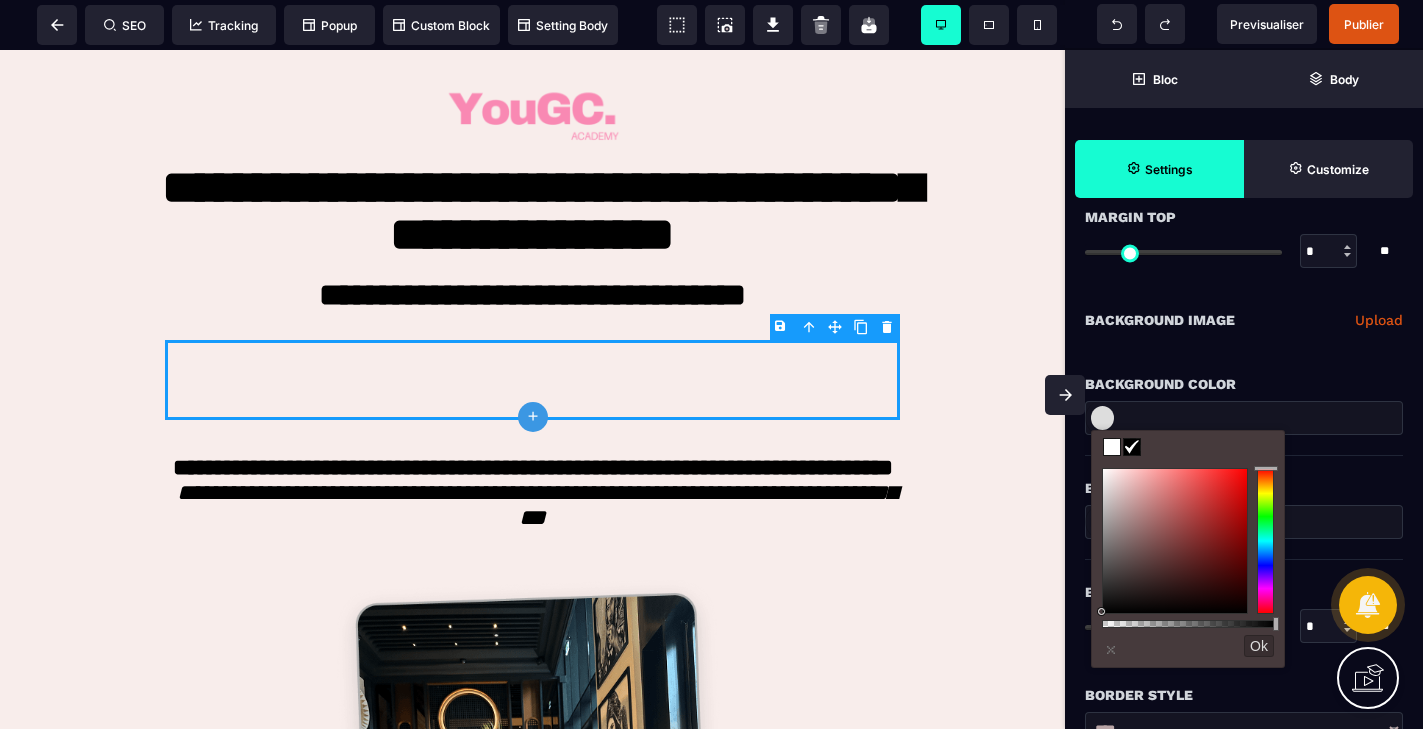 type on "*******" 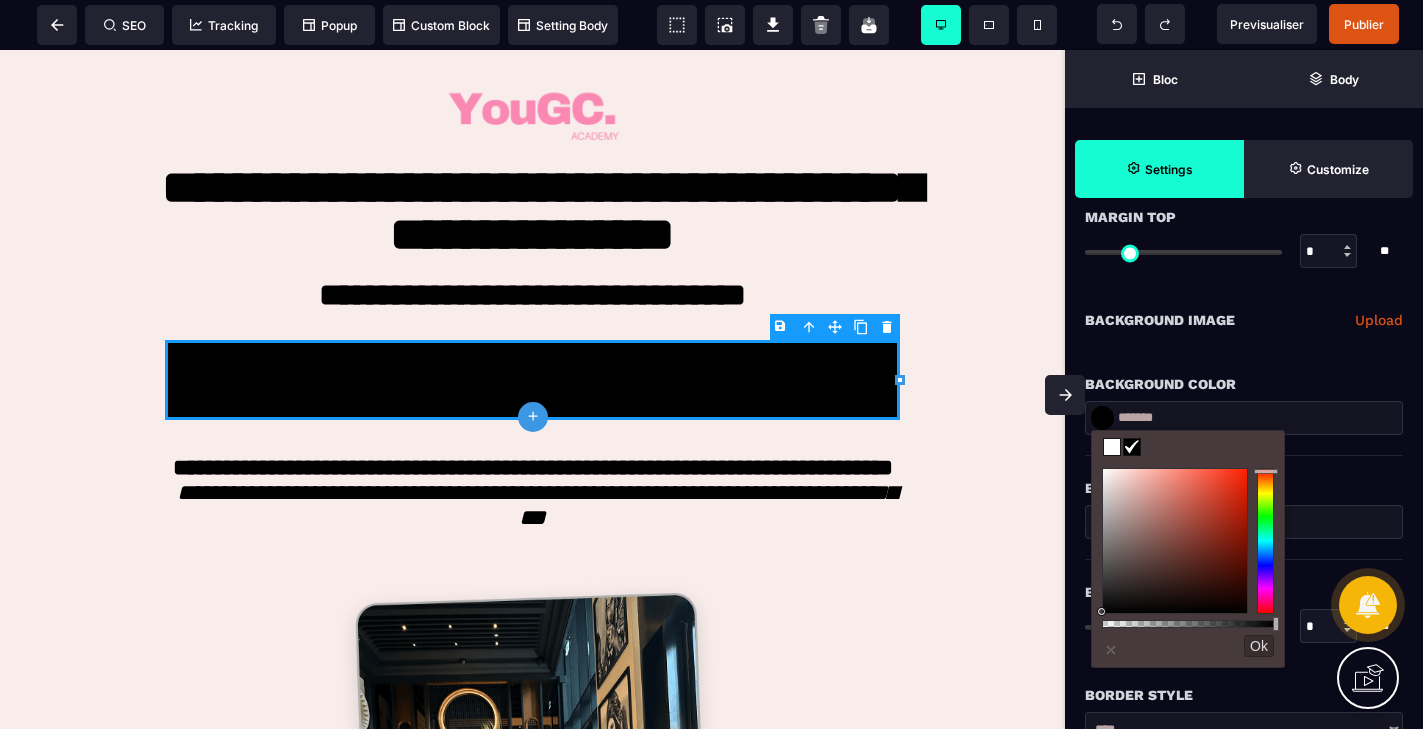 drag, startPoint x: 1270, startPoint y: 522, endPoint x: 1262, endPoint y: 472, distance: 50.635956 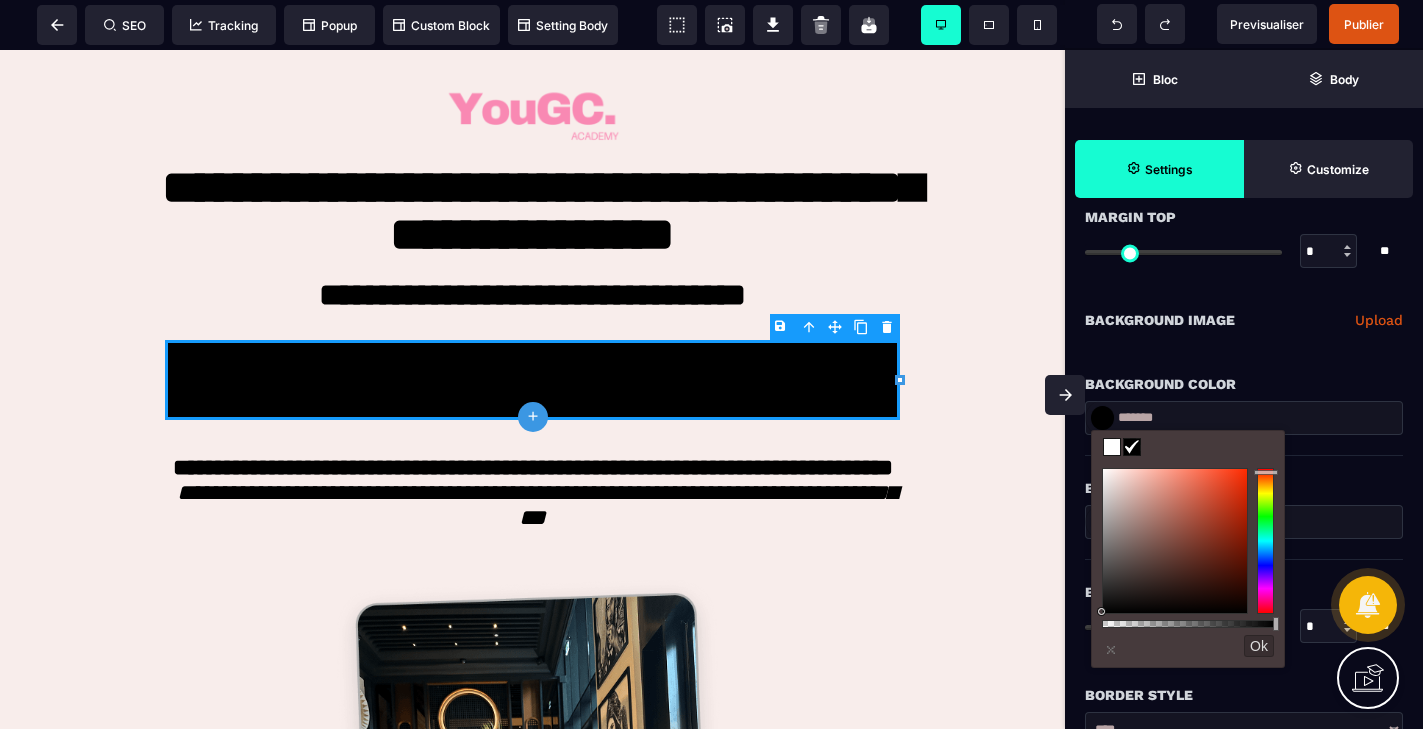 click on "*******" at bounding box center (1244, 418) 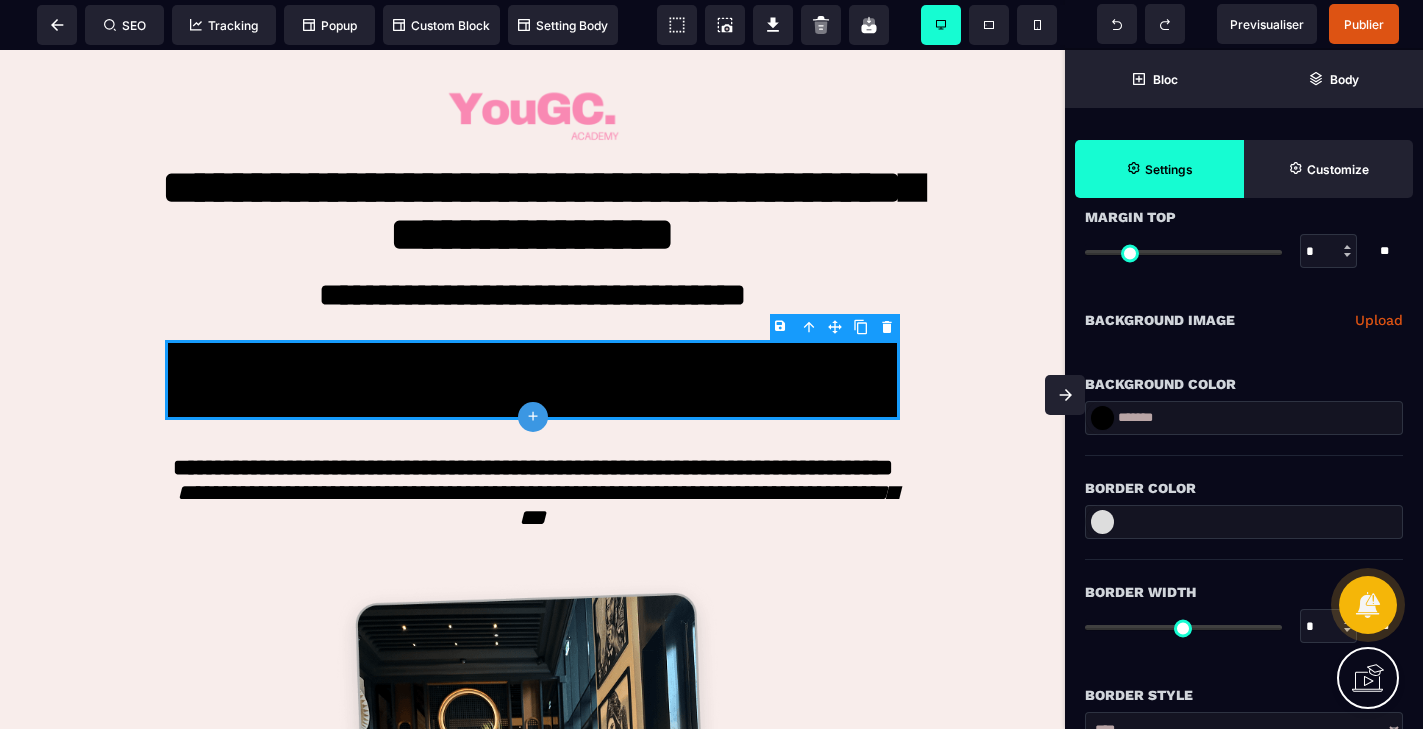 click on "*******" at bounding box center (1244, 418) 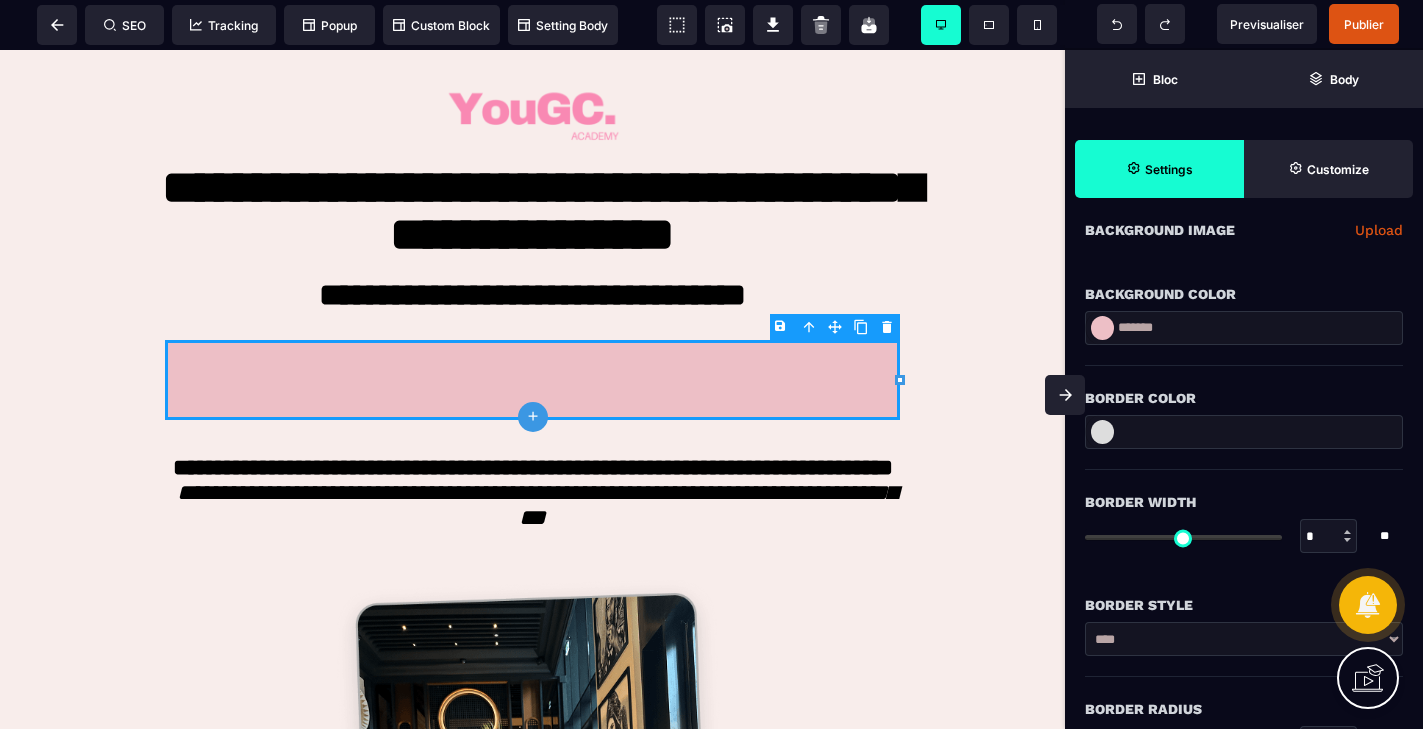 scroll, scrollTop: 237, scrollLeft: 0, axis: vertical 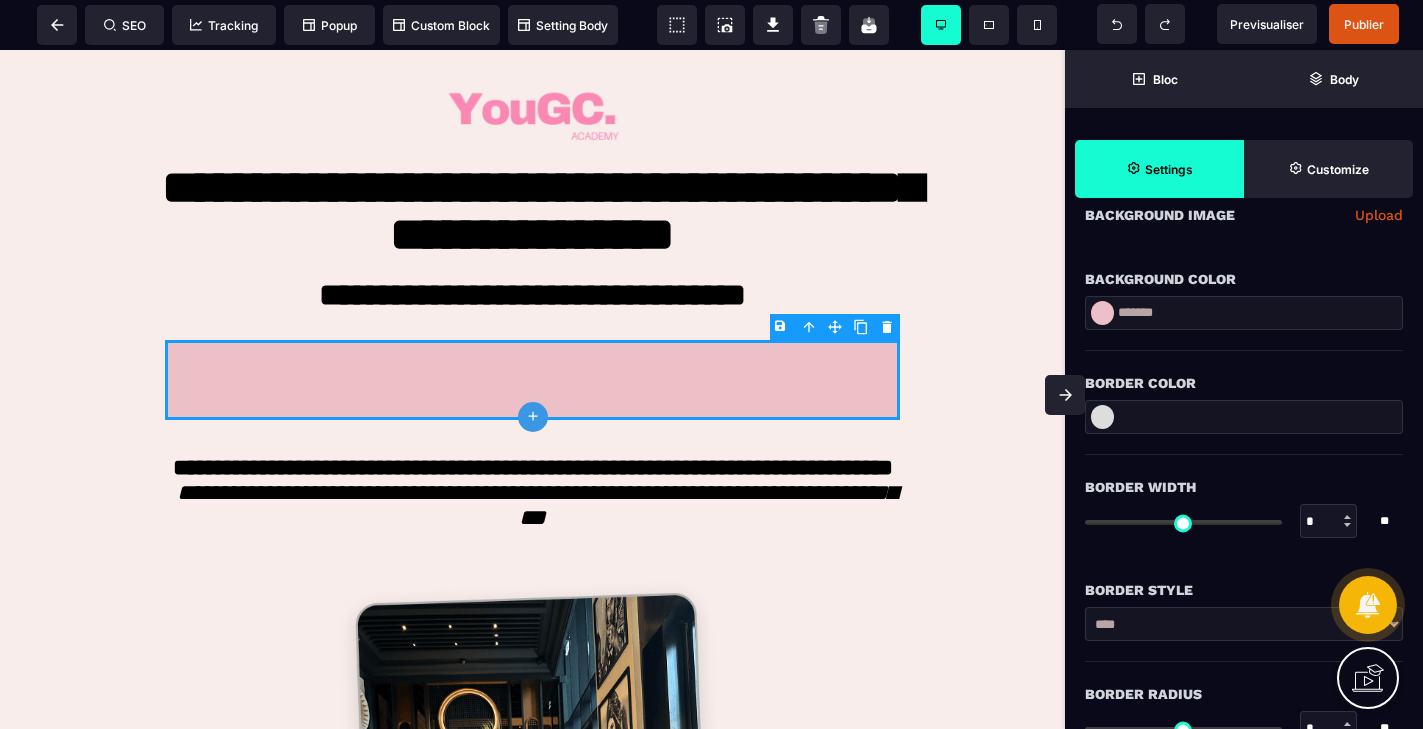 type on "*" 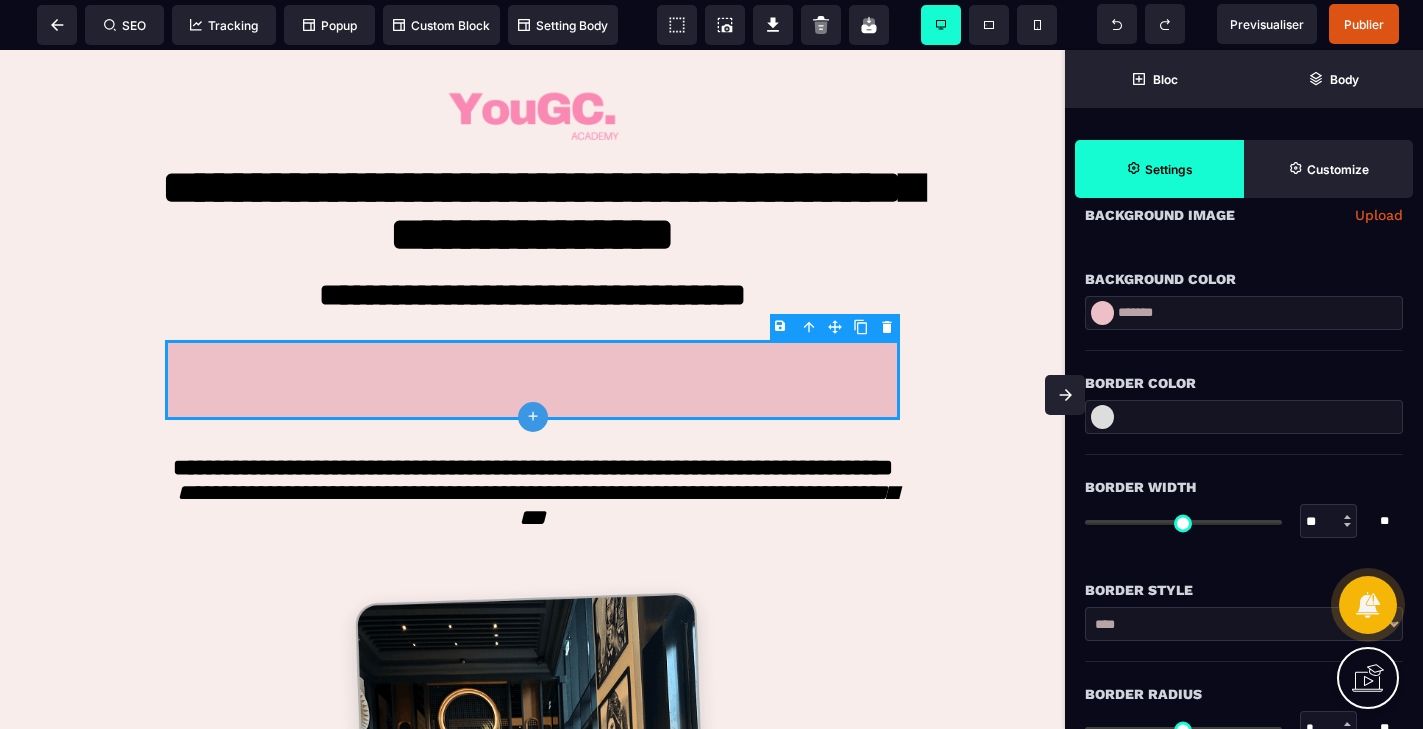 type on "**" 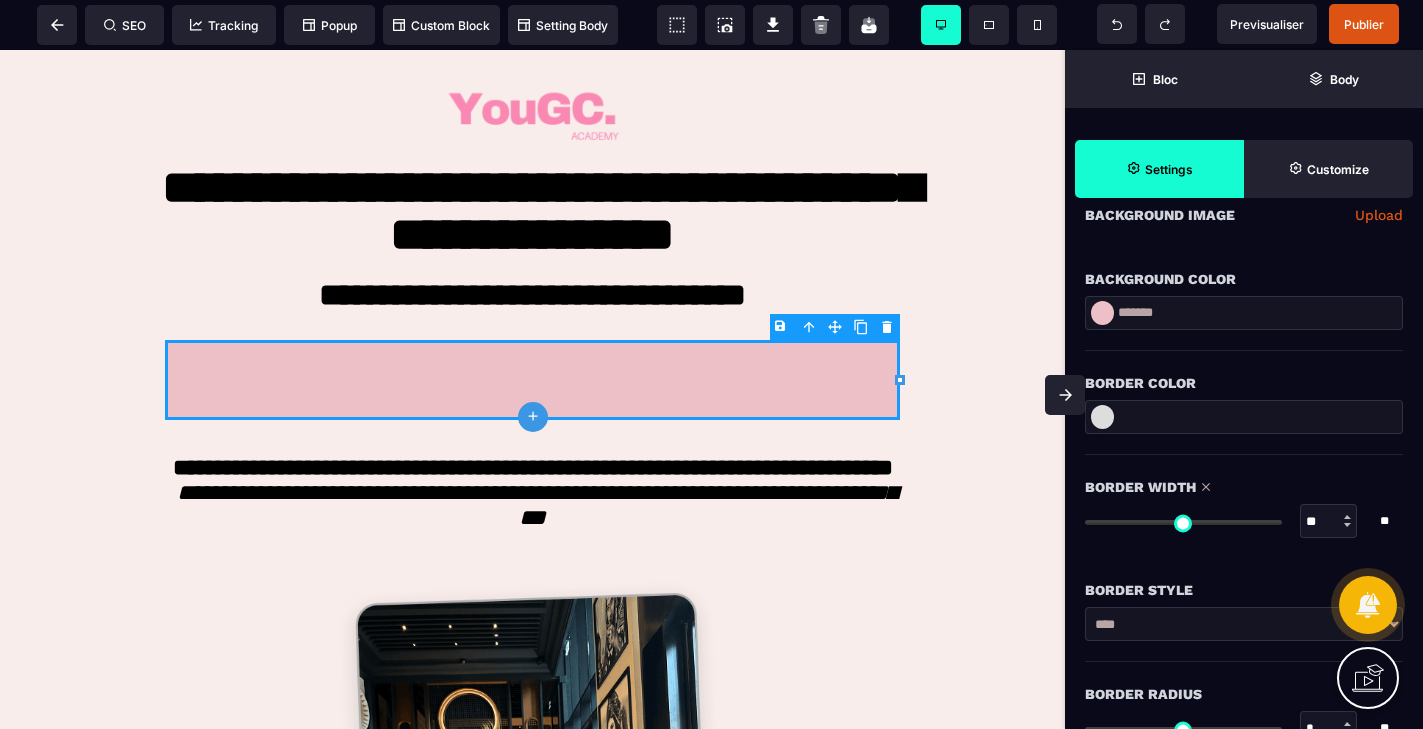 type on "**" 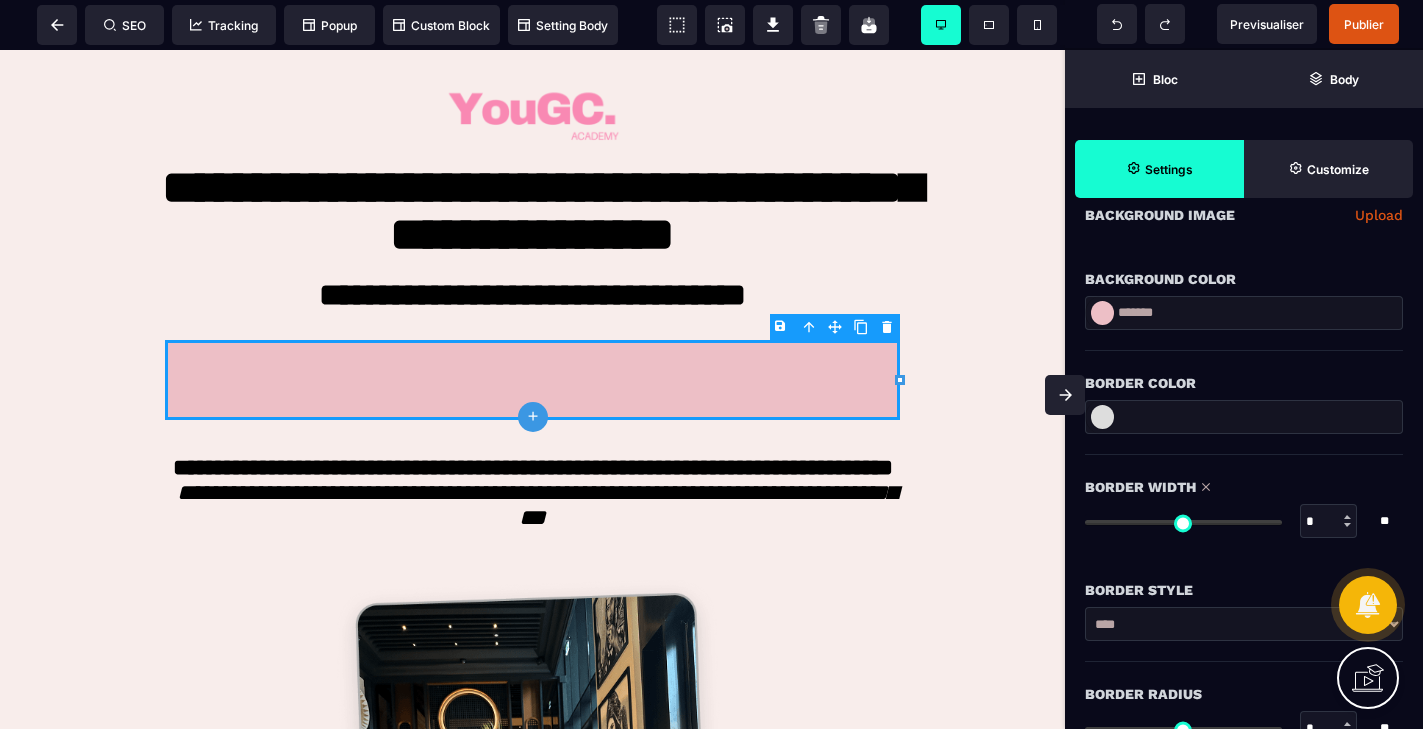 type on "*" 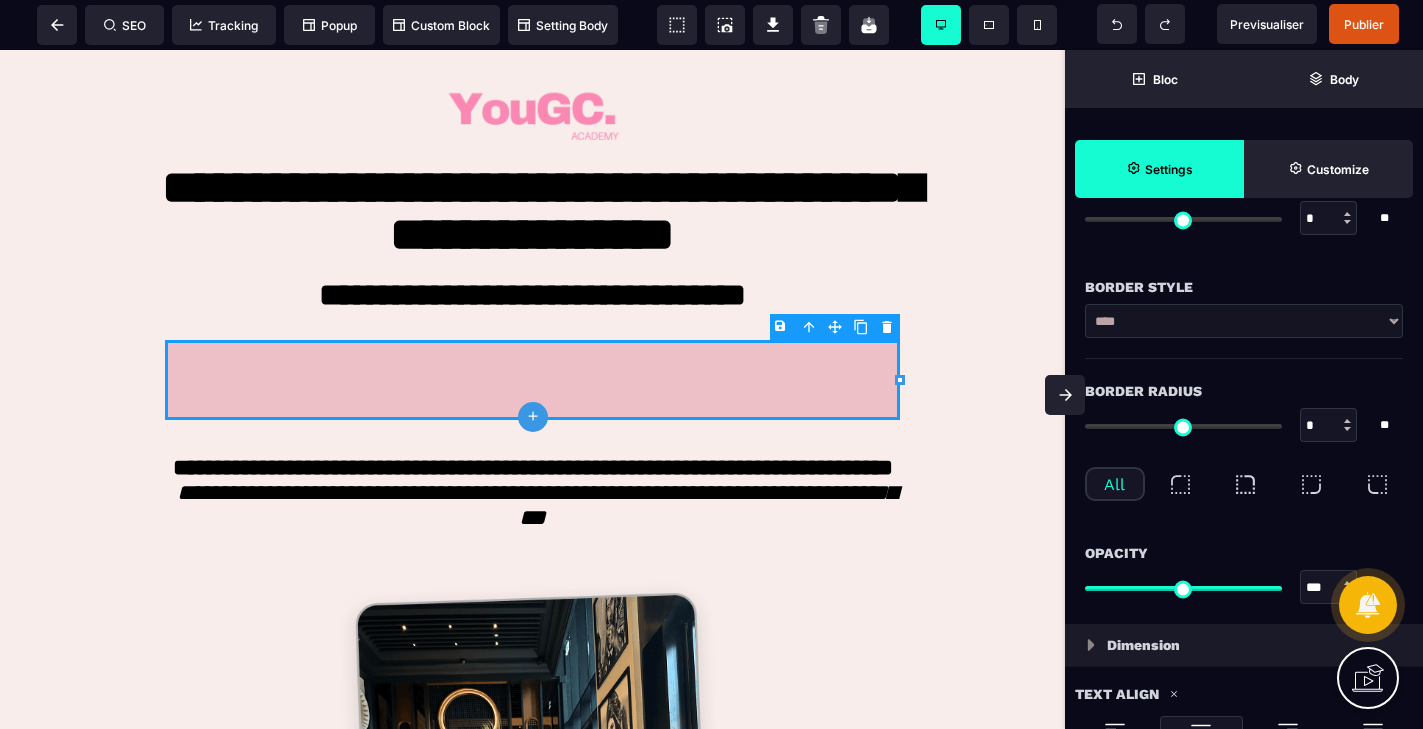 scroll, scrollTop: 559, scrollLeft: 0, axis: vertical 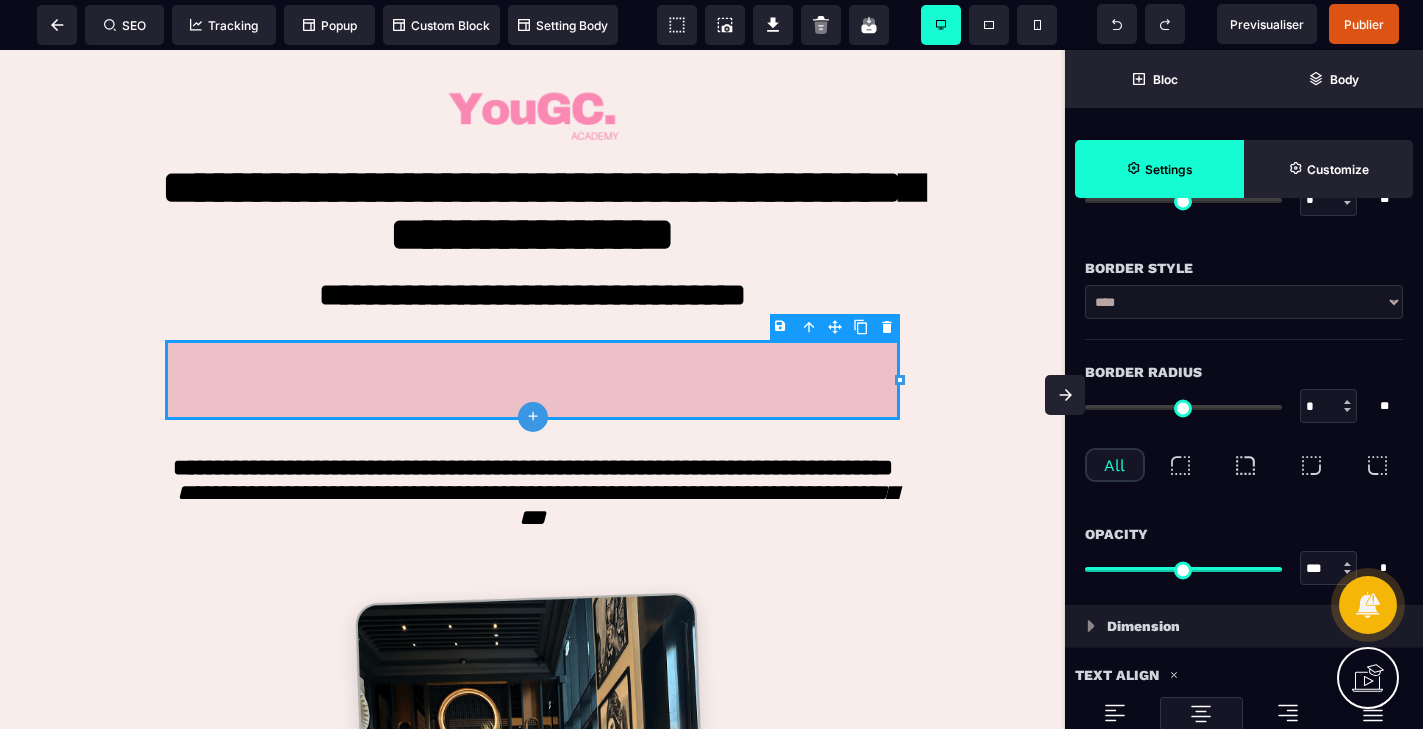 click at bounding box center (1180, 465) 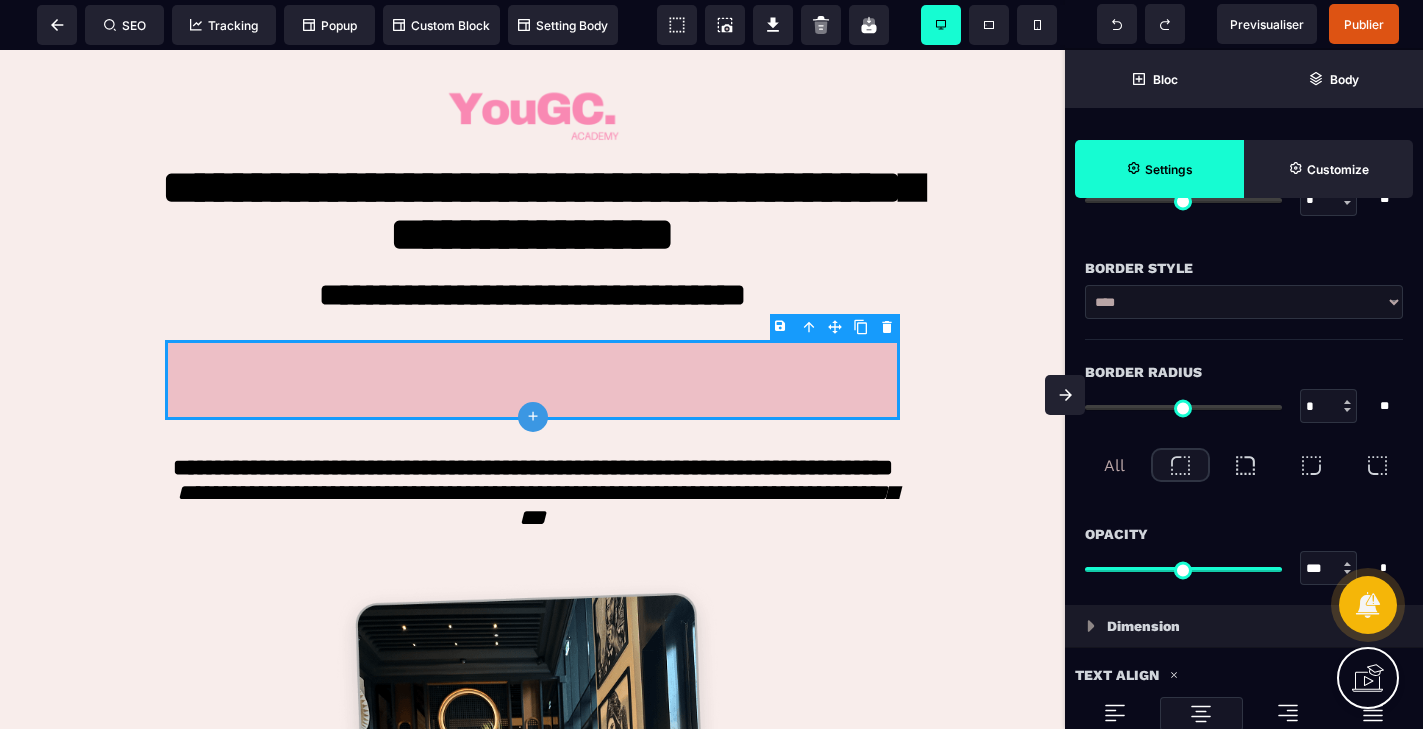 type on "*" 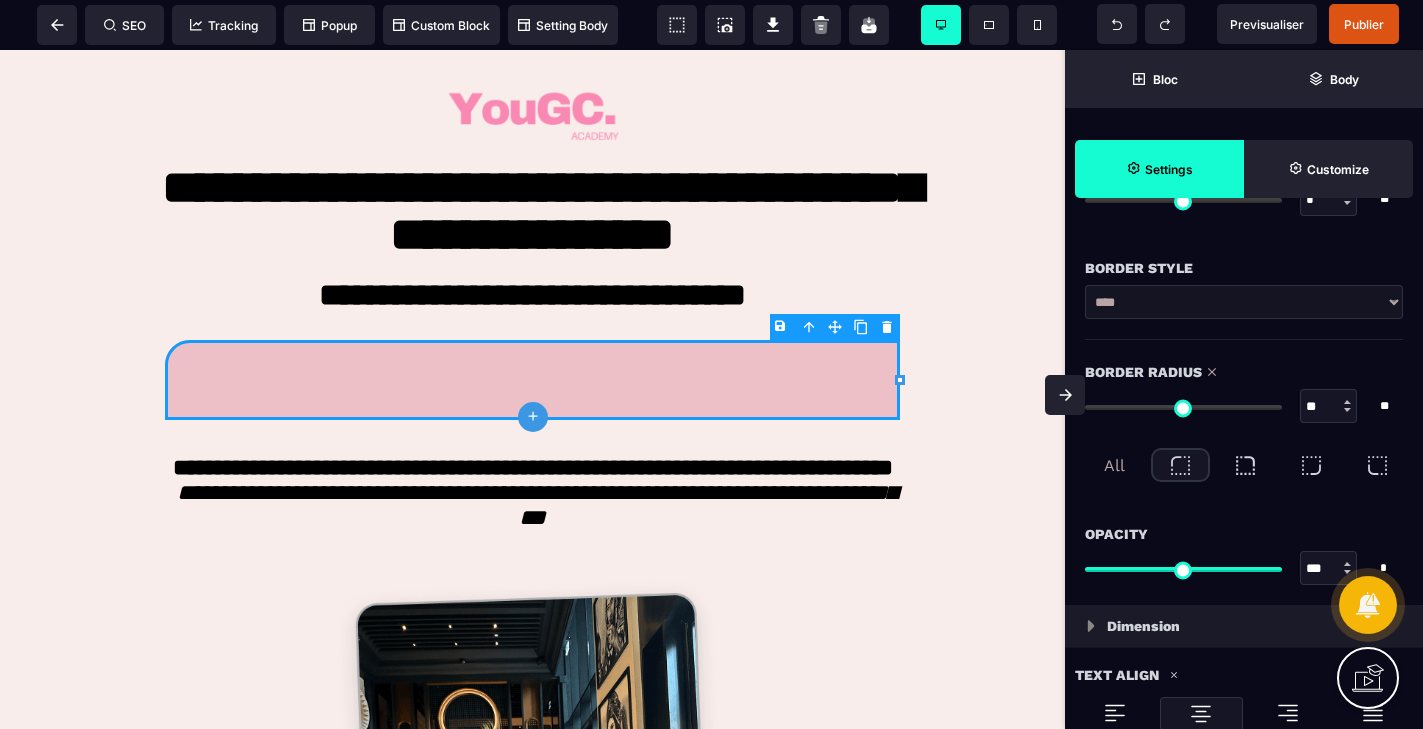 type on "**" 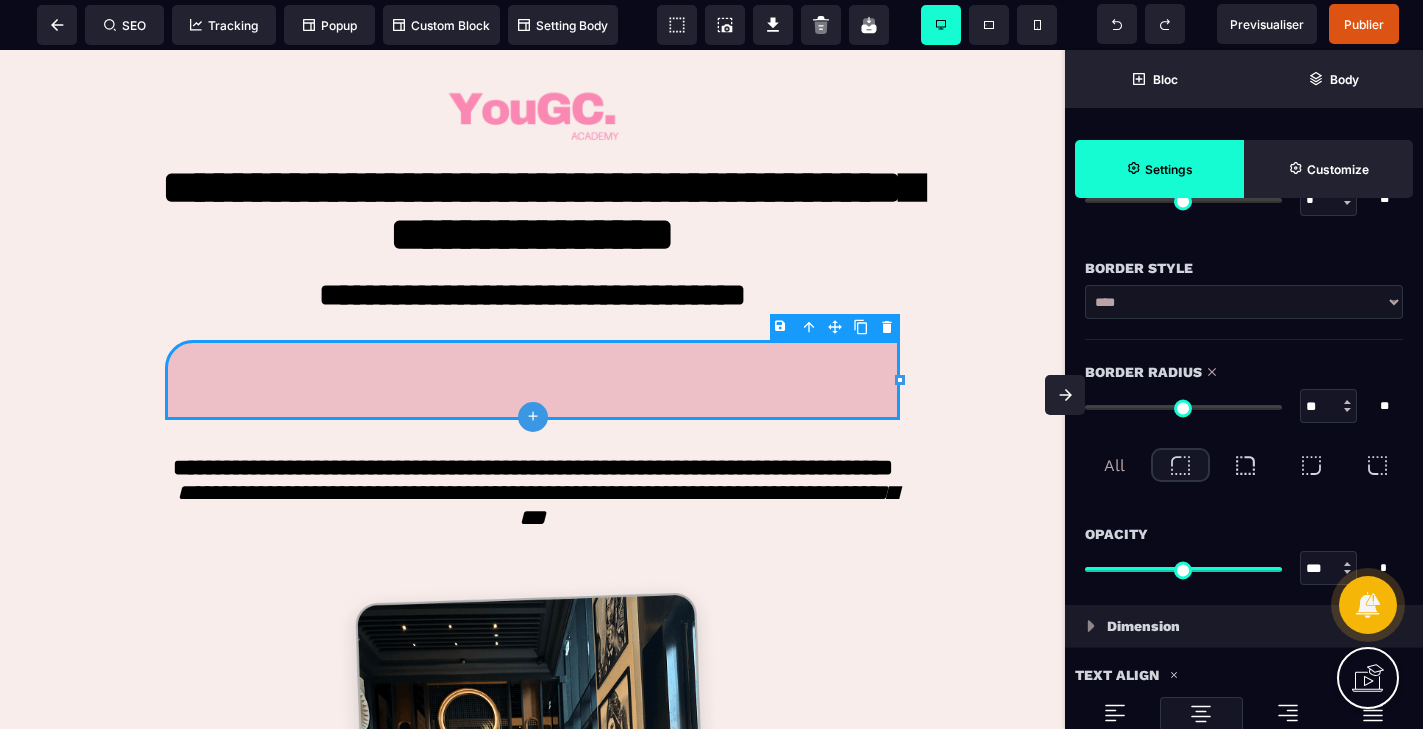 type on "**" 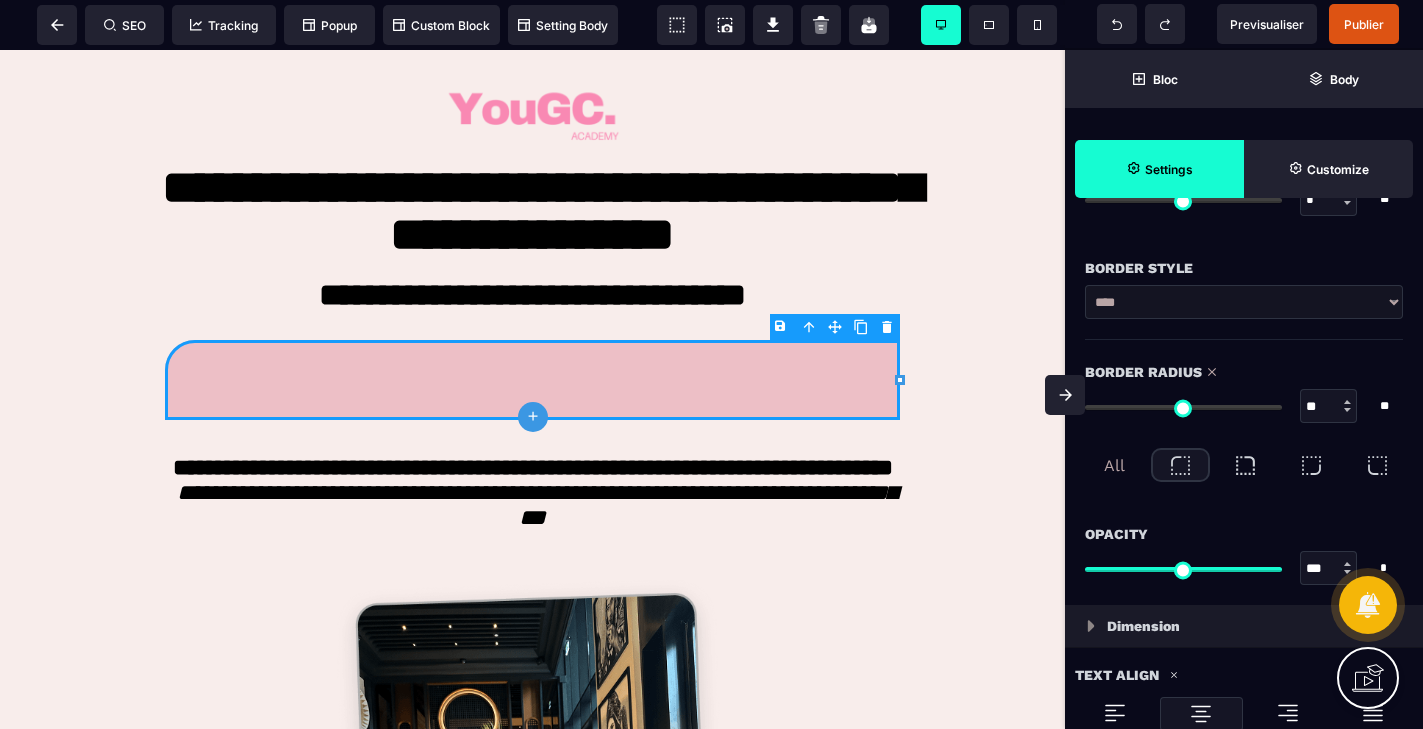 type on "**" 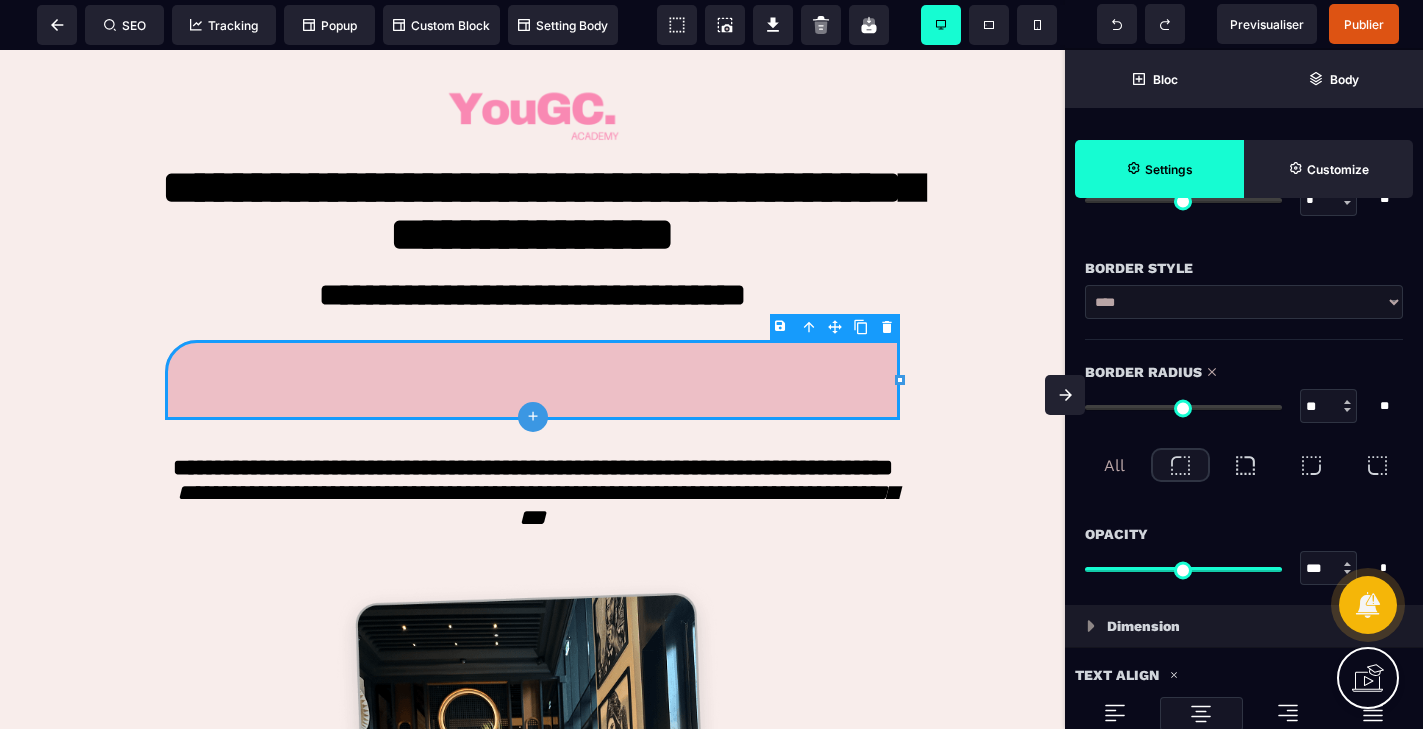 drag, startPoint x: 1096, startPoint y: 406, endPoint x: 1151, endPoint y: 404, distance: 55.03635 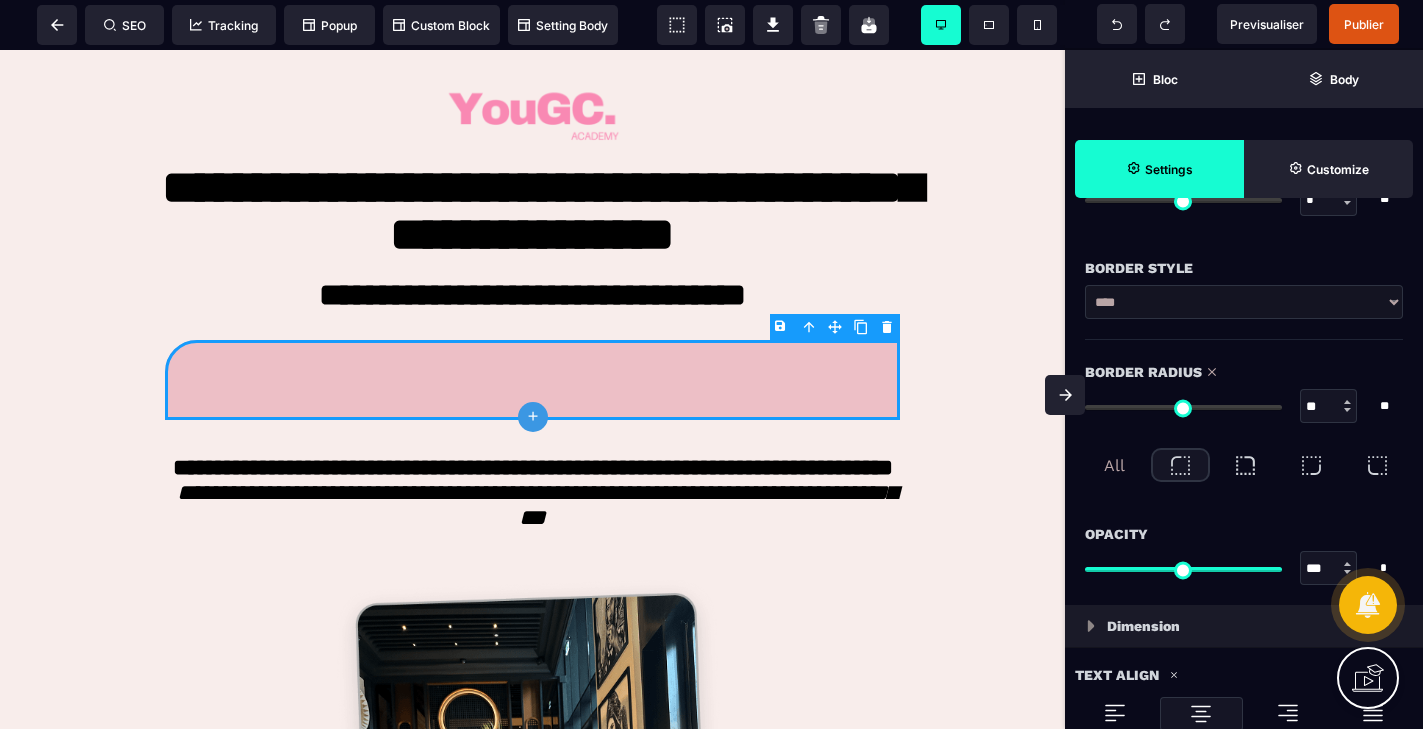 type on "**" 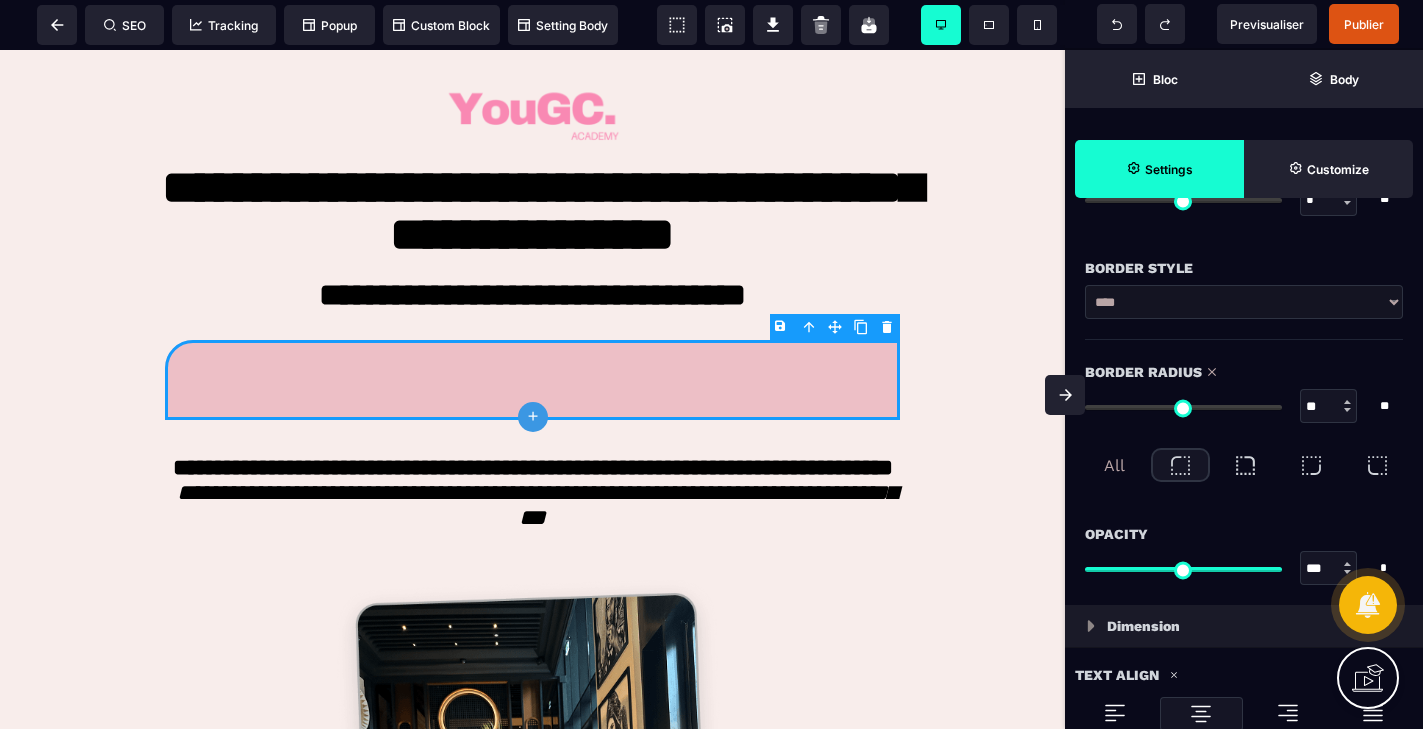 type on "**" 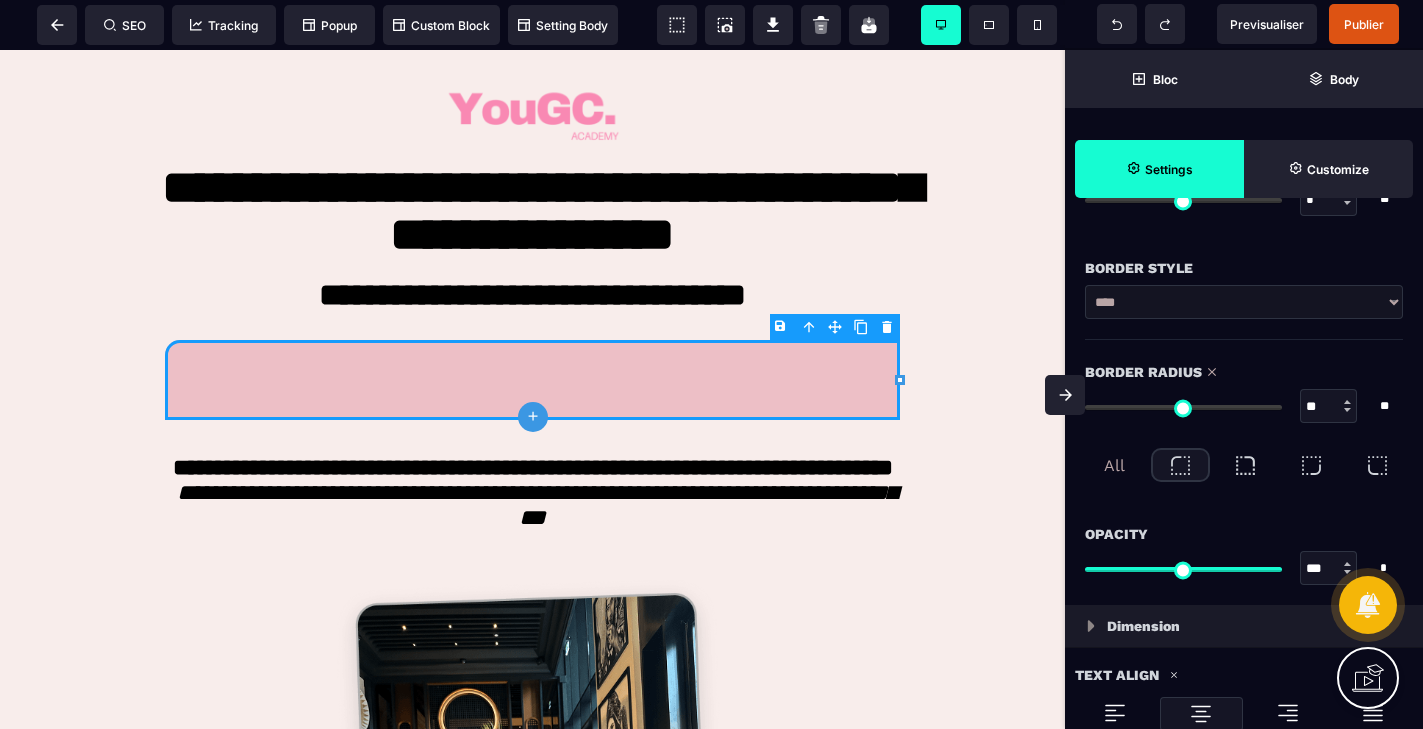 drag, startPoint x: 1147, startPoint y: 401, endPoint x: 1121, endPoint y: 400, distance: 26.019224 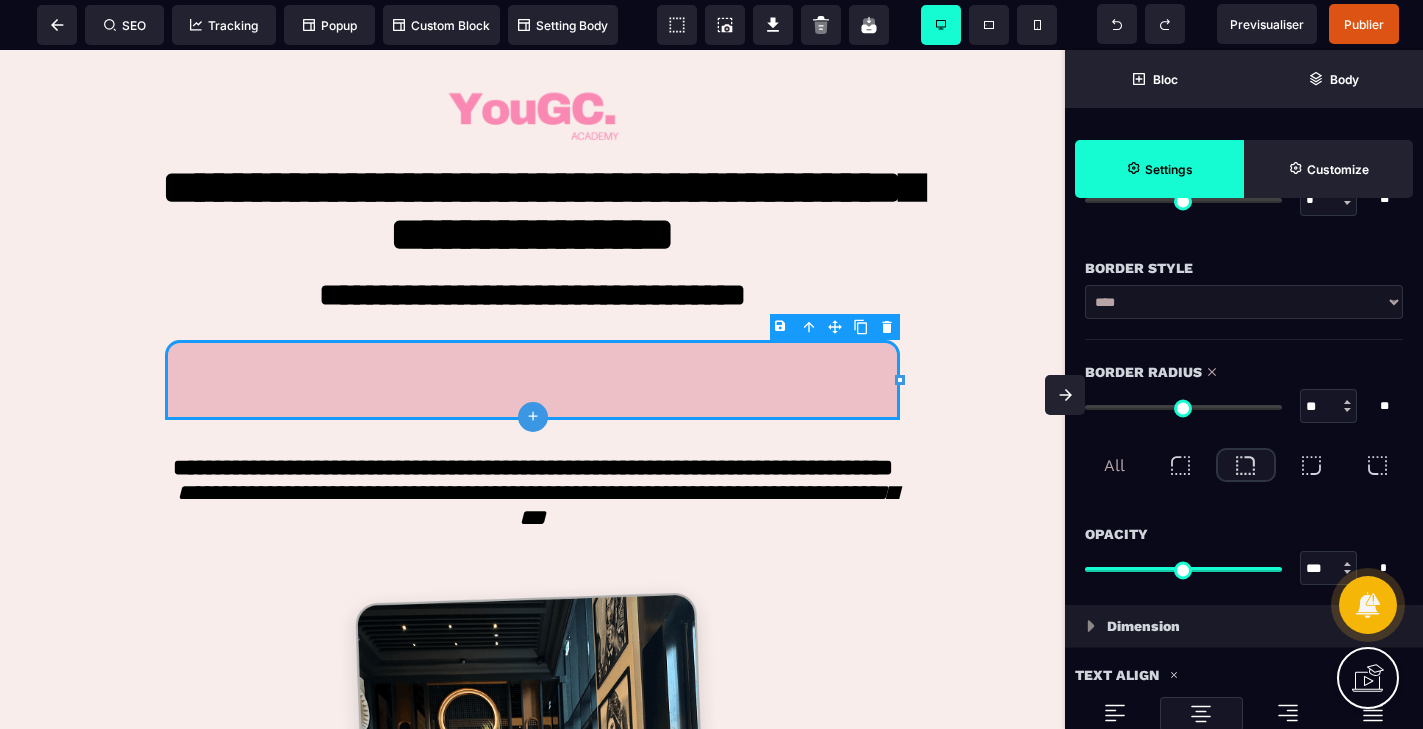 drag, startPoint x: 1096, startPoint y: 405, endPoint x: 1120, endPoint y: 404, distance: 24.020824 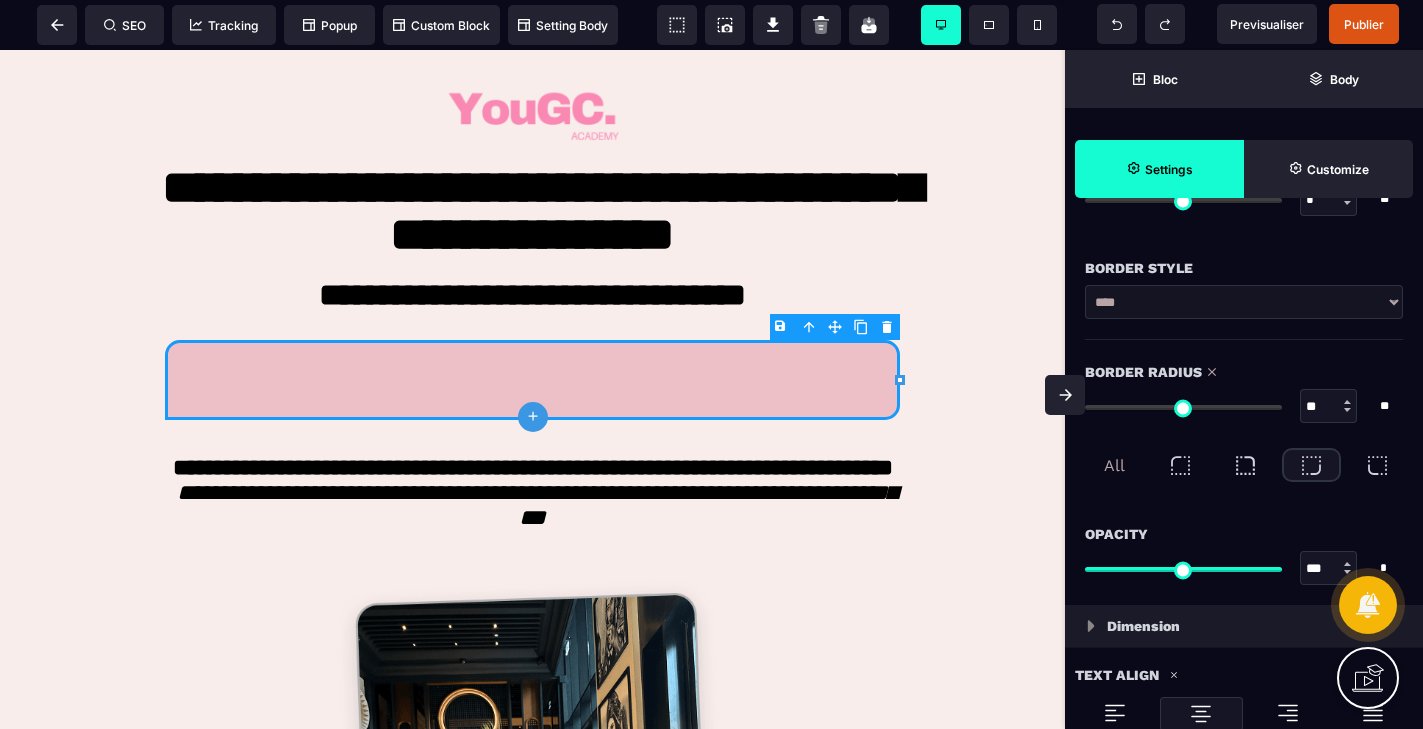 drag, startPoint x: 1093, startPoint y: 407, endPoint x: 1121, endPoint y: 405, distance: 28.071337 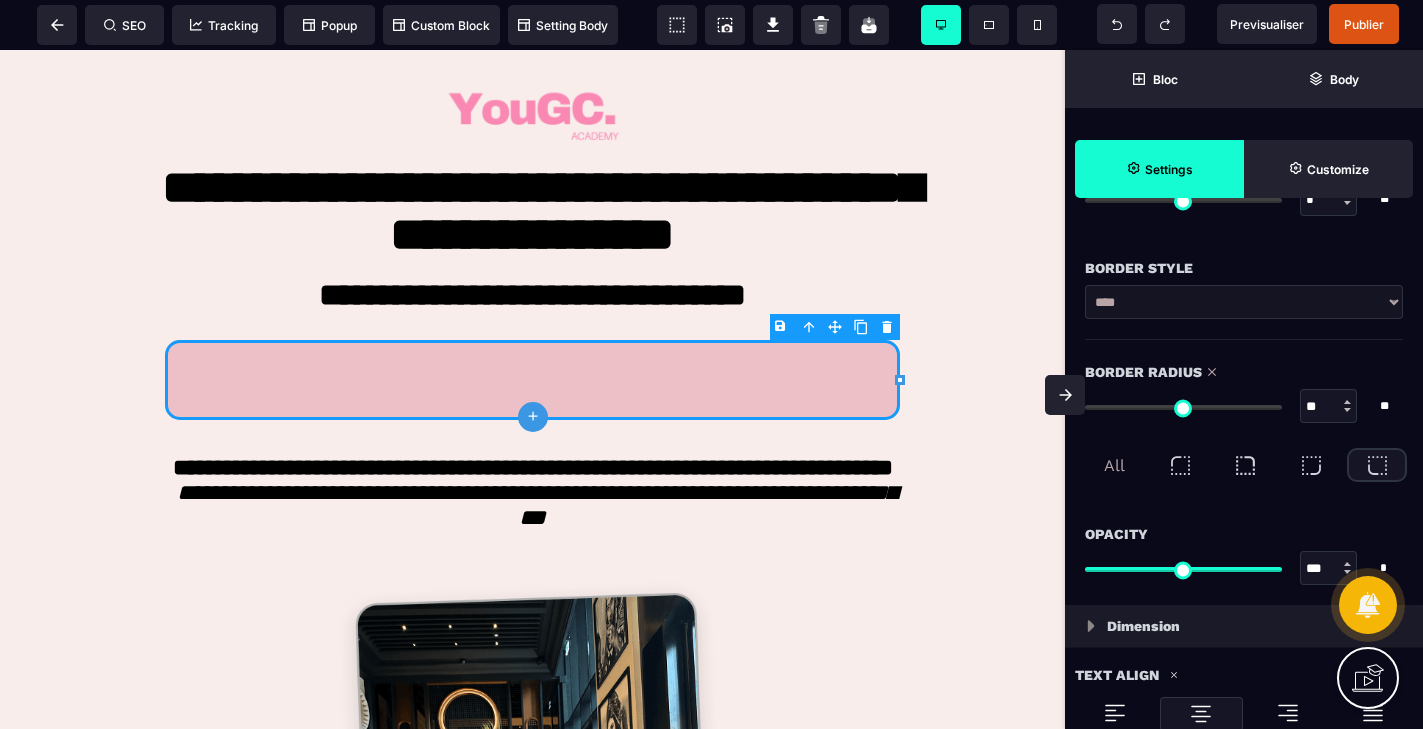 drag, startPoint x: 1095, startPoint y: 410, endPoint x: 1121, endPoint y: 410, distance: 26 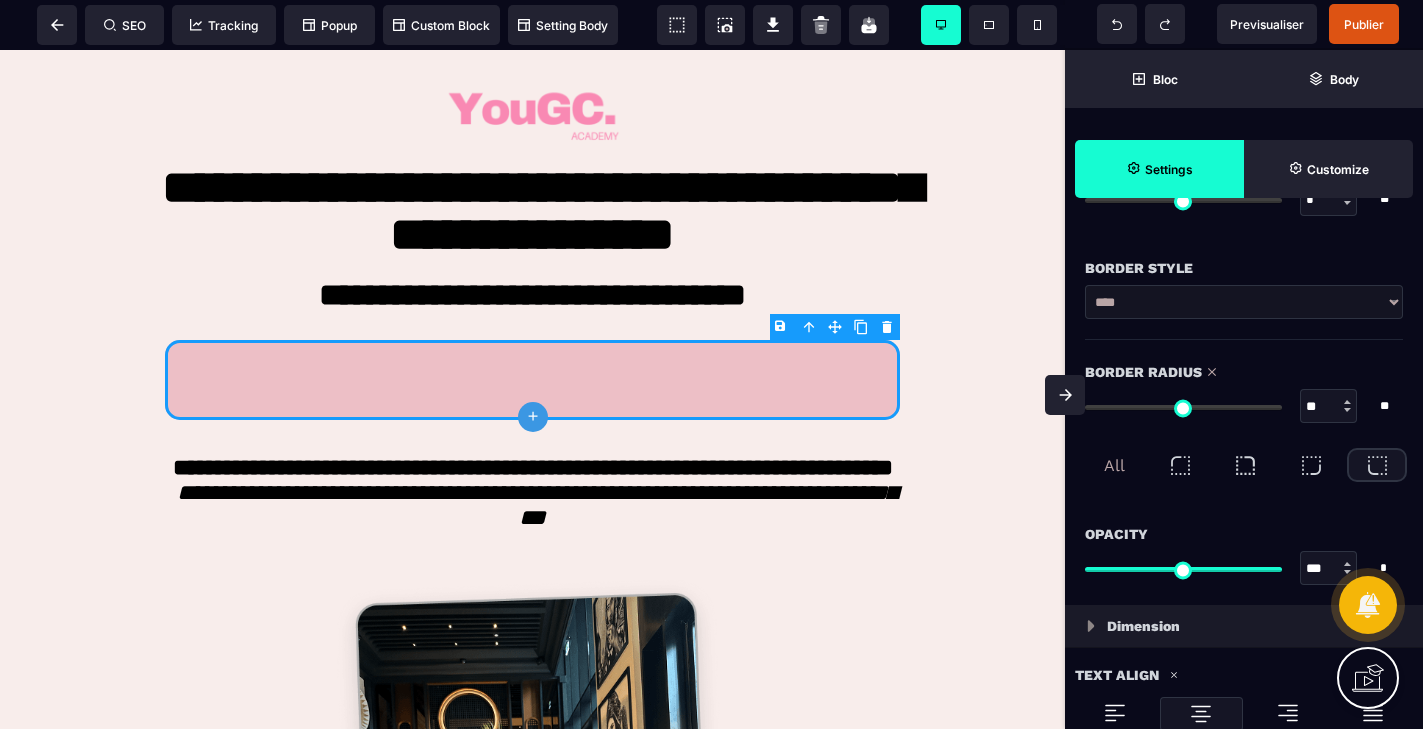 click on "Opacity
***
*
*
All" at bounding box center (1244, 553) 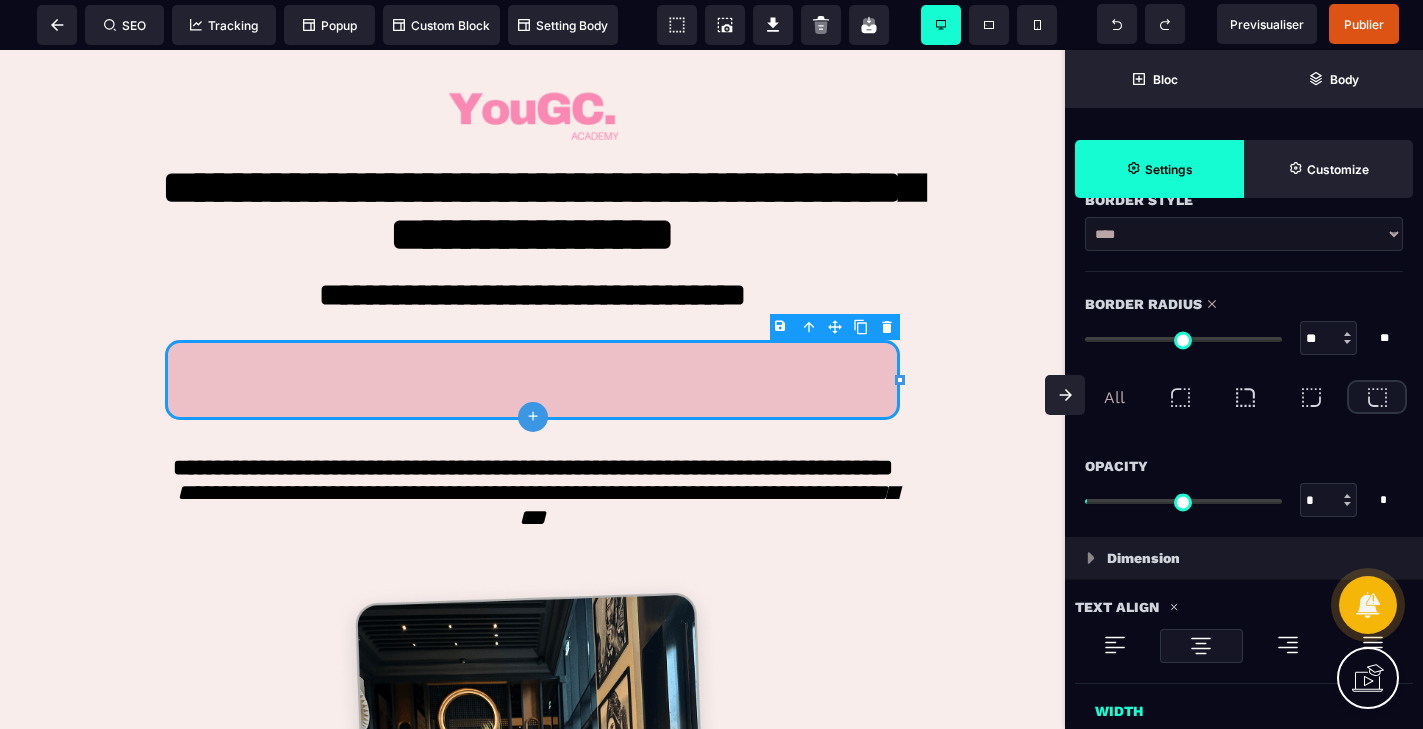 scroll, scrollTop: 646, scrollLeft: 0, axis: vertical 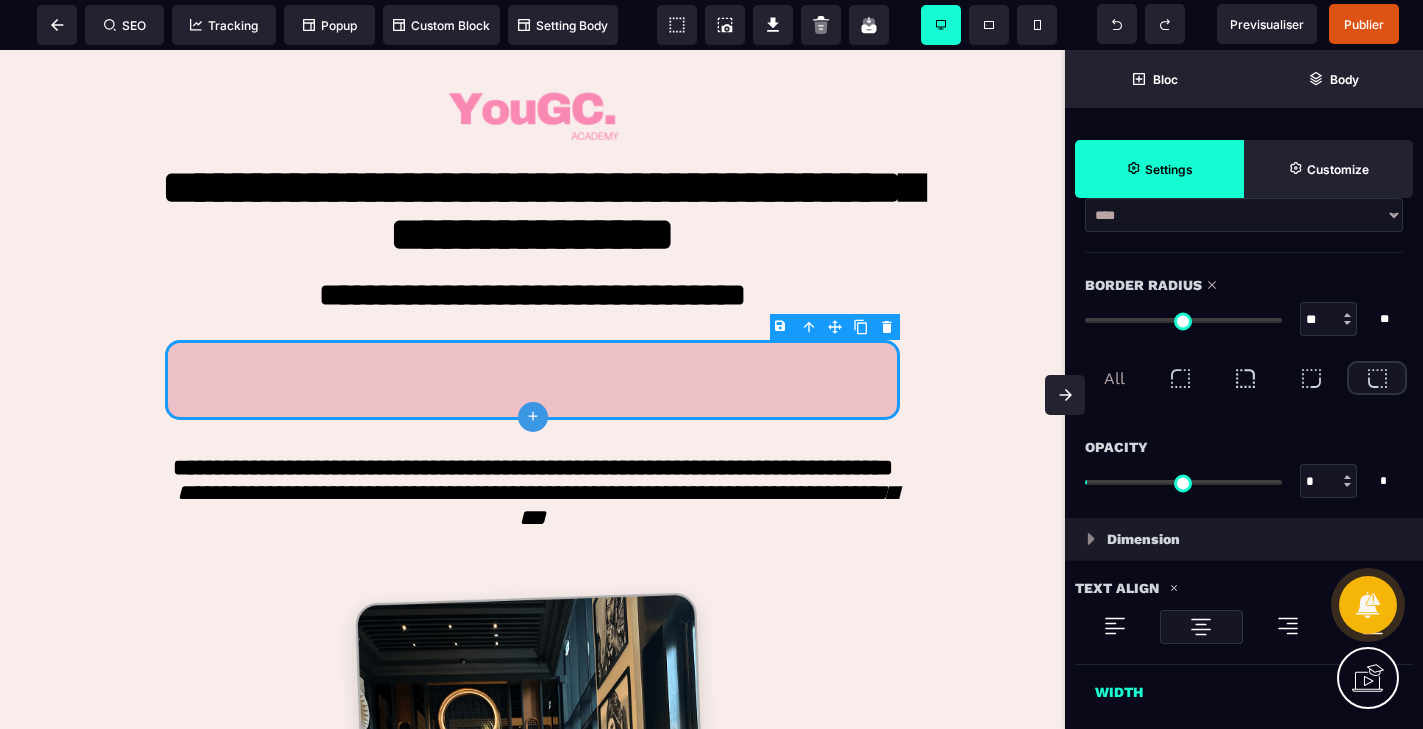 drag, startPoint x: 1102, startPoint y: 476, endPoint x: 1144, endPoint y: 474, distance: 42.047592 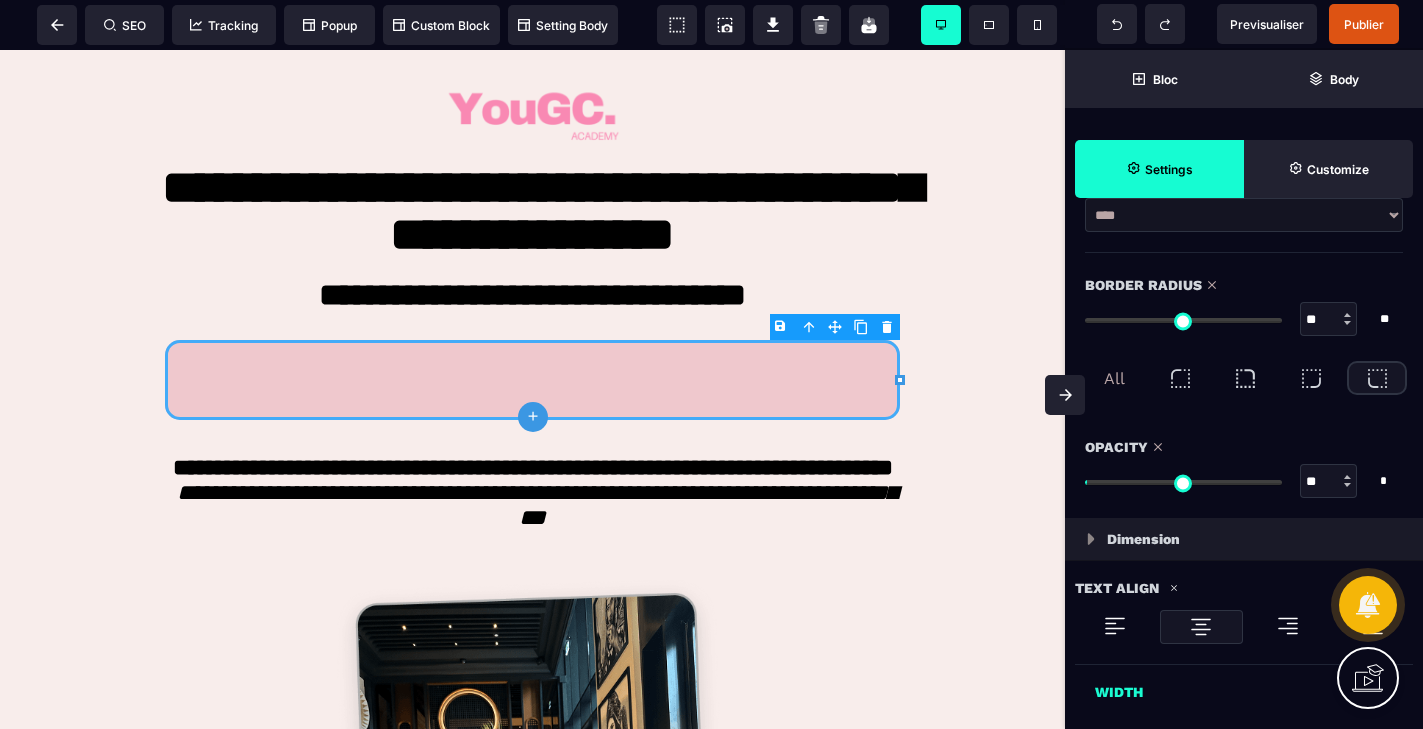 drag, startPoint x: 1095, startPoint y: 481, endPoint x: 1237, endPoint y: 474, distance: 142.17242 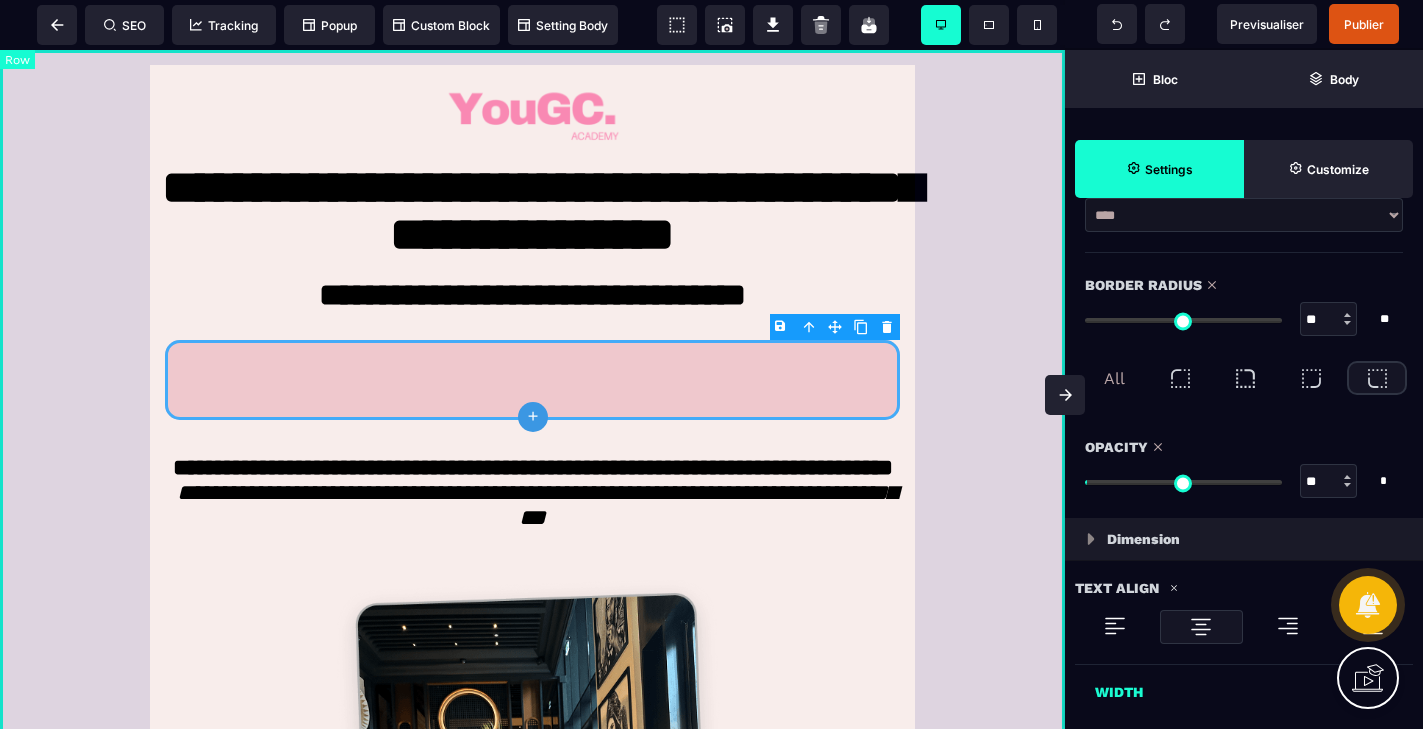 click on "**********" at bounding box center (532, 680) 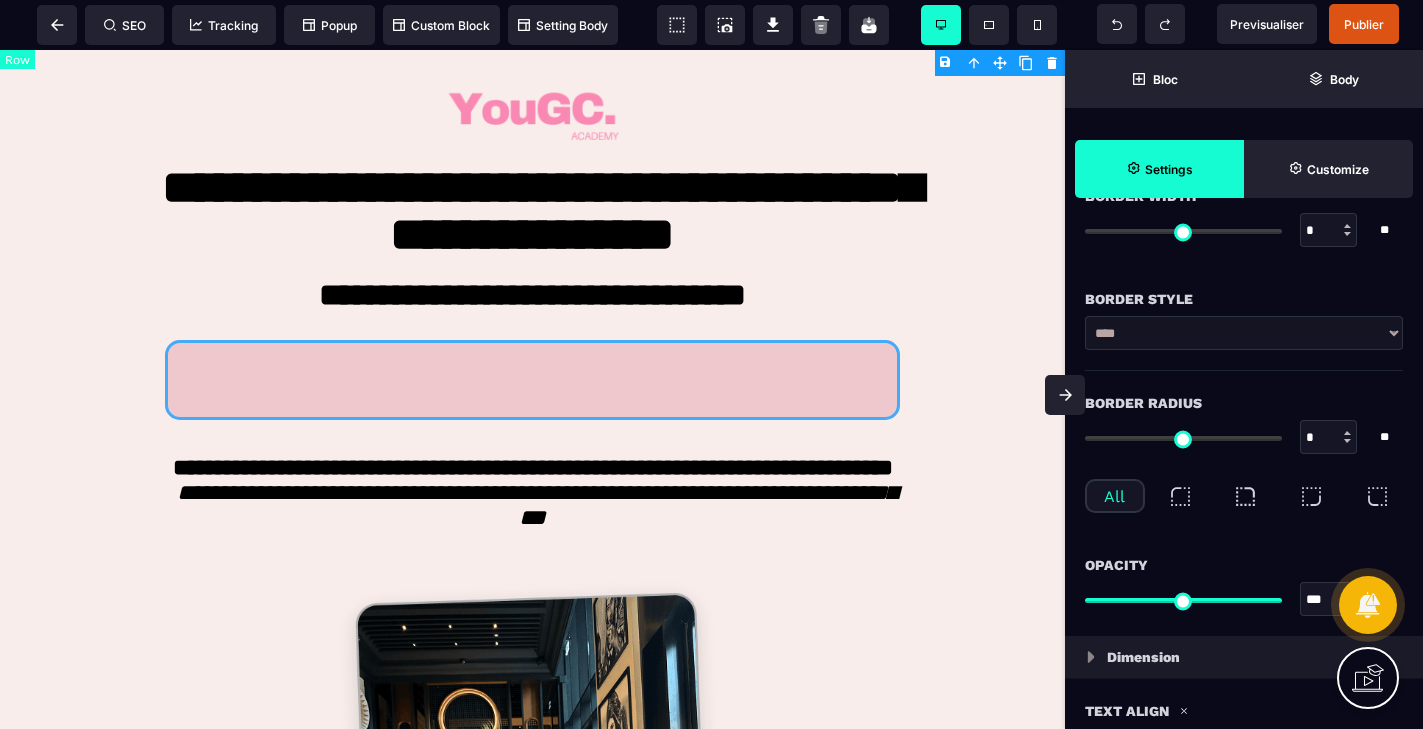 scroll, scrollTop: 0, scrollLeft: 0, axis: both 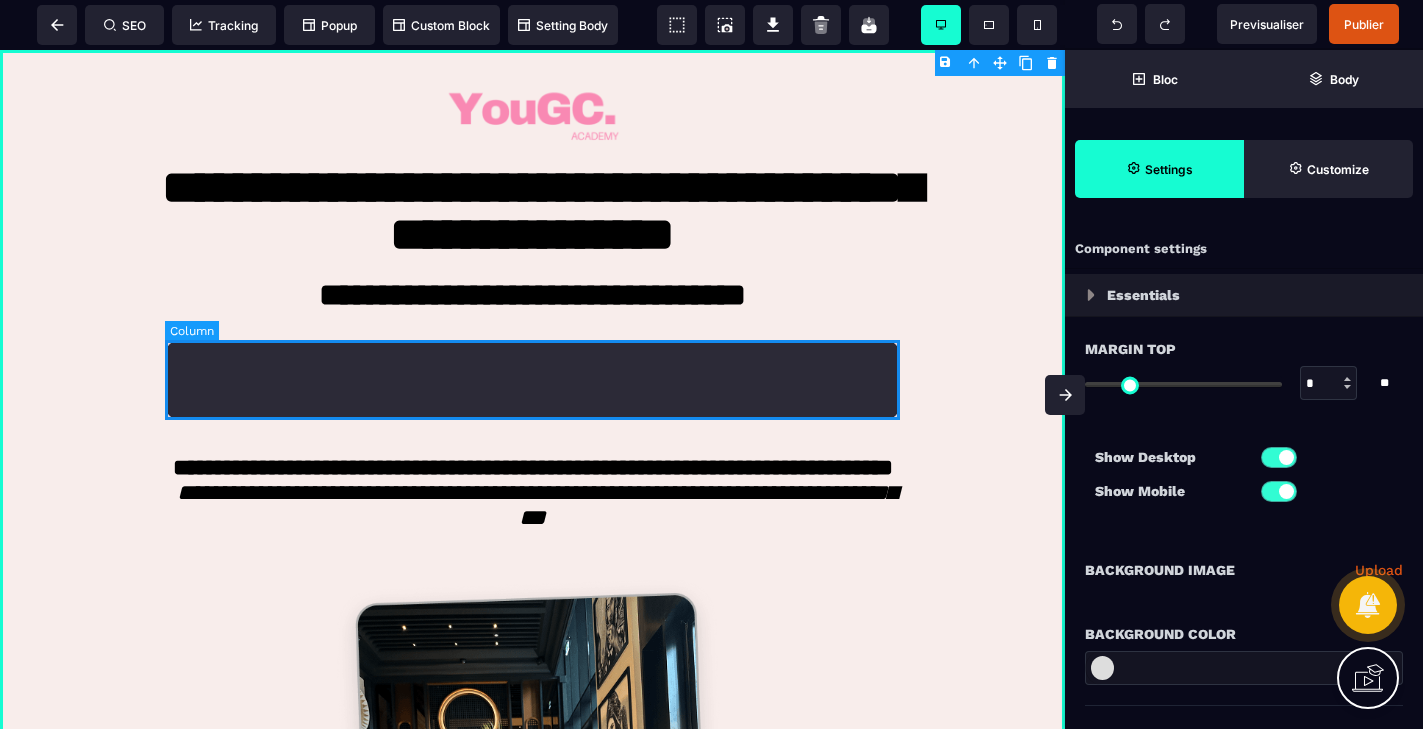 click at bounding box center (532, 380) 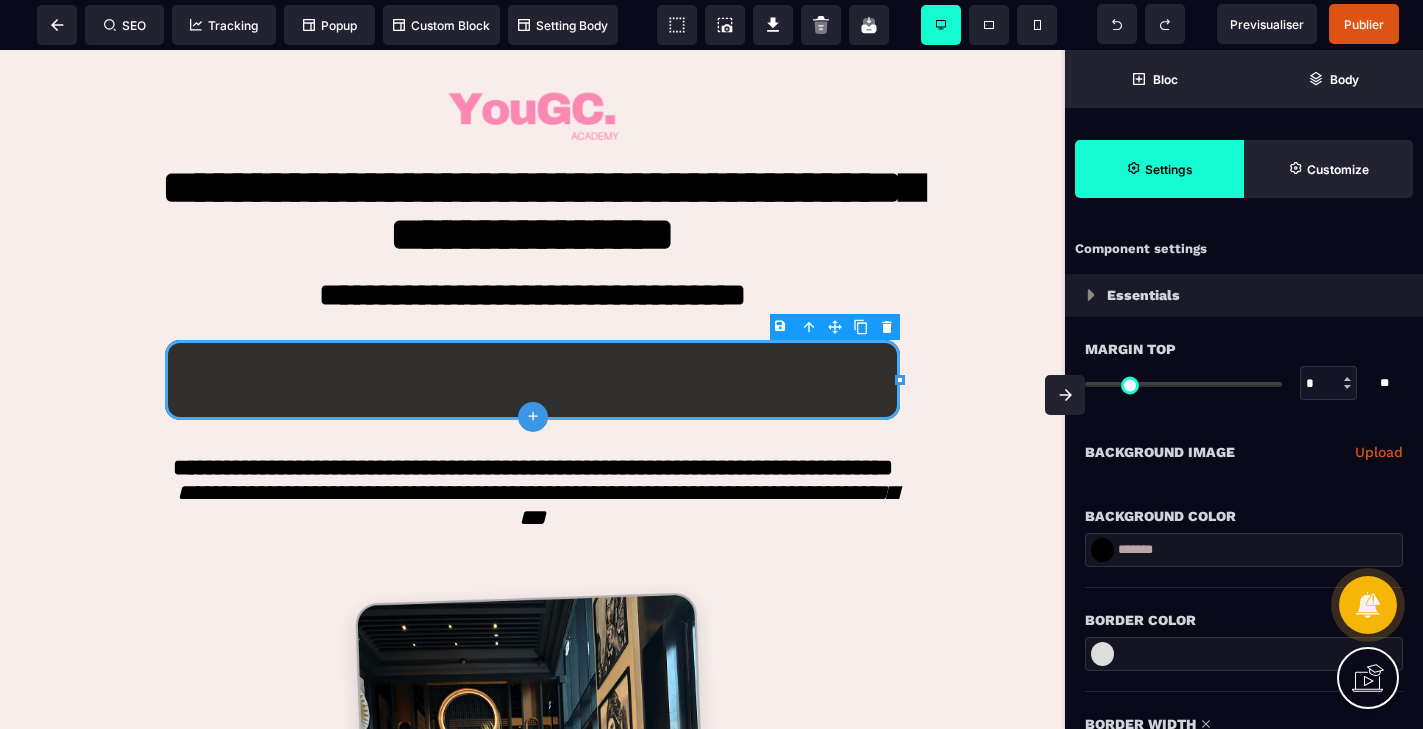 click on "*******" at bounding box center [1244, 550] 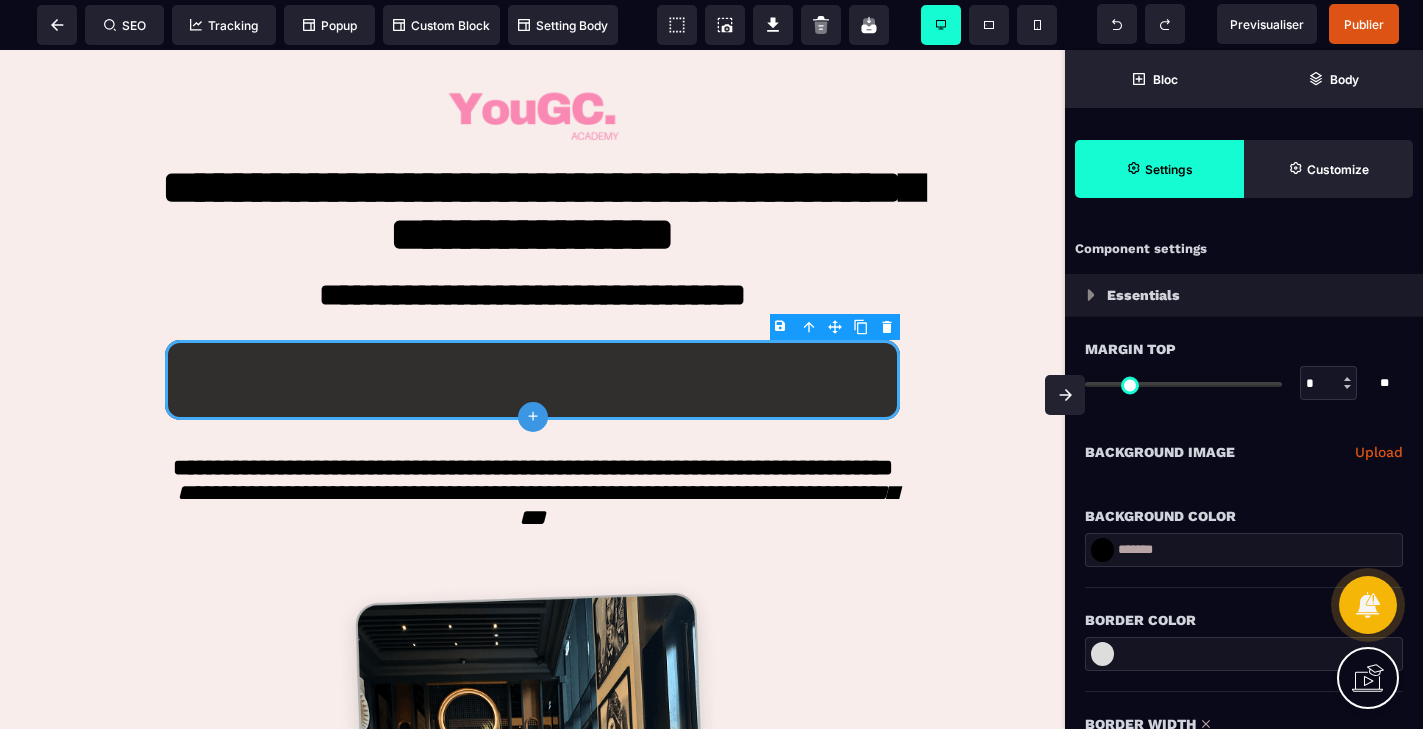 click on "*******" at bounding box center [1244, 550] 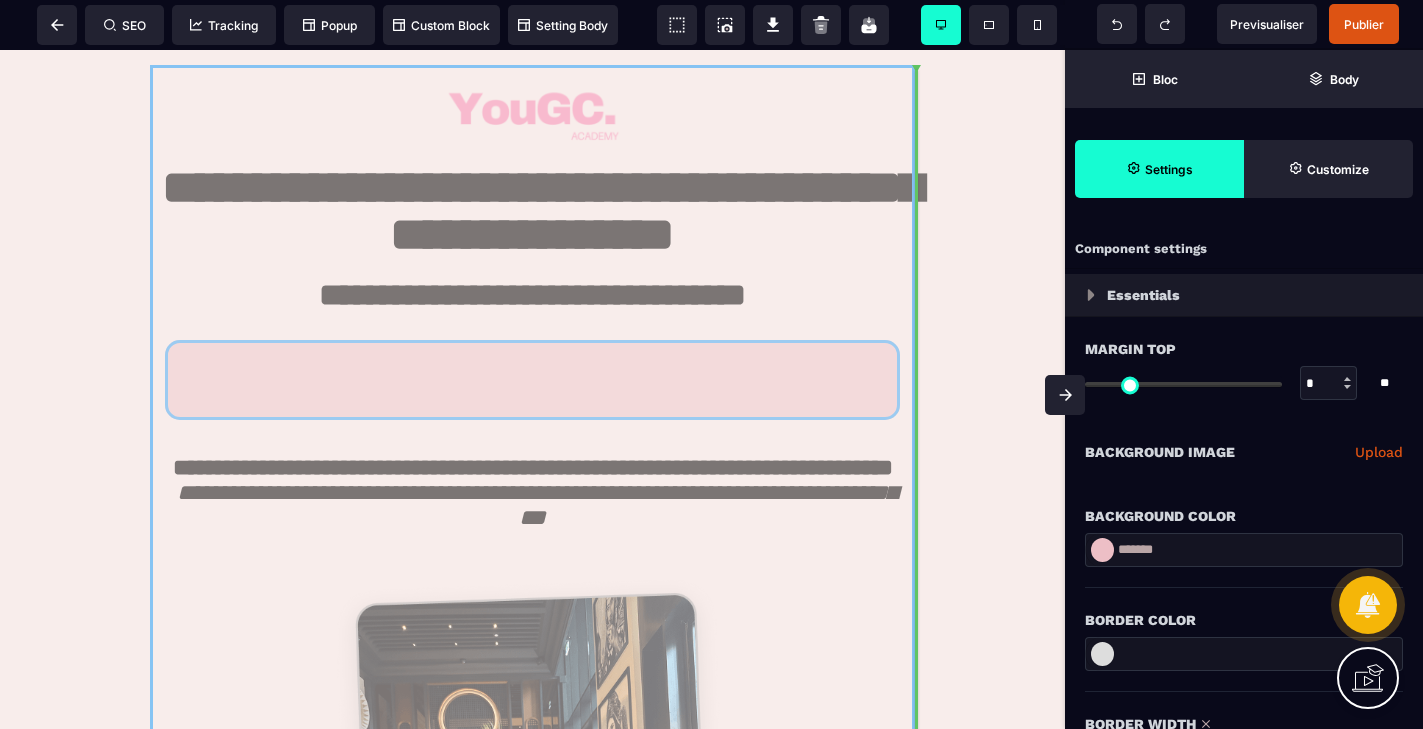 drag, startPoint x: 748, startPoint y: 469, endPoint x: 671, endPoint y: 398, distance: 104.73777 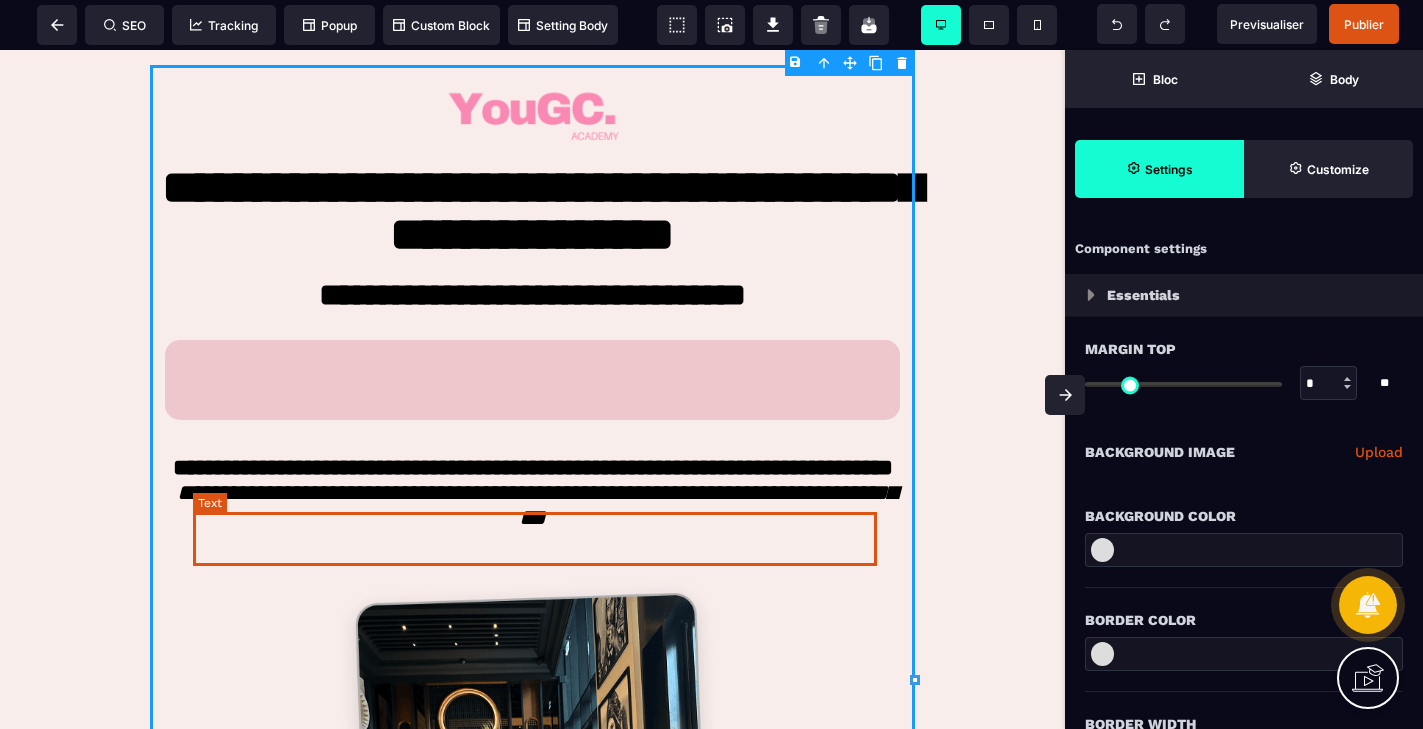 click on "**********" at bounding box center (537, 505) 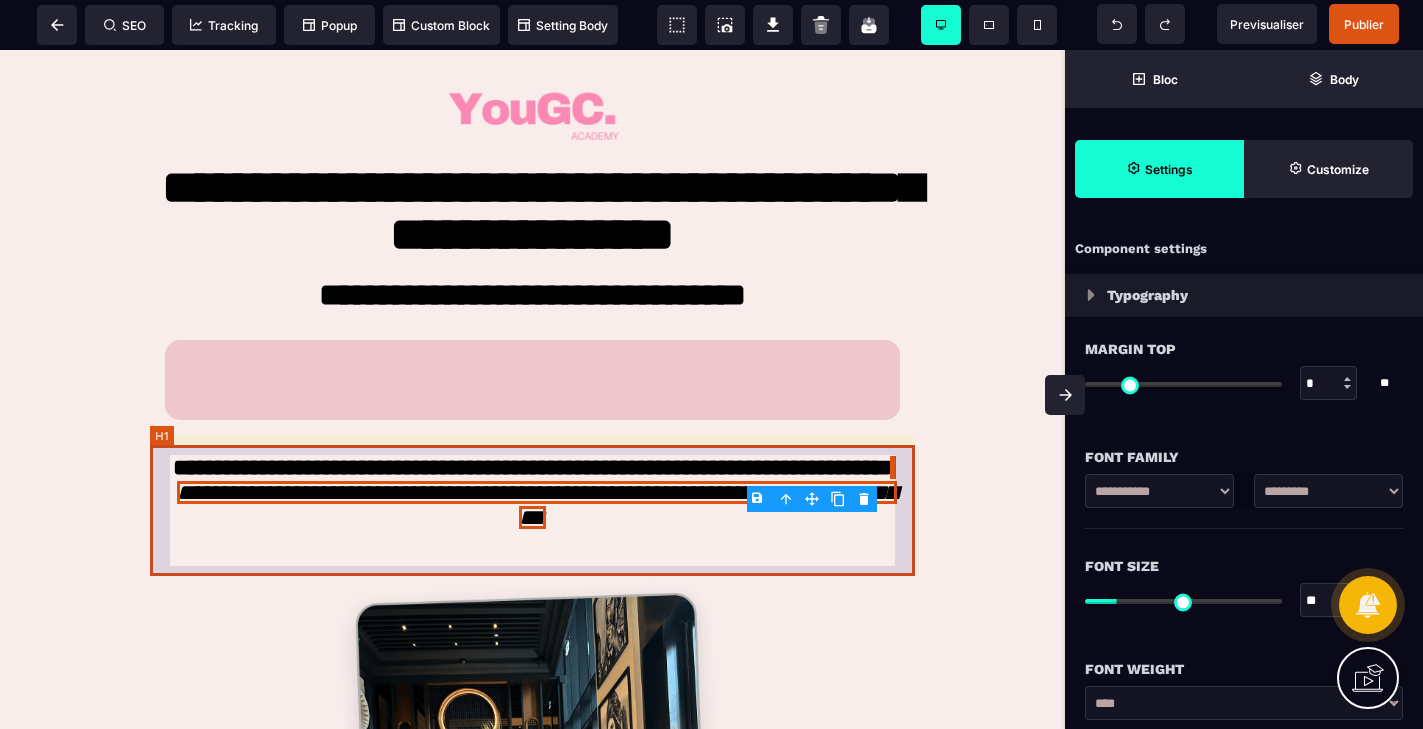 click on "**********" at bounding box center (532, 510) 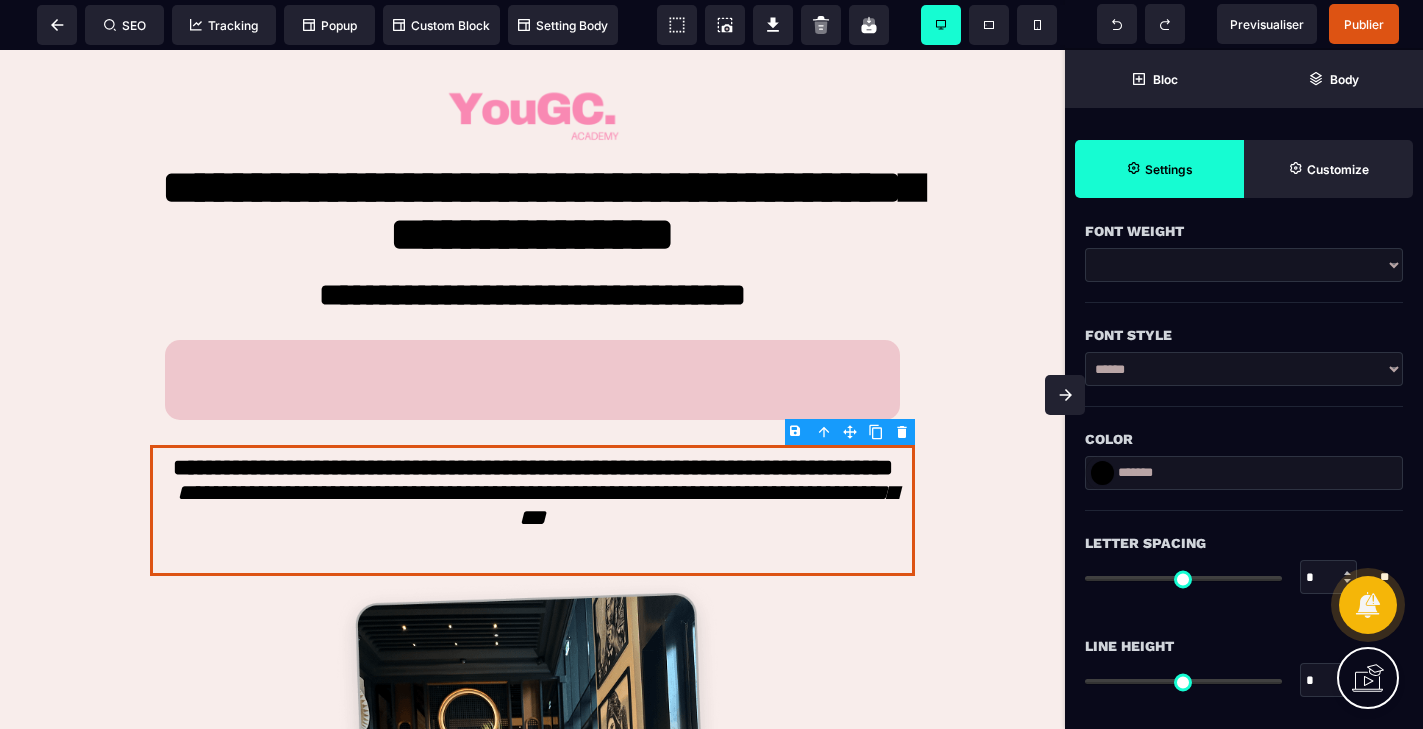scroll, scrollTop: 477, scrollLeft: 0, axis: vertical 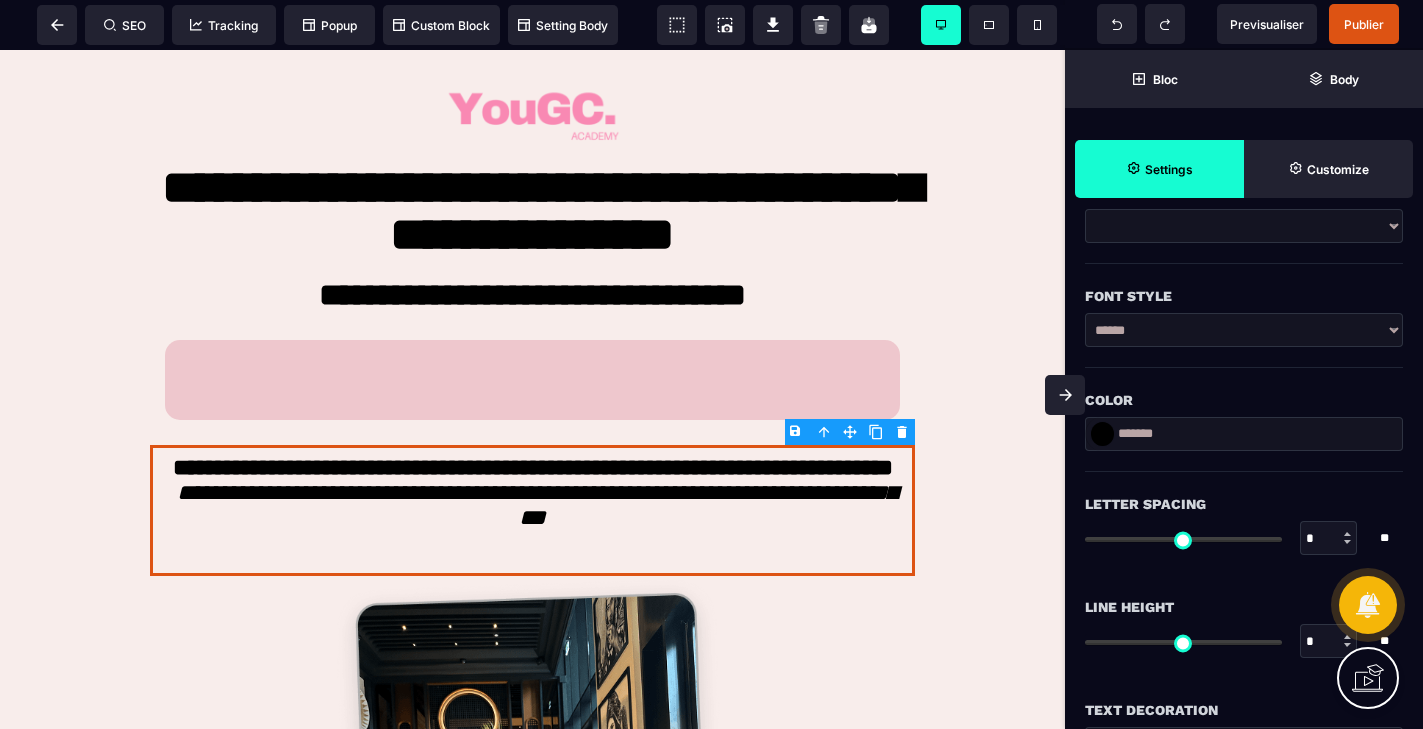 click on "*******" at bounding box center (1244, 434) 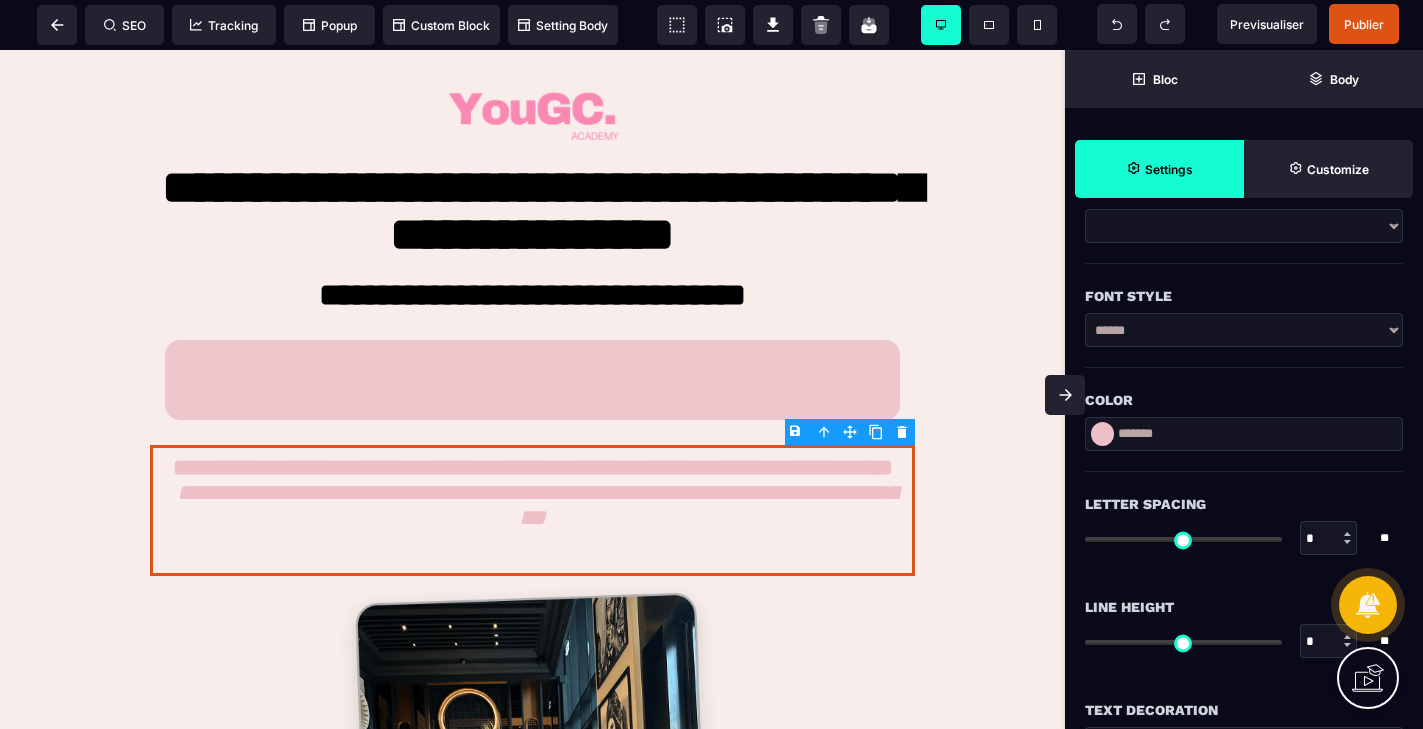 click on "Color" at bounding box center (1244, 400) 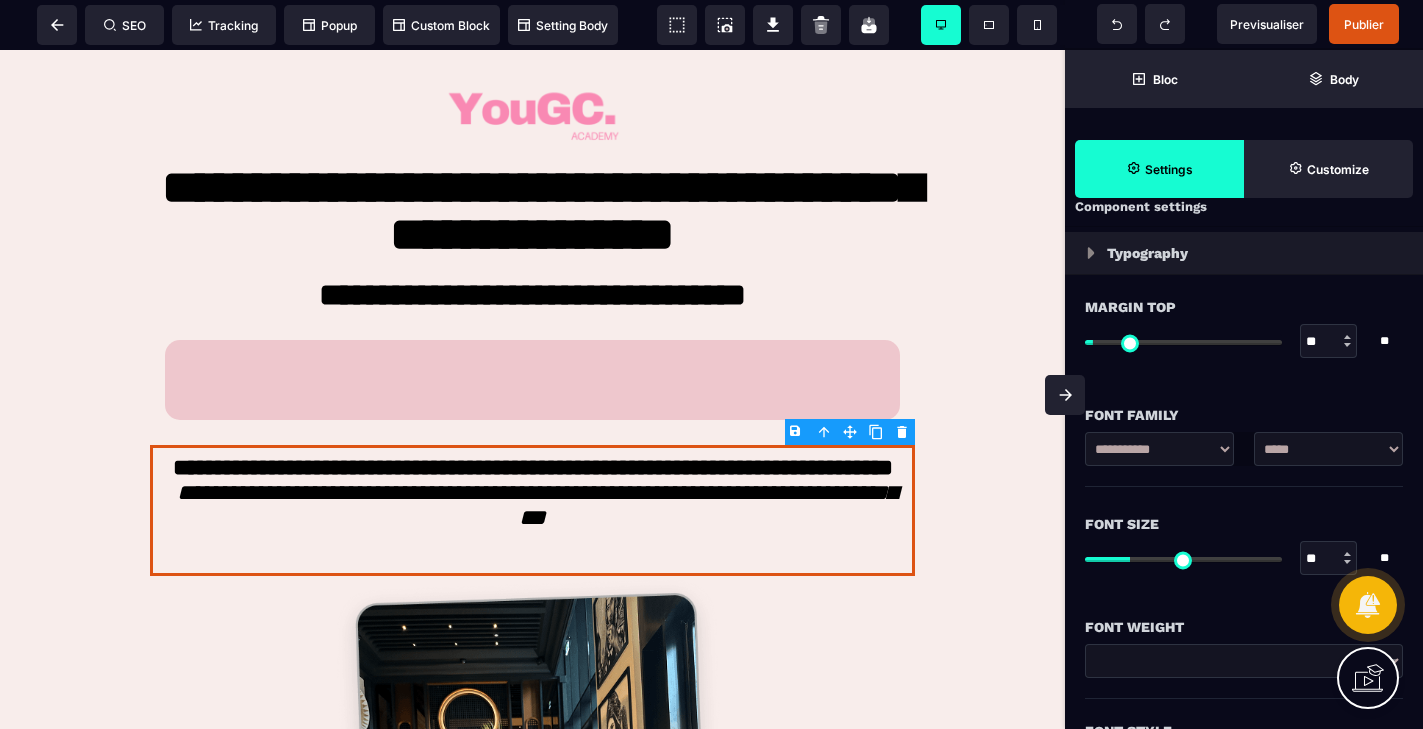 scroll, scrollTop: 0, scrollLeft: 0, axis: both 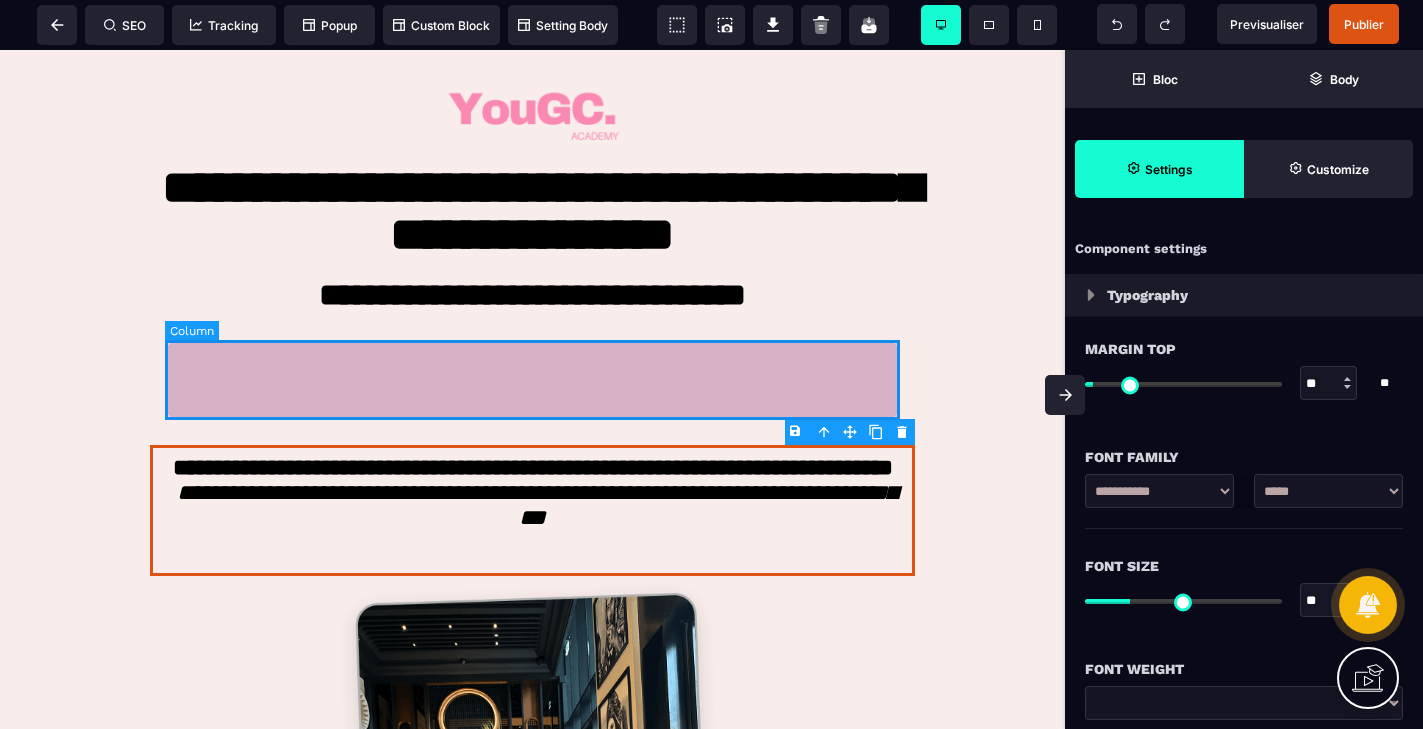 click at bounding box center [532, 380] 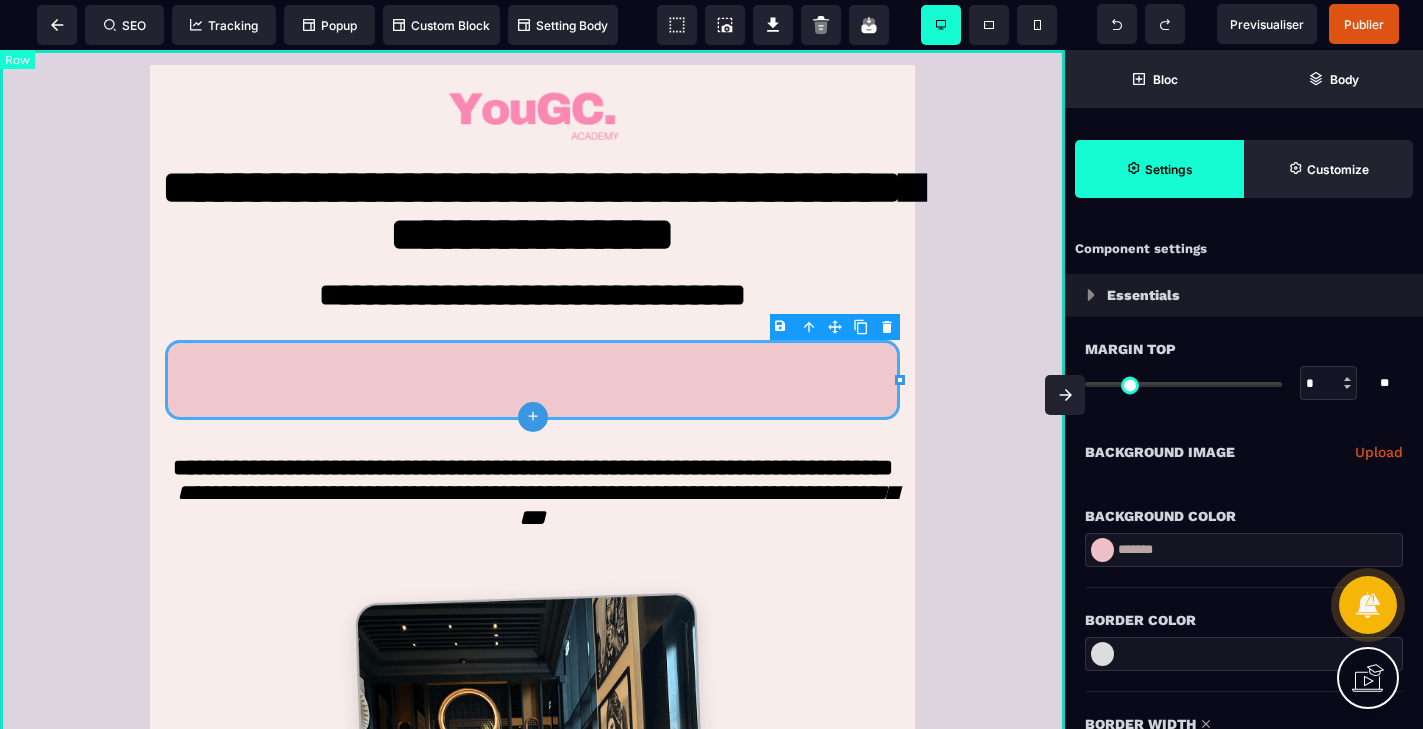 click on "**********" at bounding box center (532, 680) 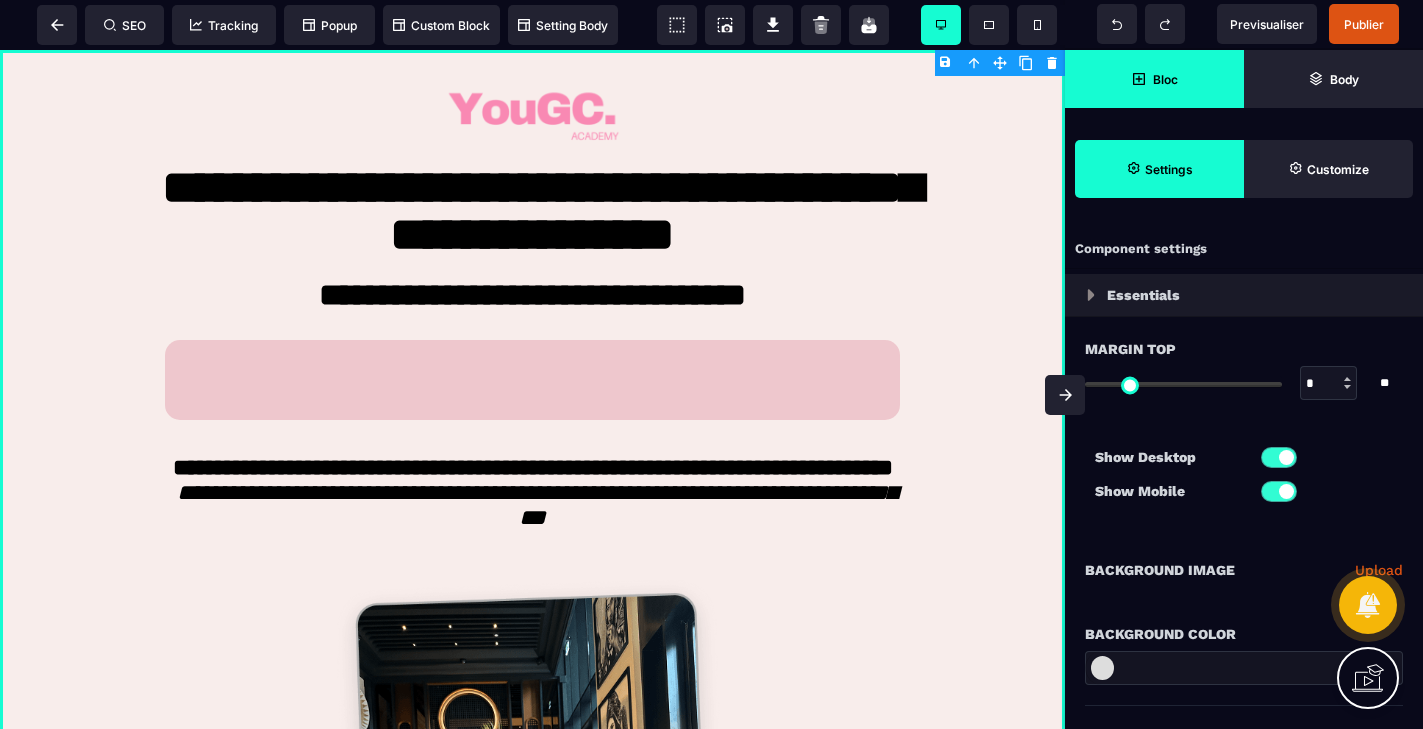 click on "Bloc" at bounding box center (1154, 79) 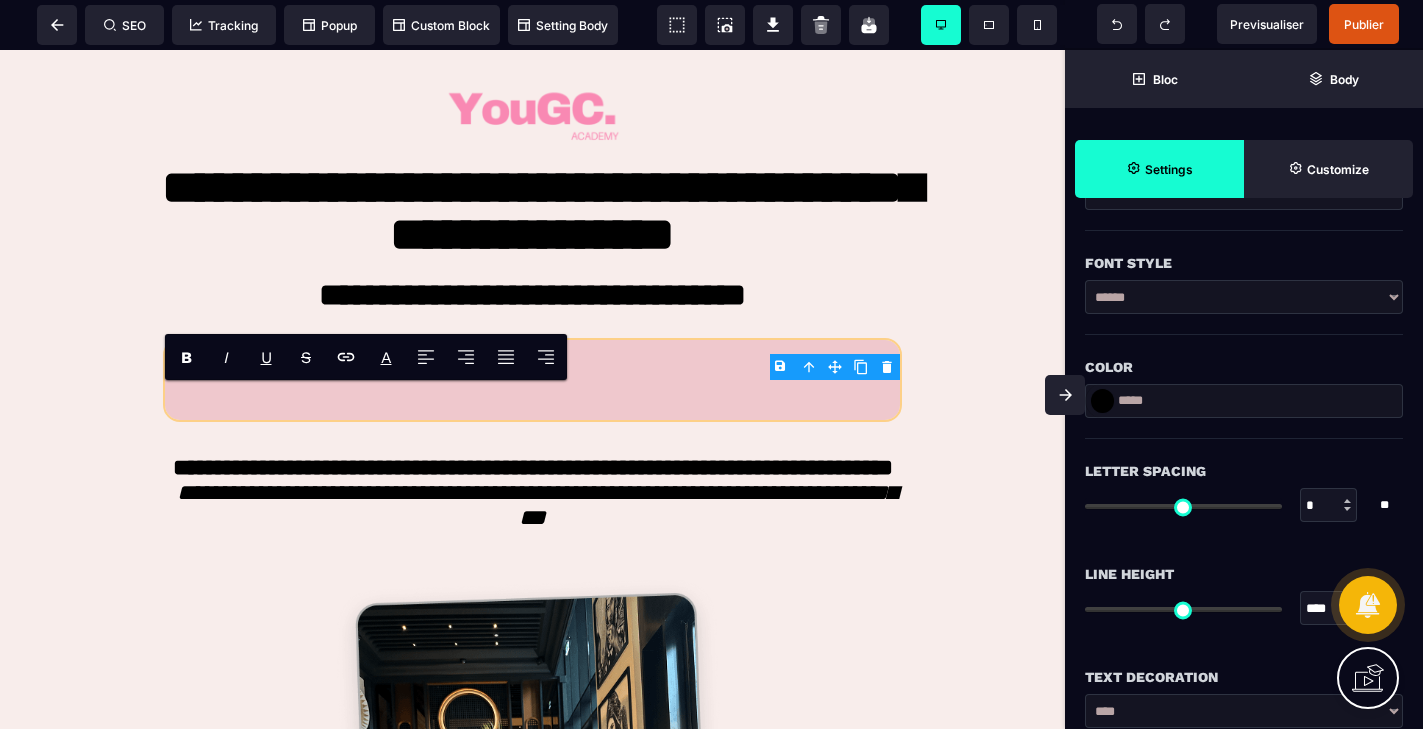 scroll, scrollTop: 0, scrollLeft: 0, axis: both 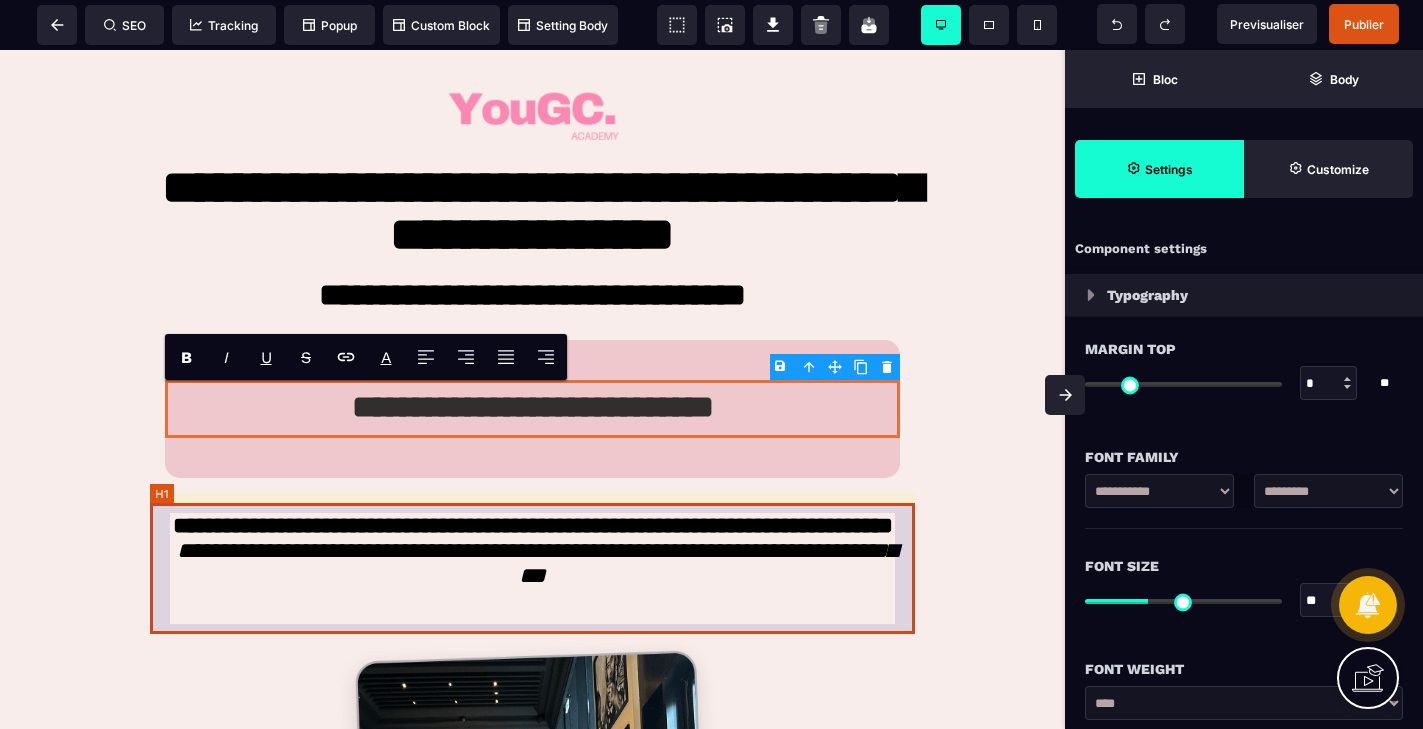 click on "**********" at bounding box center [532, 568] 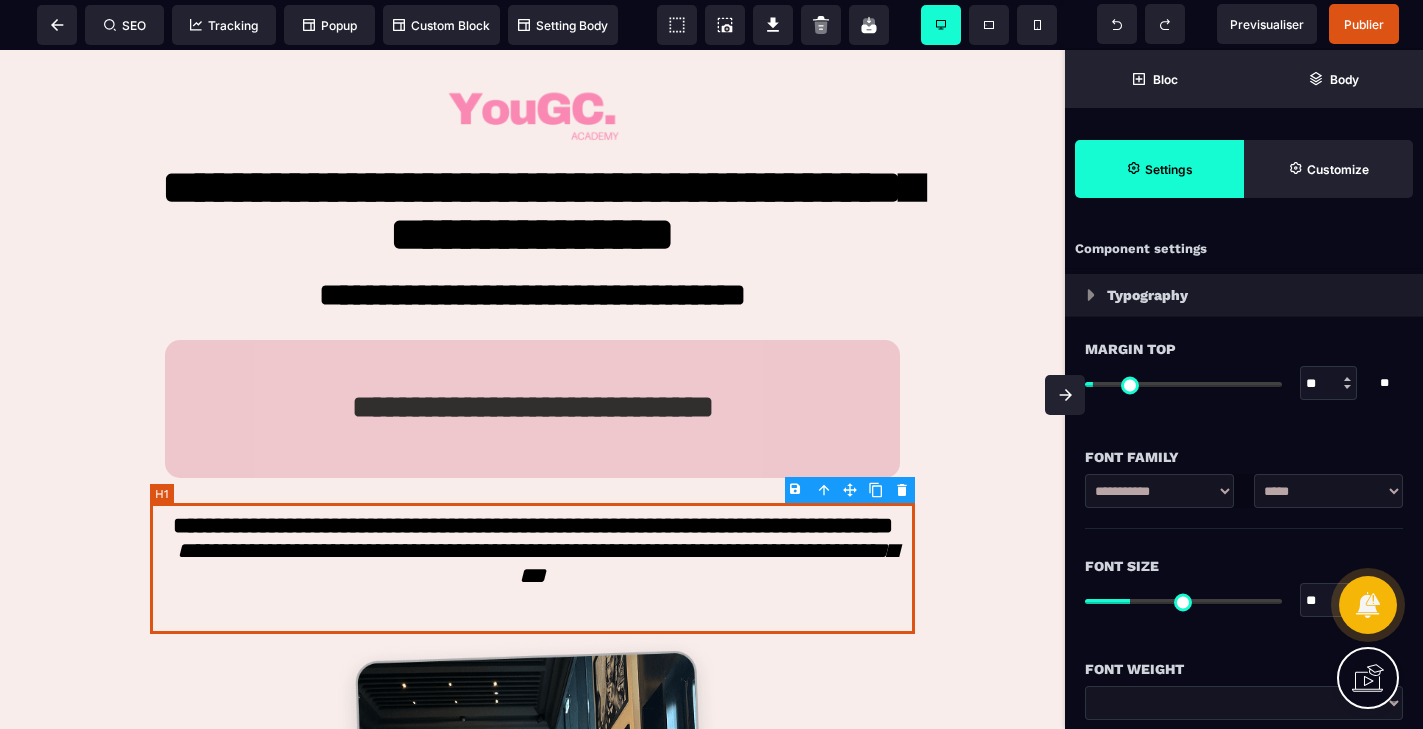 click on "**********" at bounding box center (532, 568) 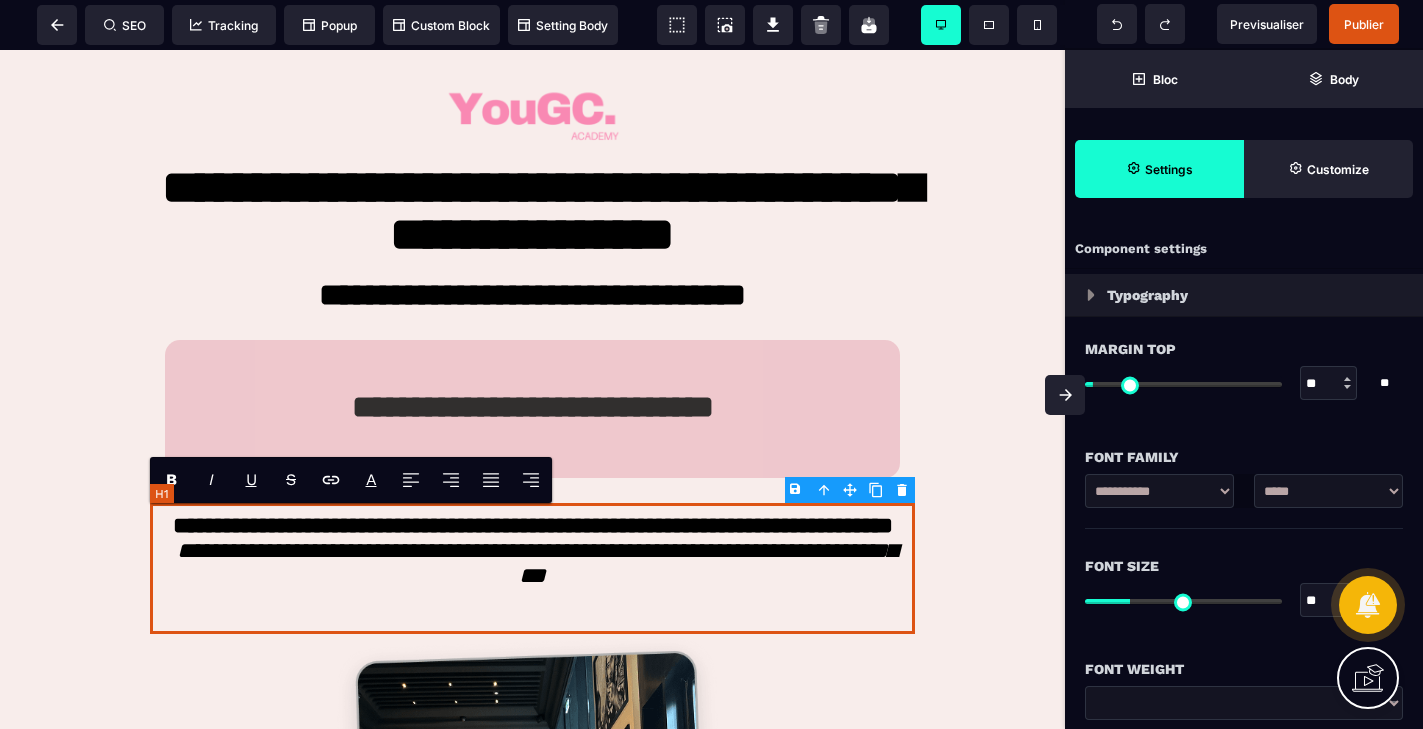 click on "**********" at bounding box center [532, 568] 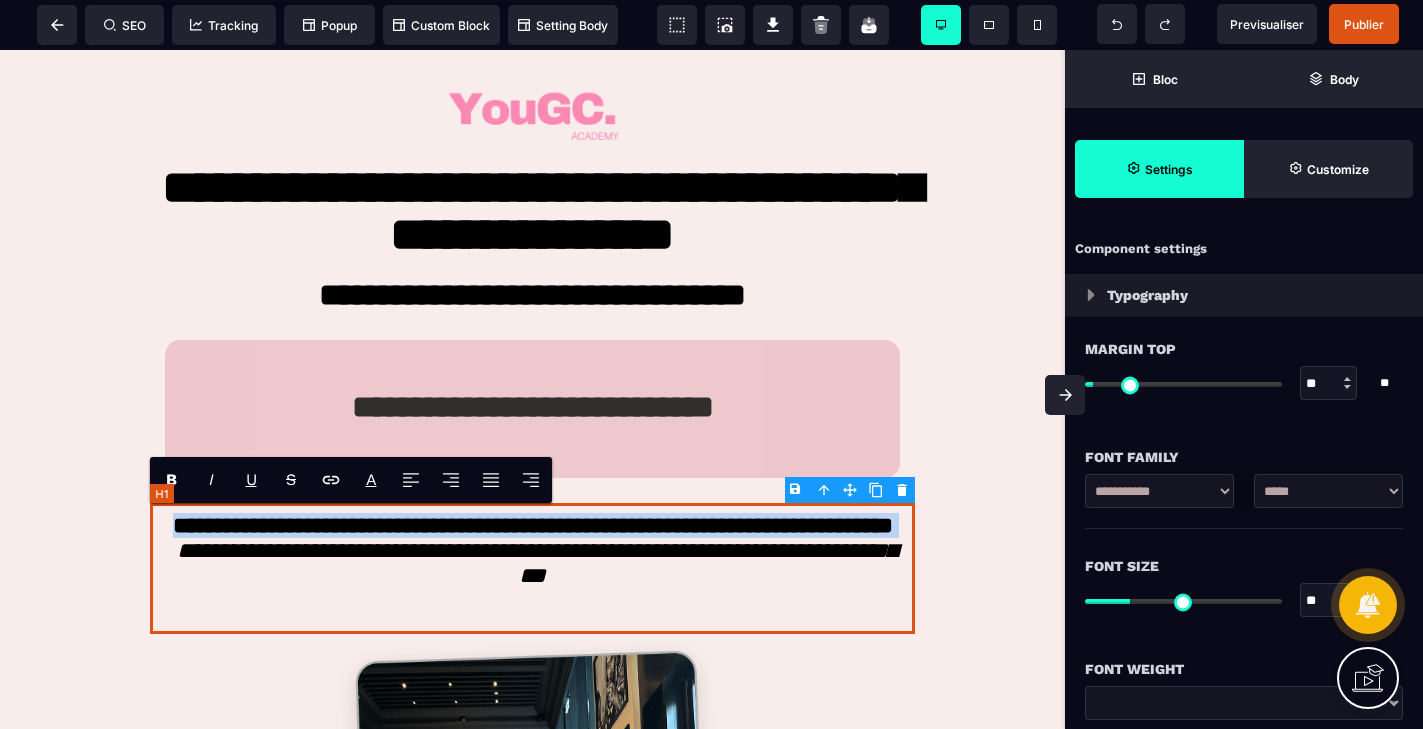 click on "**********" at bounding box center [532, 568] 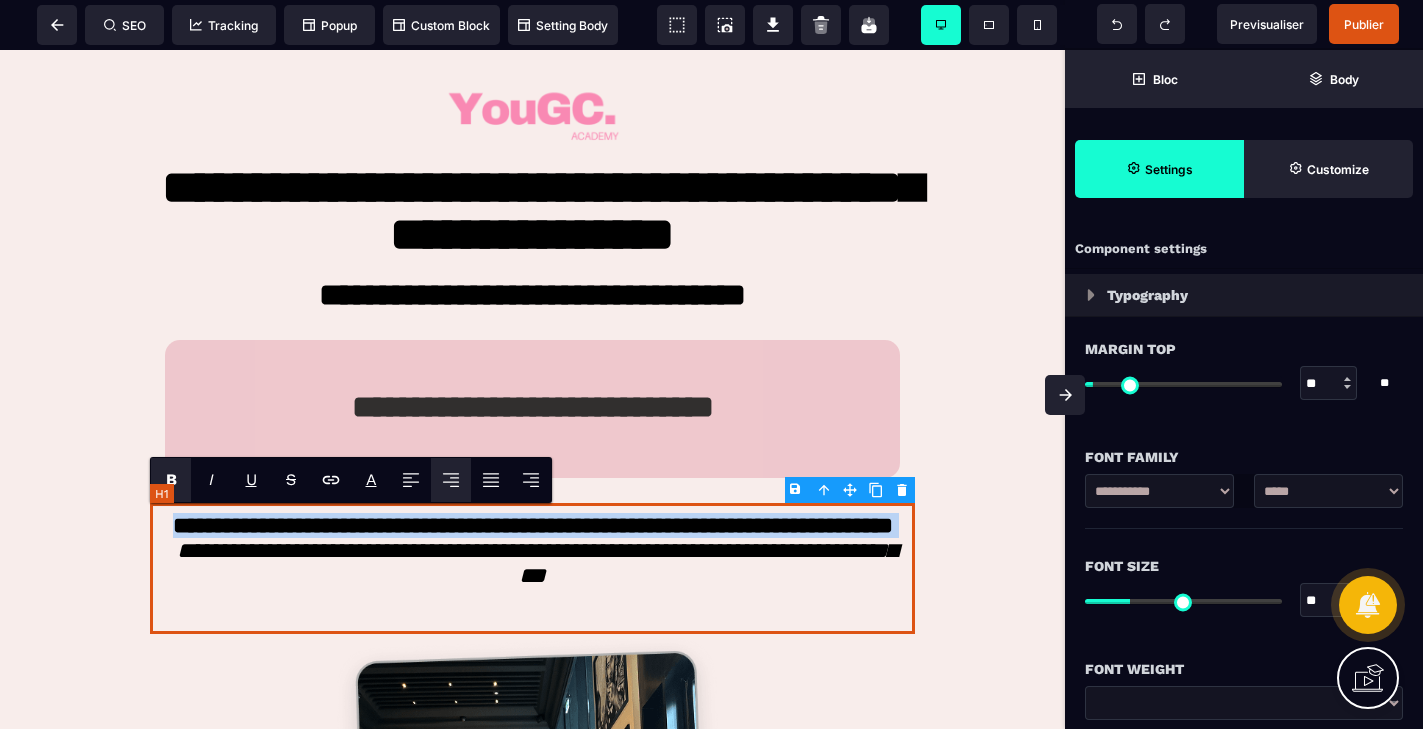 copy on "**********" 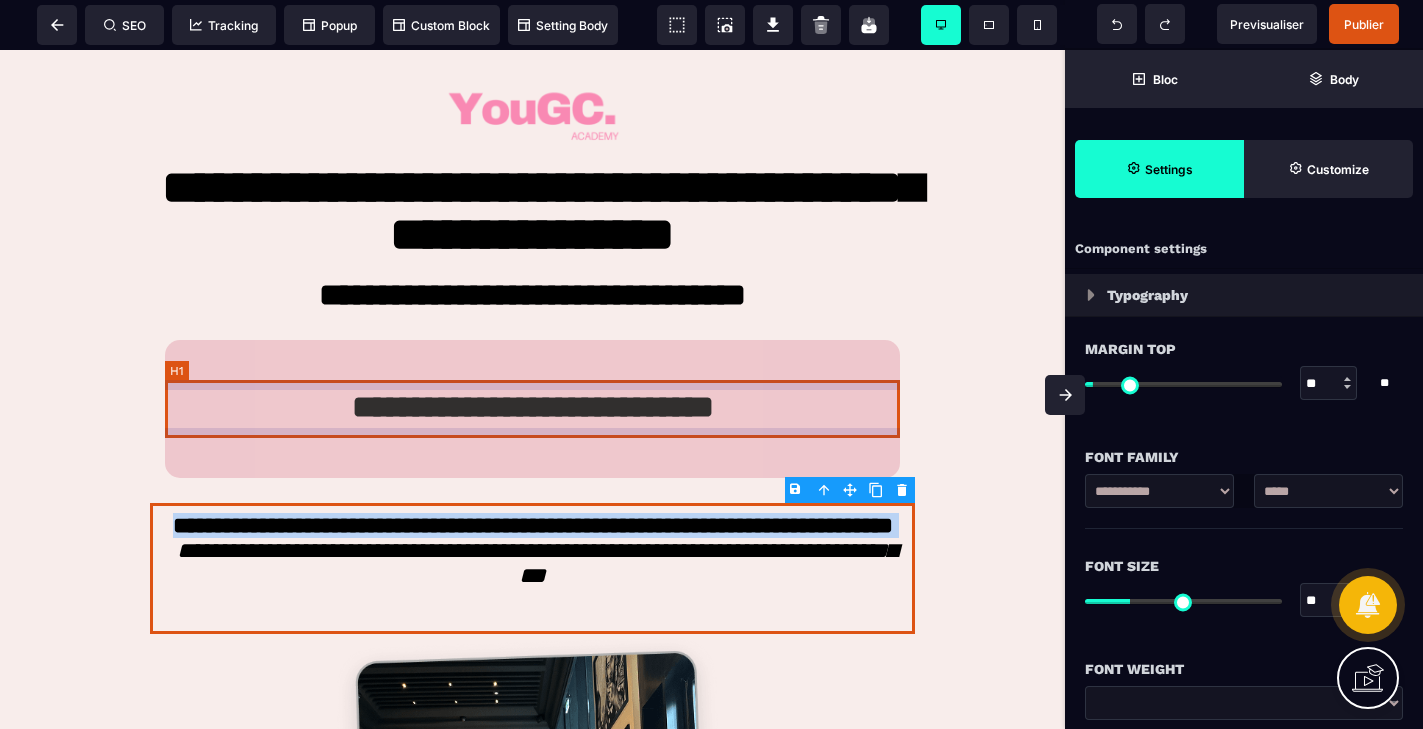 click on "**********" at bounding box center (532, 409) 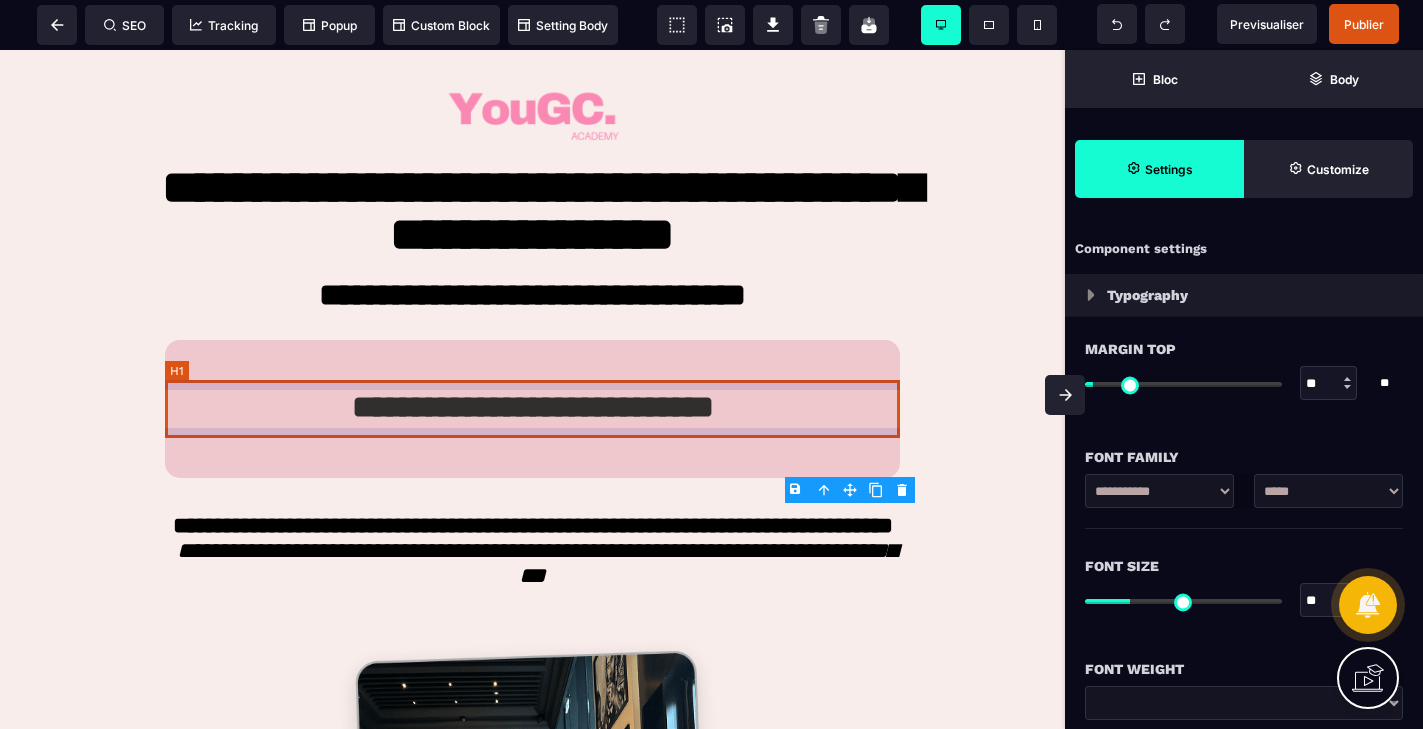 click on "**********" at bounding box center [532, 409] 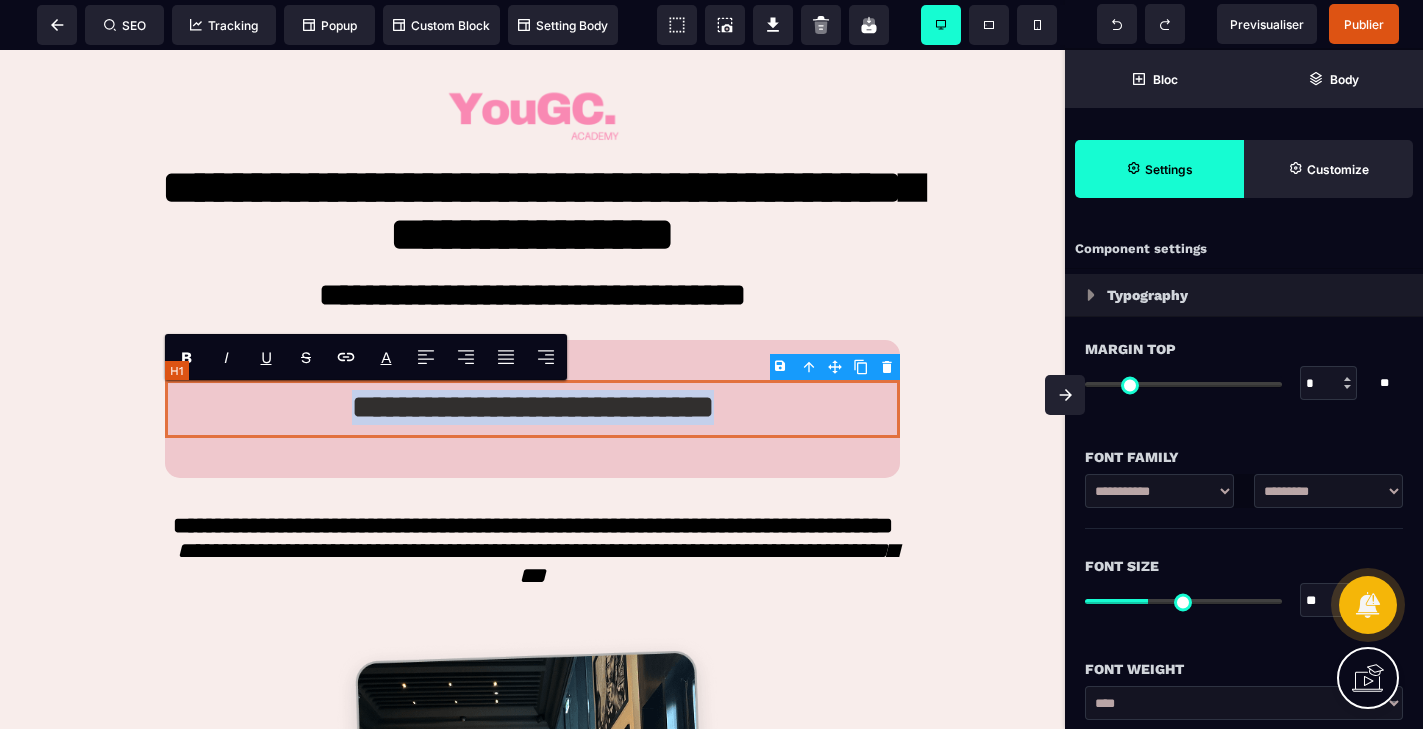 click on "**********" at bounding box center [532, 409] 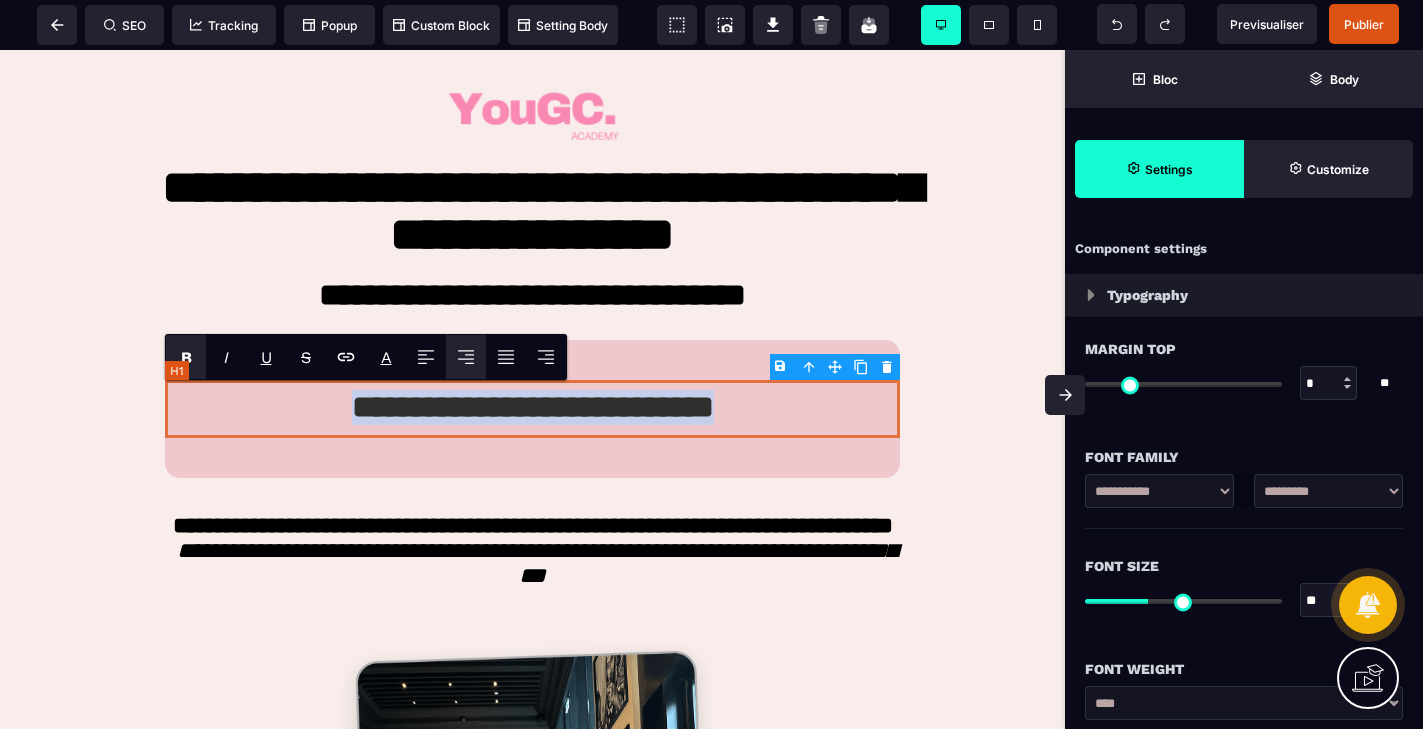paste 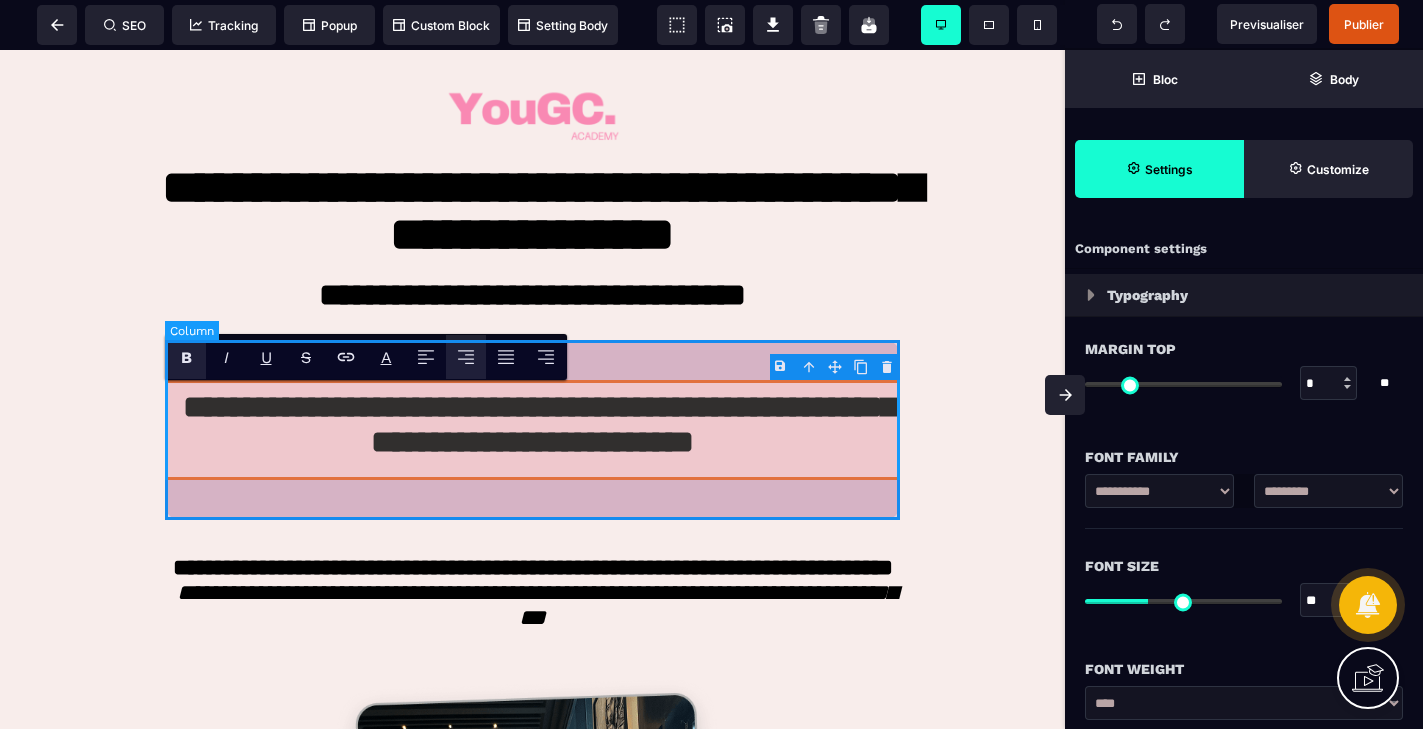 click on "**********" at bounding box center [532, 430] 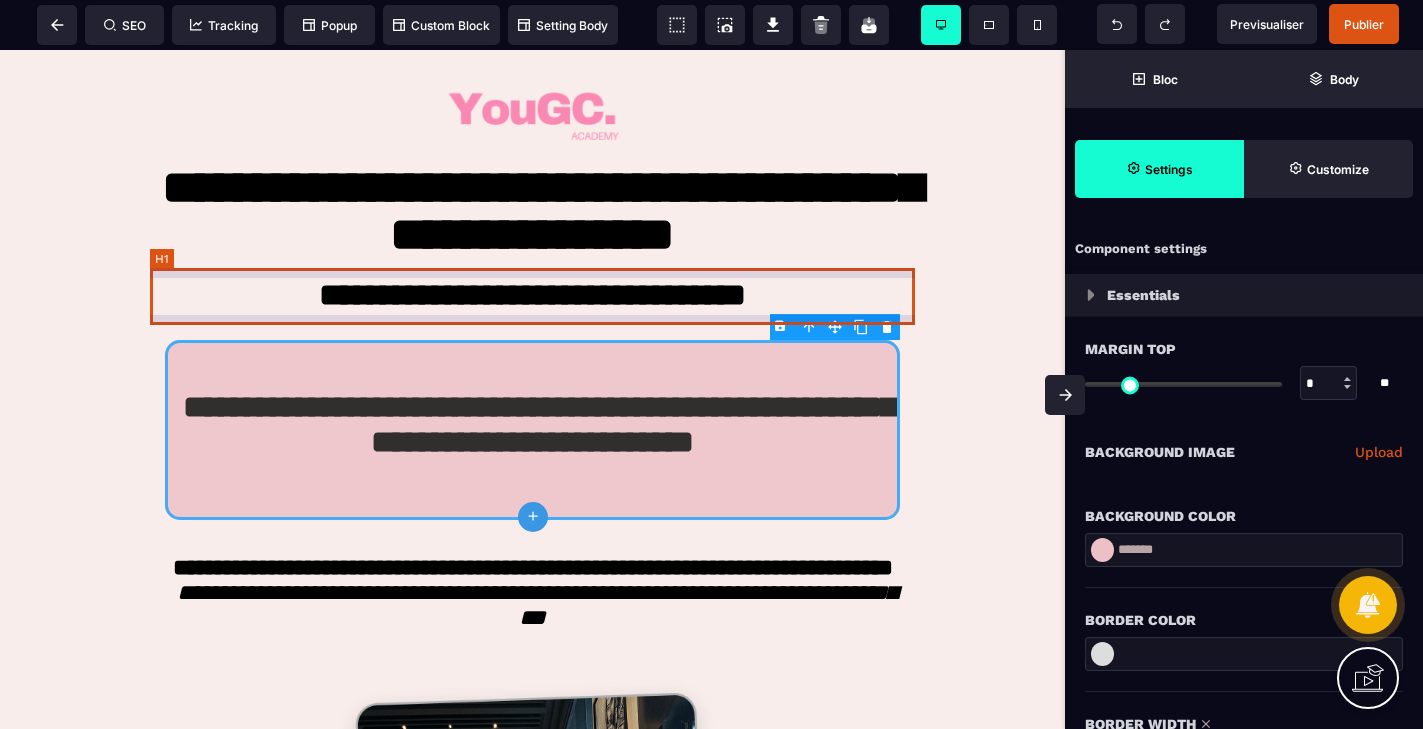 click on "**********" at bounding box center (532, 297) 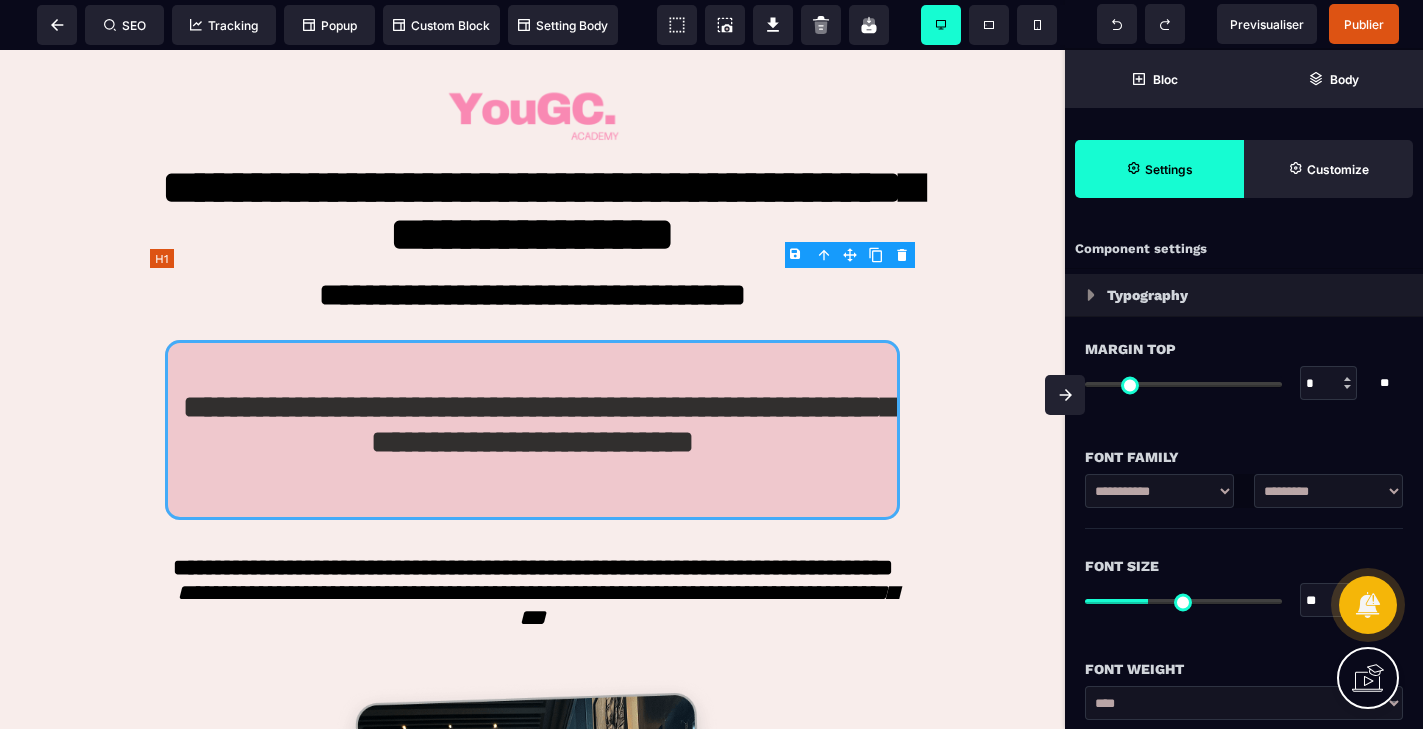 click on "**********" at bounding box center (532, 297) 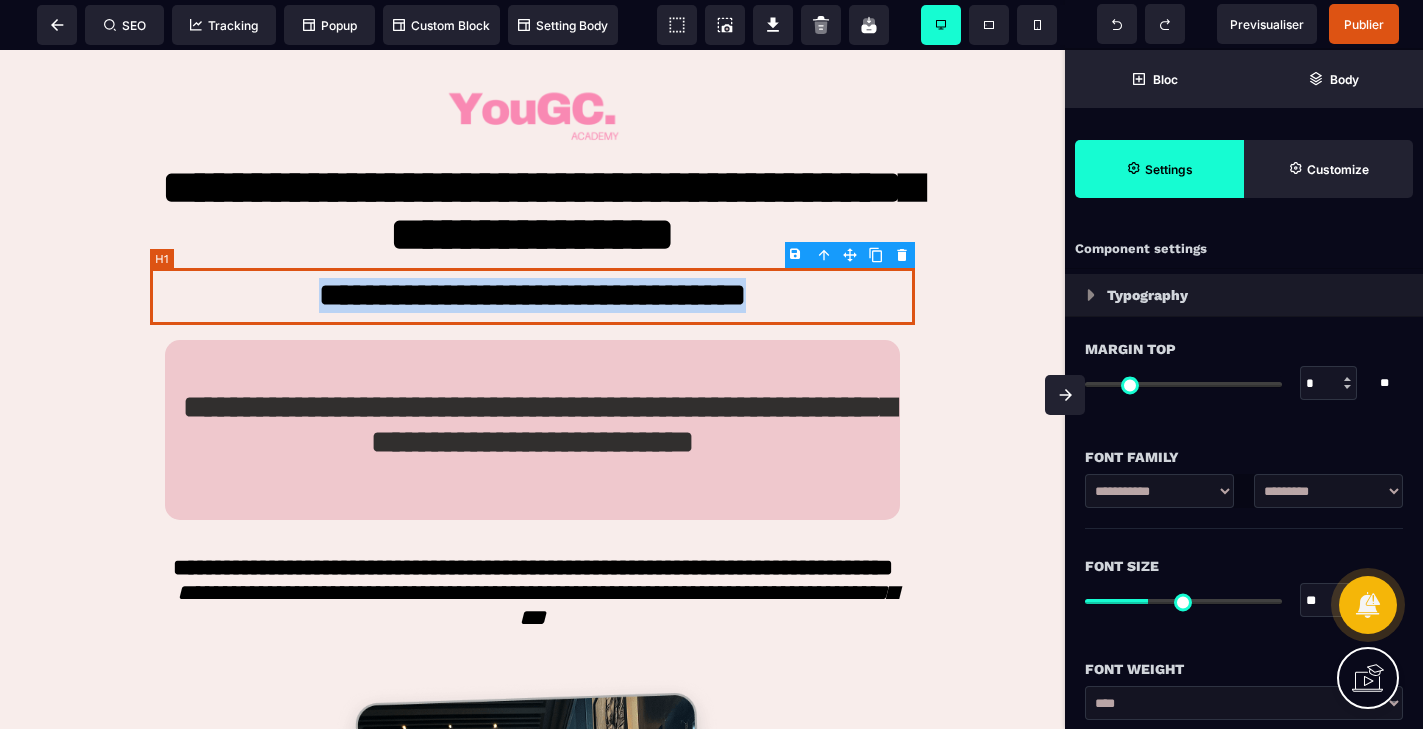 click on "**********" at bounding box center (532, 297) 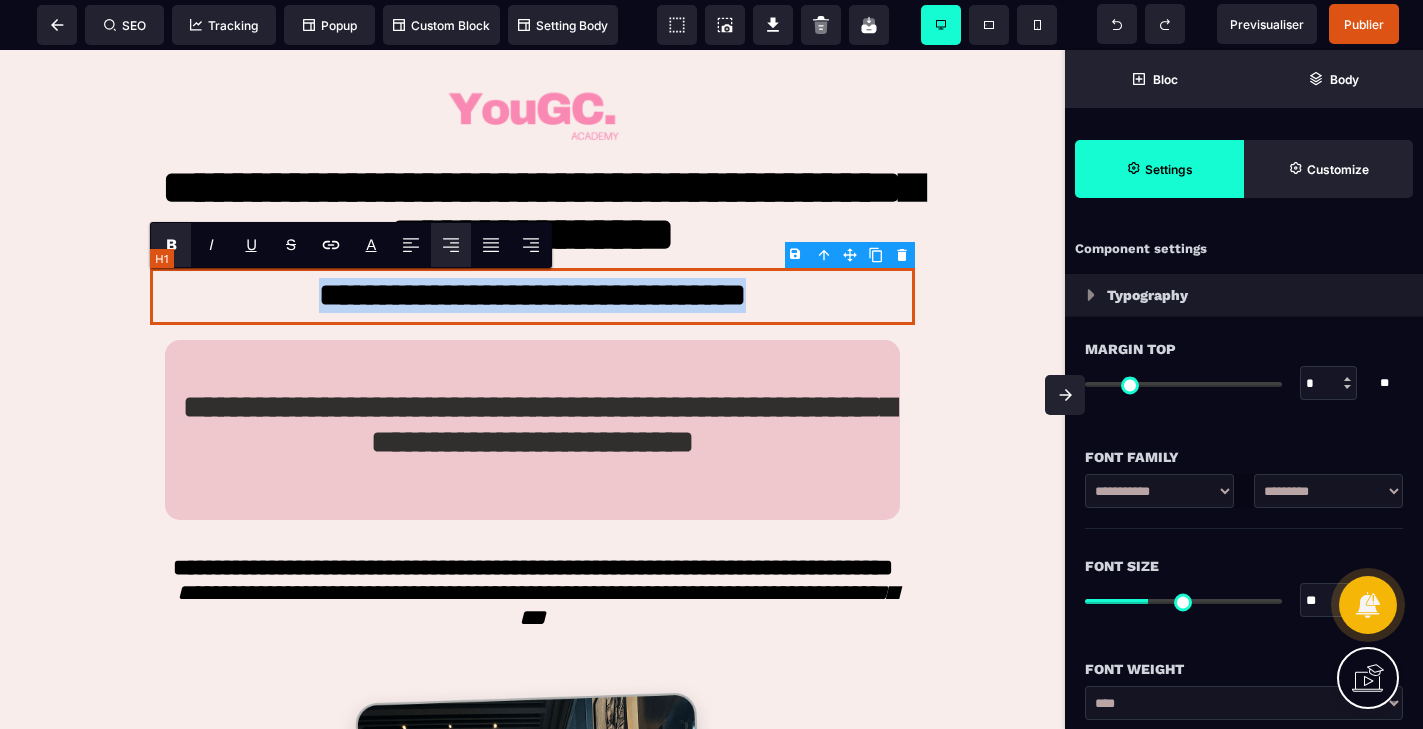 copy on "**********" 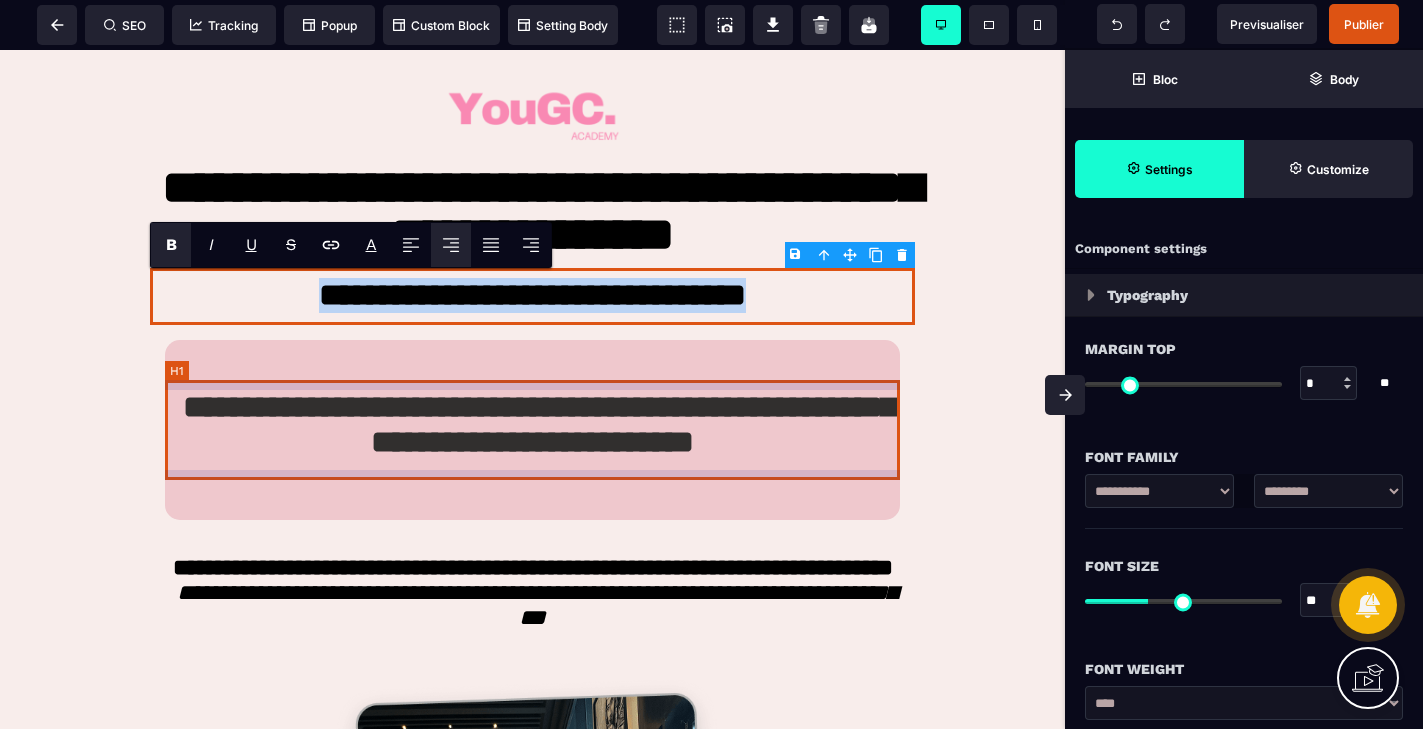 click on "**********" at bounding box center (532, 430) 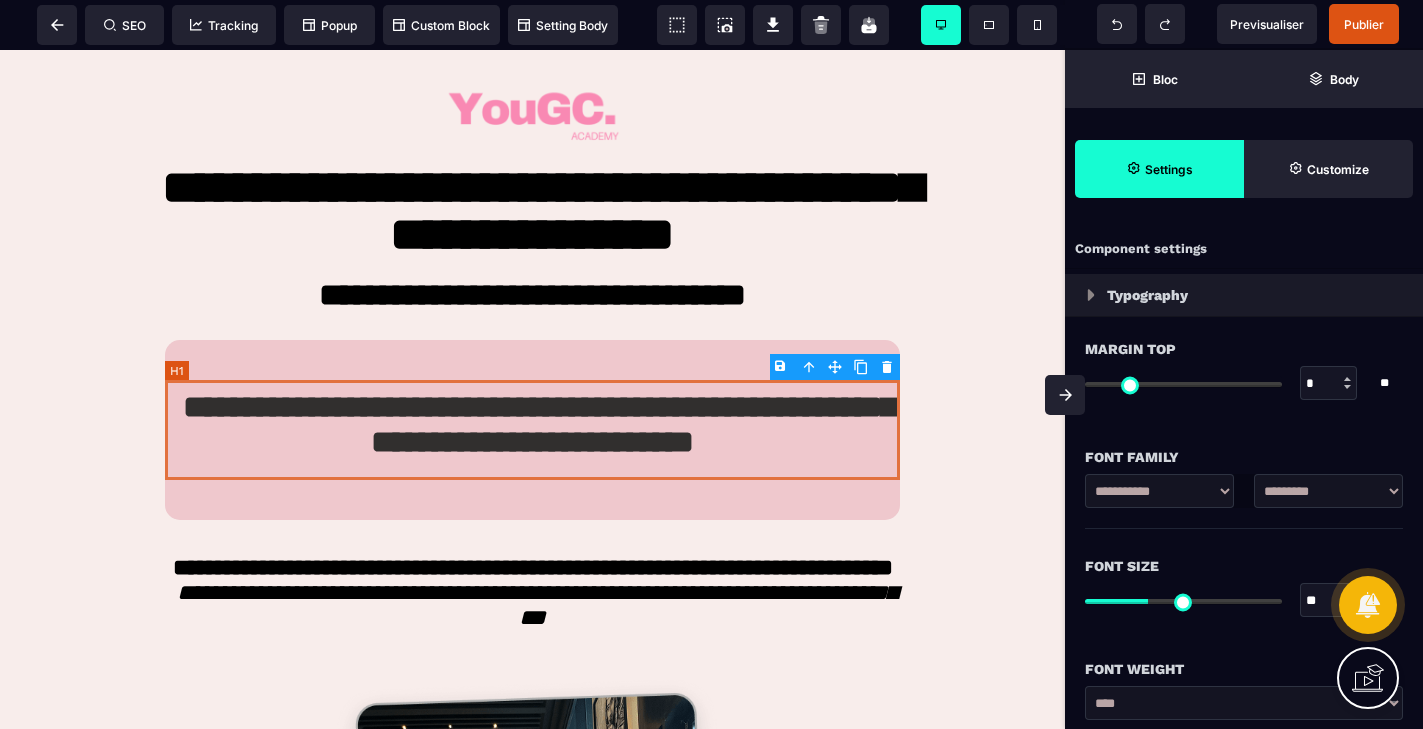 click on "**********" at bounding box center (532, 430) 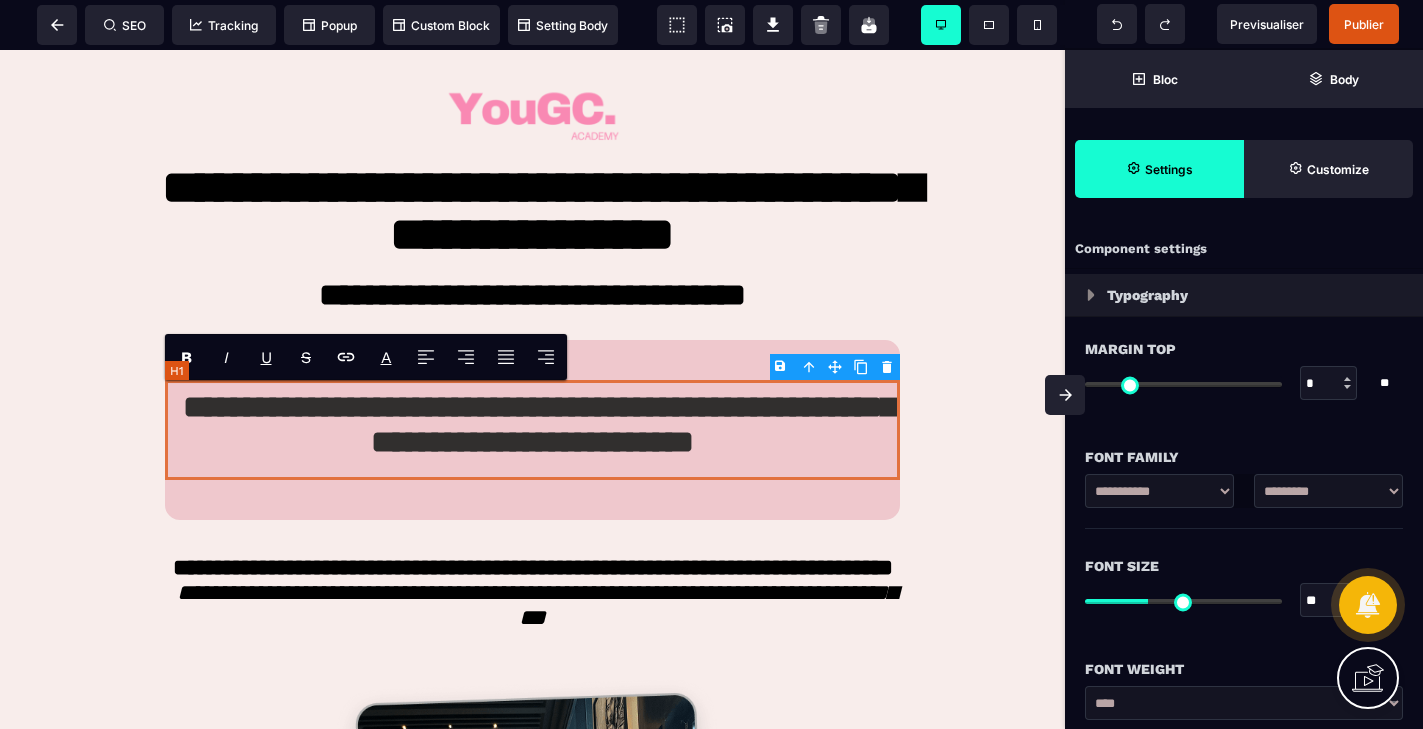 click on "**********" at bounding box center (532, 430) 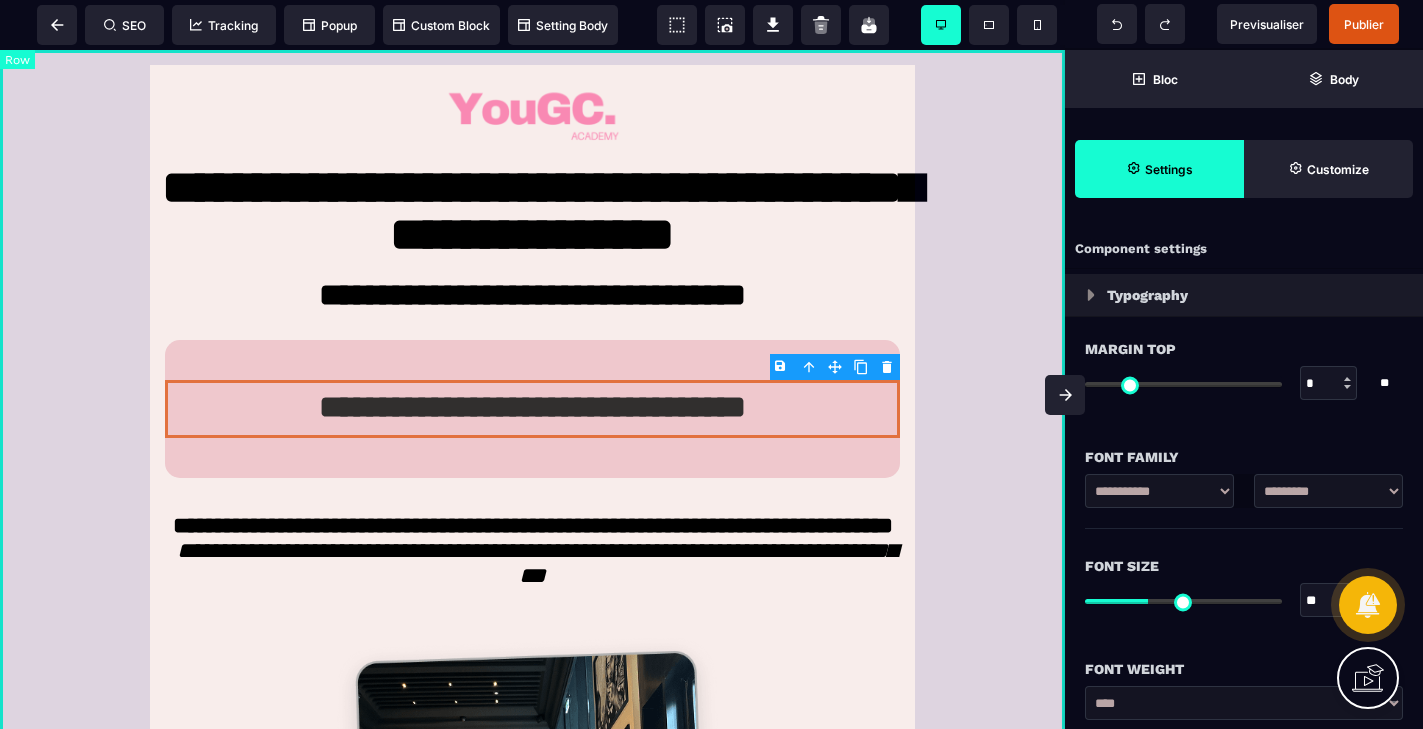 click on "**********" at bounding box center (532, 708) 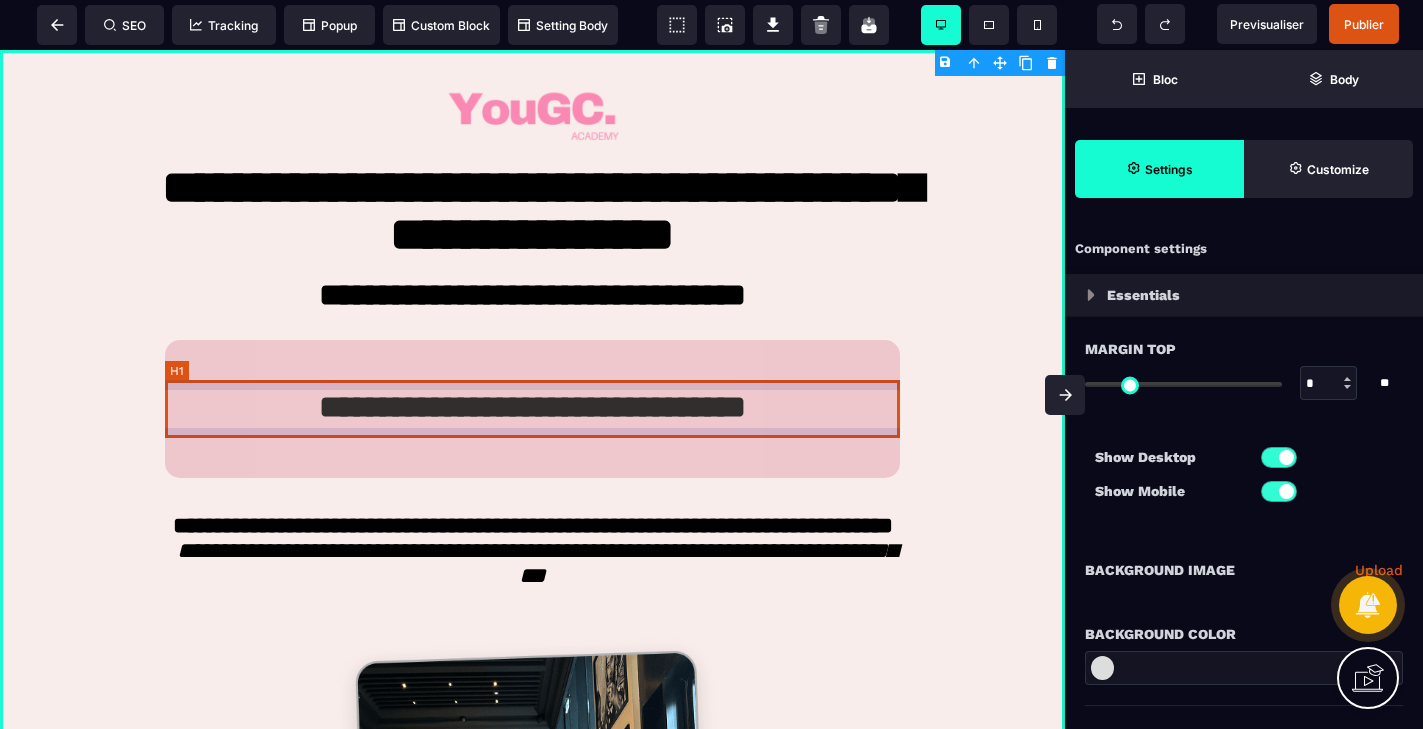 click on "**********" at bounding box center (532, 409) 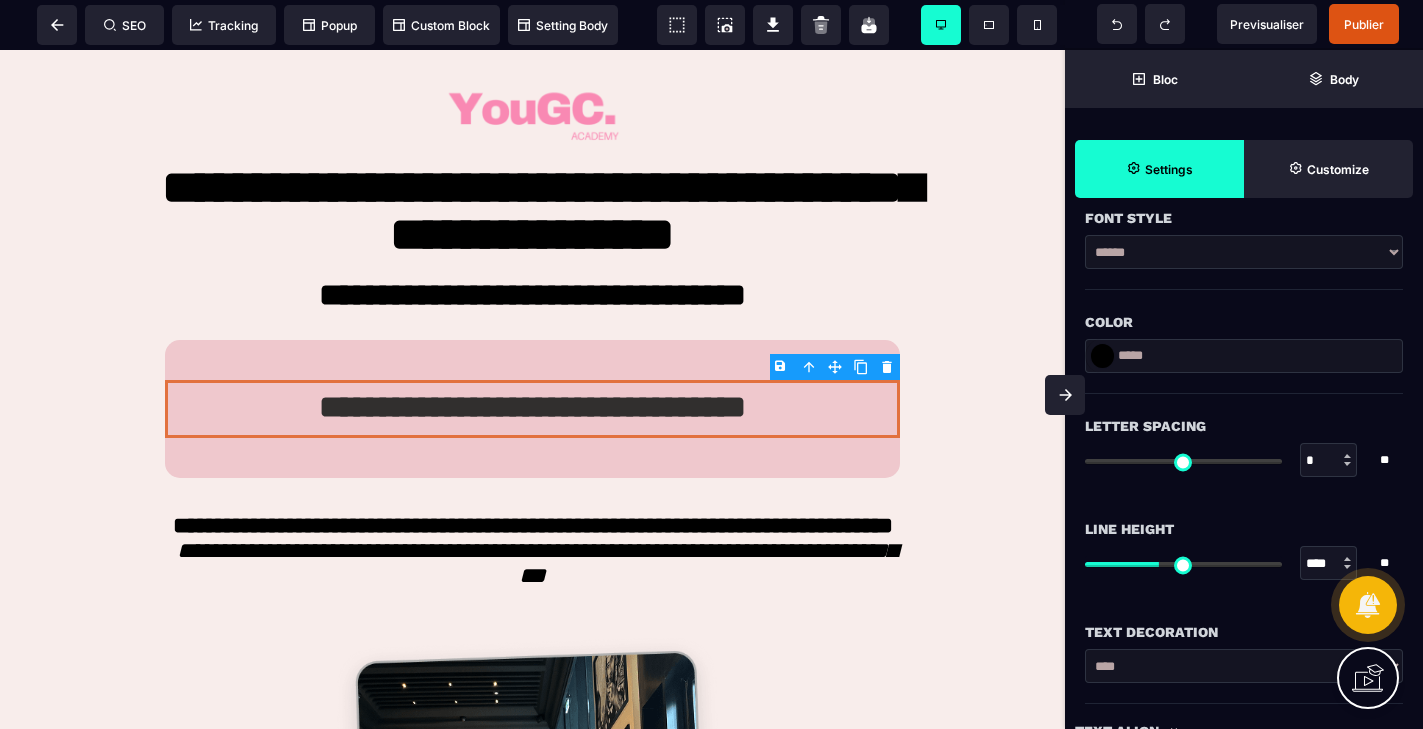 scroll, scrollTop: 557, scrollLeft: 0, axis: vertical 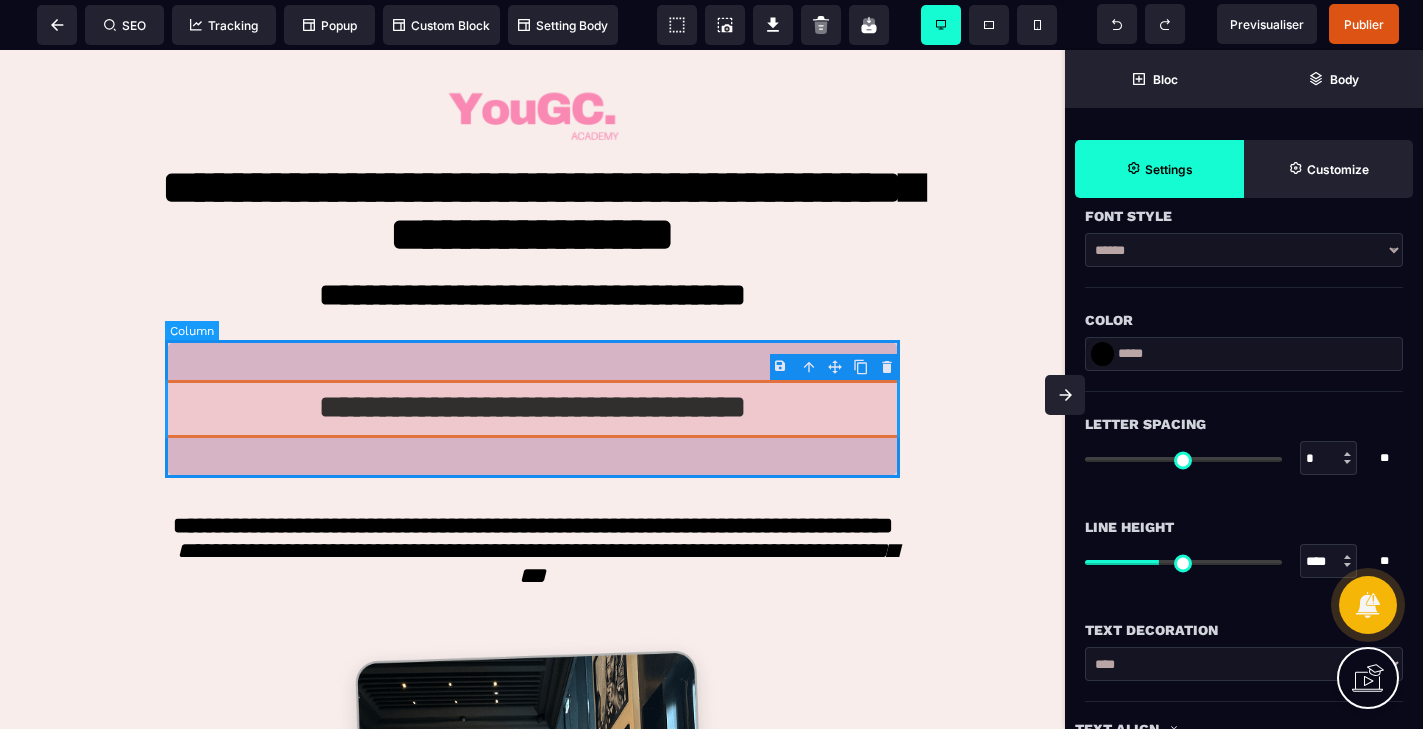click on "**********" at bounding box center (532, 409) 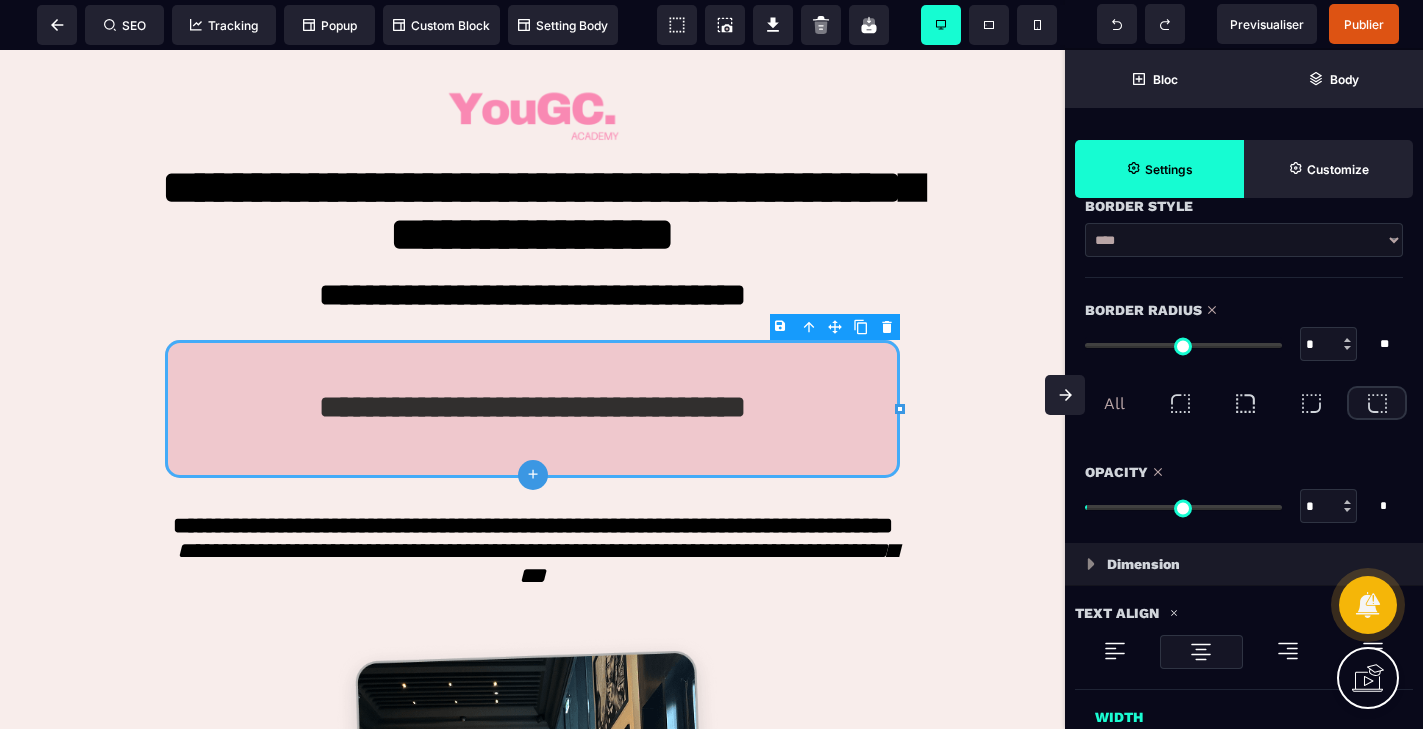 scroll, scrollTop: 787, scrollLeft: 0, axis: vertical 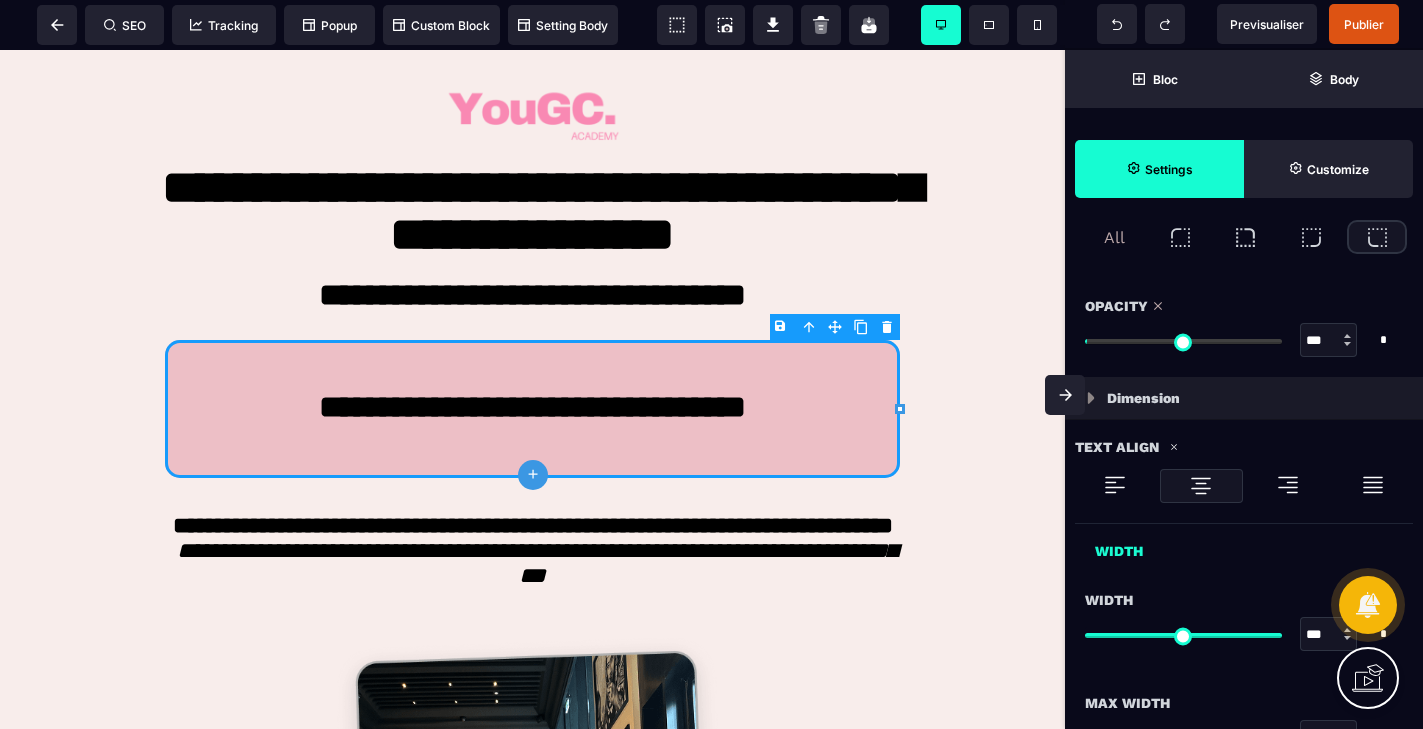drag, startPoint x: 1091, startPoint y: 334, endPoint x: 1356, endPoint y: 329, distance: 265.04718 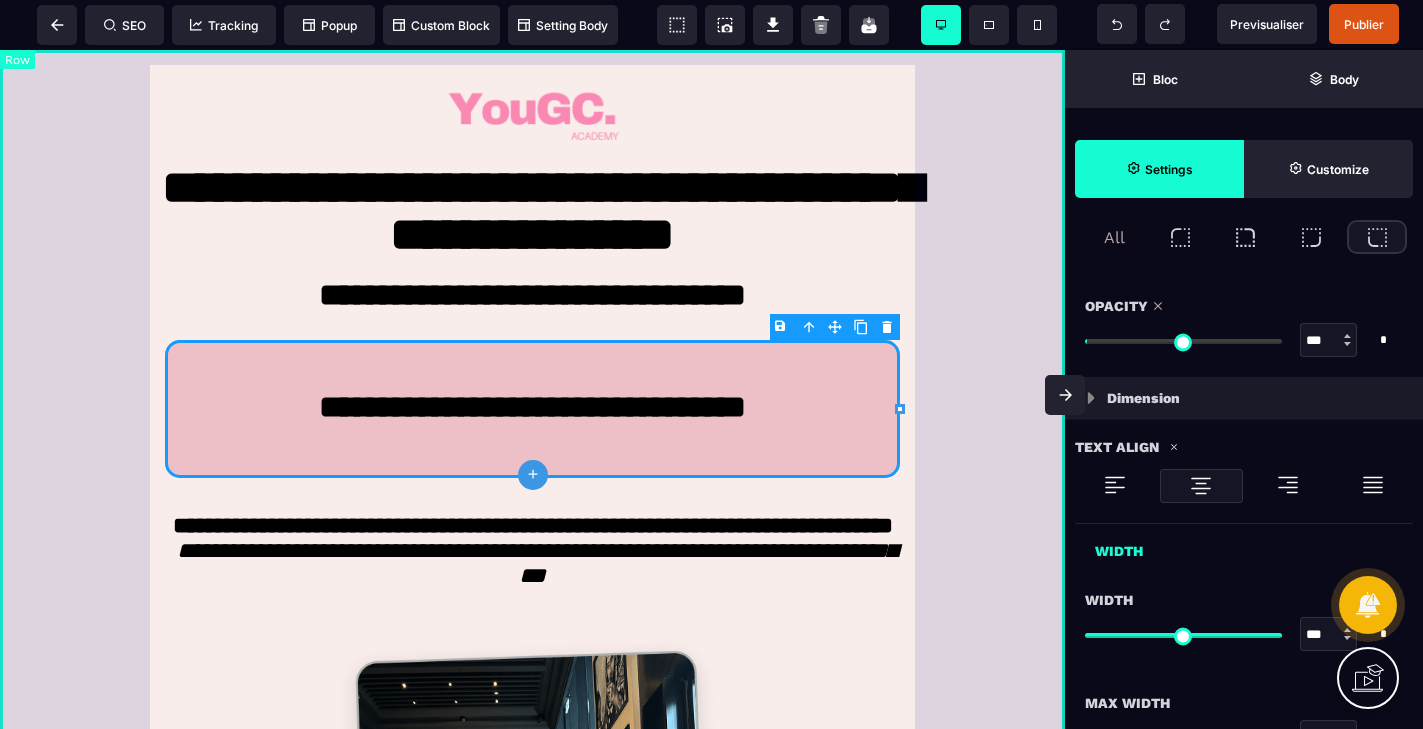 click on "**********" at bounding box center [532, 708] 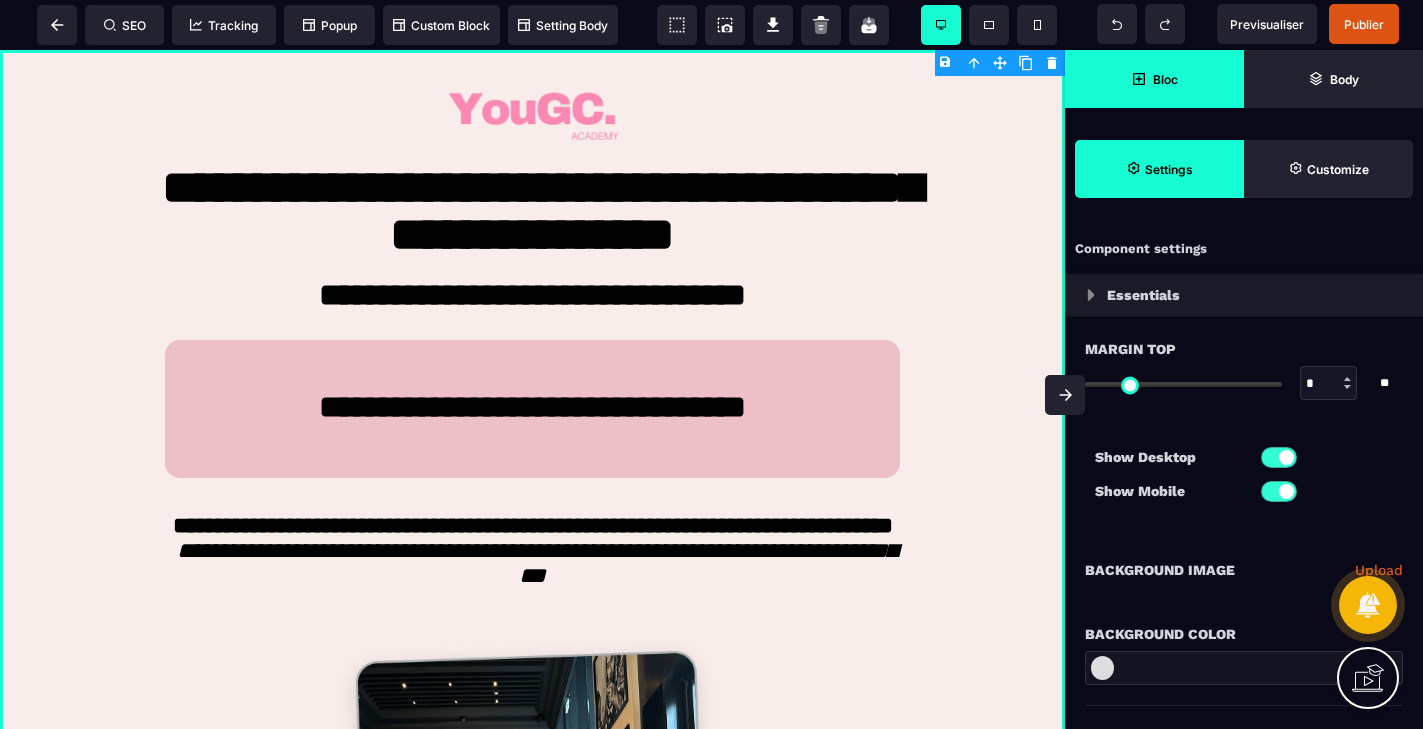 click on "Bloc" at bounding box center (1154, 79) 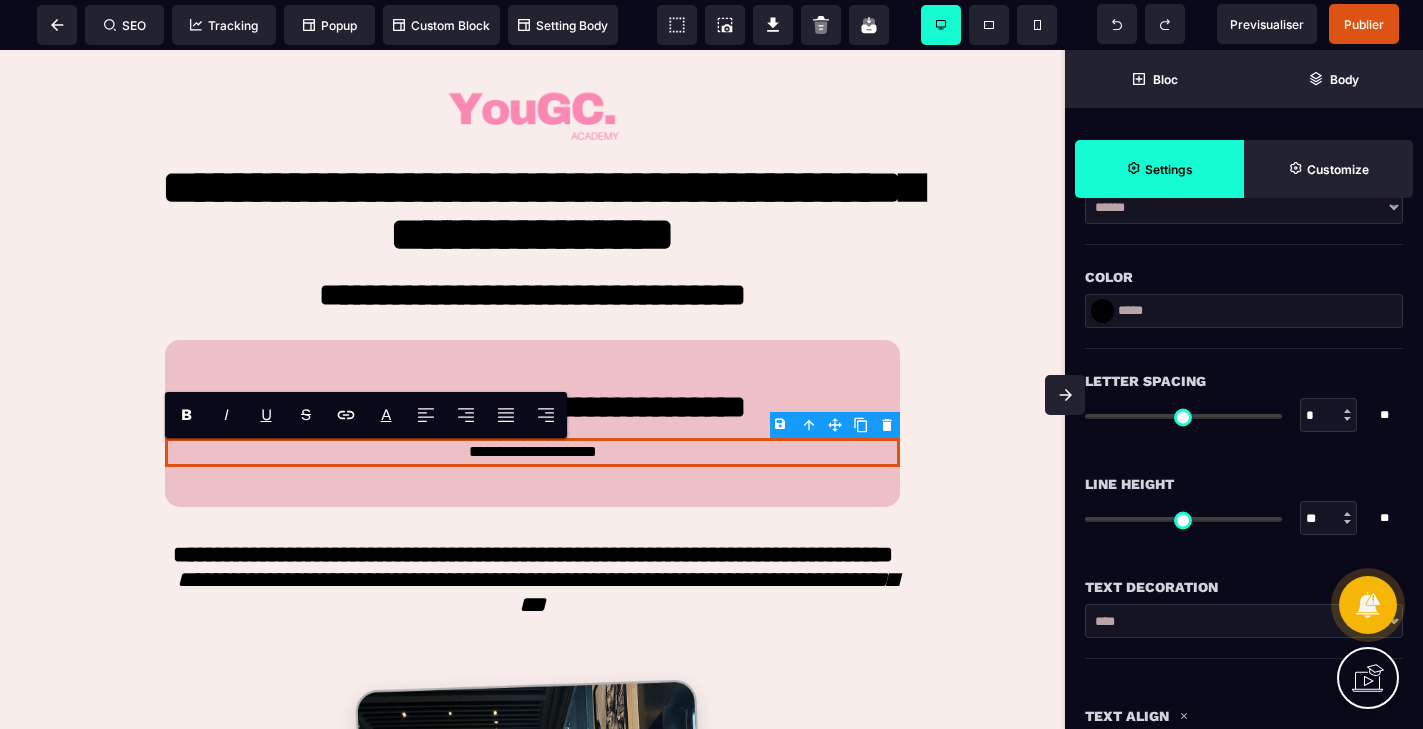 scroll, scrollTop: 0, scrollLeft: 0, axis: both 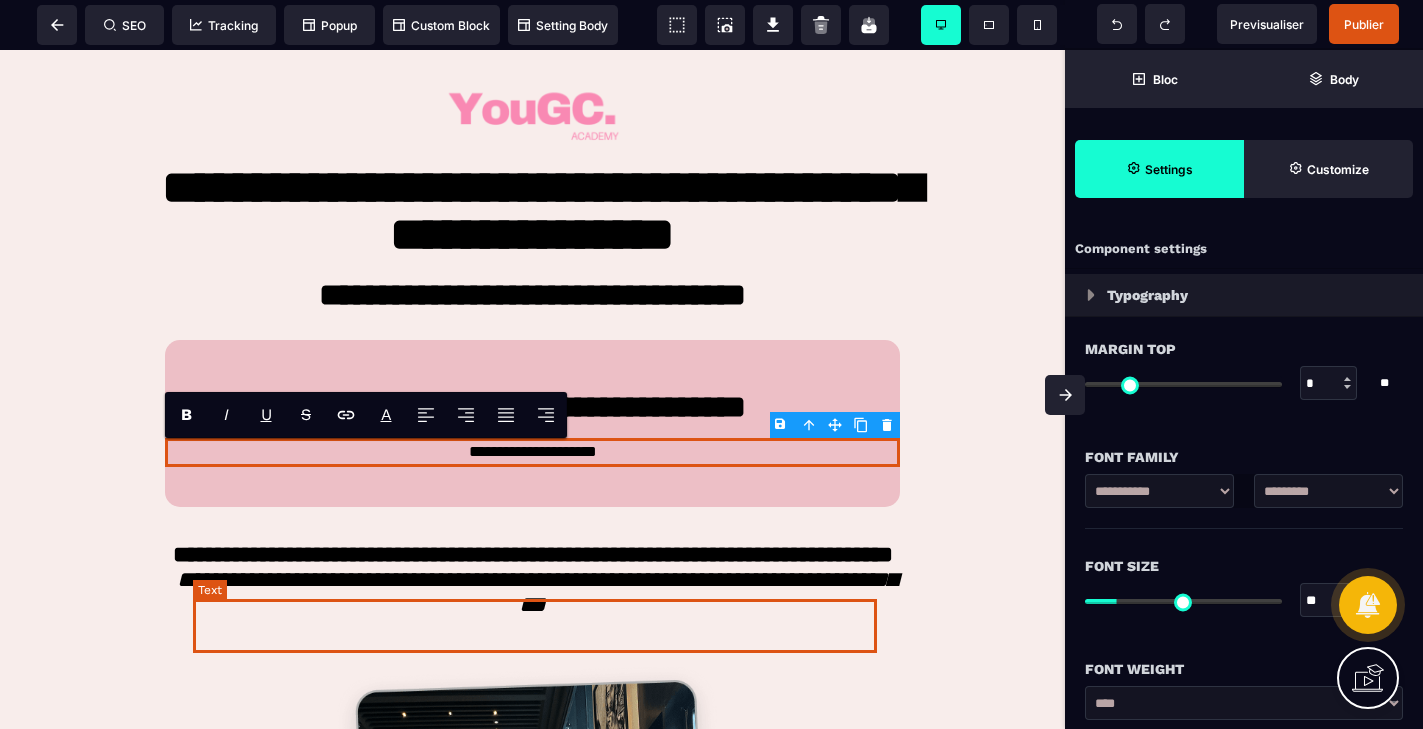click on "**********" at bounding box center (537, 592) 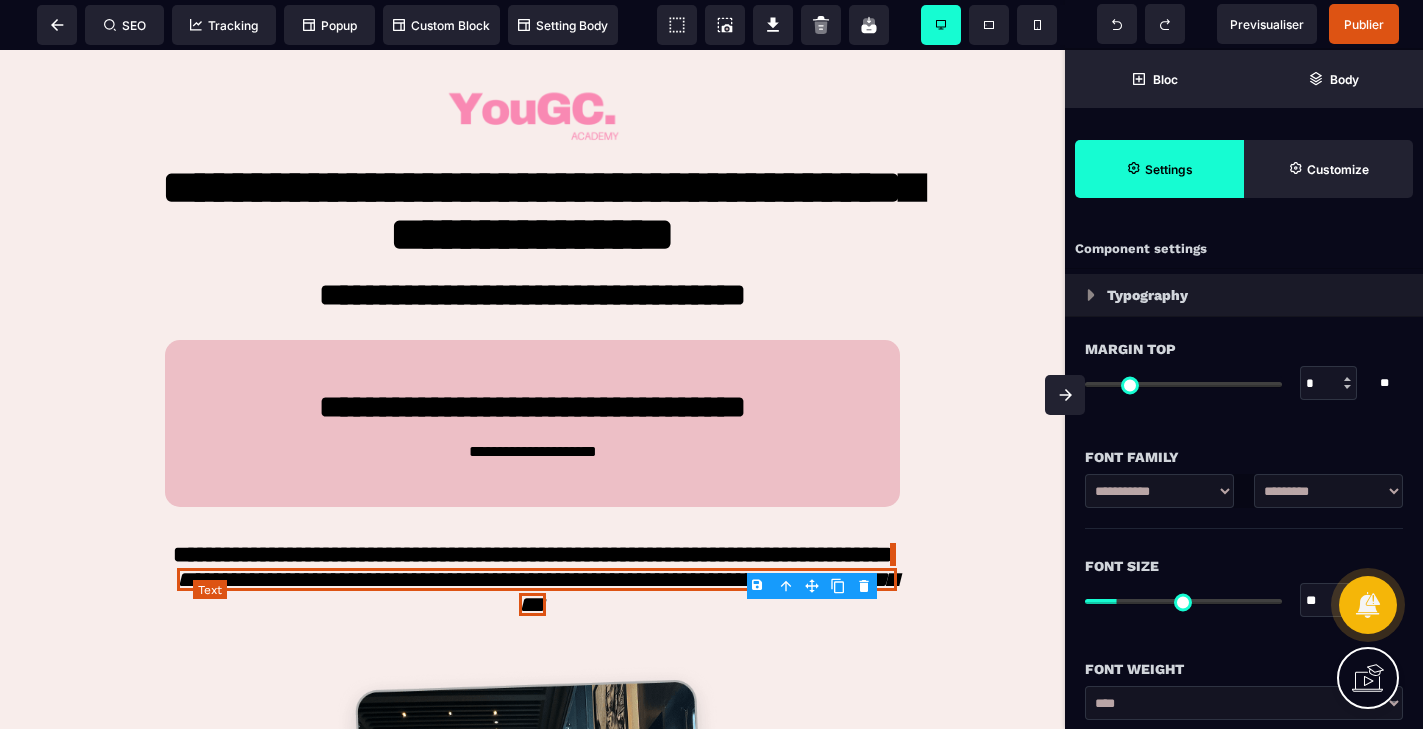 click on "**********" at bounding box center (537, 592) 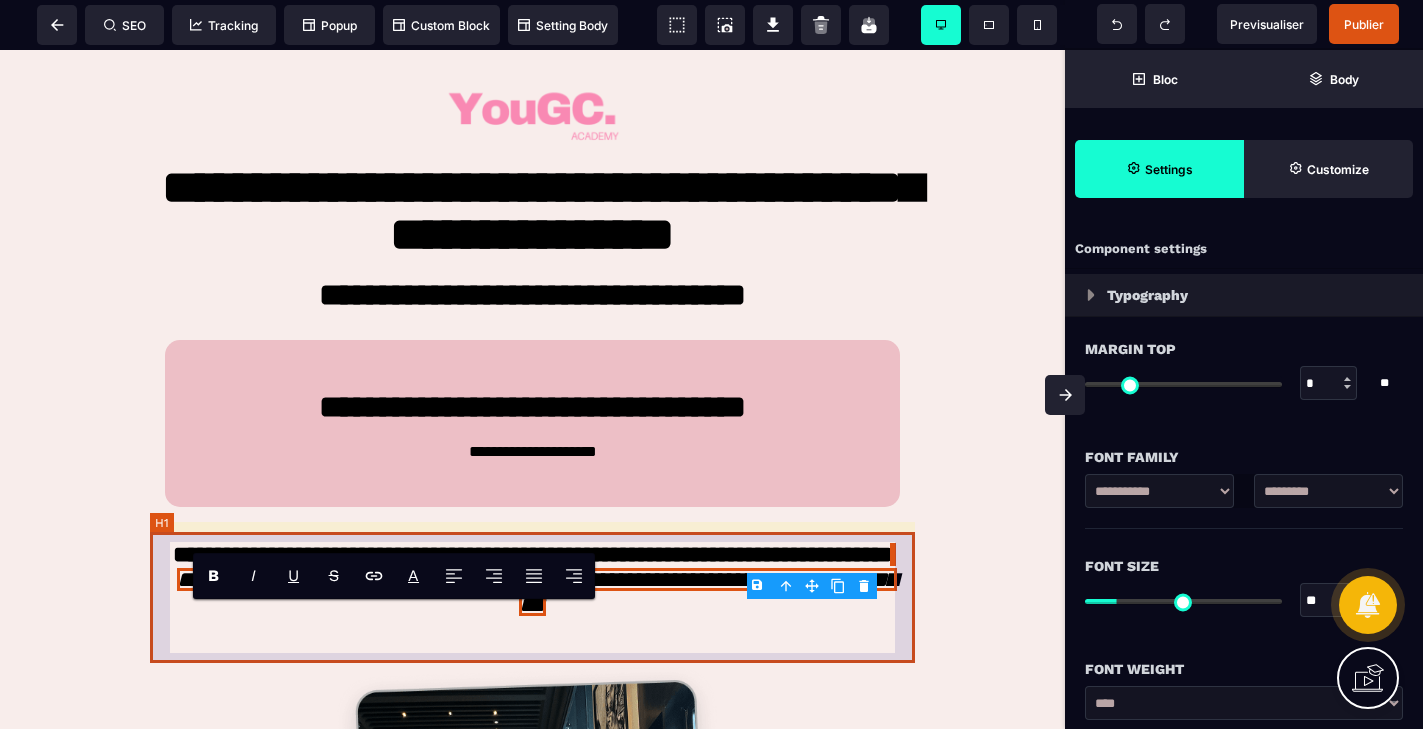 click on "**********" at bounding box center [532, 597] 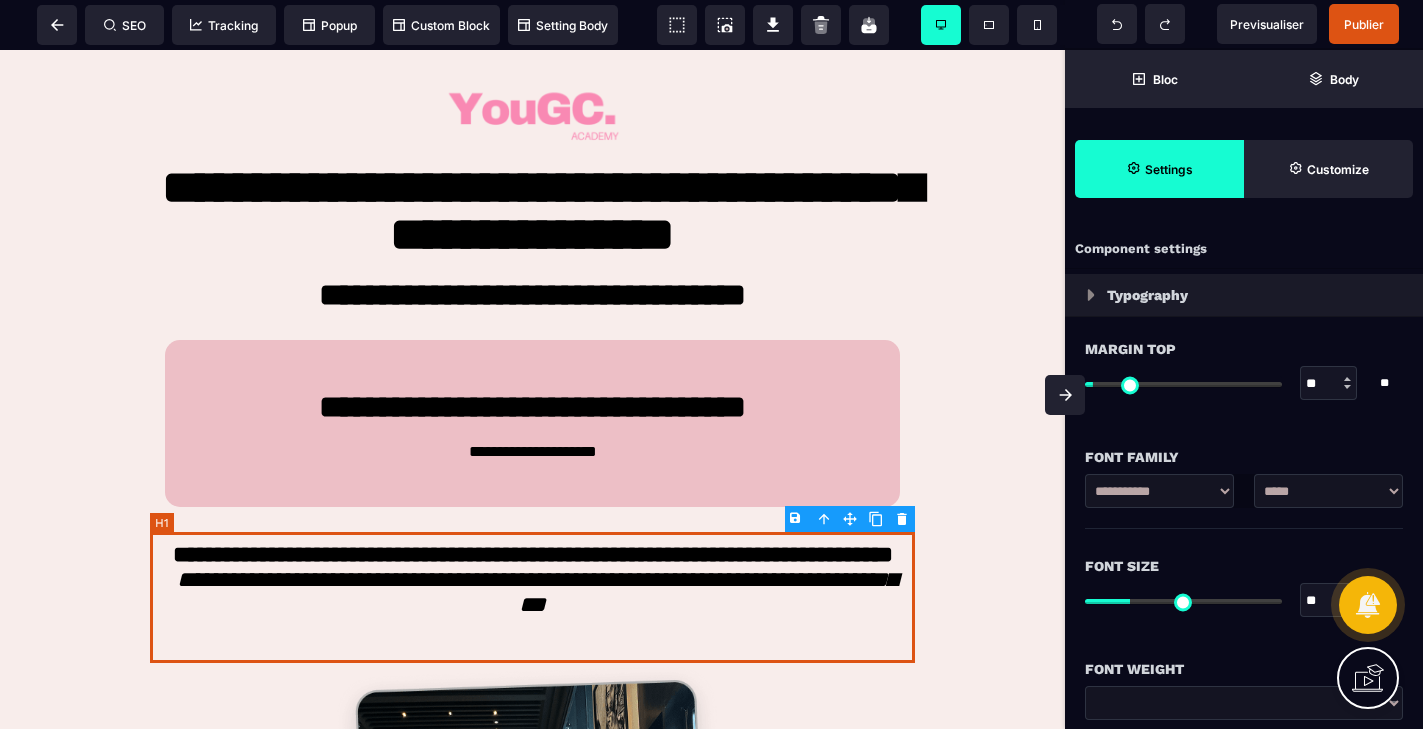 click on "**********" at bounding box center (532, 597) 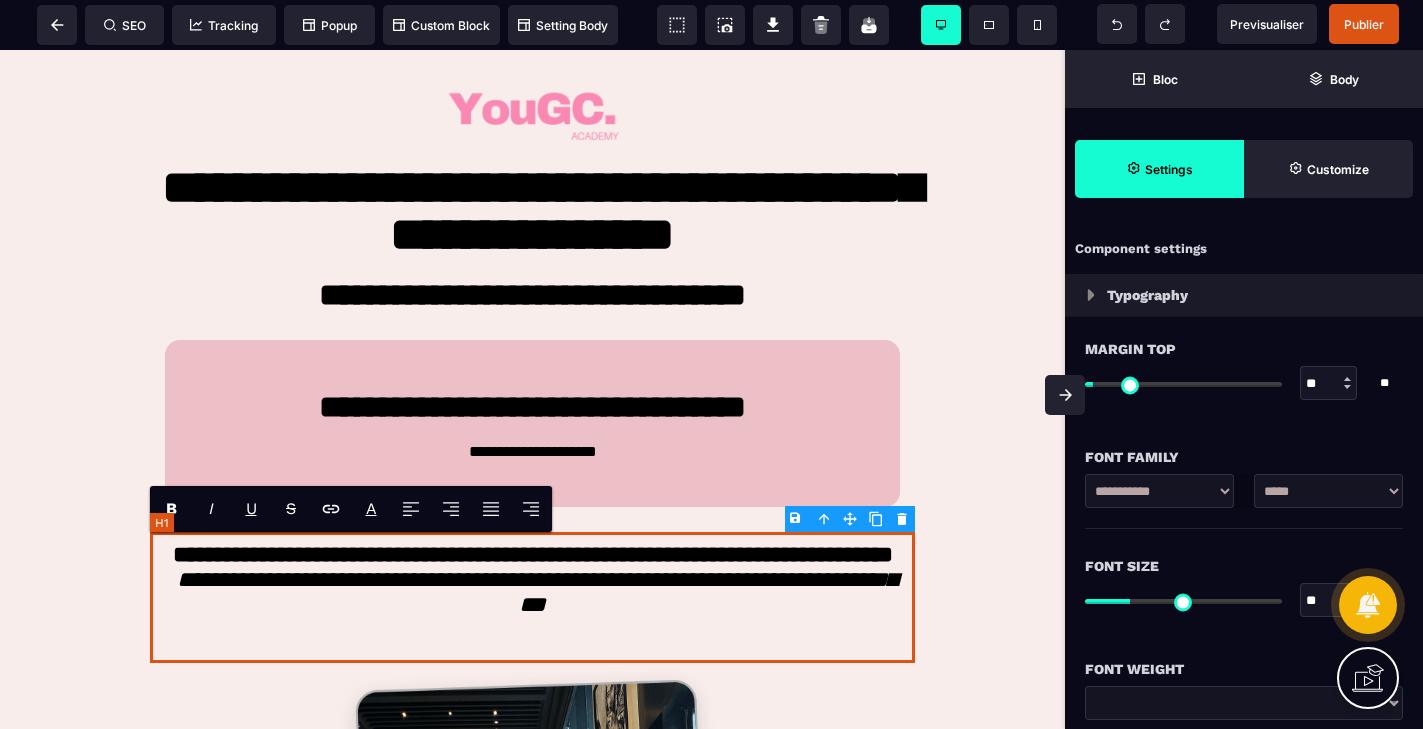 click on "**********" at bounding box center (532, 597) 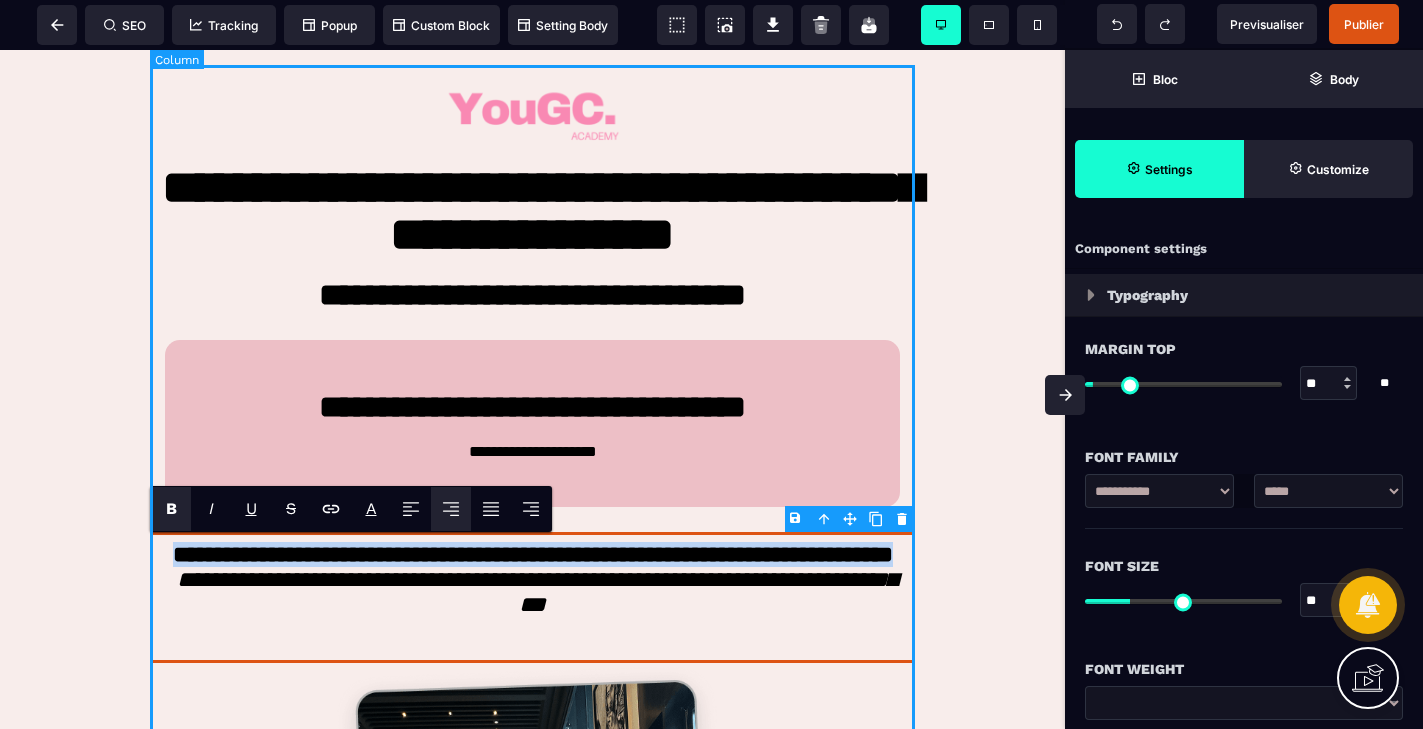 drag, startPoint x: 632, startPoint y: 583, endPoint x: 188, endPoint y: 532, distance: 446.91946 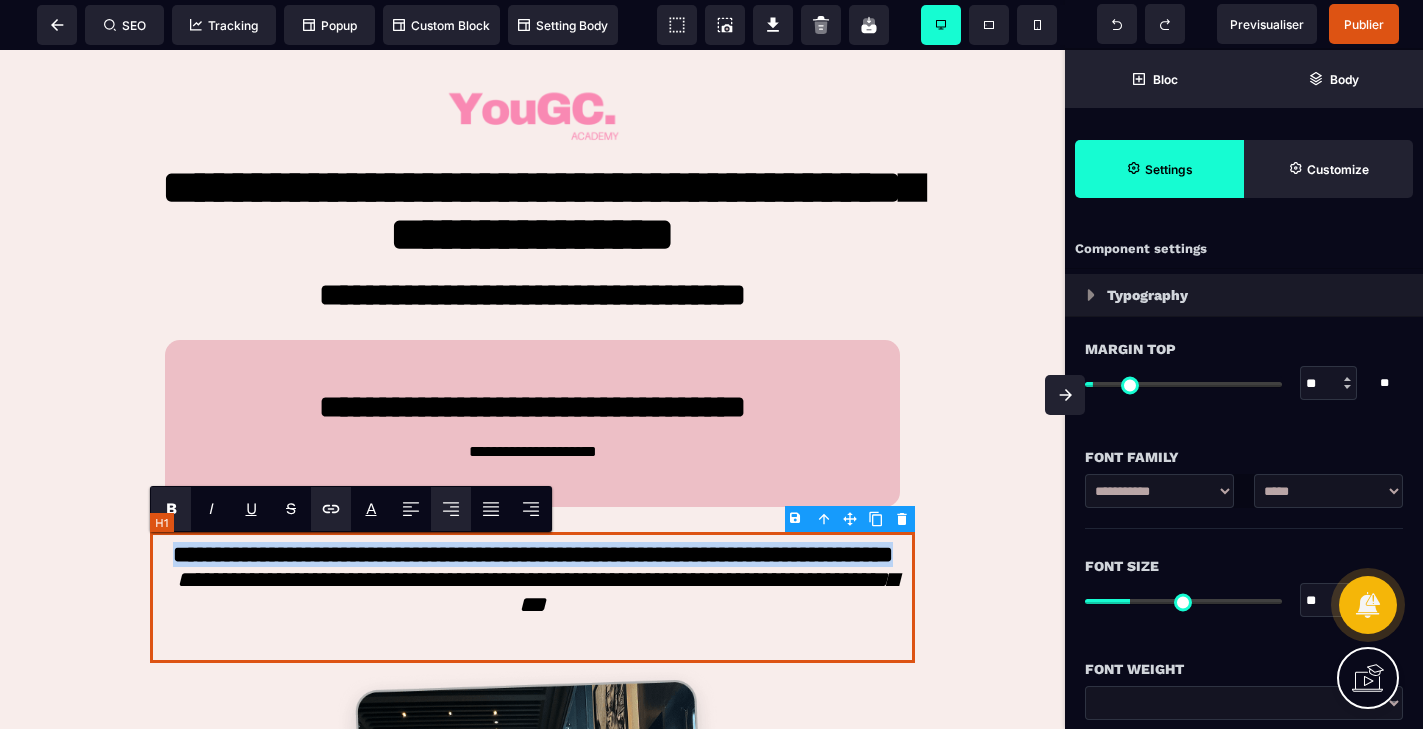 copy on "**********" 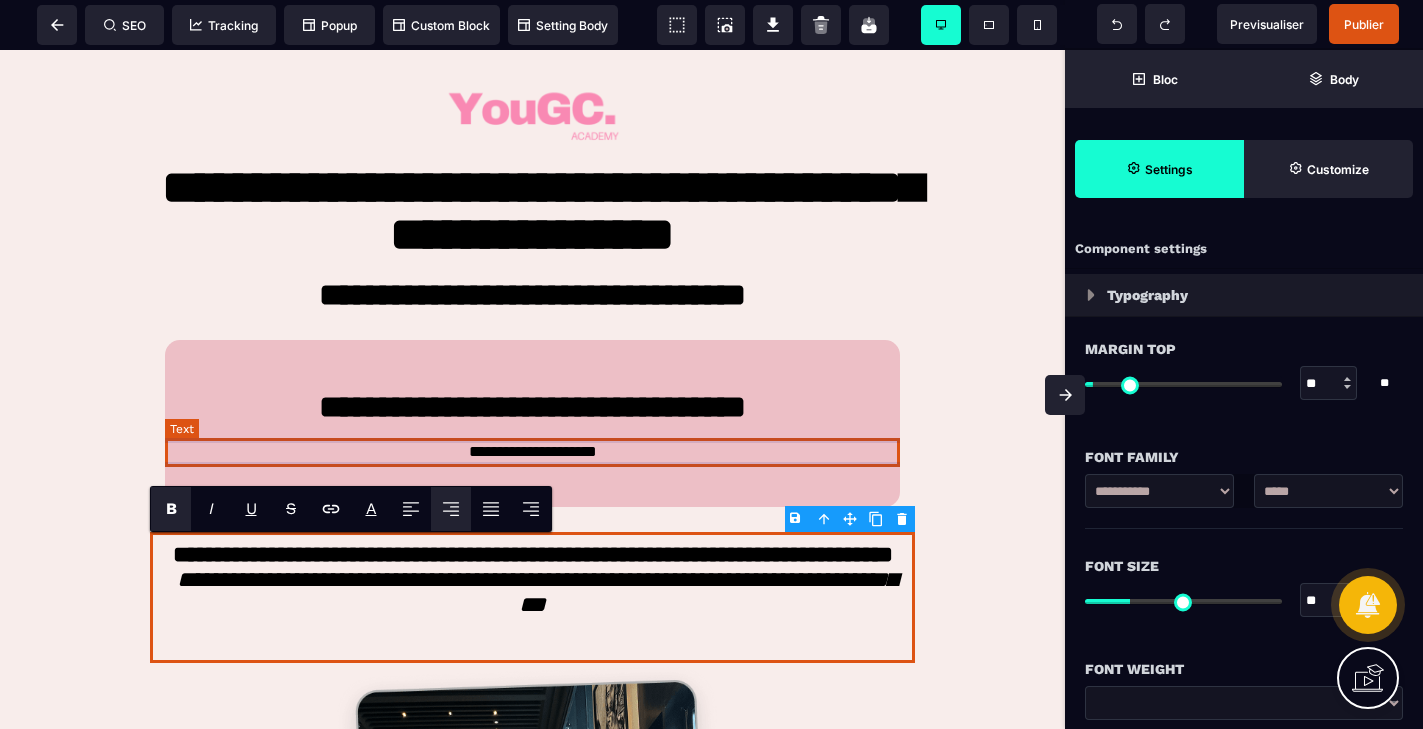 click on "**********" at bounding box center (532, 452) 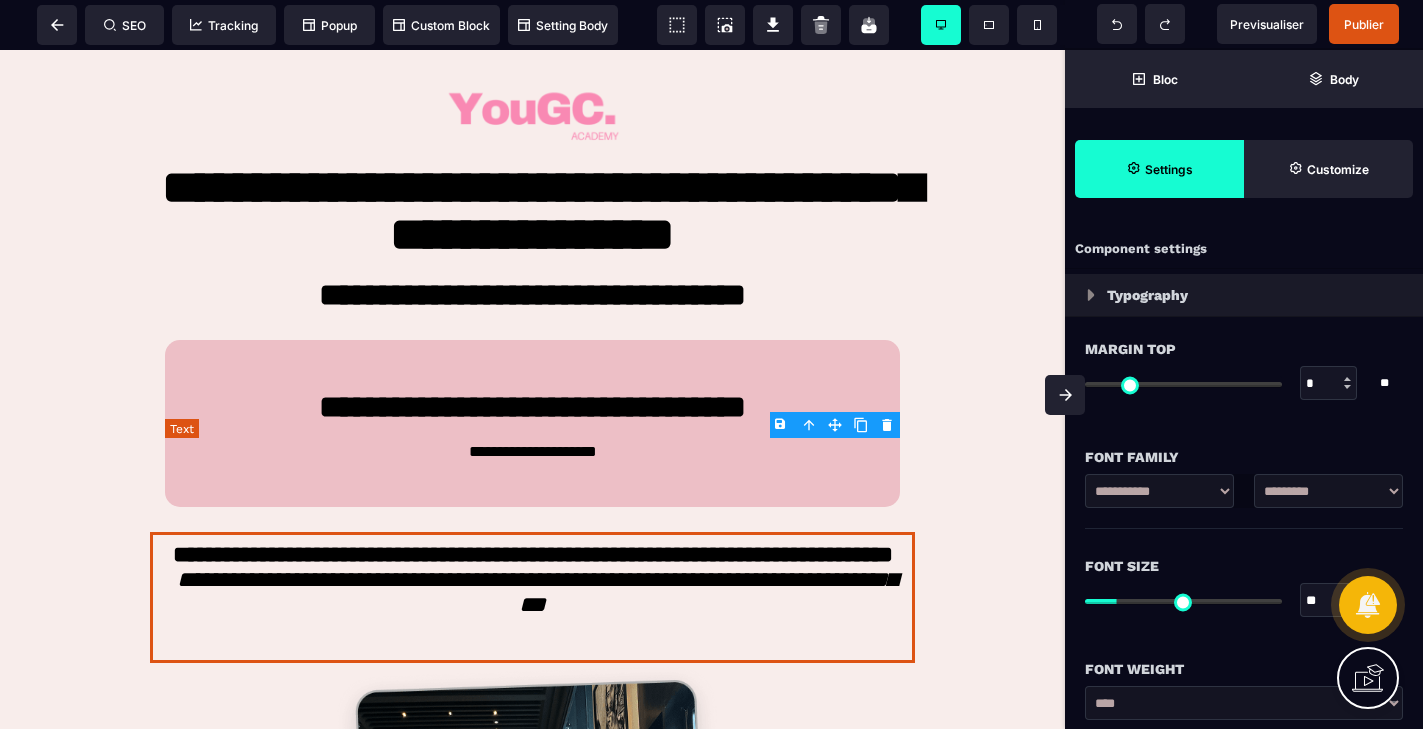 click on "**********" at bounding box center [532, 452] 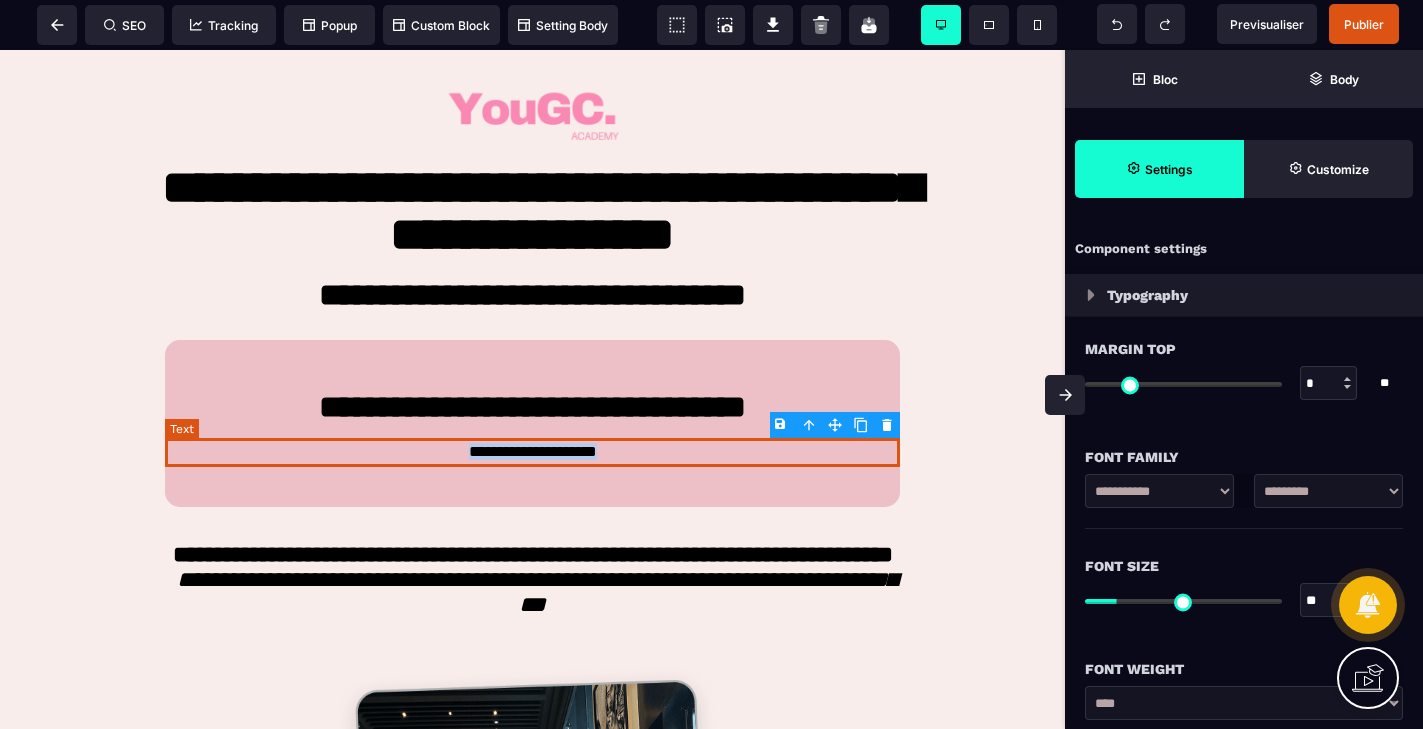 click on "**********" at bounding box center [532, 452] 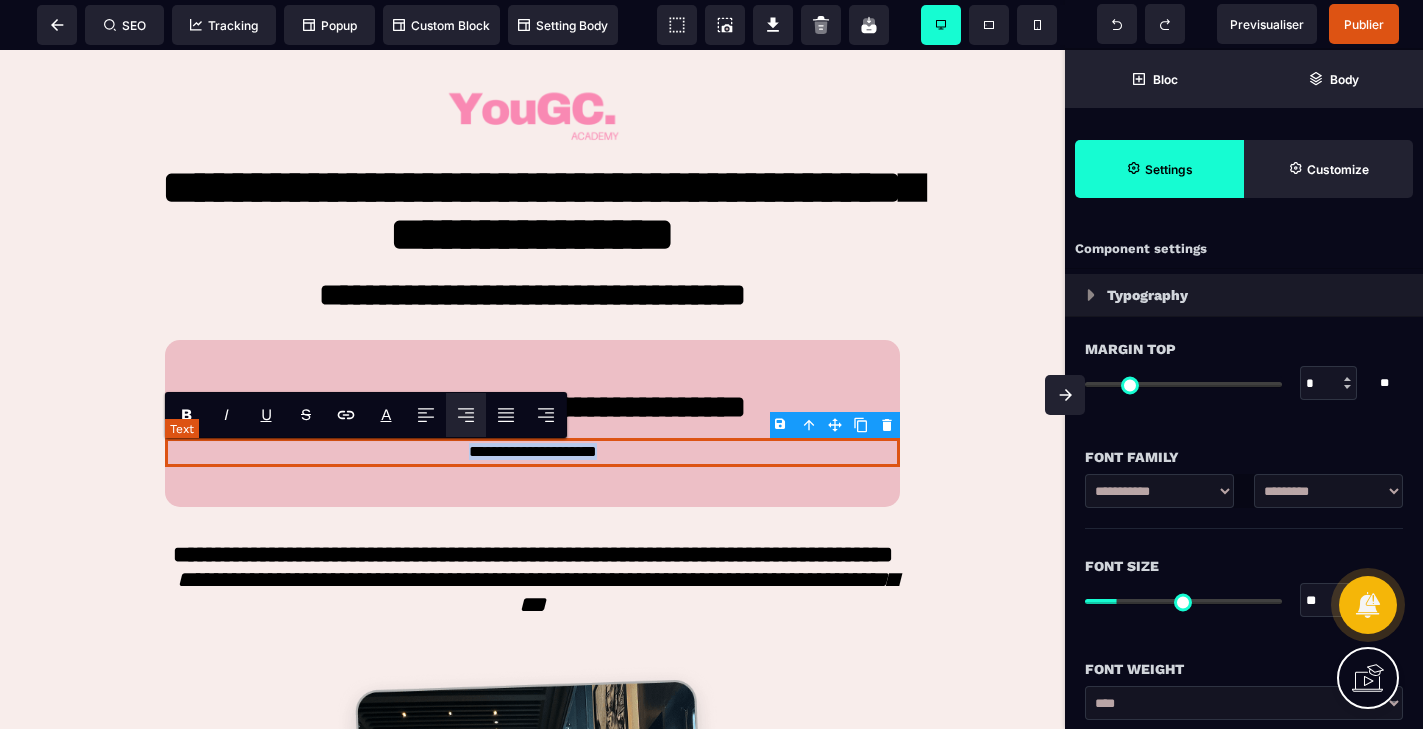 paste 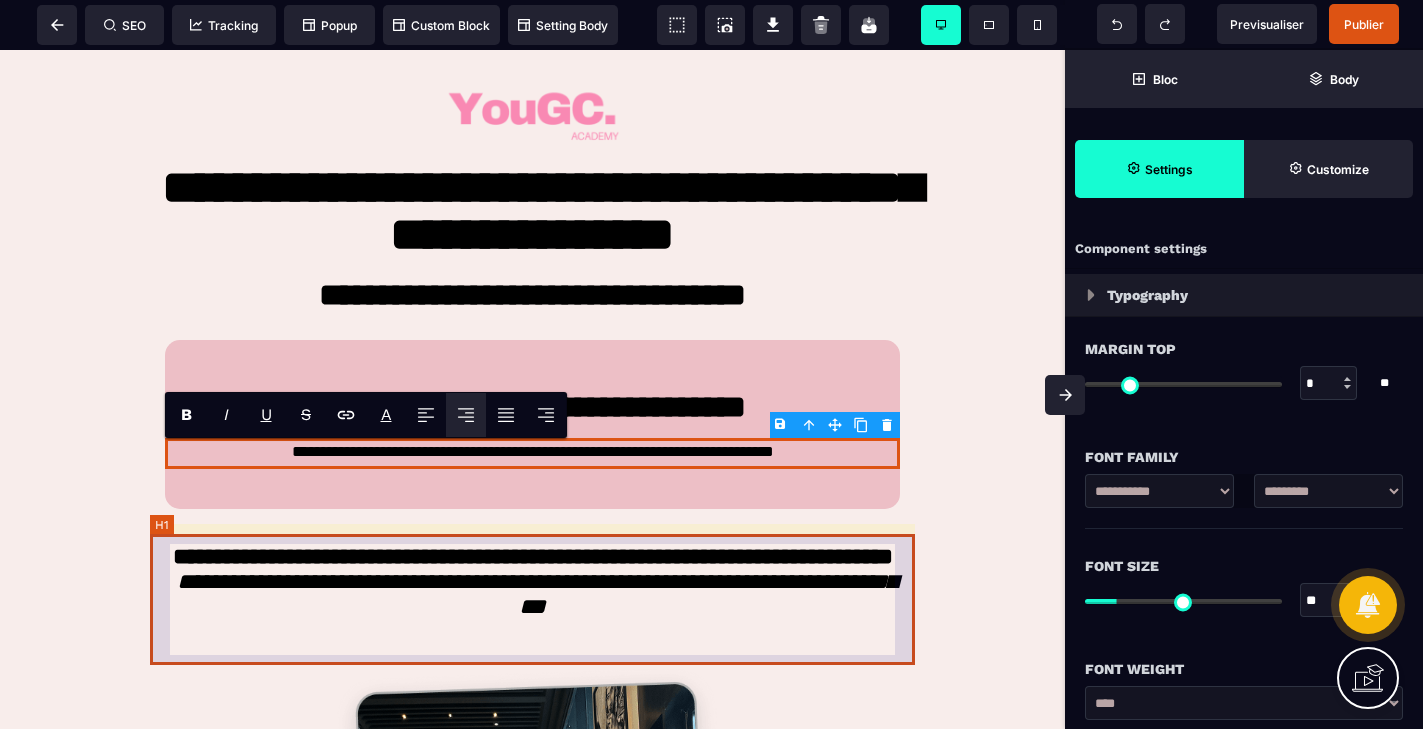 click on "**********" at bounding box center (532, 599) 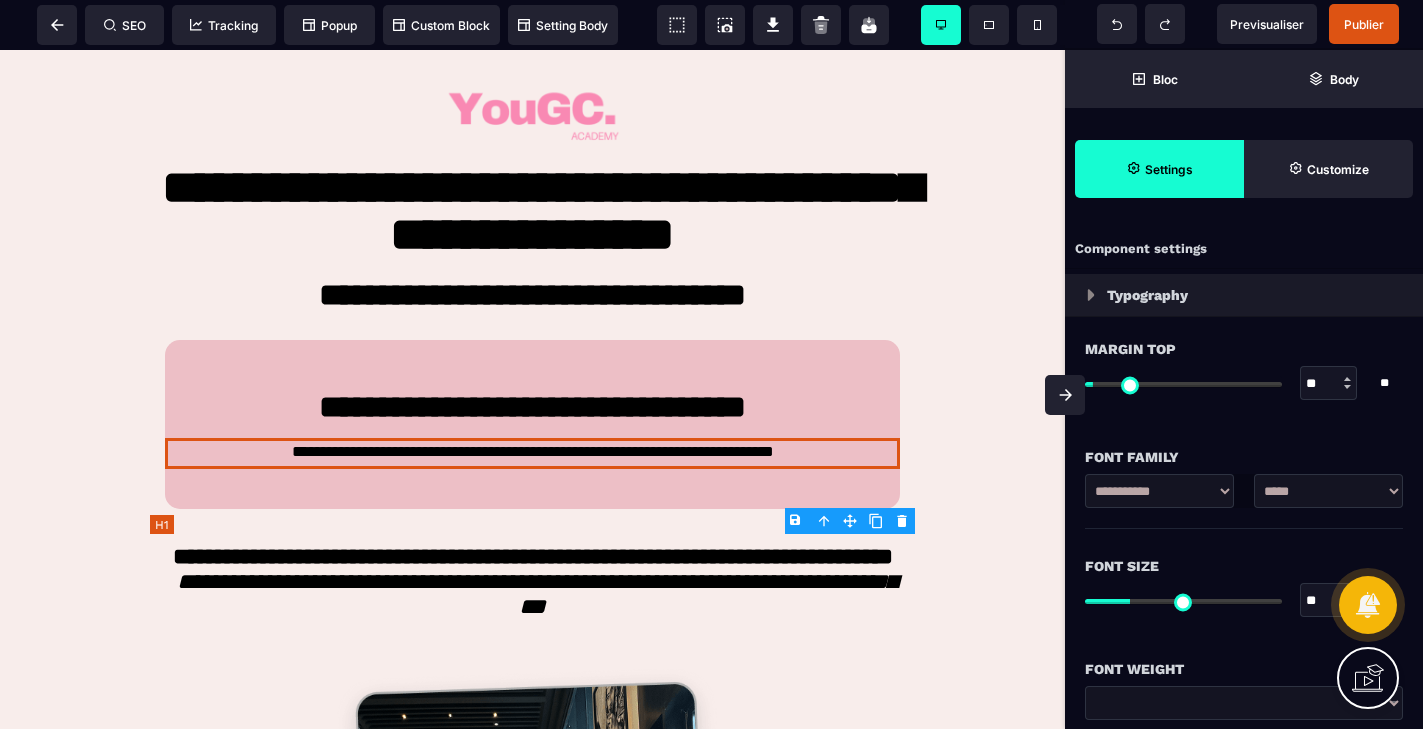 click on "**********" at bounding box center (532, 599) 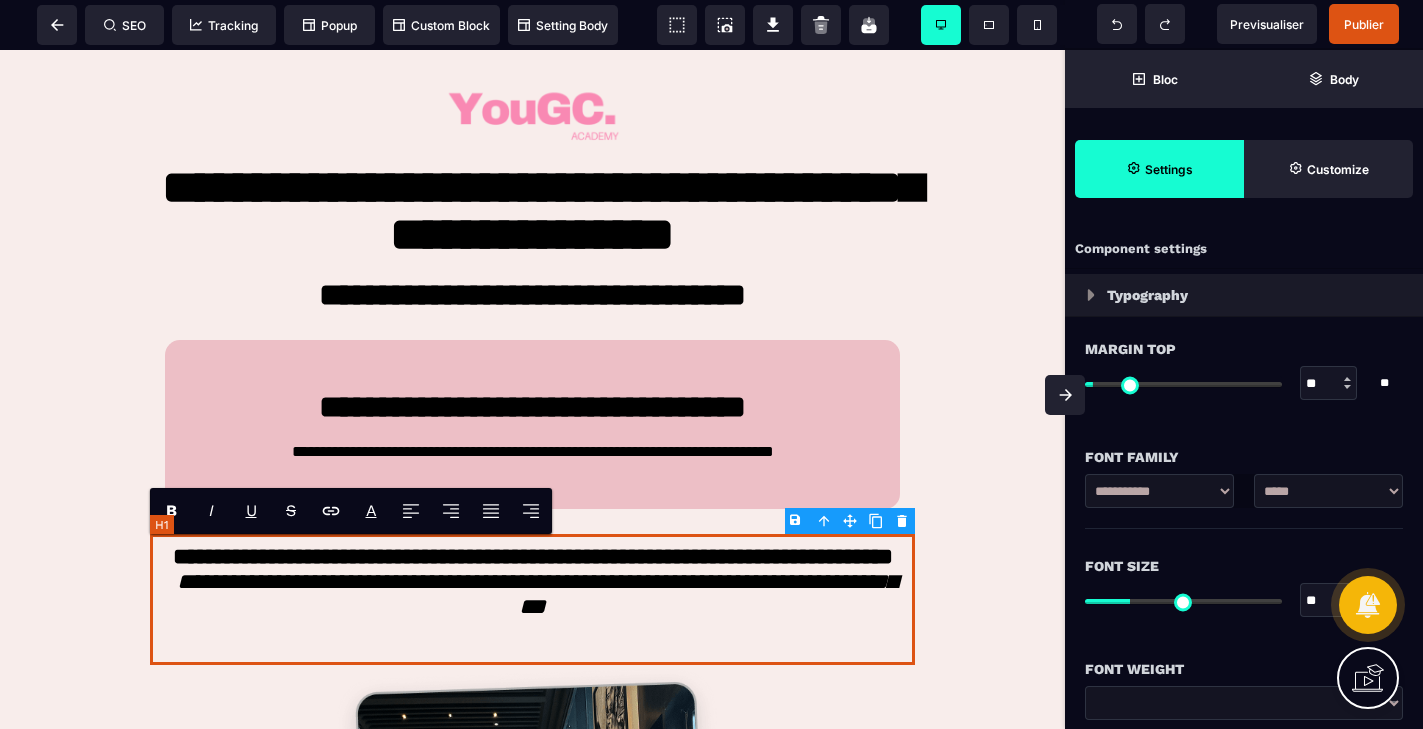 click on "**********" at bounding box center (532, 599) 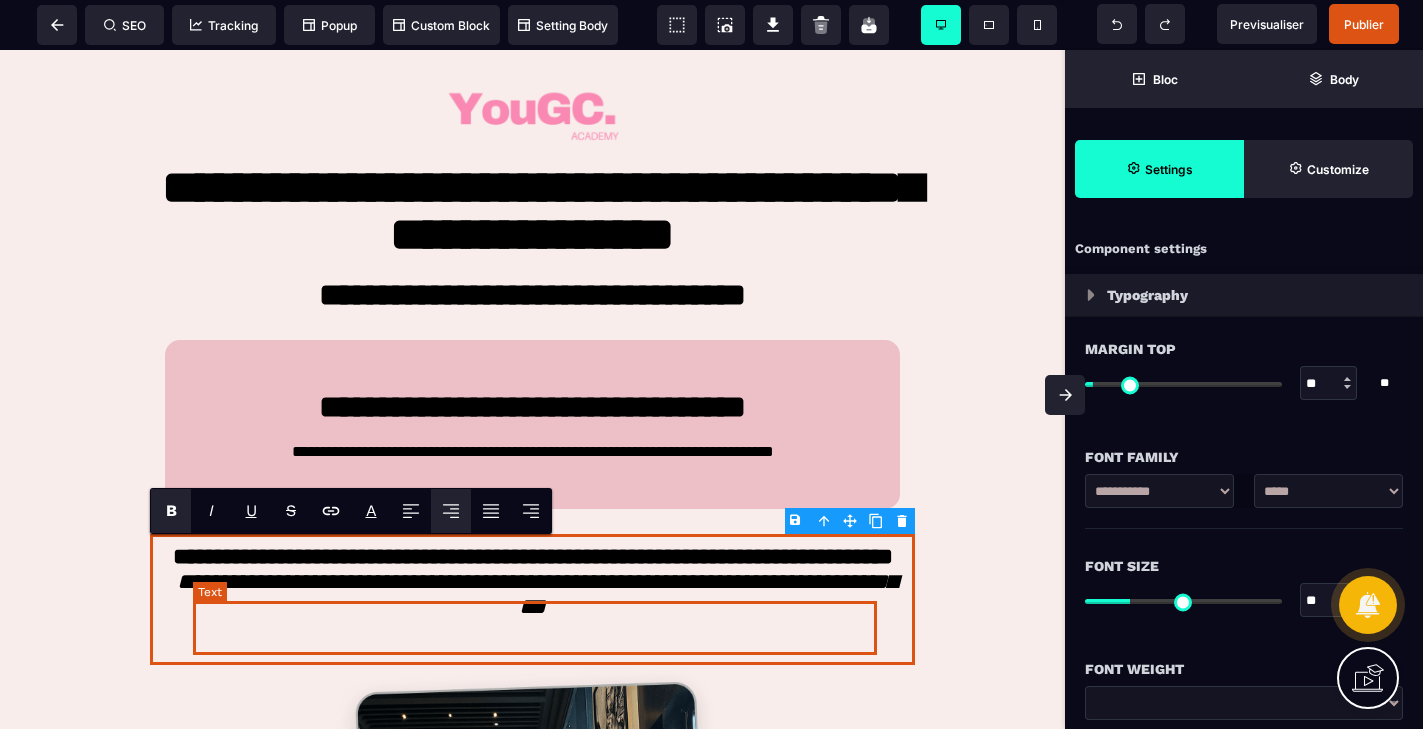 drag, startPoint x: 596, startPoint y: 637, endPoint x: 227, endPoint y: 608, distance: 370.13782 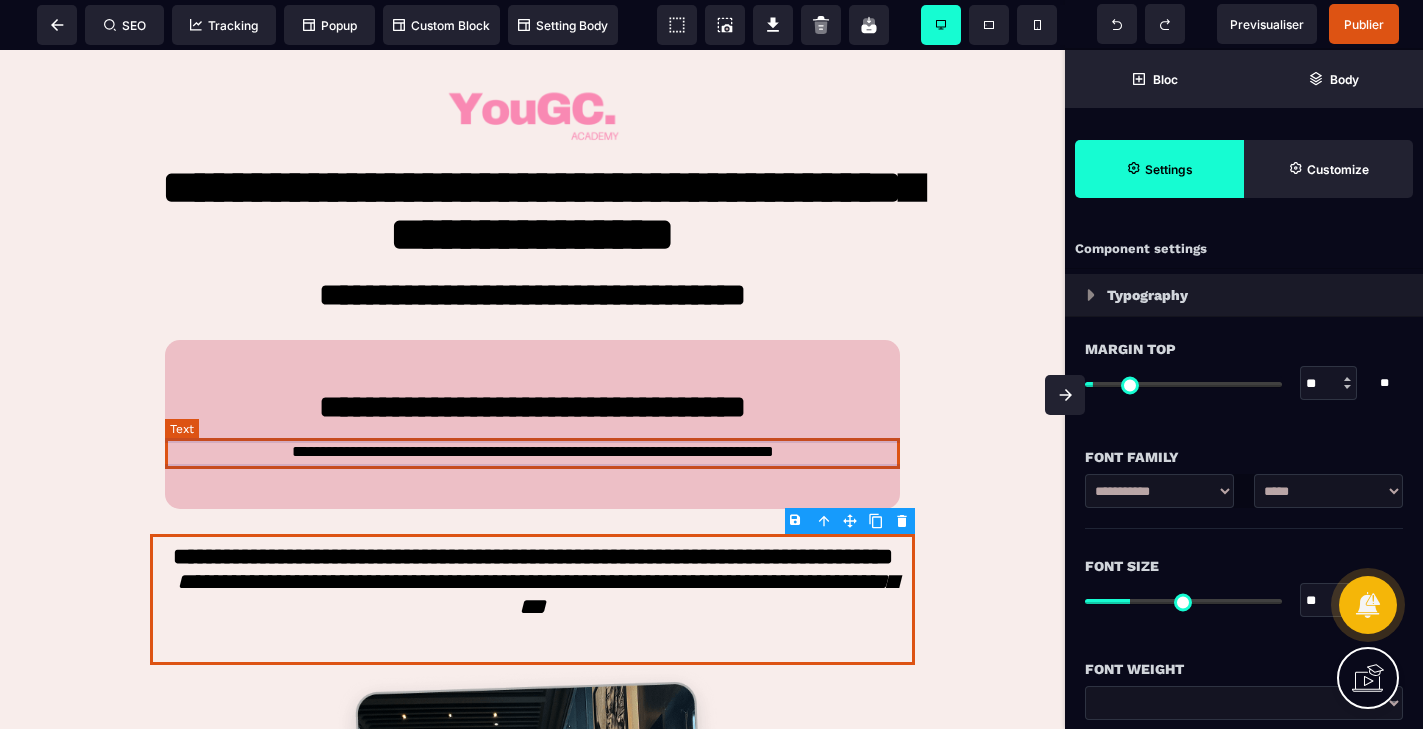 click on "**********" at bounding box center (532, 453) 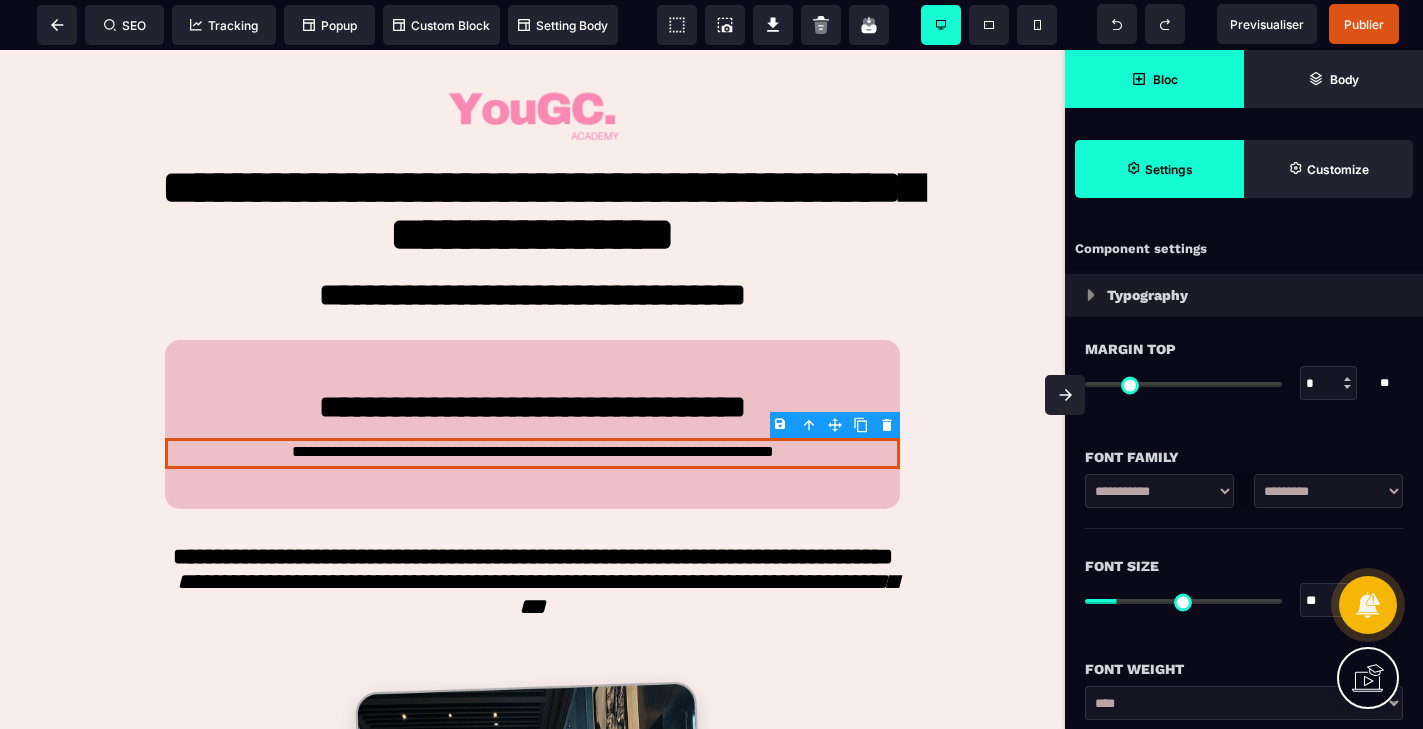 click on "Bloc" at bounding box center [1154, 79] 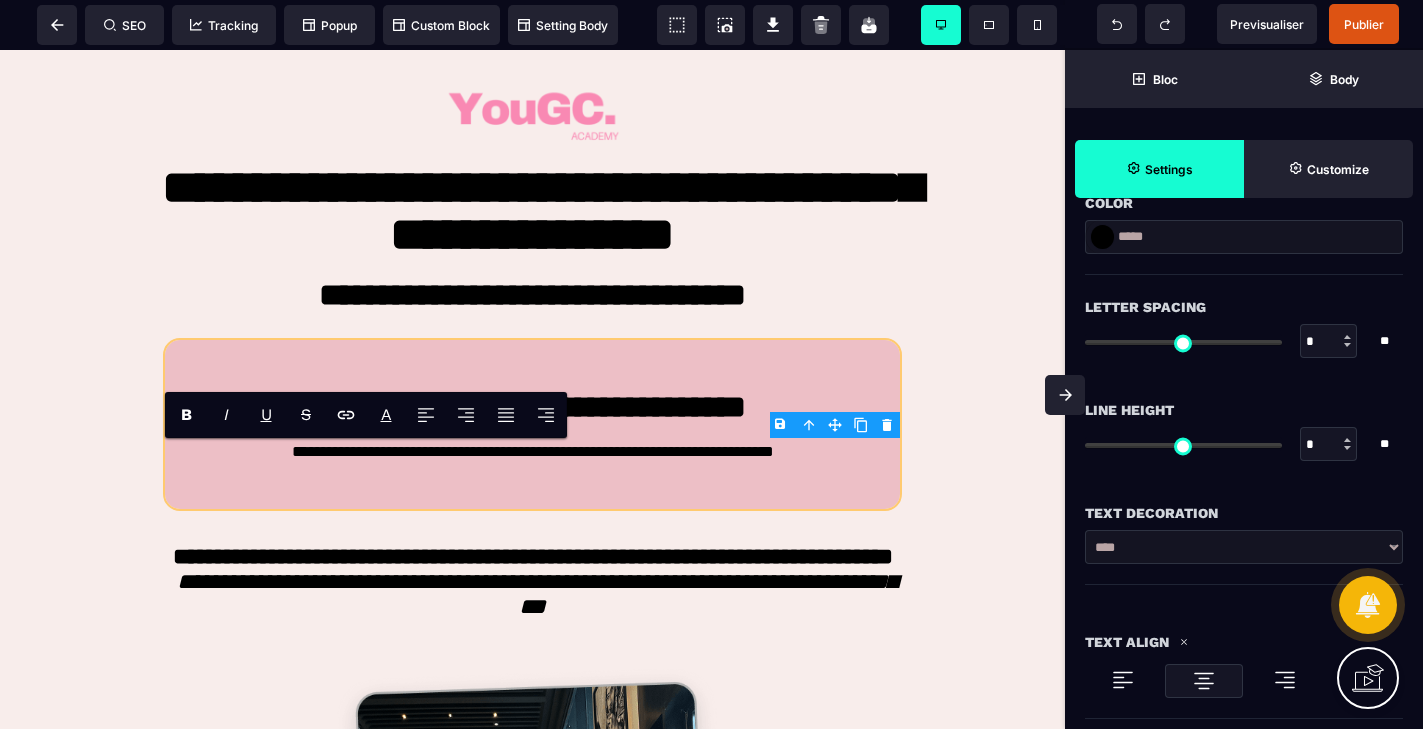 scroll, scrollTop: 0, scrollLeft: 0, axis: both 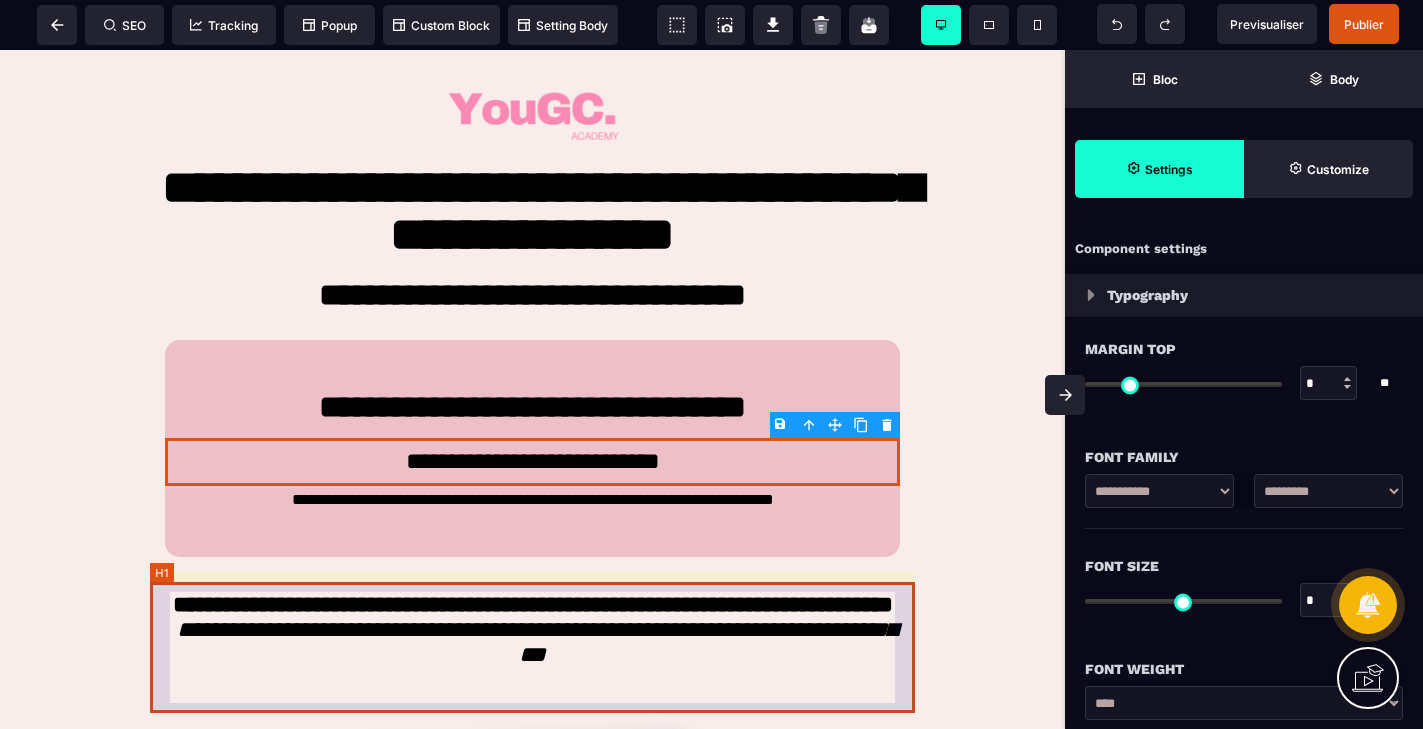 click on "**********" at bounding box center (532, 647) 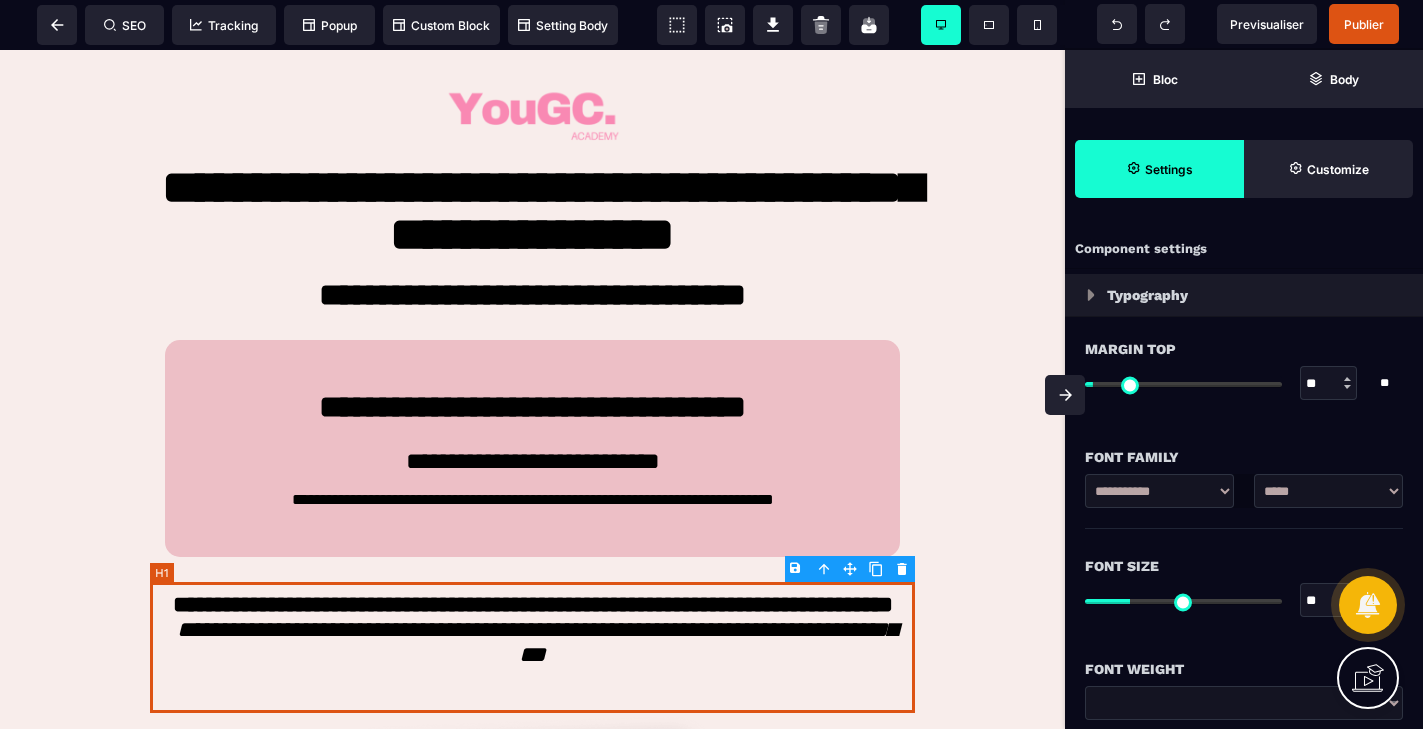 click on "**********" at bounding box center [532, 647] 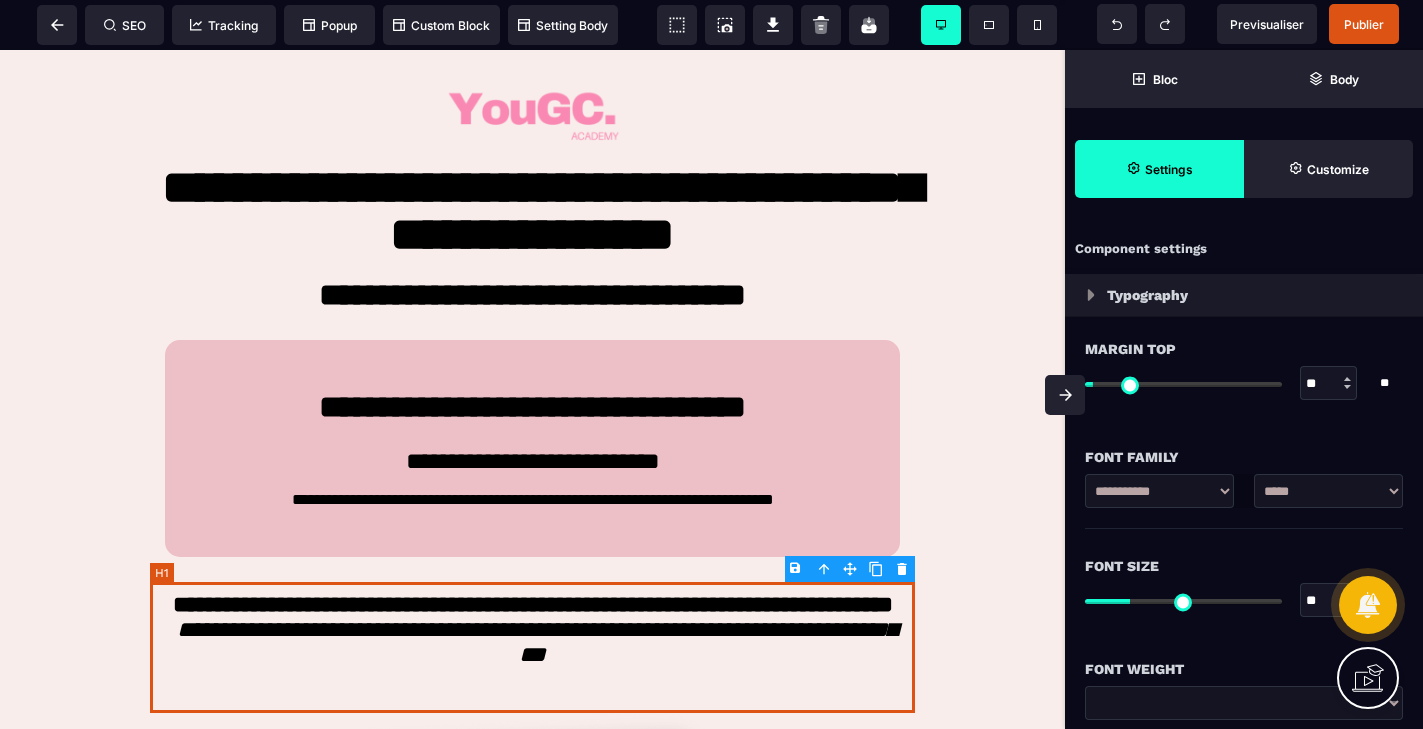 click on "**********" at bounding box center (532, 647) 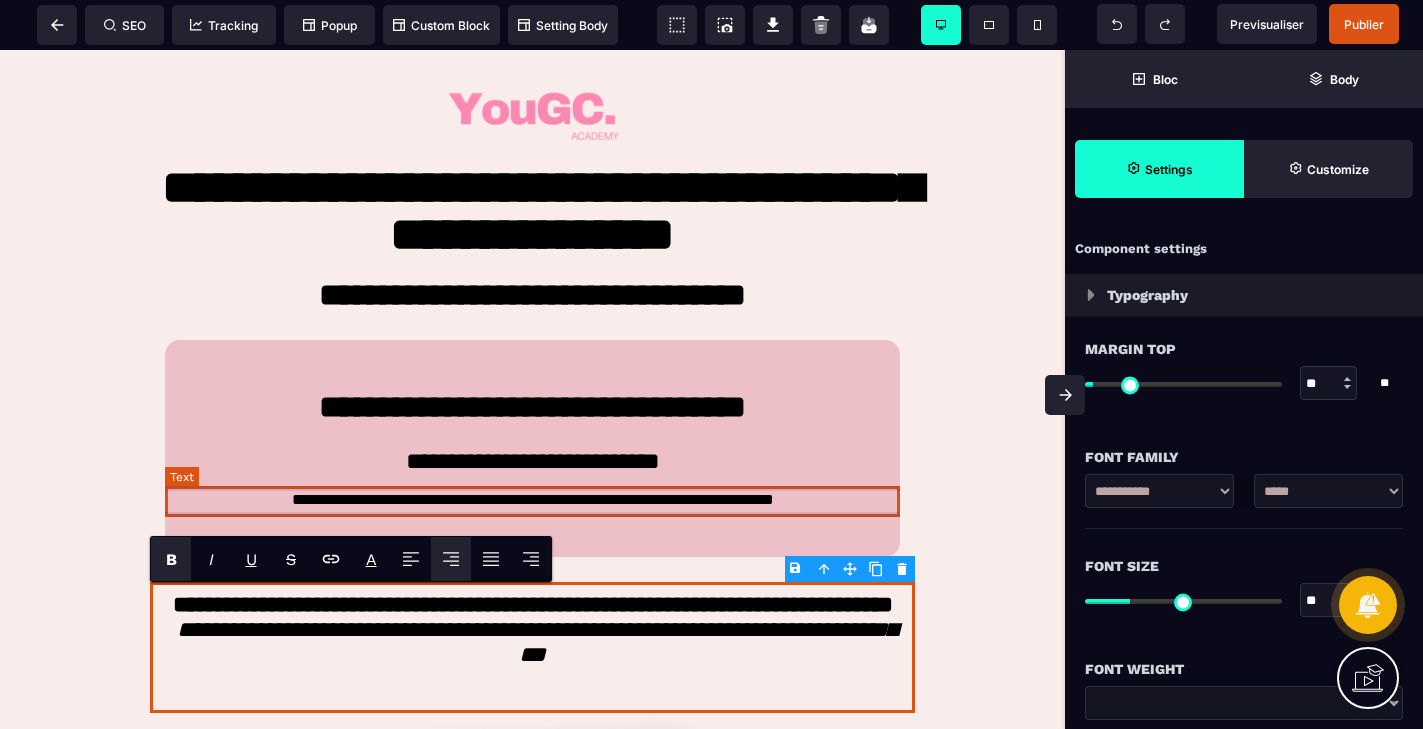 click on "**********" at bounding box center [532, 501] 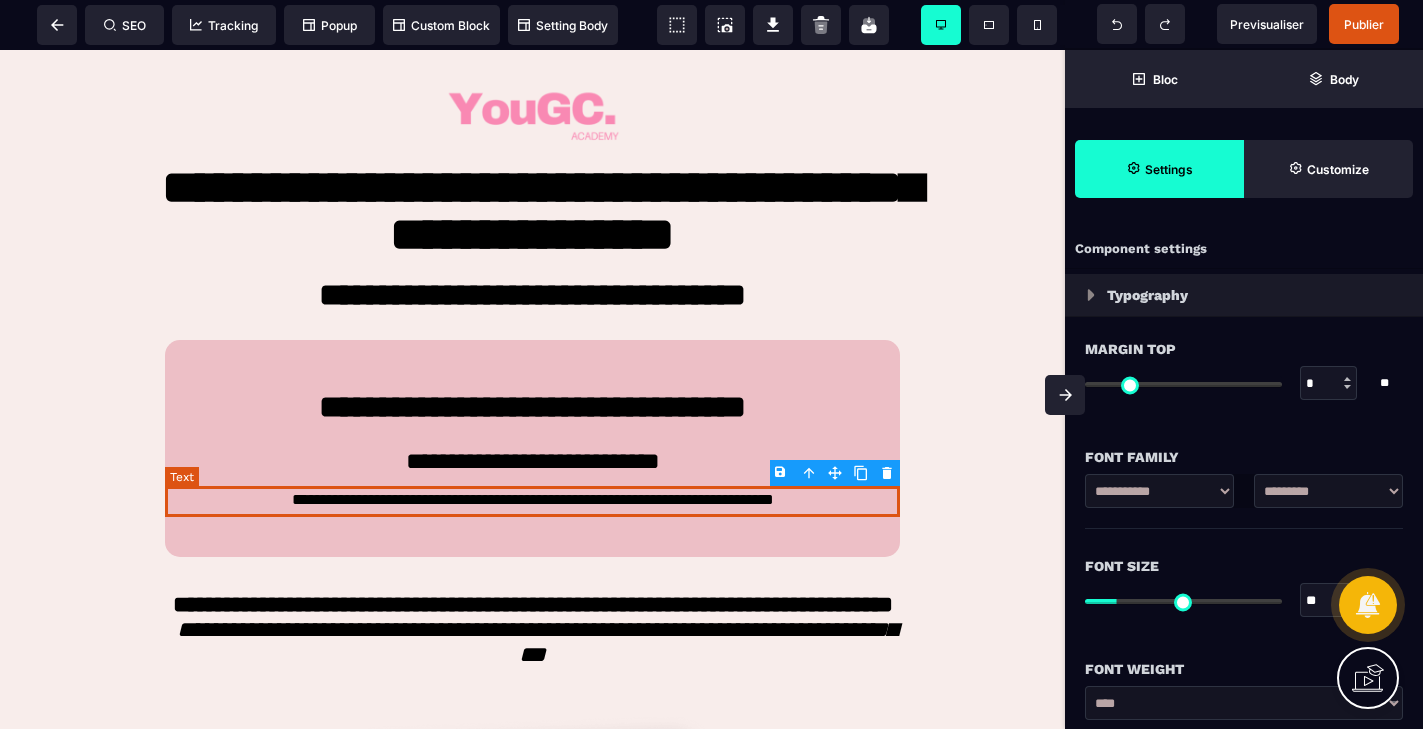 click on "**********" at bounding box center [532, 501] 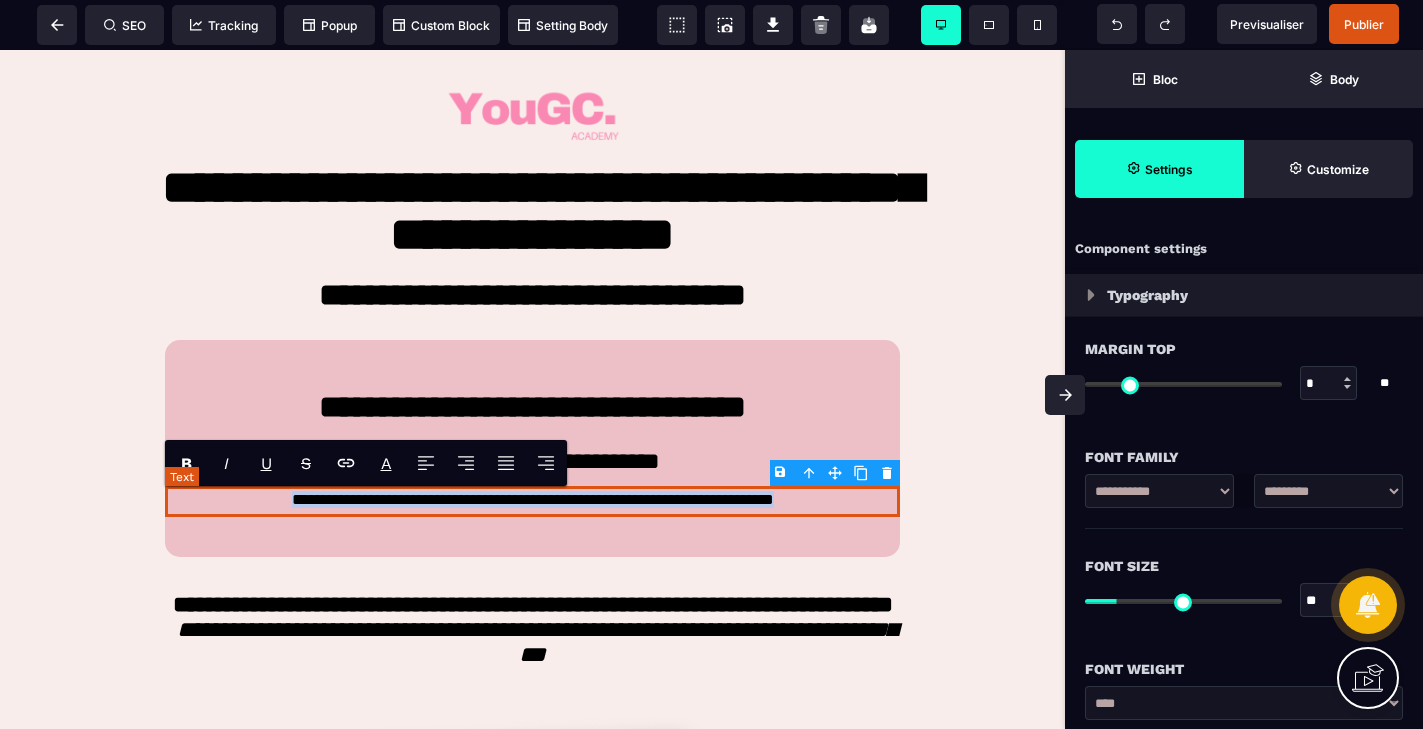 click on "**********" at bounding box center [532, 501] 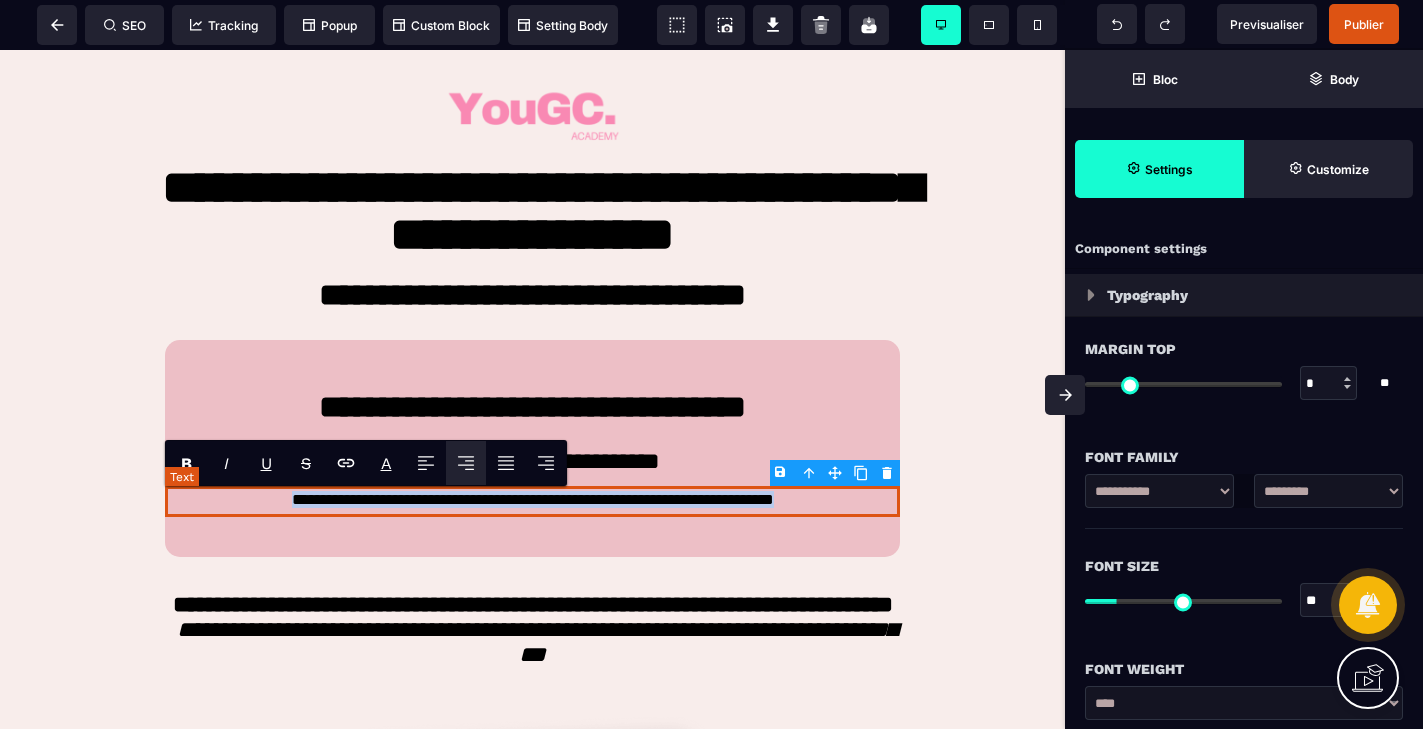 copy on "**********" 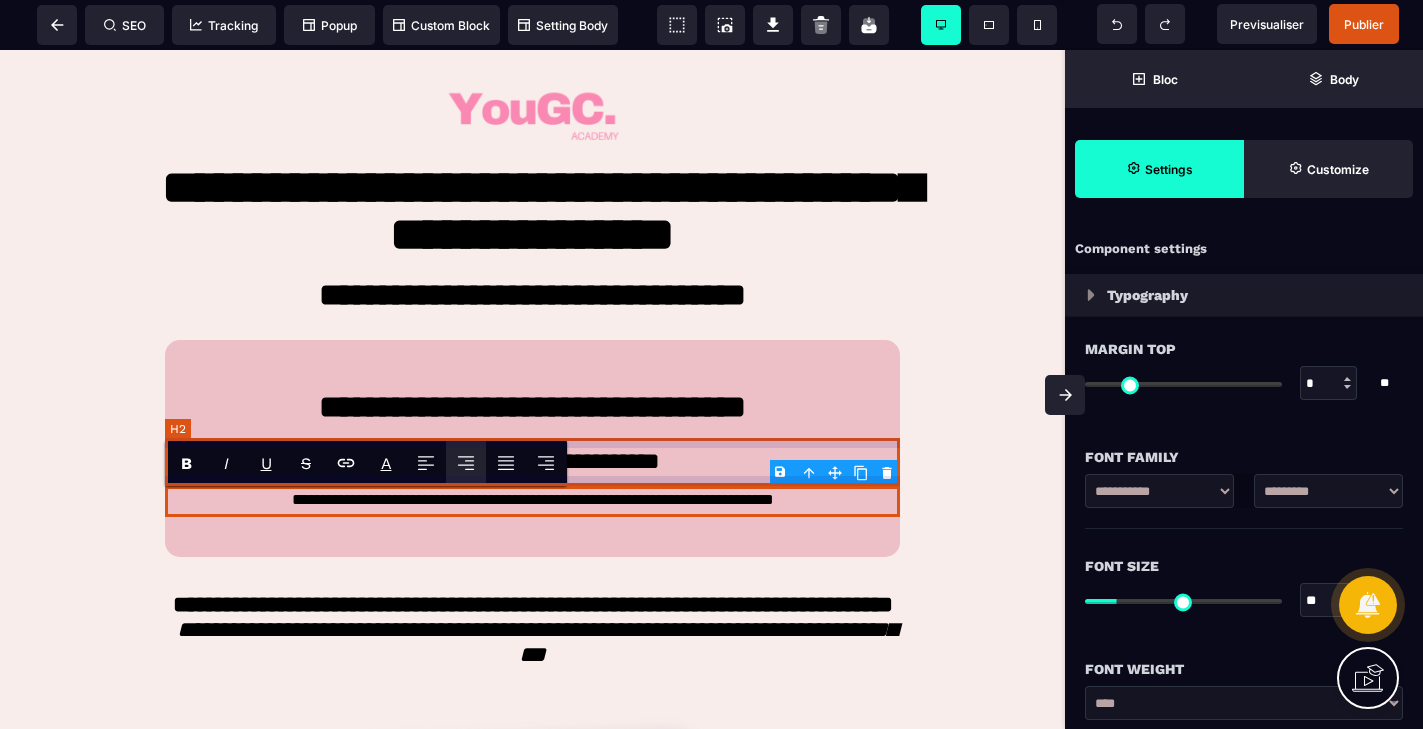 click on "**********" at bounding box center [532, 462] 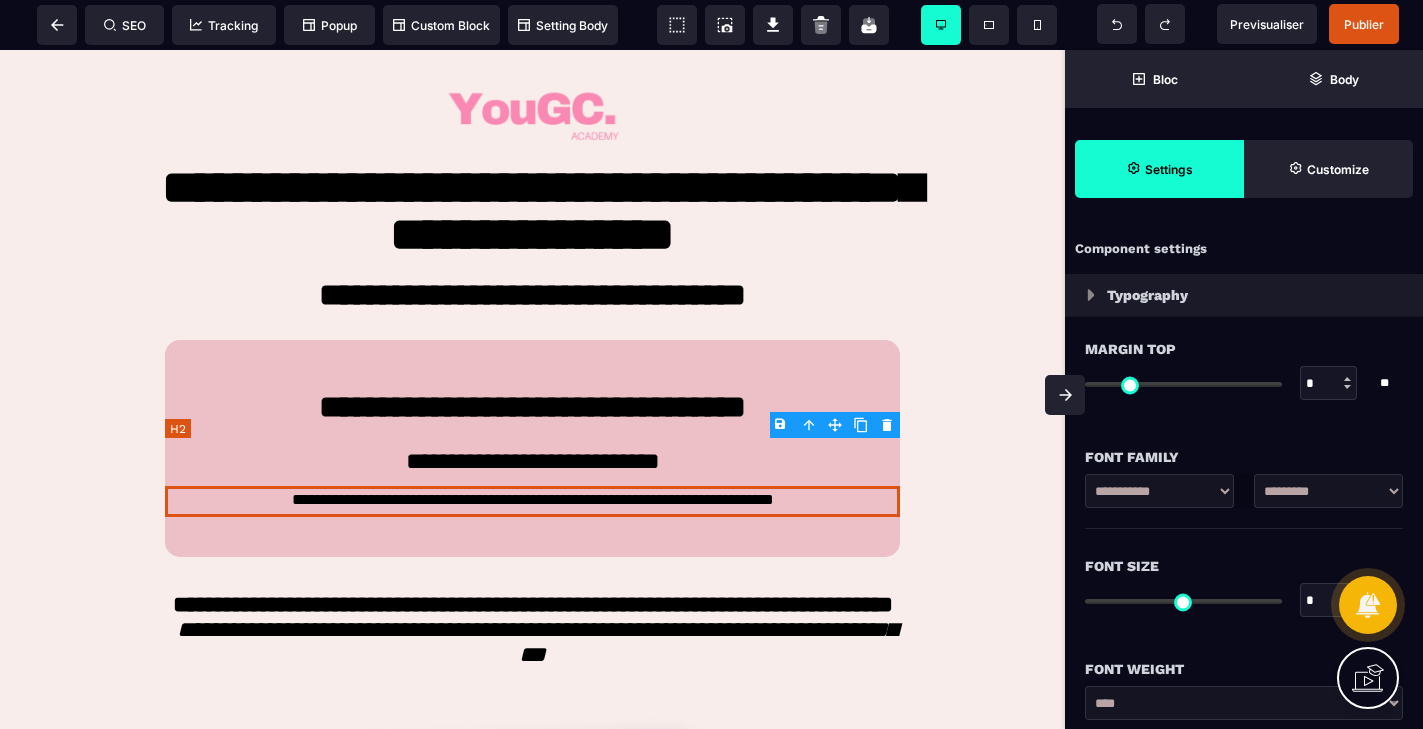 click on "**********" at bounding box center [532, 462] 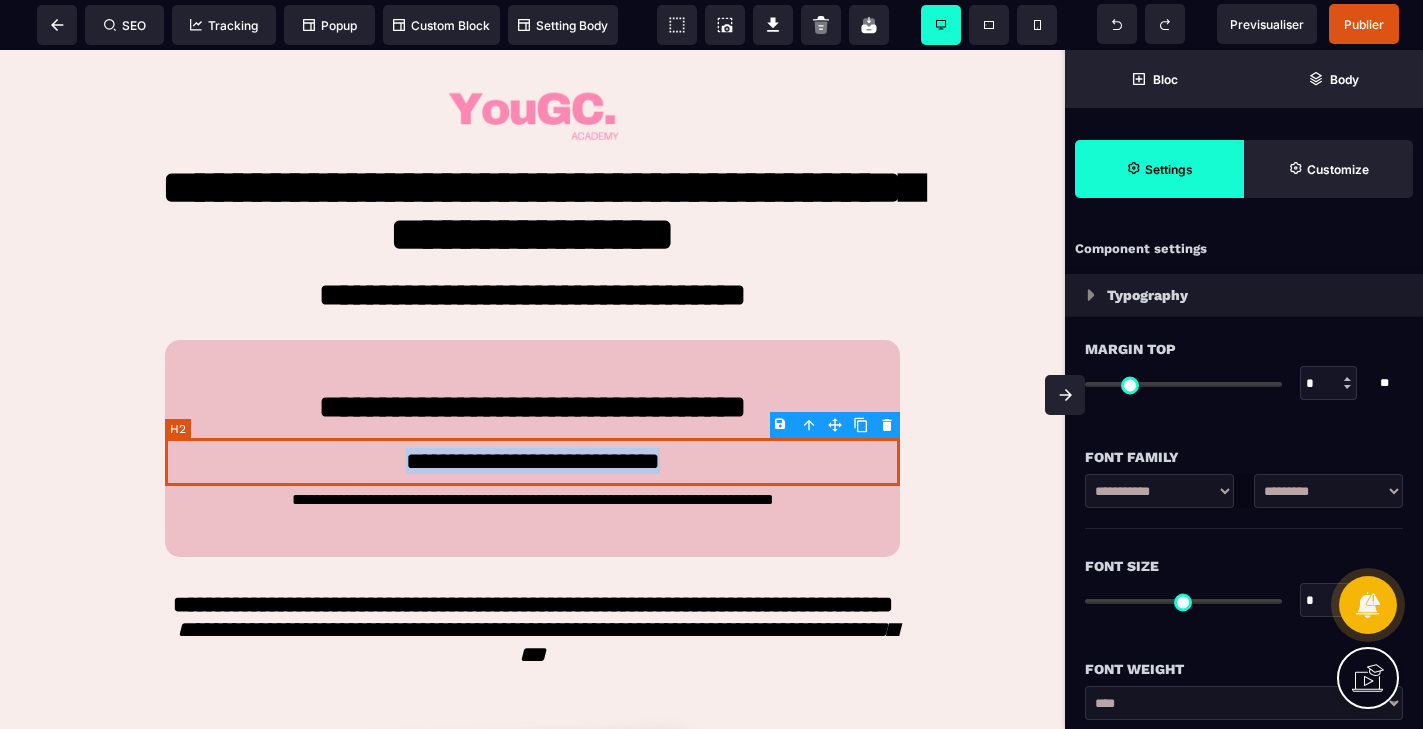 click on "**********" at bounding box center [532, 462] 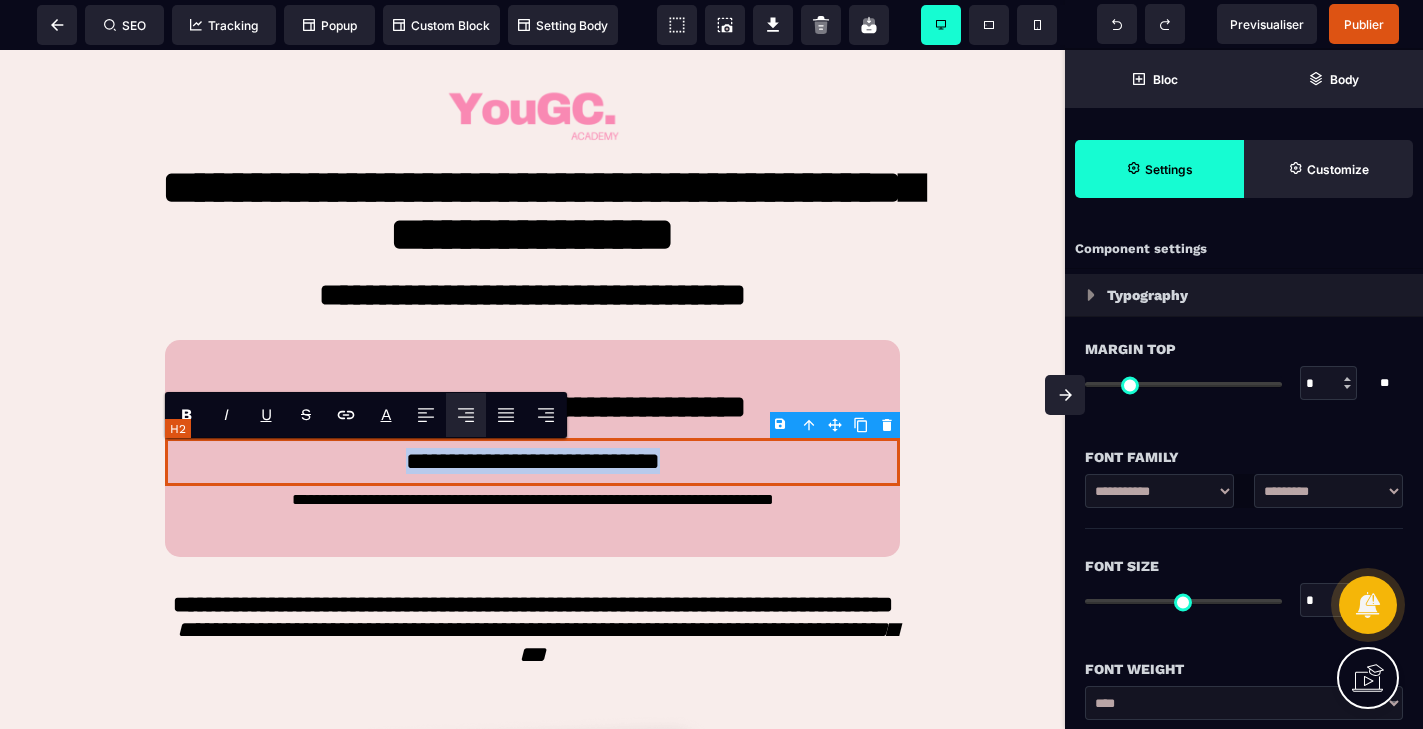 click on "**********" at bounding box center [532, 462] 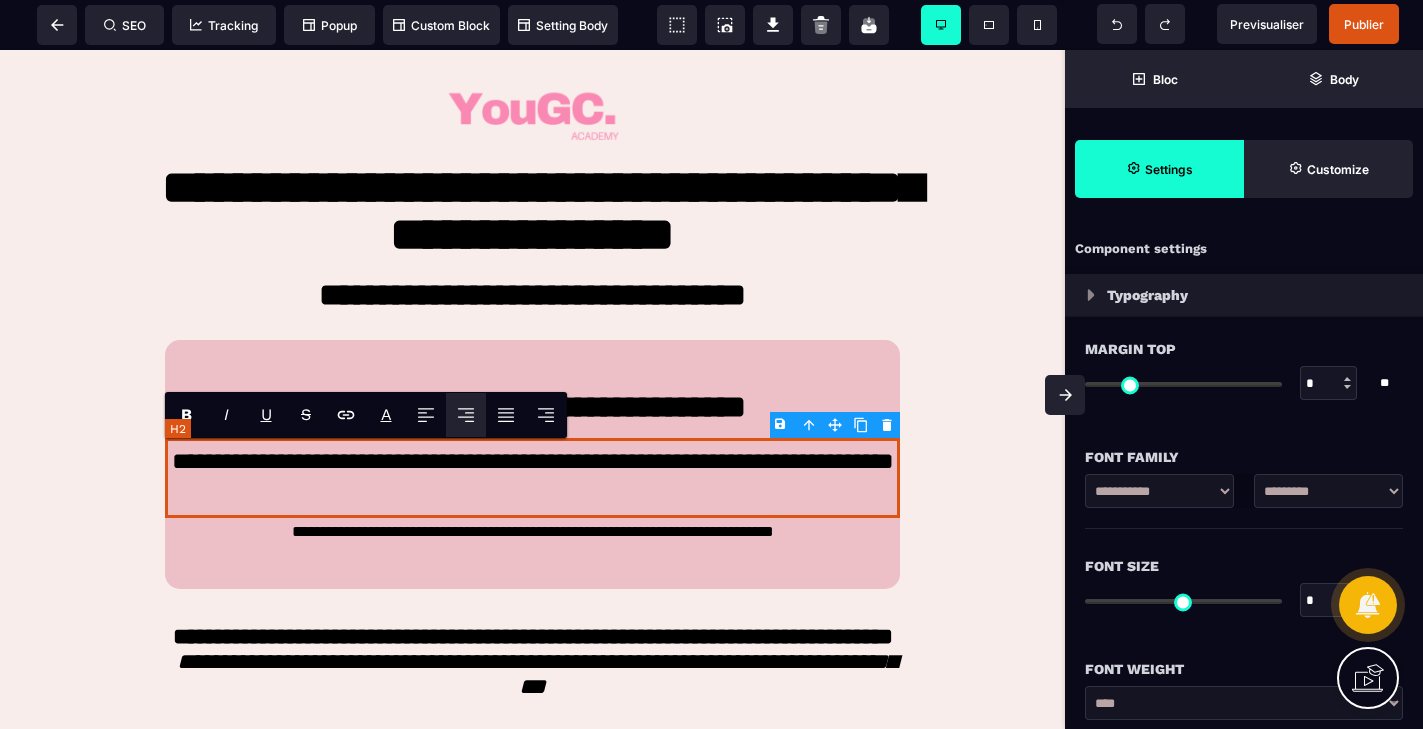 click on "**********" at bounding box center (532, 478) 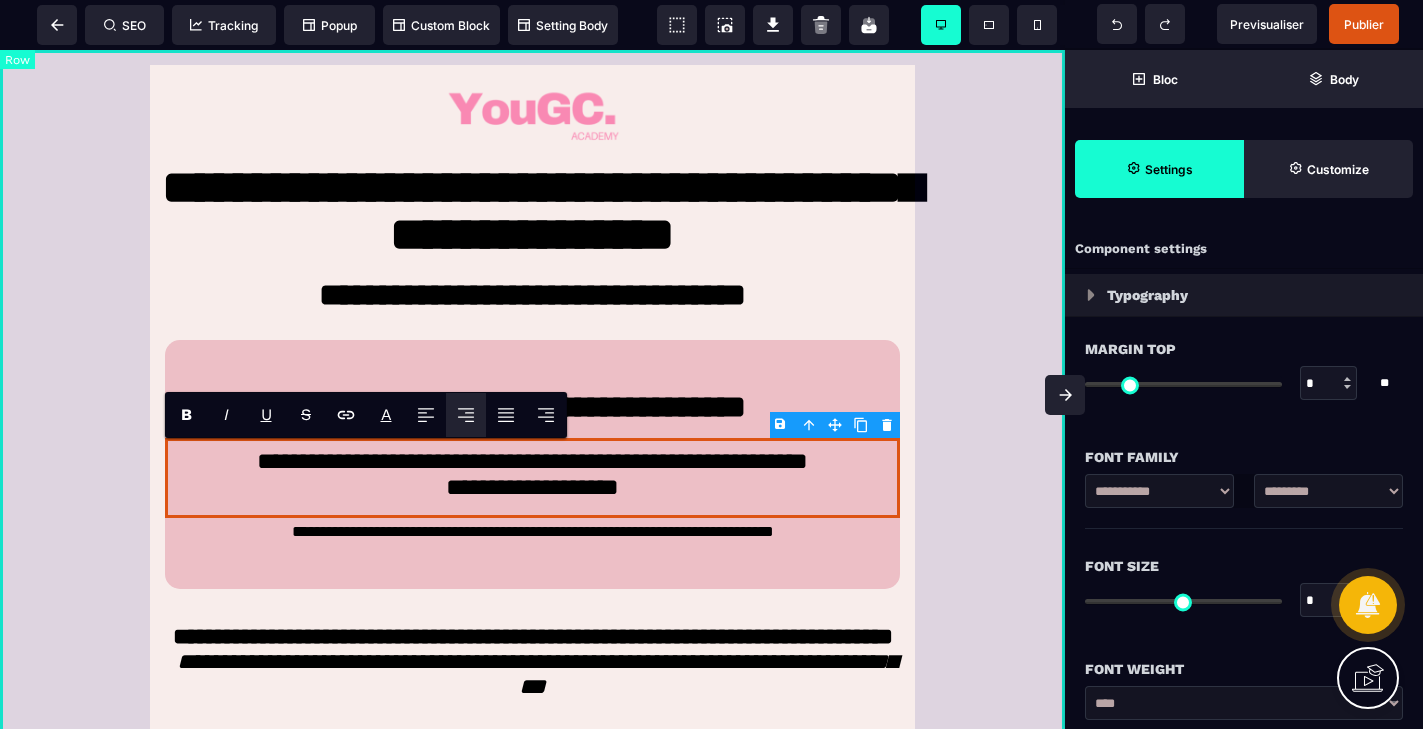 click on "**********" at bounding box center (532, 764) 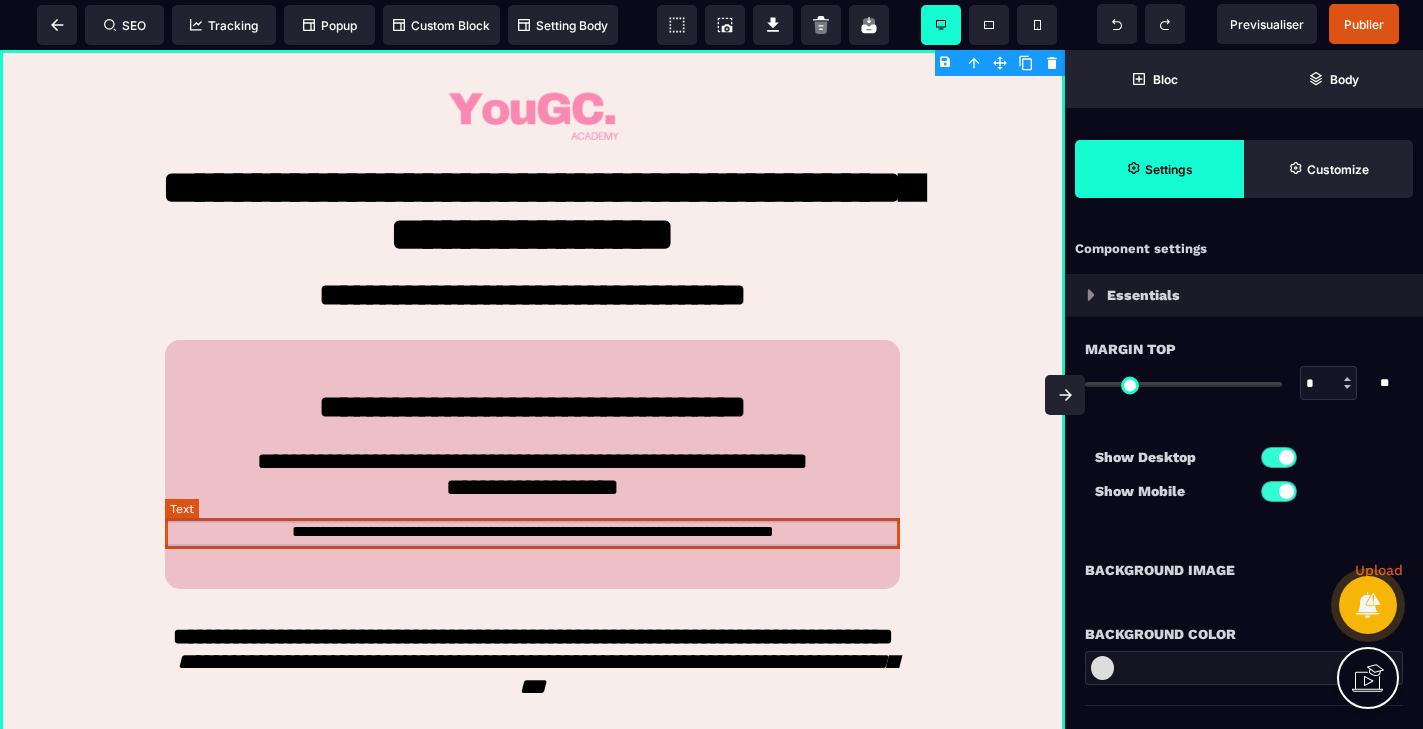 click on "**********" at bounding box center (532, 533) 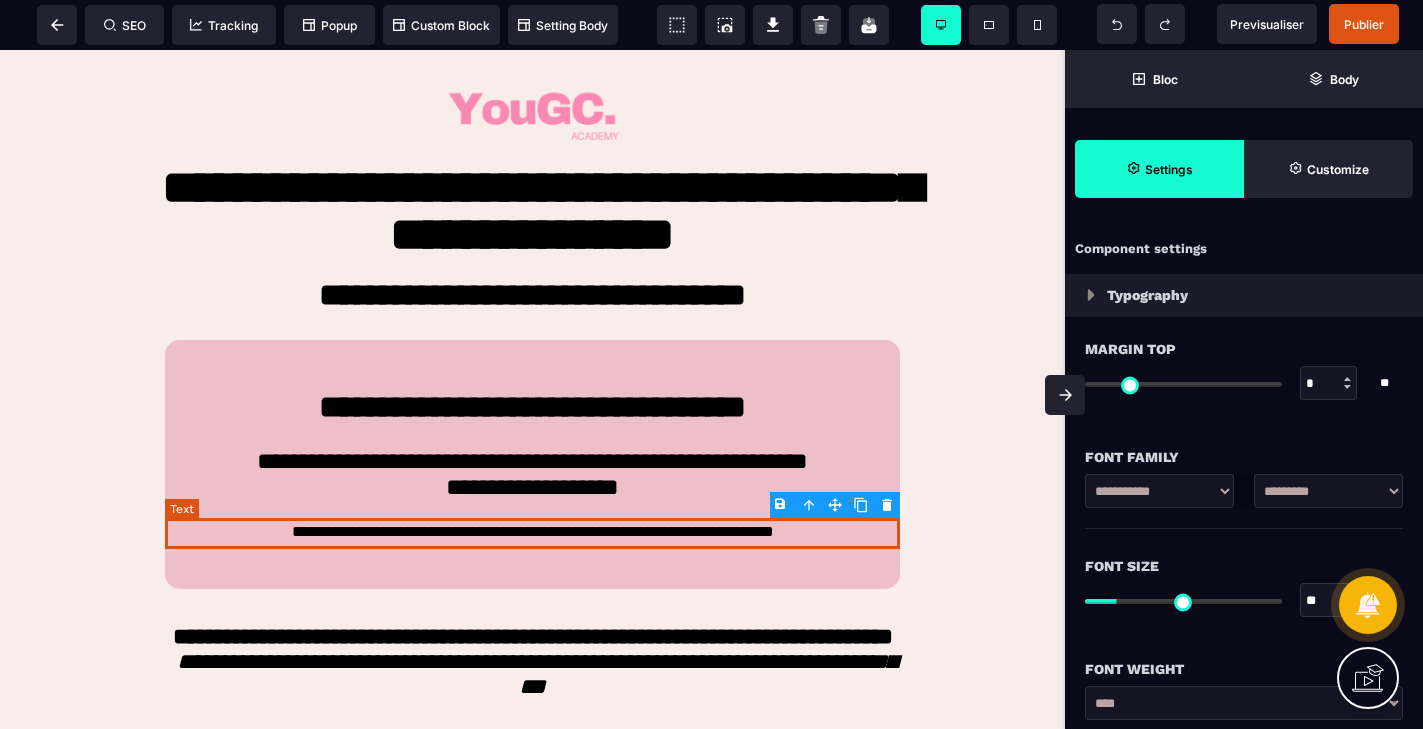 click on "**********" at bounding box center [532, 533] 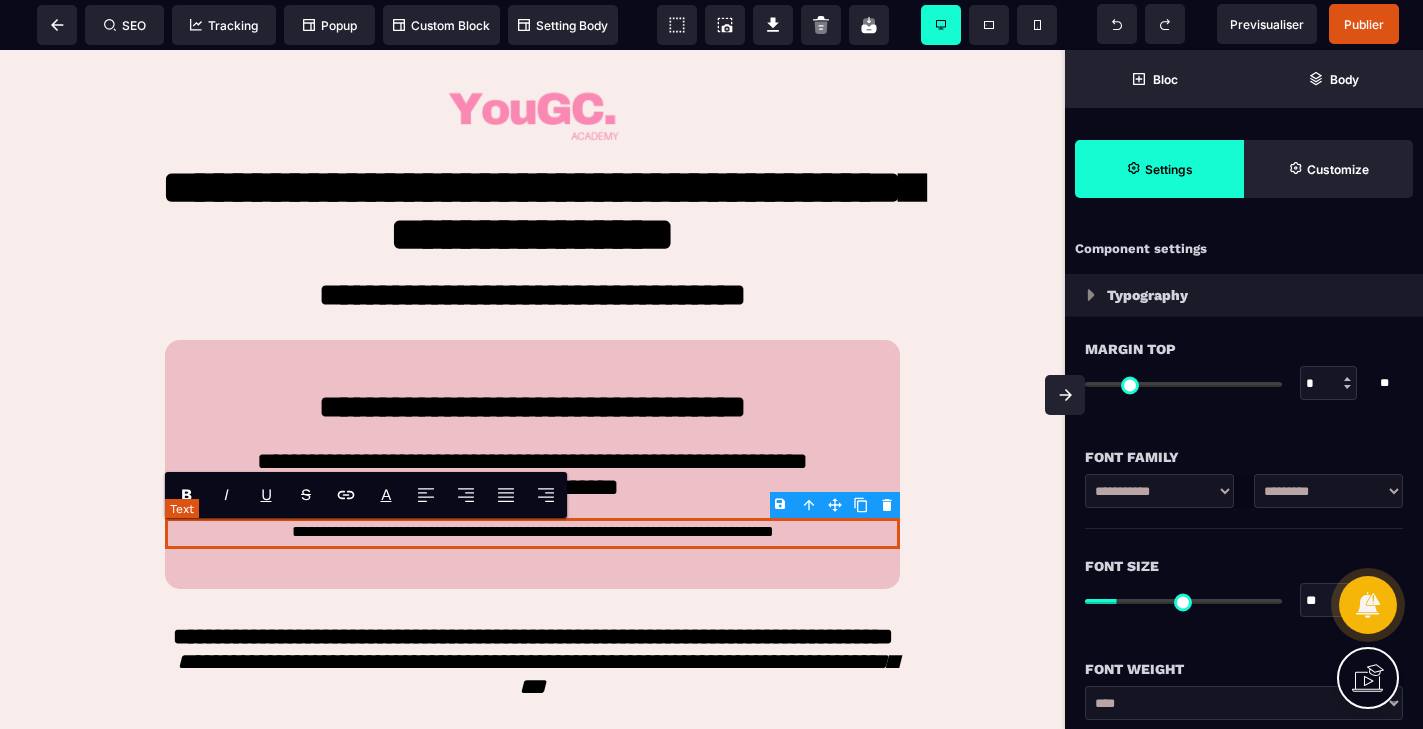 click on "**********" at bounding box center [532, 533] 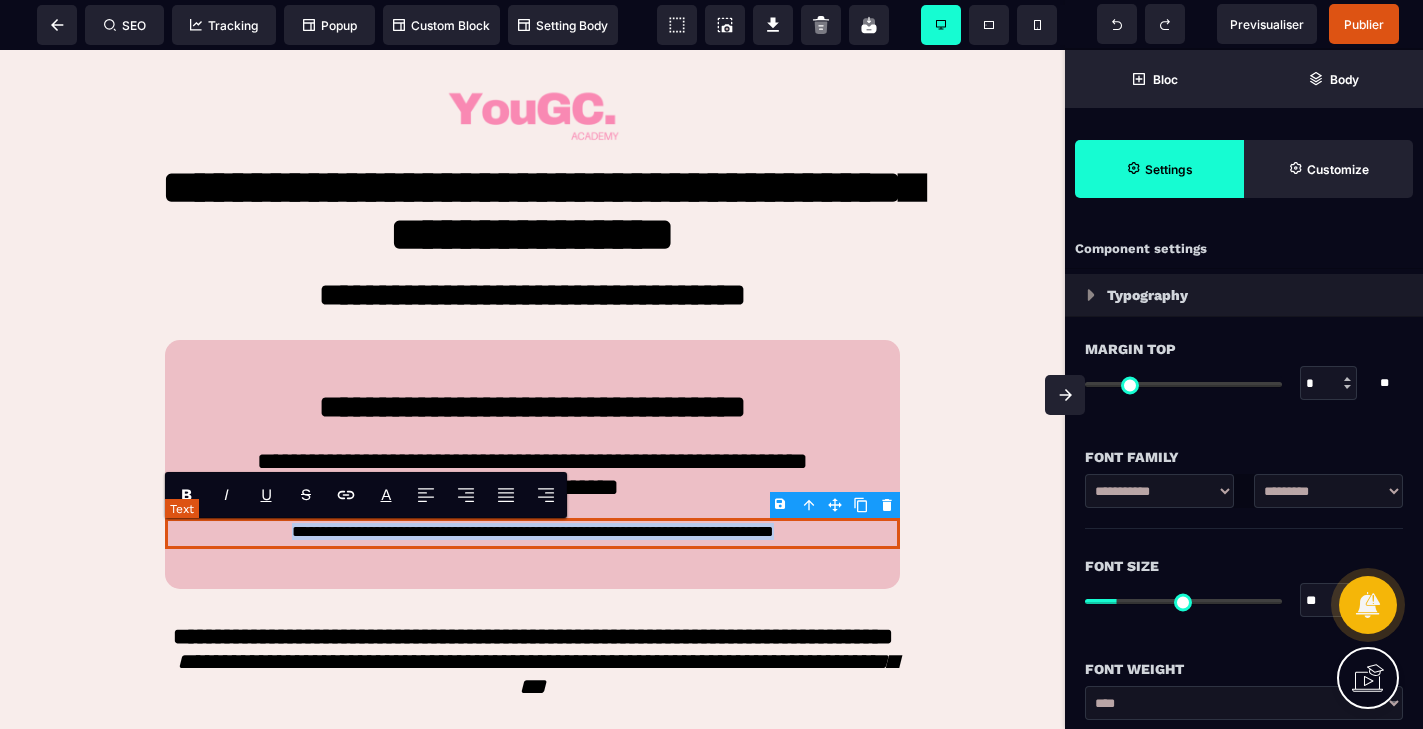 click on "**********" at bounding box center (532, 533) 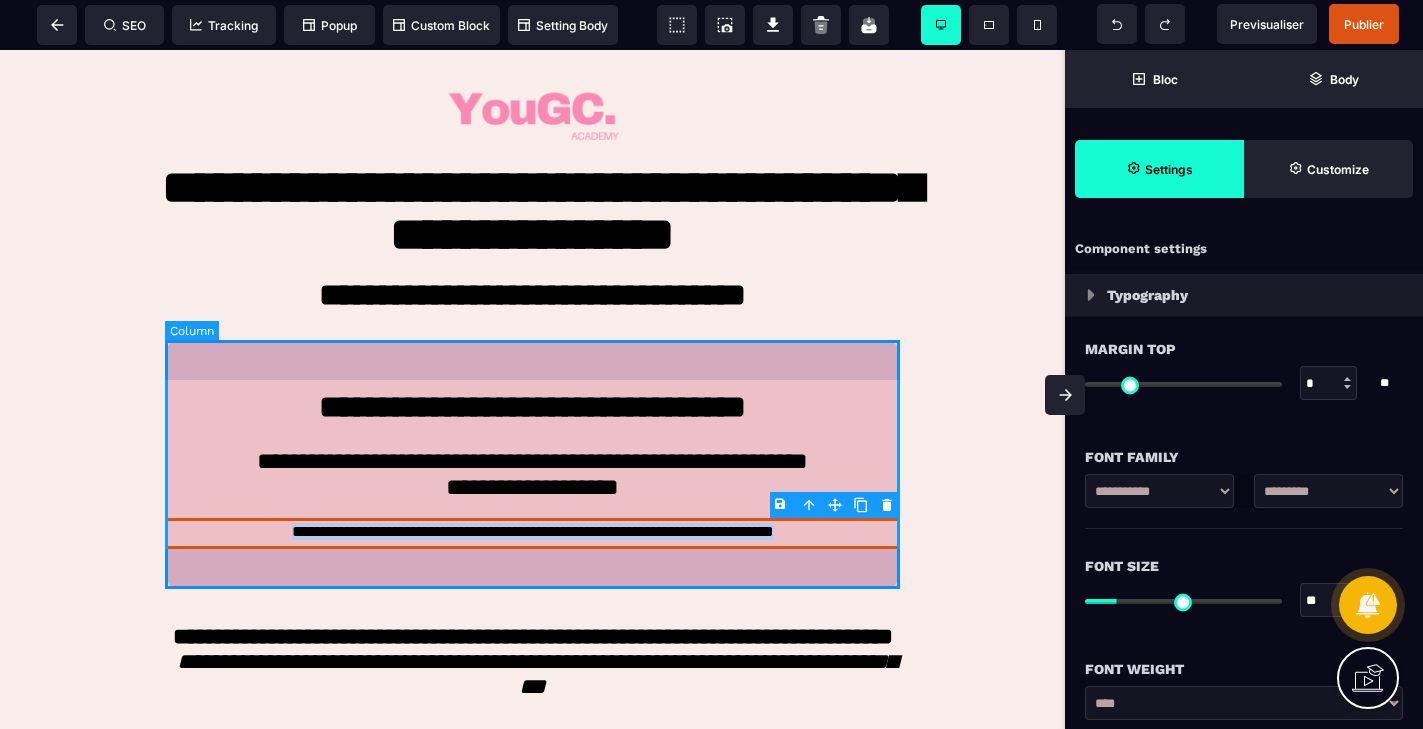 click on "**********" at bounding box center [532, 464] 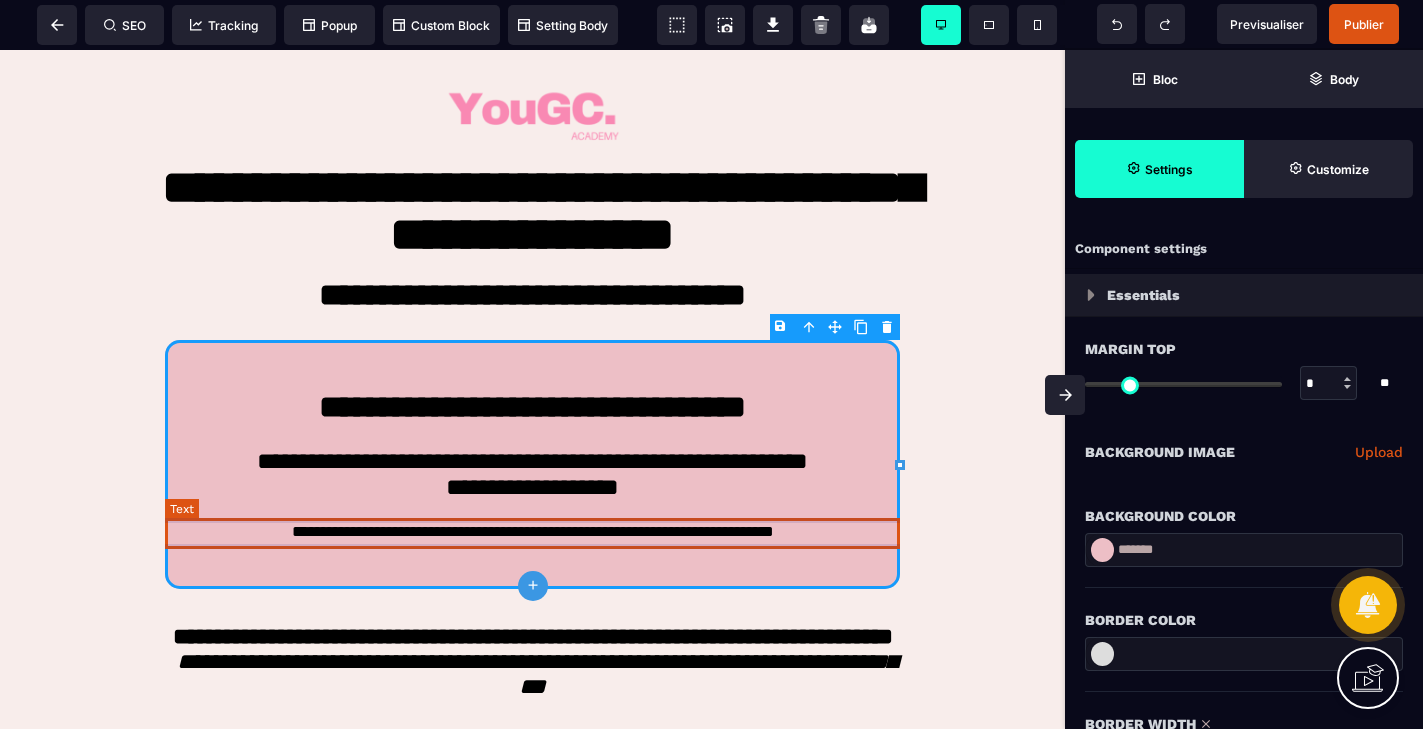 click on "**********" at bounding box center (532, 533) 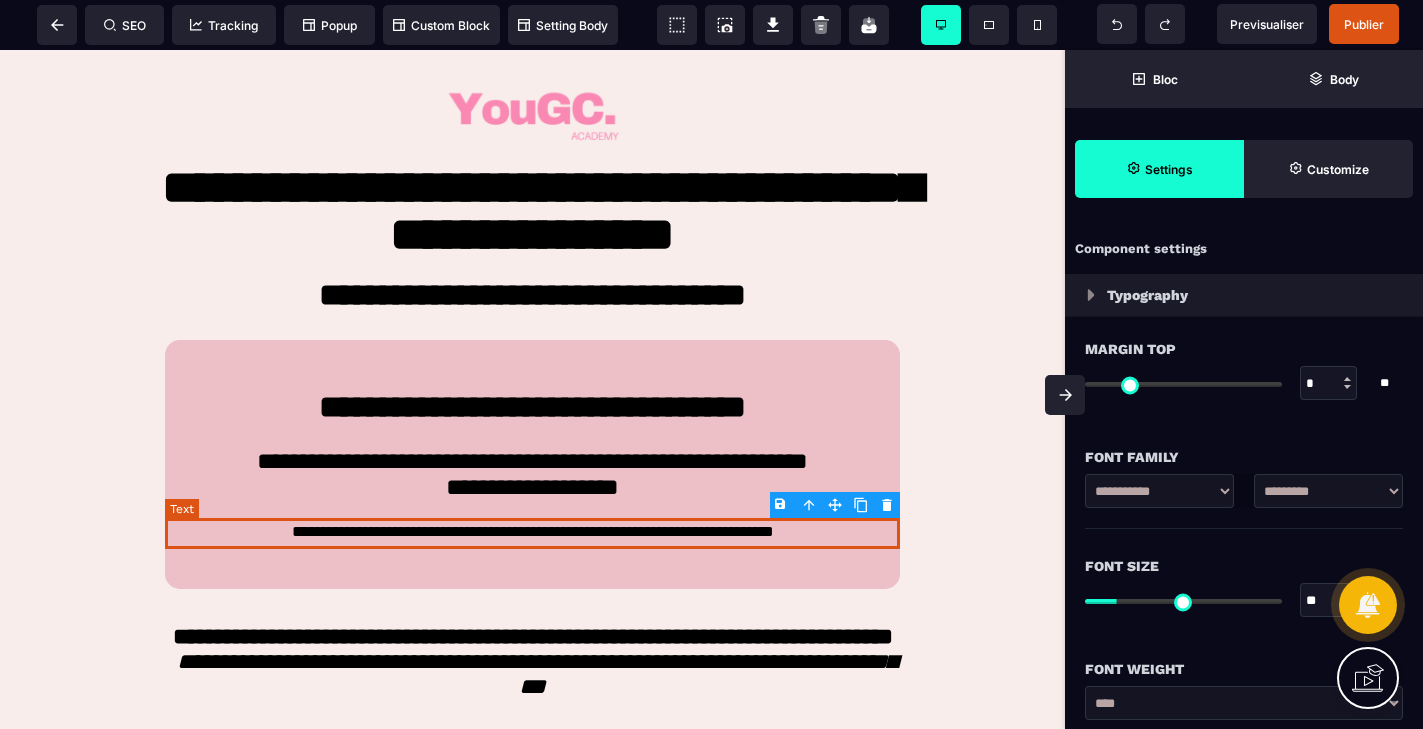 click on "**********" at bounding box center (532, 533) 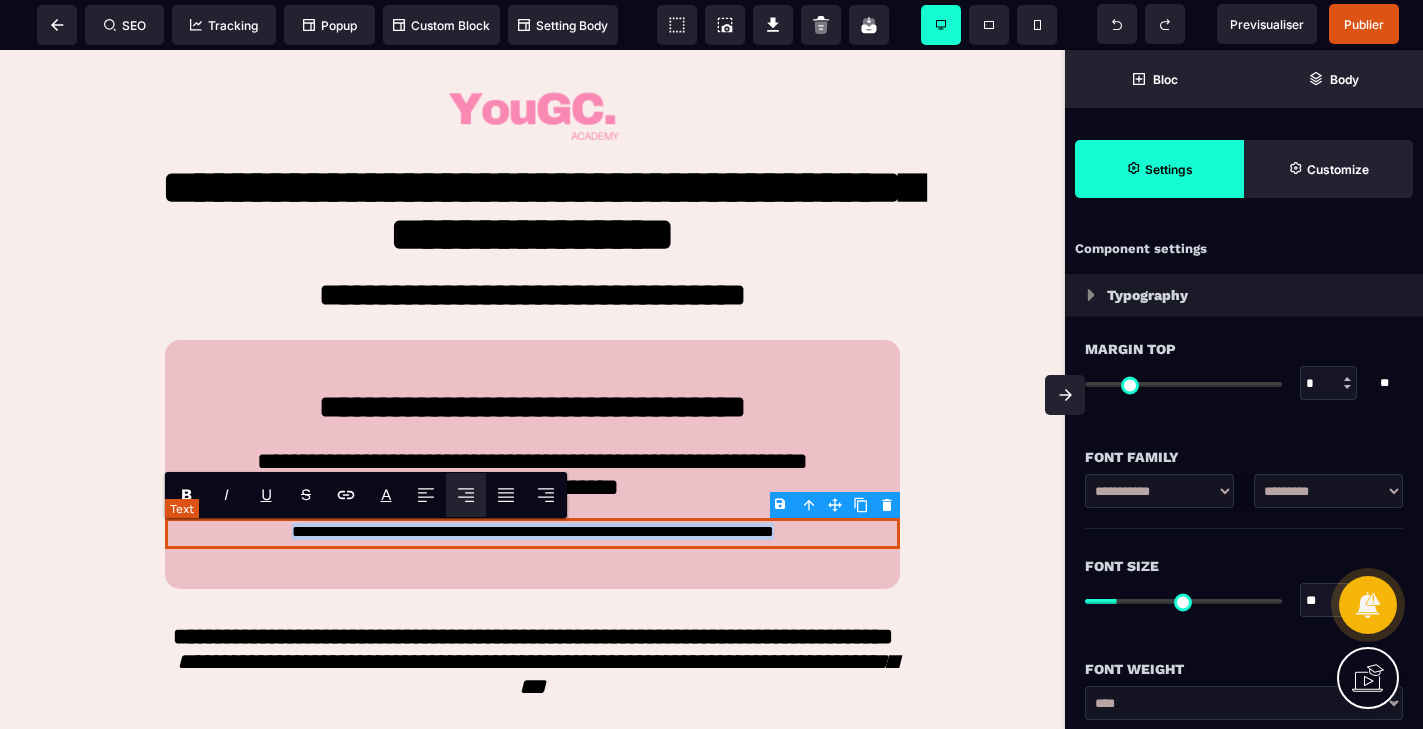 click on "**********" at bounding box center [532, 533] 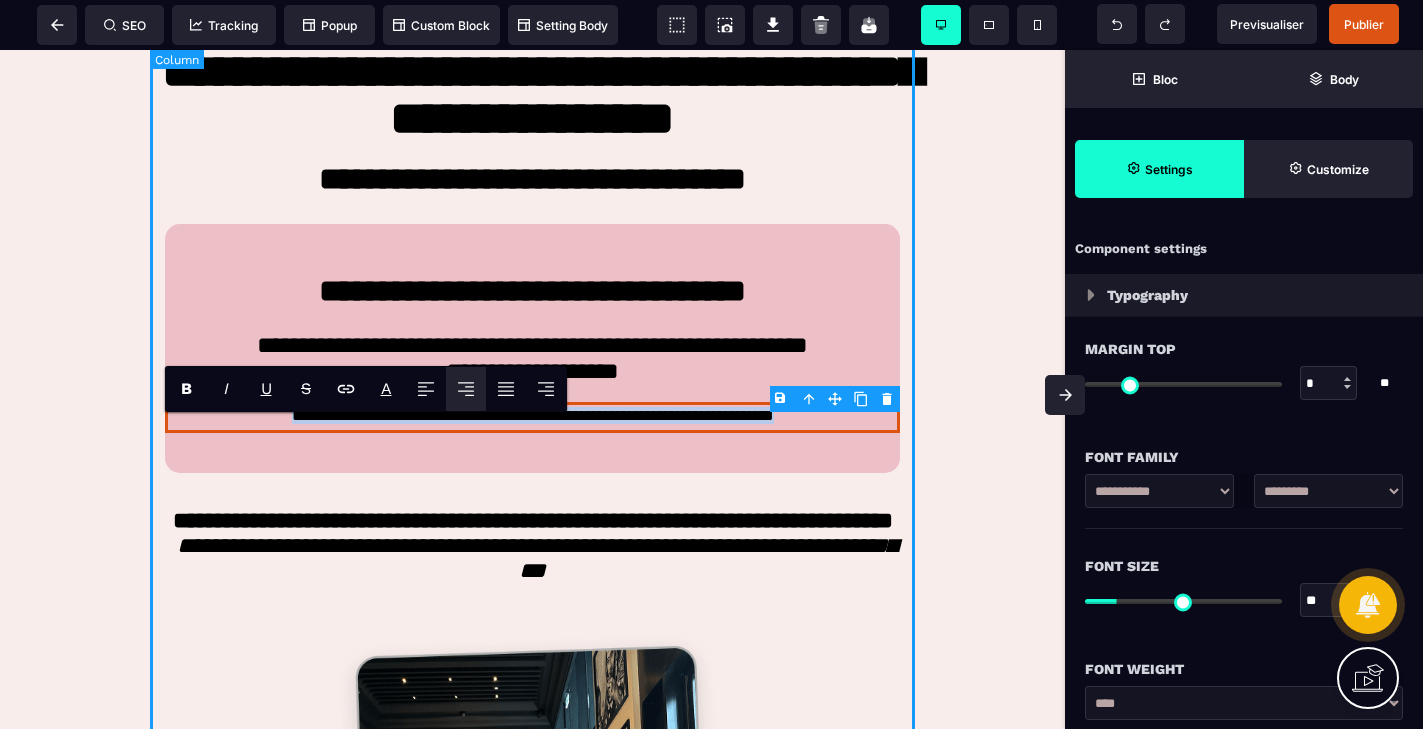 scroll, scrollTop: 118, scrollLeft: 0, axis: vertical 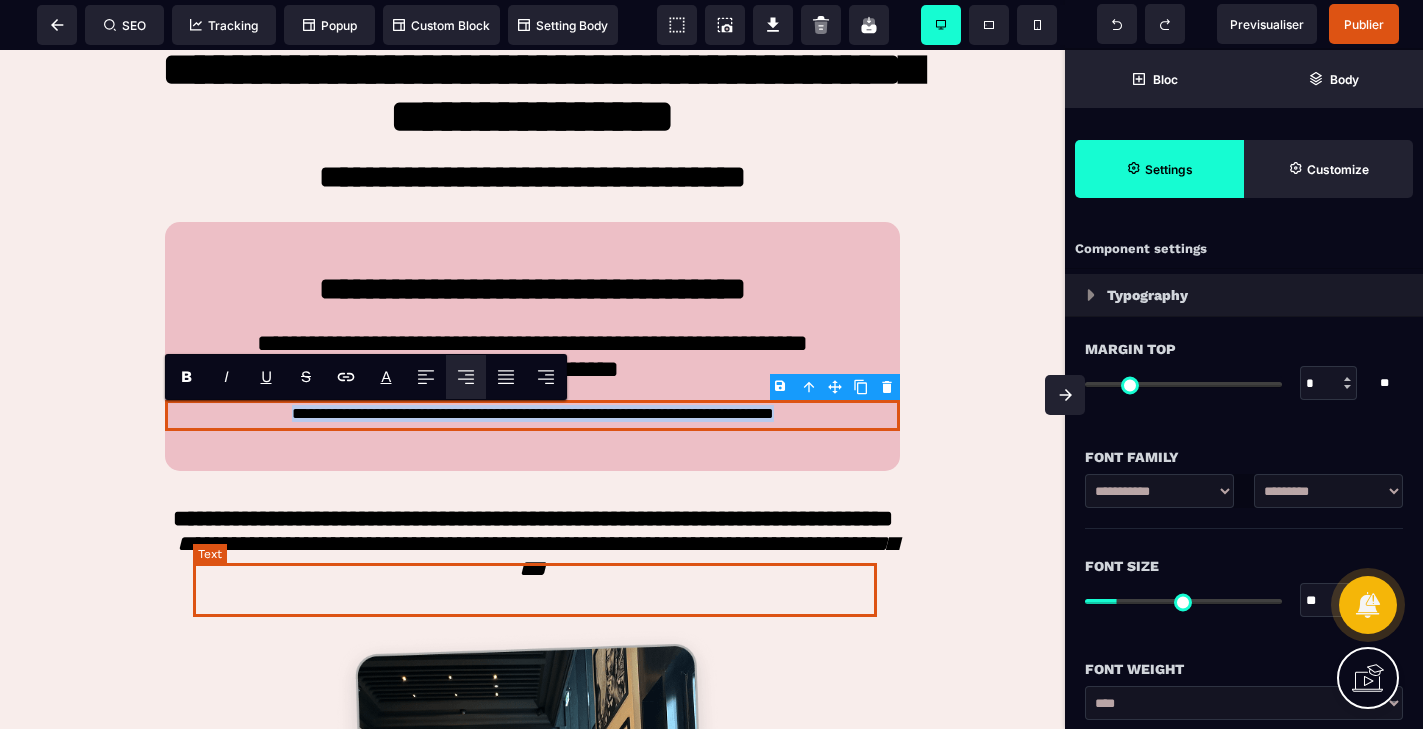 click on "**********" at bounding box center [537, 556] 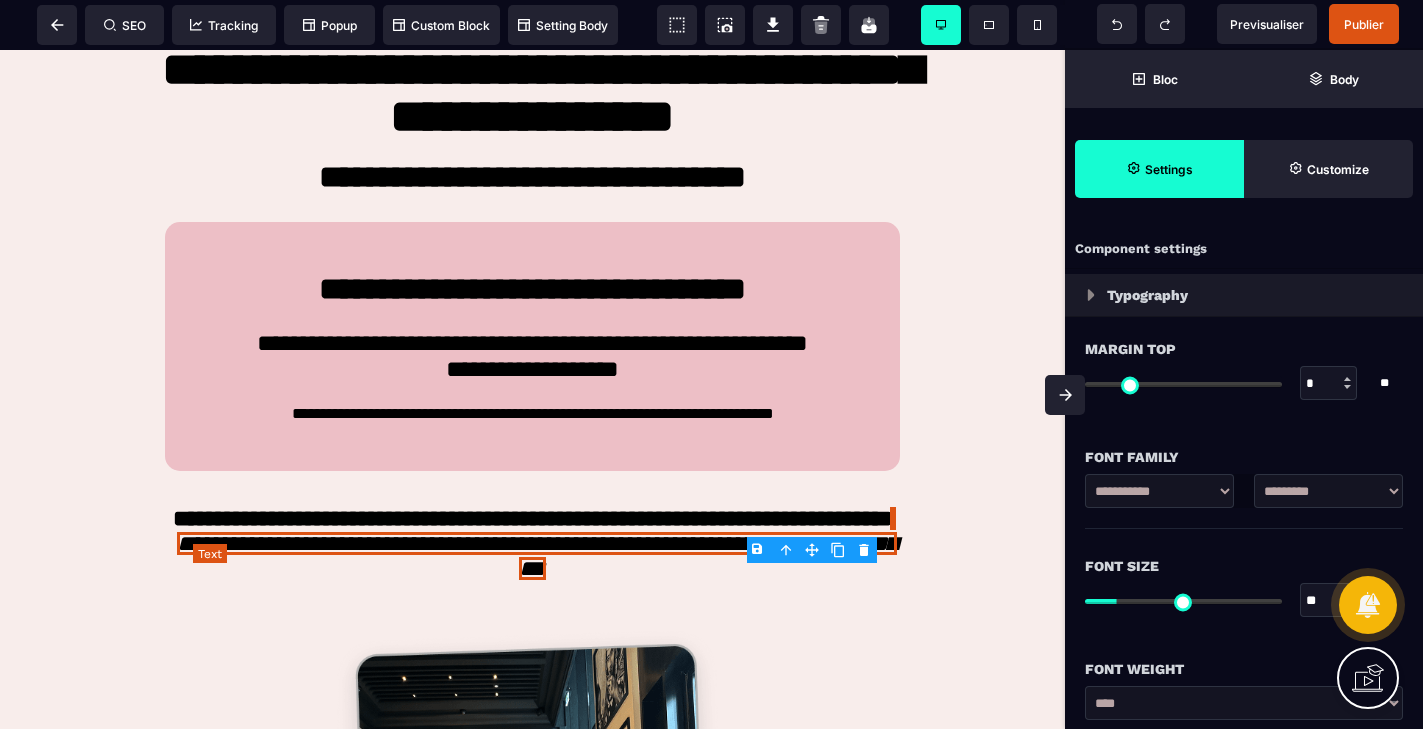 click on "**********" at bounding box center (537, 556) 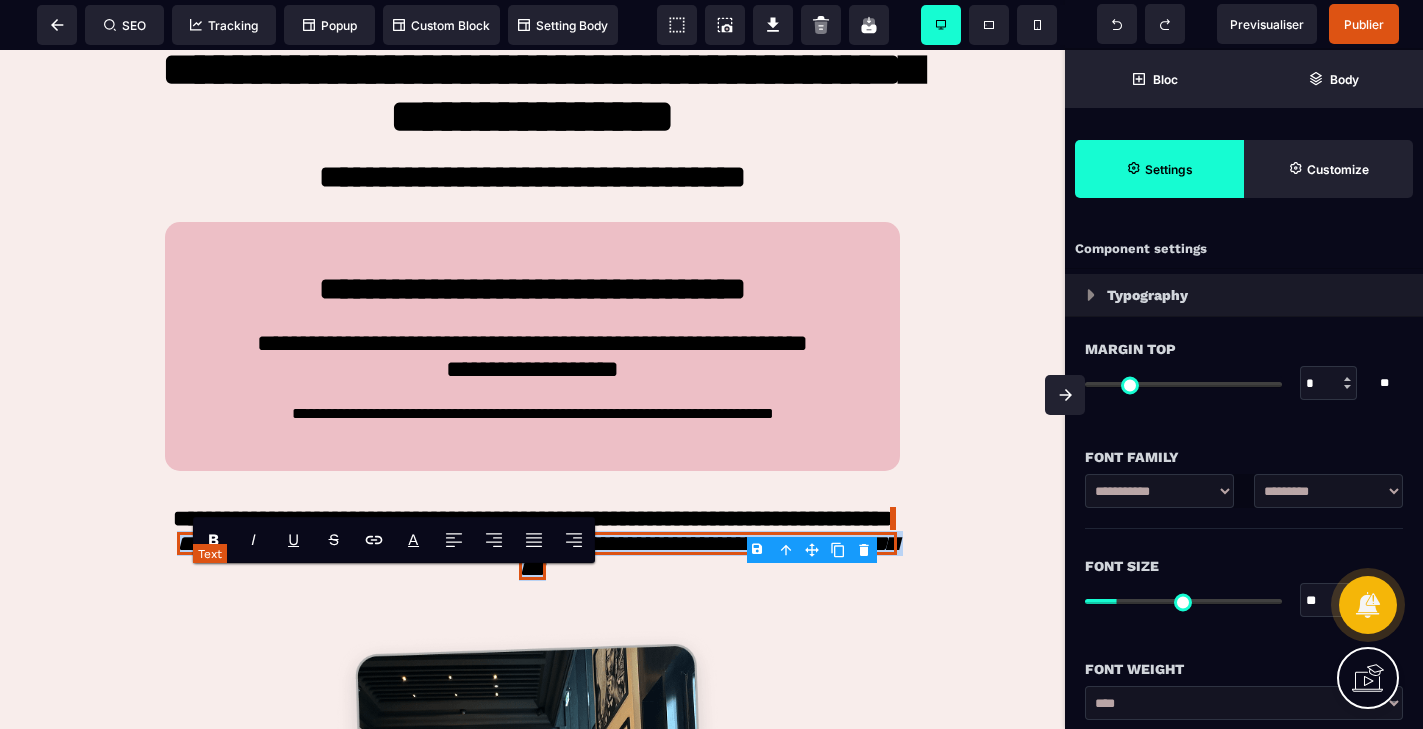 click on "**********" at bounding box center (537, 556) 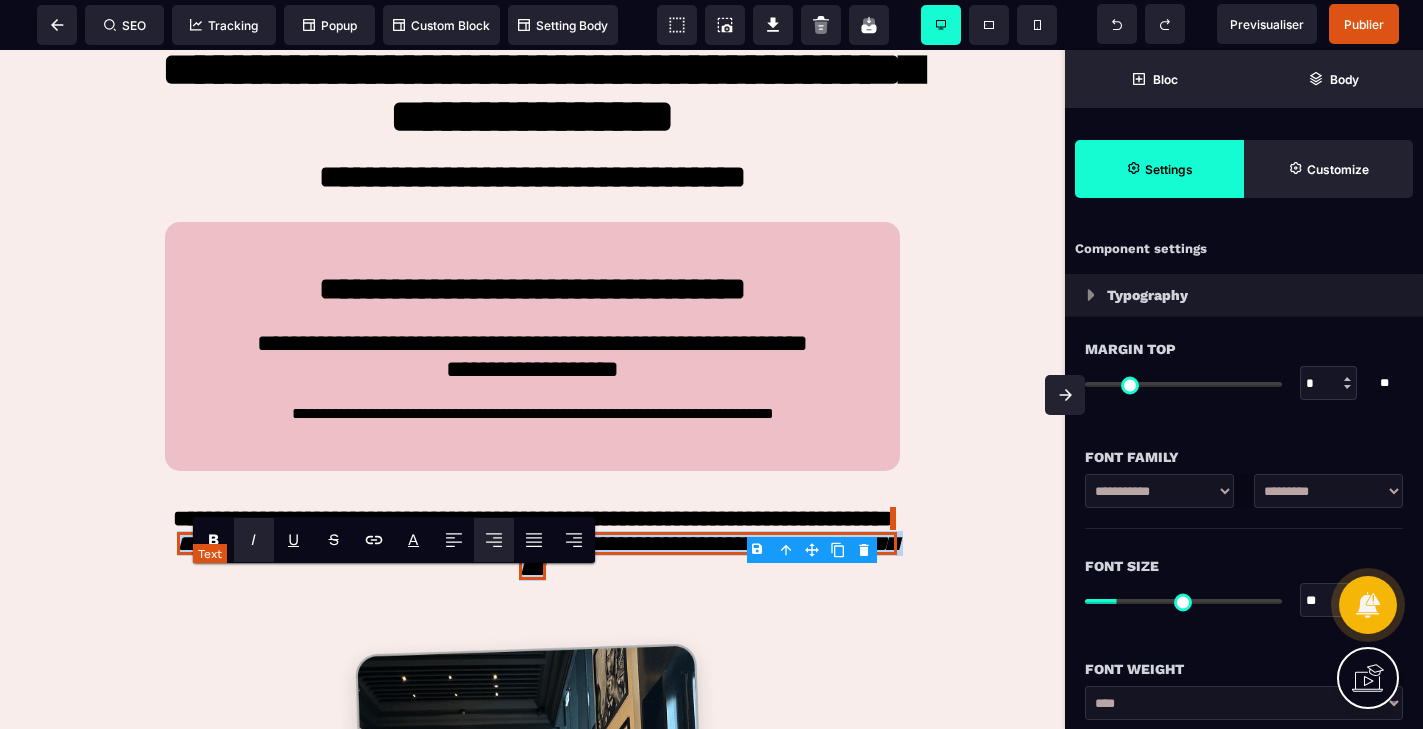 click on "**********" at bounding box center [537, 556] 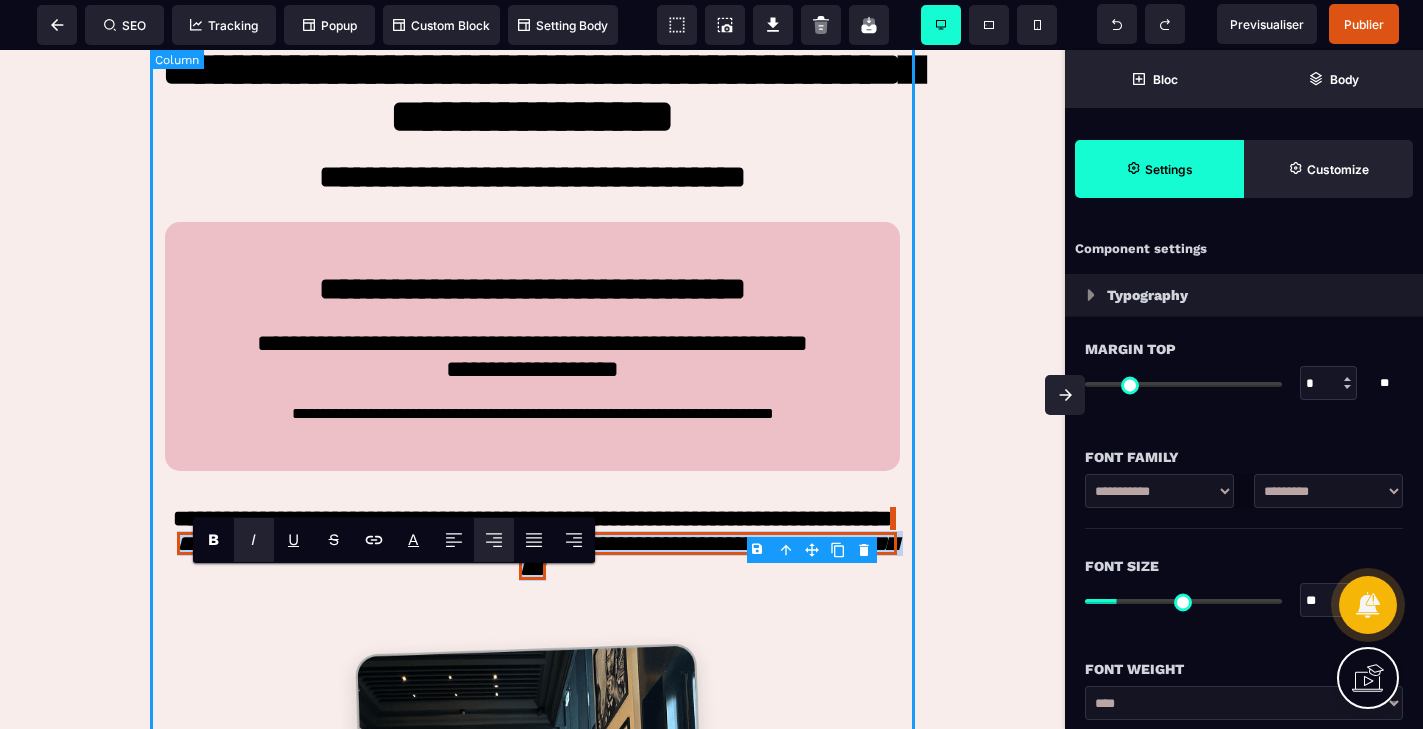 copy on "**********" 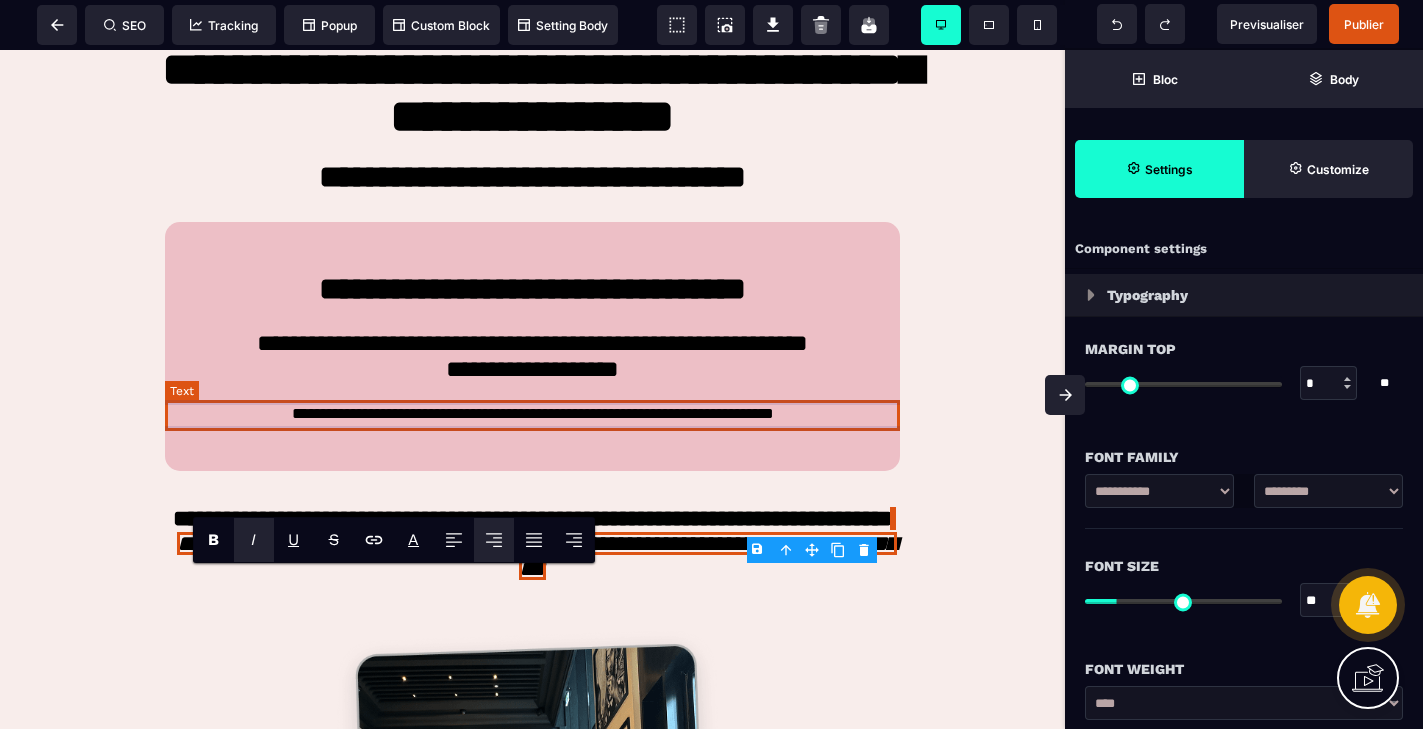 click on "**********" at bounding box center [532, 415] 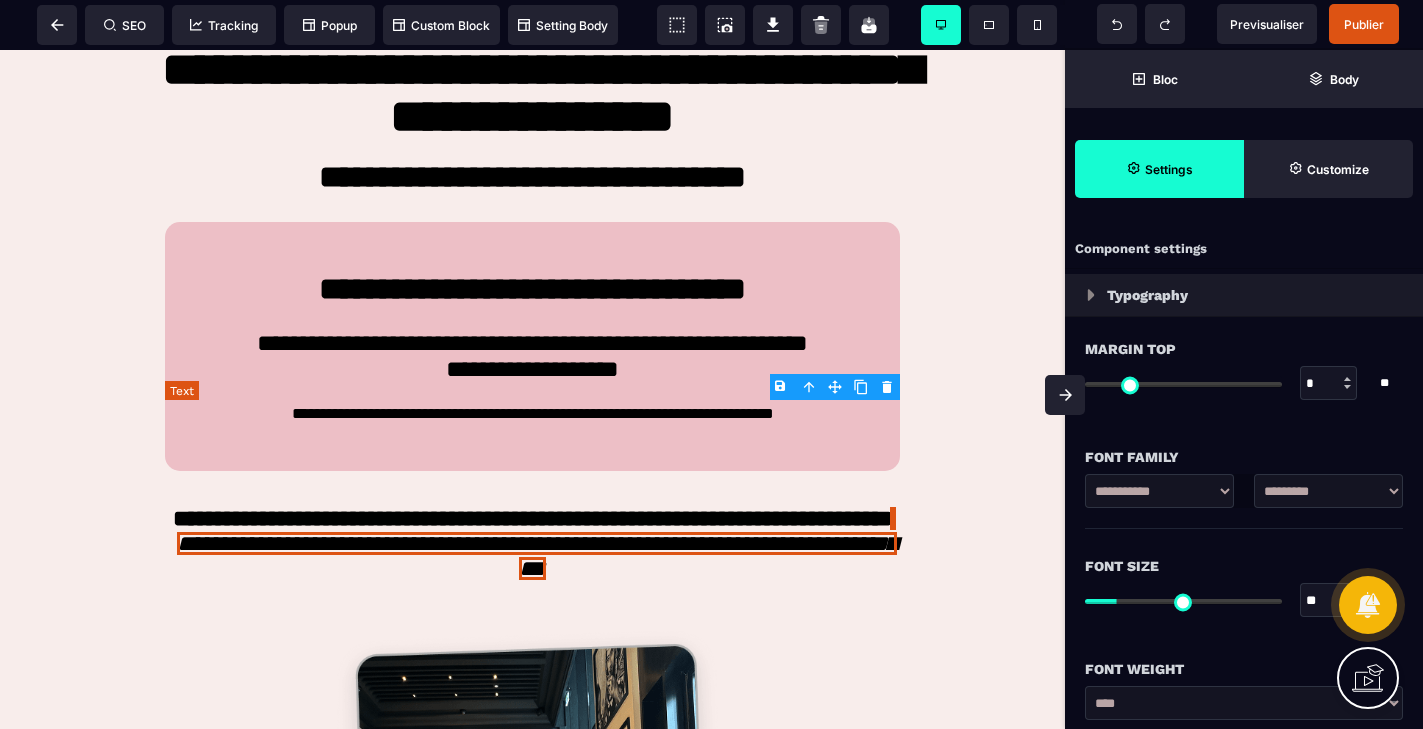 click on "**********" at bounding box center [532, 415] 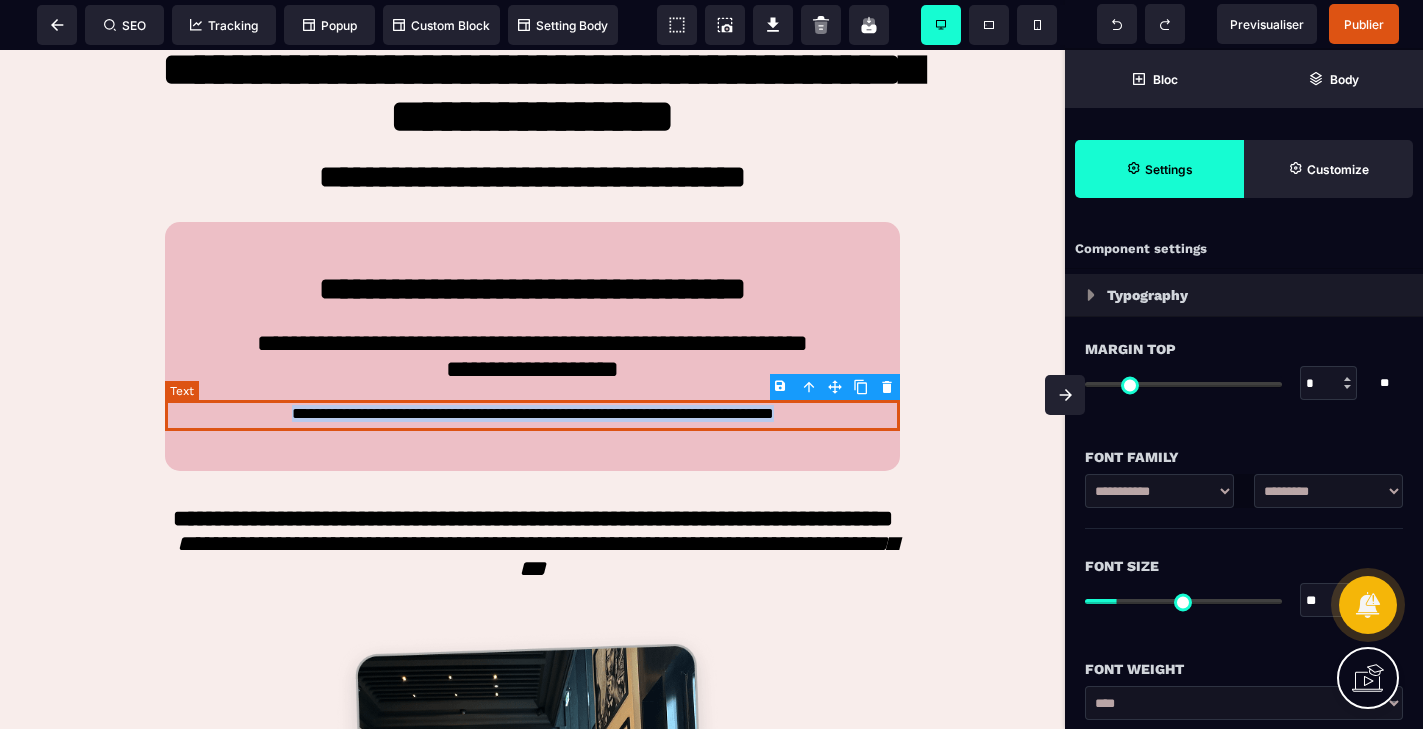 click on "**********" at bounding box center (532, 415) 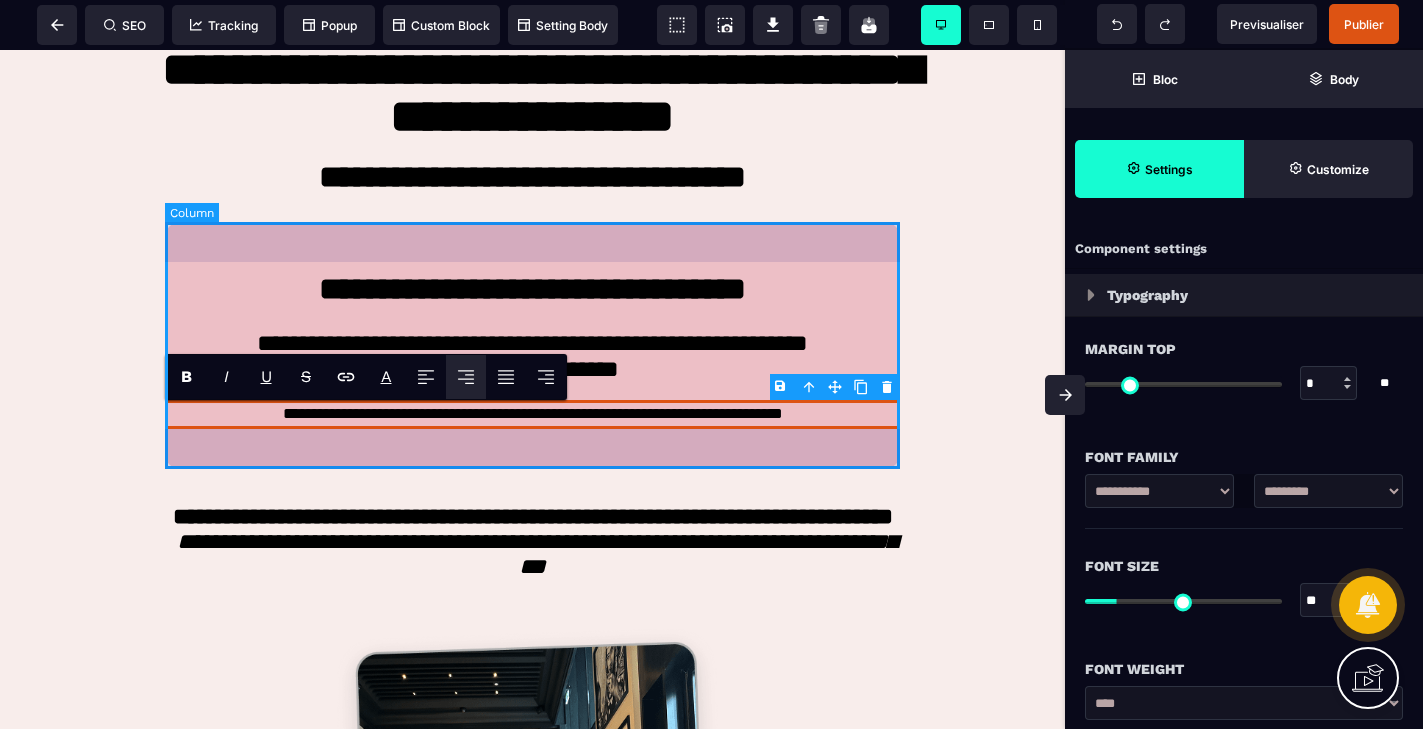 click on "**********" at bounding box center [532, 345] 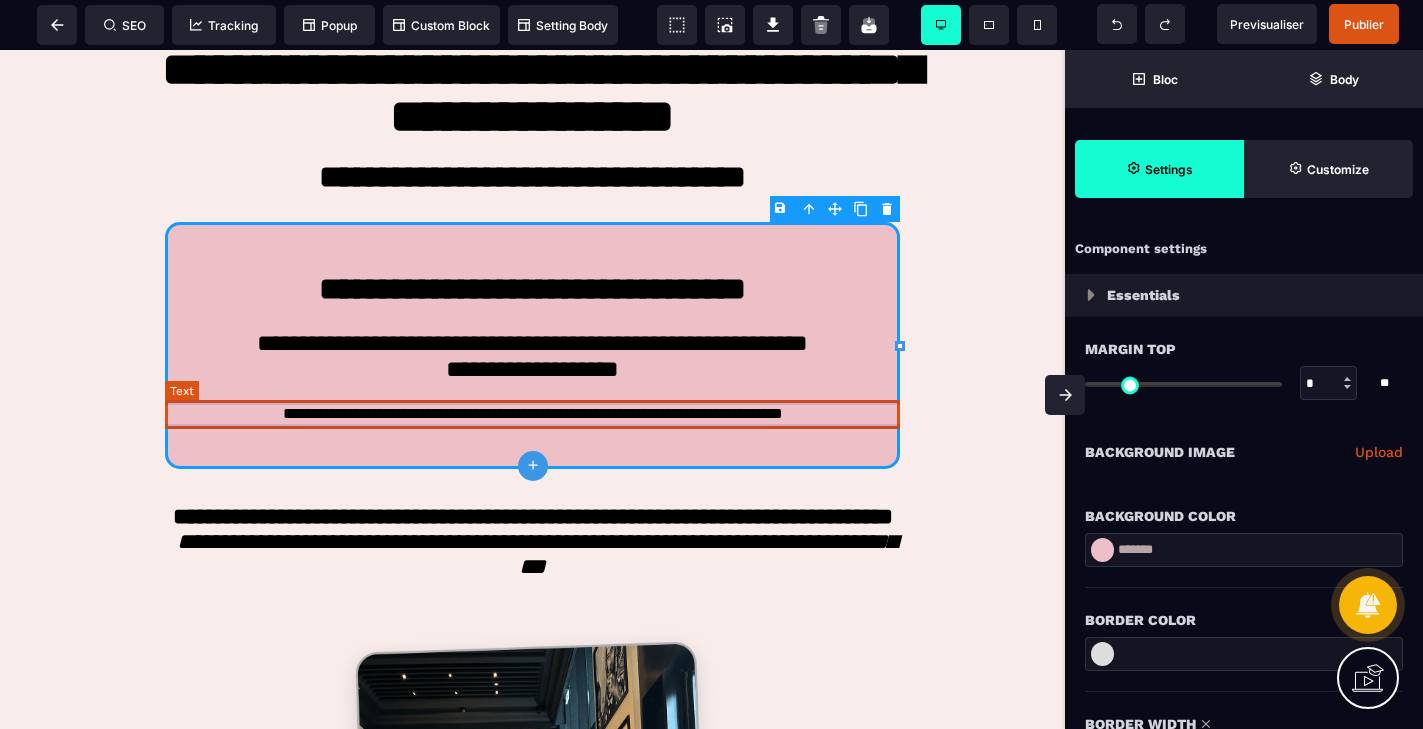 click on "**********" at bounding box center (532, 414) 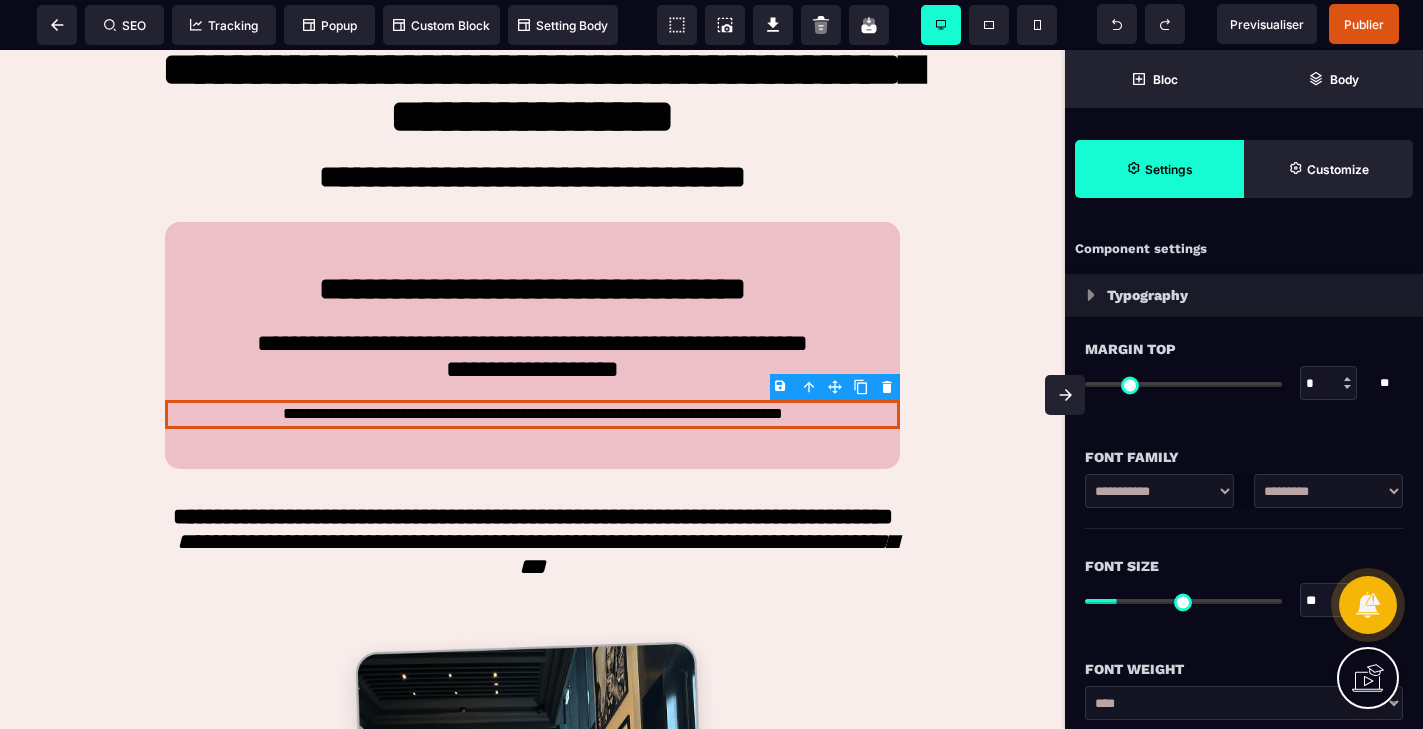 click on "B I U S
A *******
Text
SEO
Tracking
Popup" at bounding box center [711, 364] 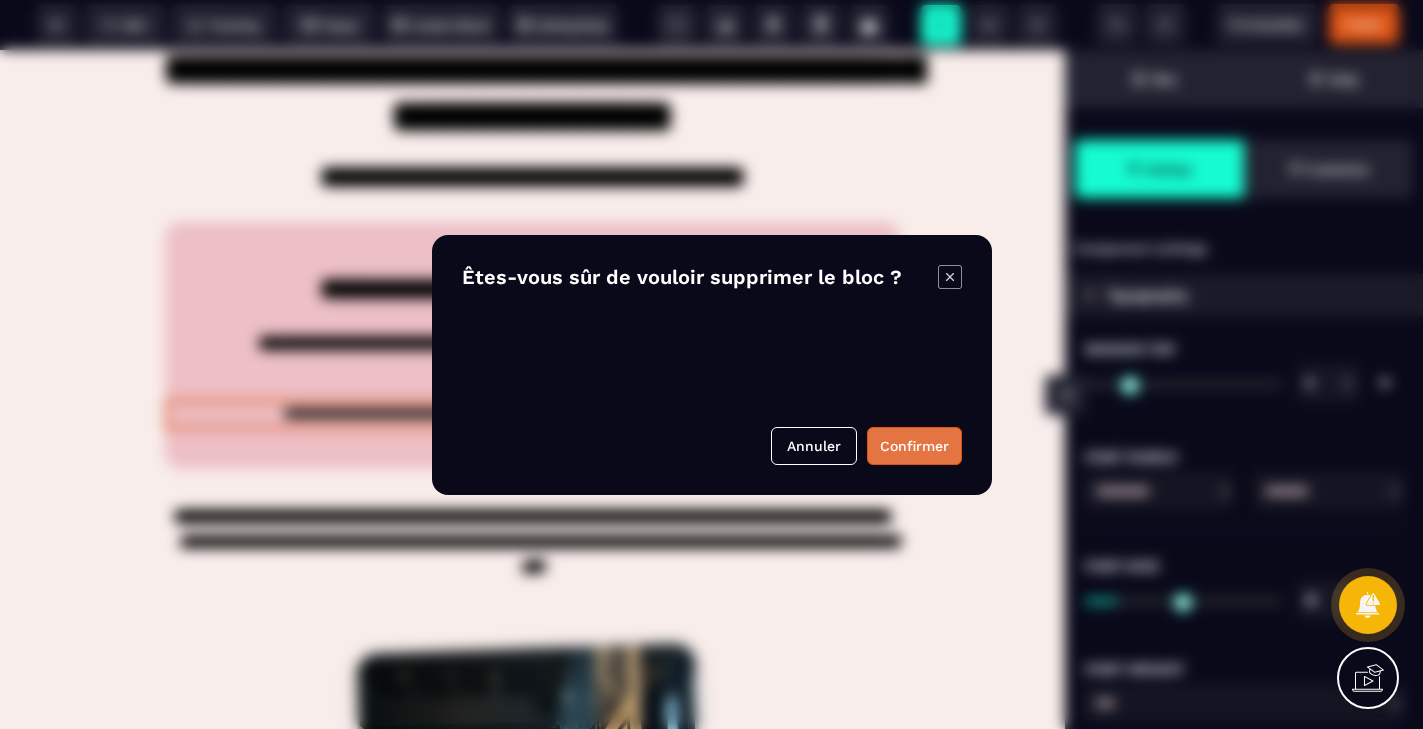 click on "Confirmer" at bounding box center [914, 446] 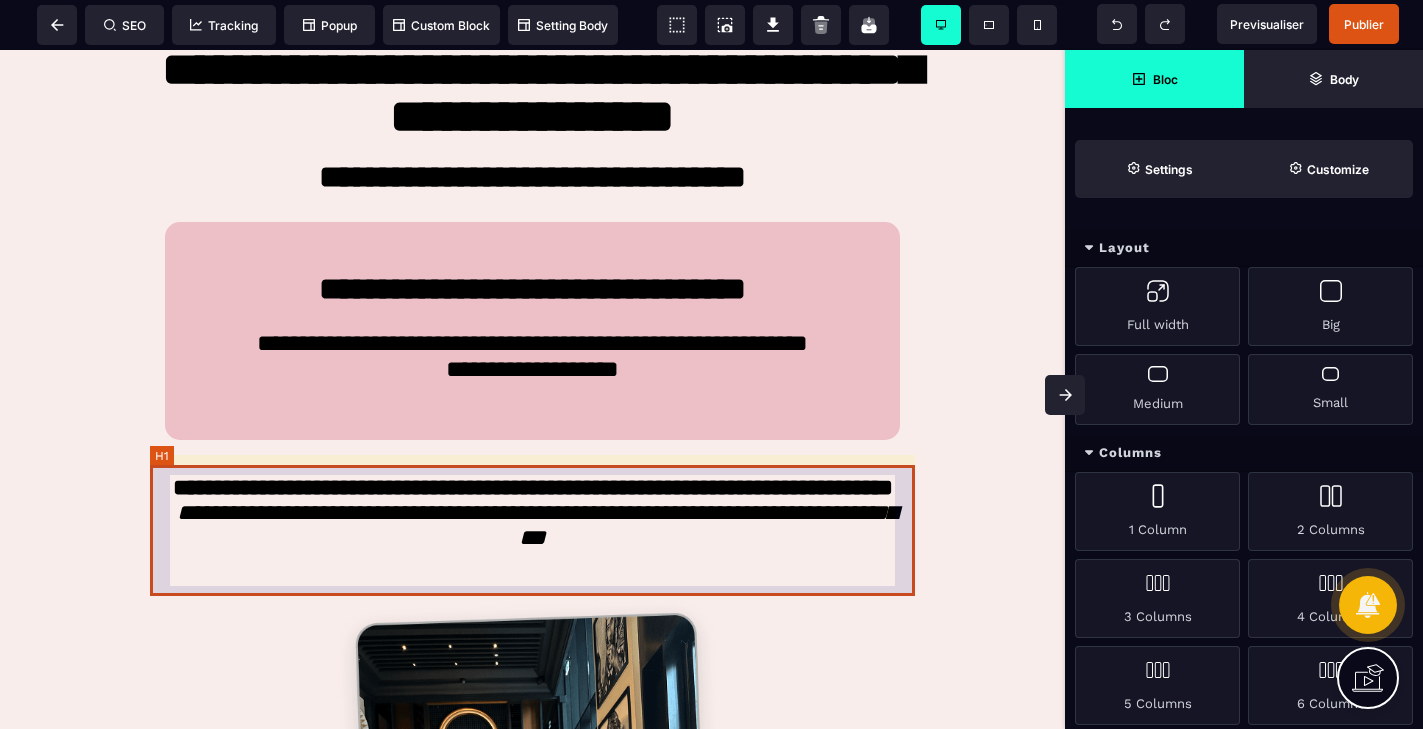 click on "**********" at bounding box center (532, 530) 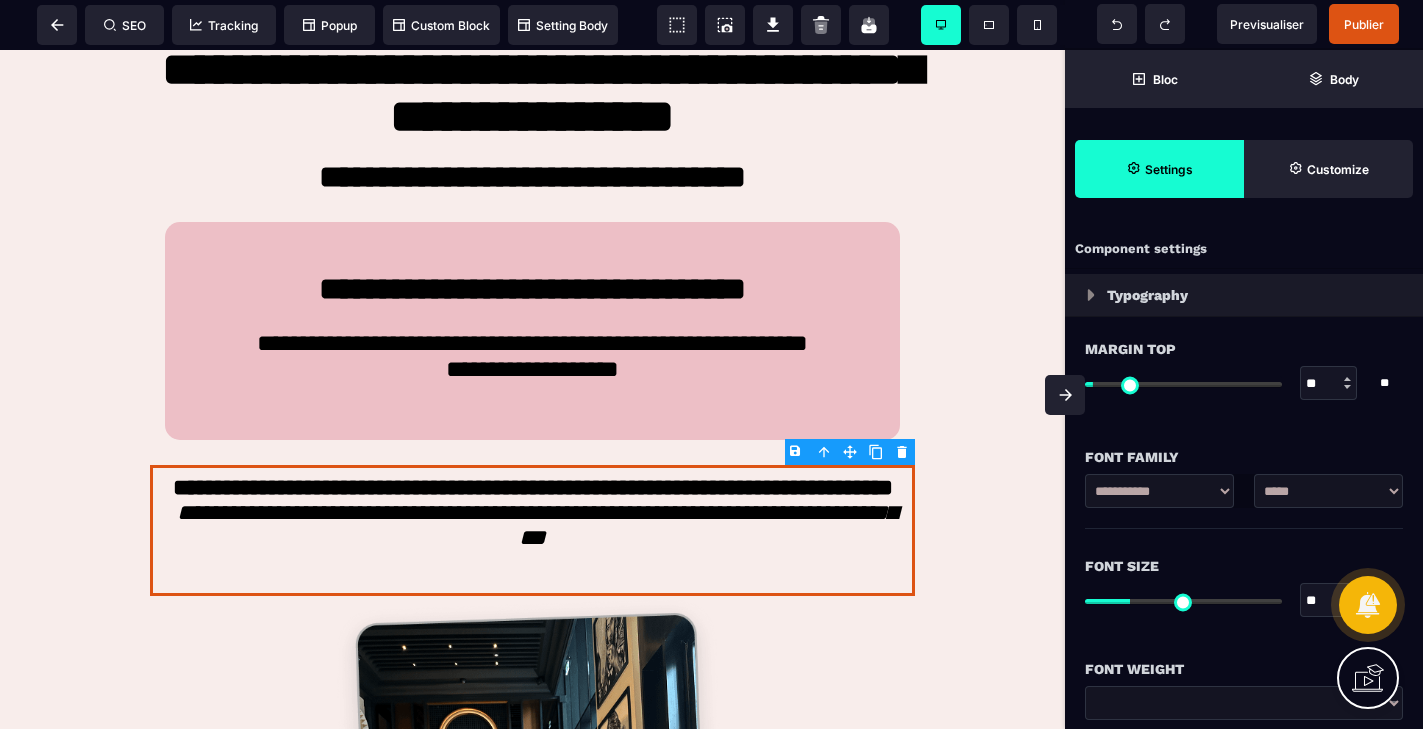 click on "B I U S
A *******
Row
SEO
Tracking
Popup" at bounding box center (711, 364) 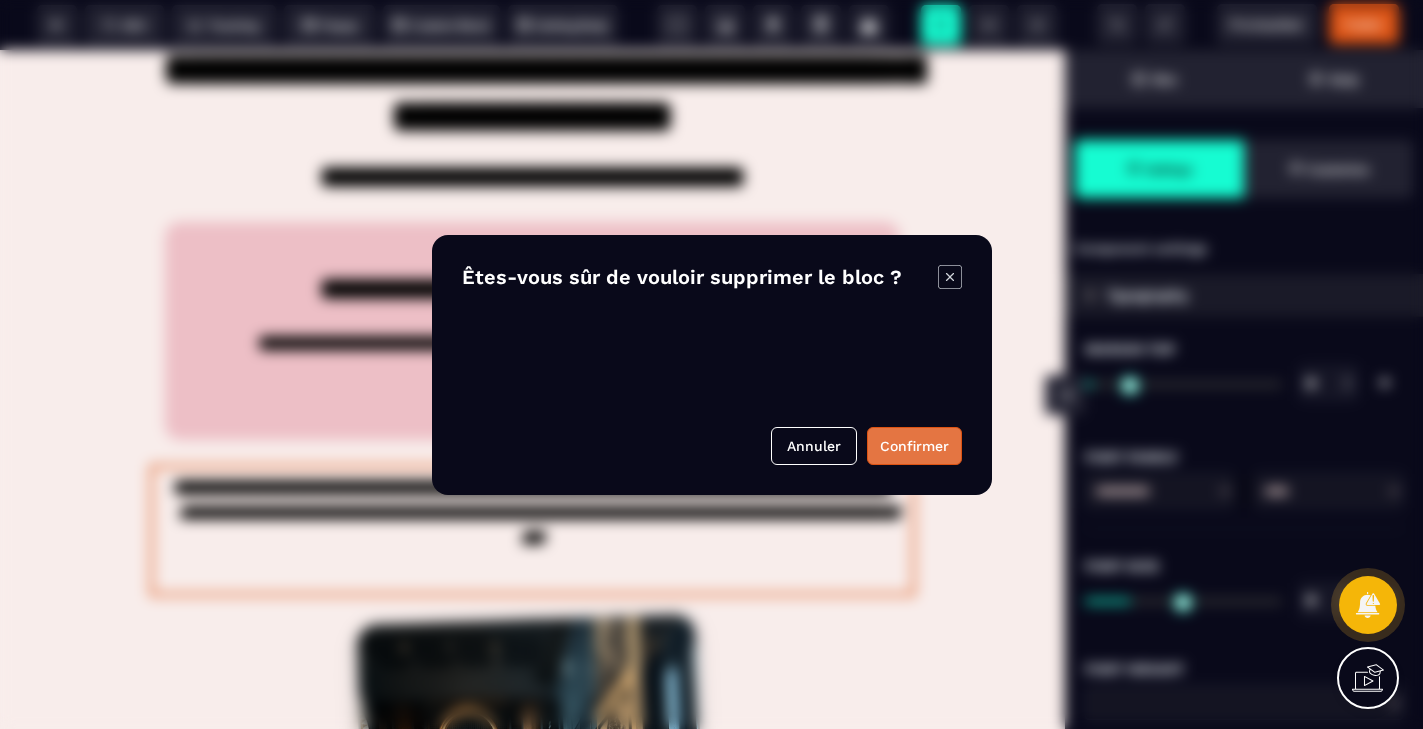 click on "Confirmer" at bounding box center (914, 446) 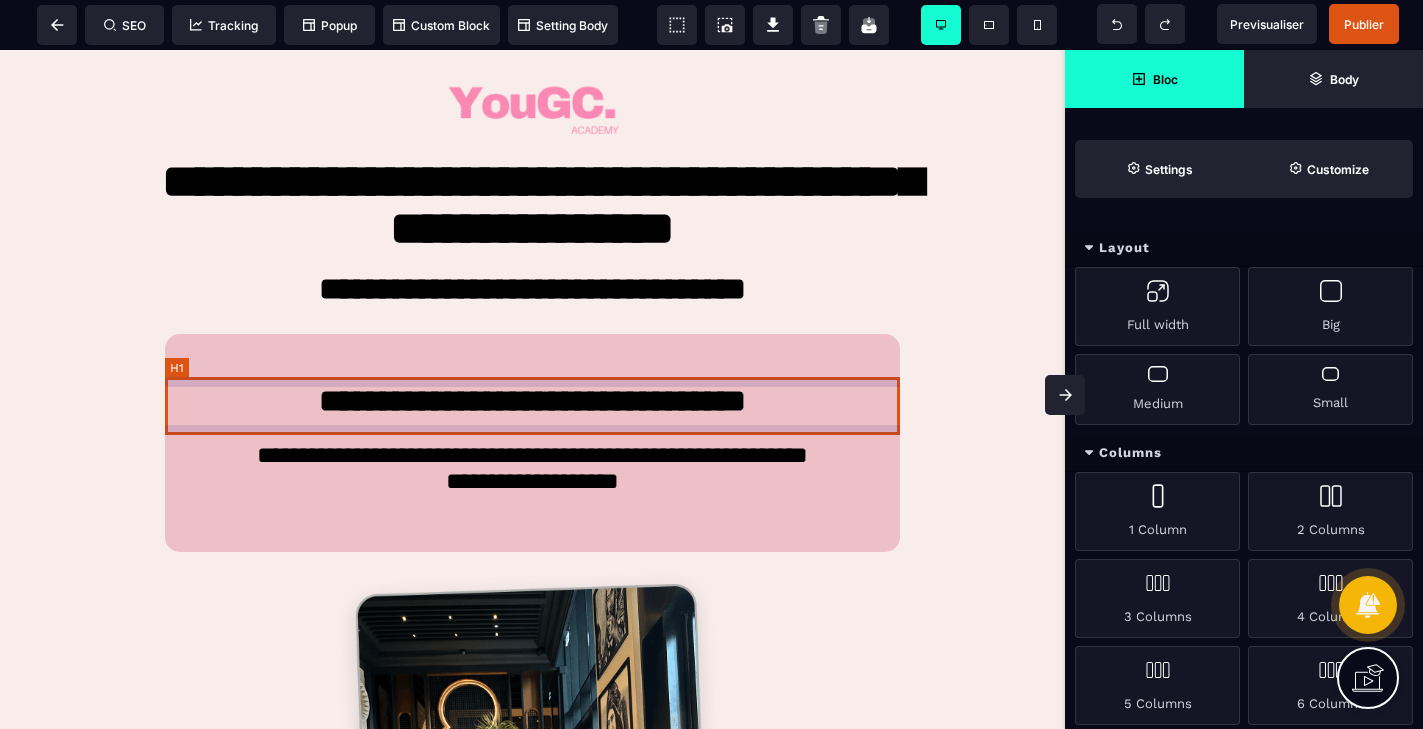 scroll, scrollTop: 8, scrollLeft: 0, axis: vertical 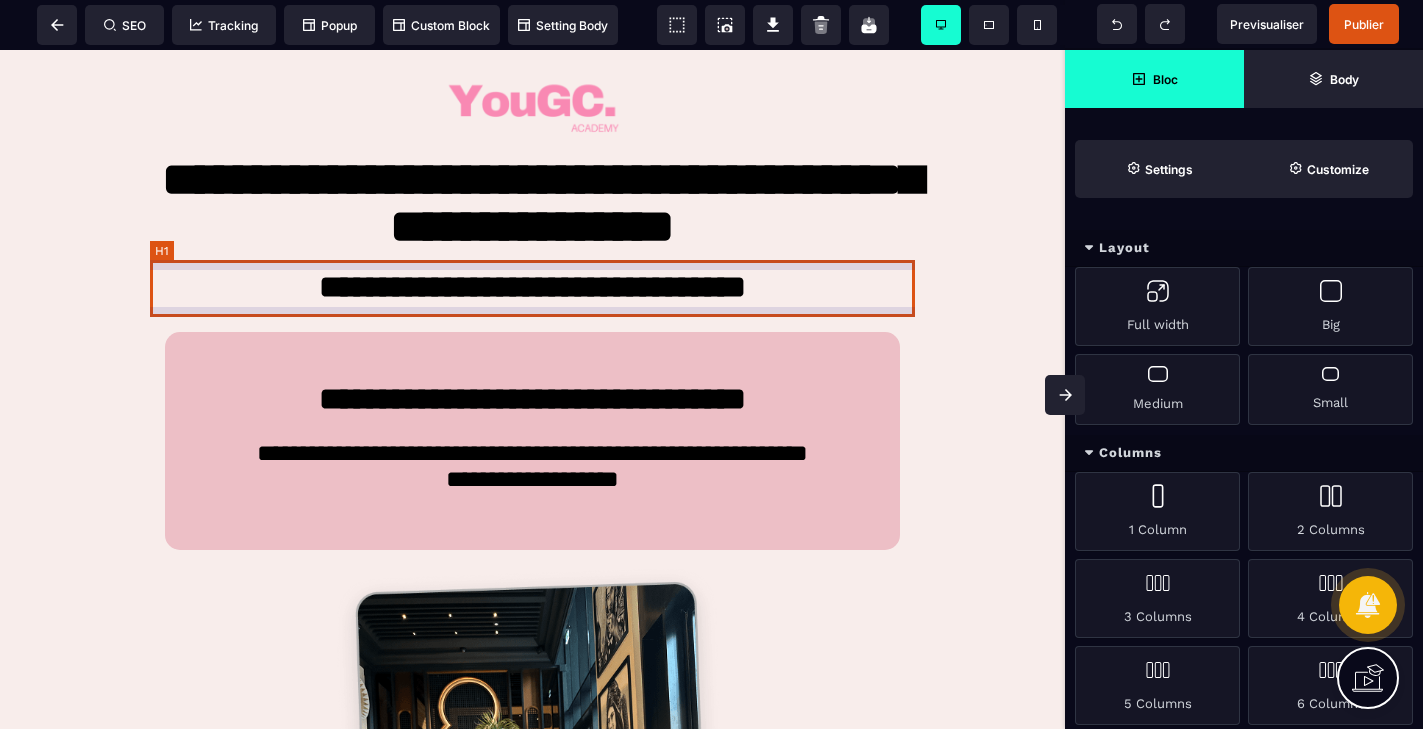 click on "**********" at bounding box center (532, 289) 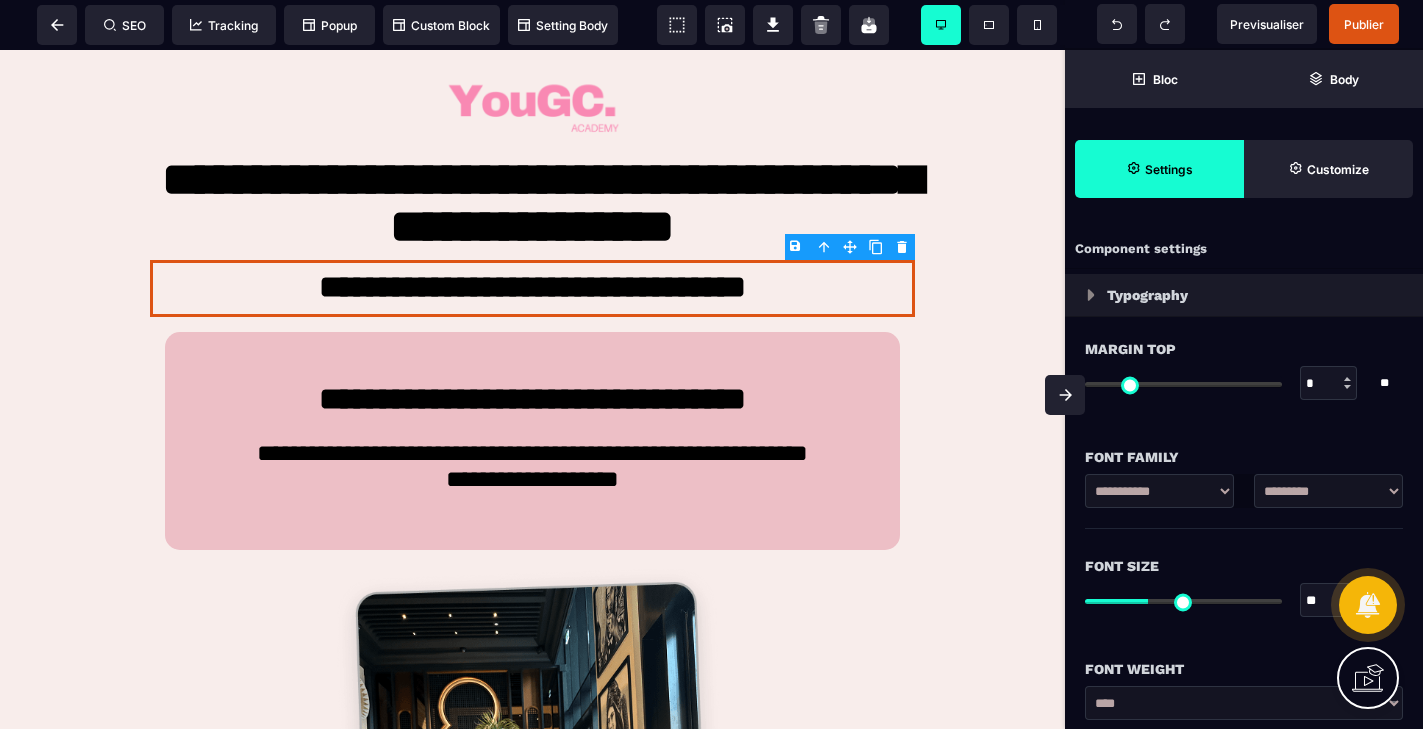 click on "B I U S
A *******
H1
SEO
Tracking
Popup" at bounding box center (711, 364) 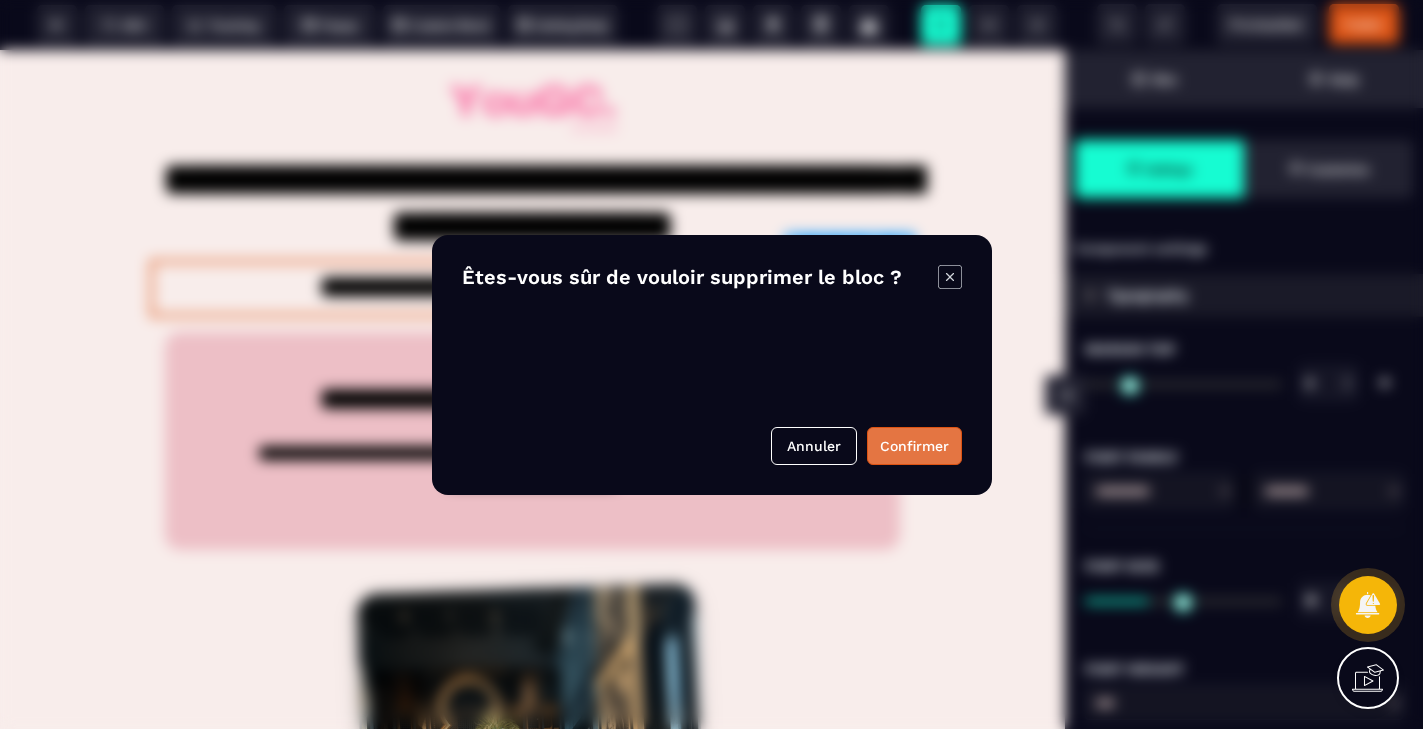 click on "Confirmer" at bounding box center [914, 446] 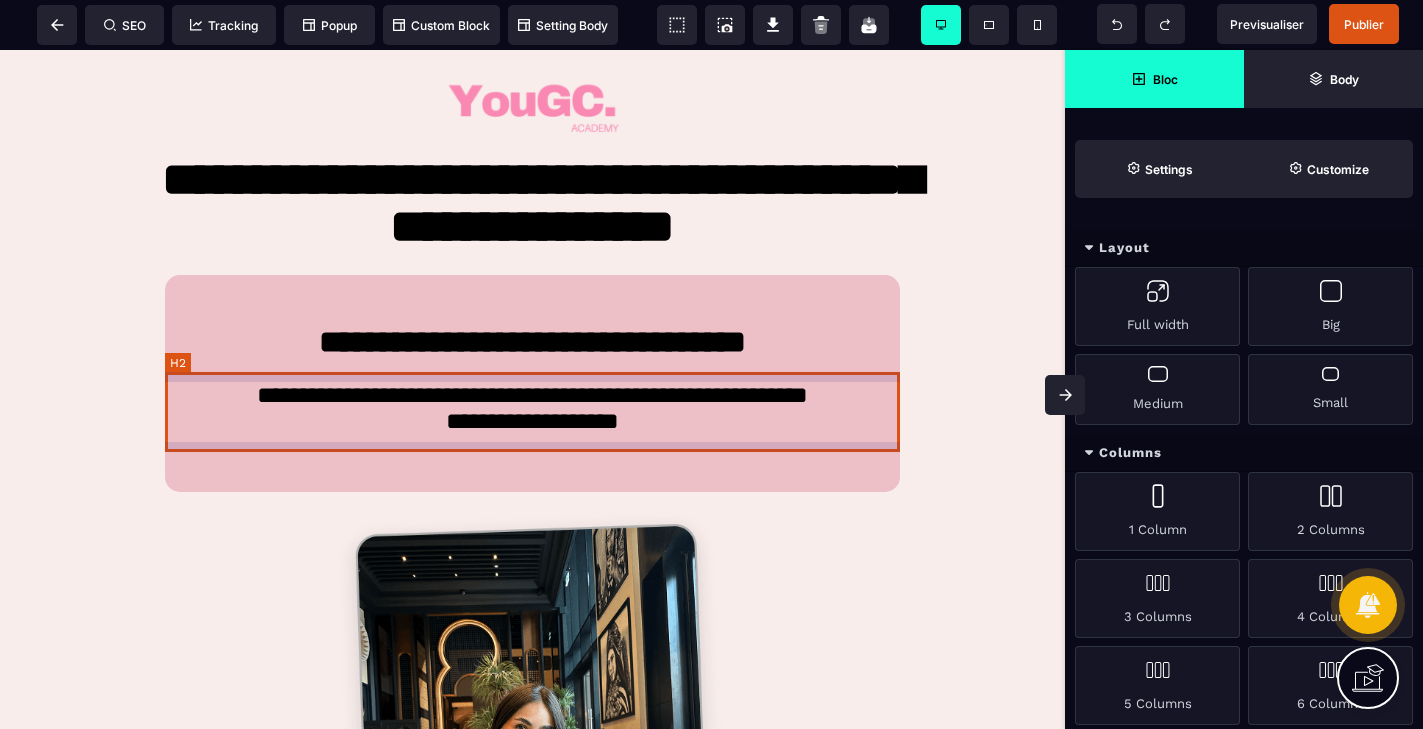 click on "**********" at bounding box center (532, 412) 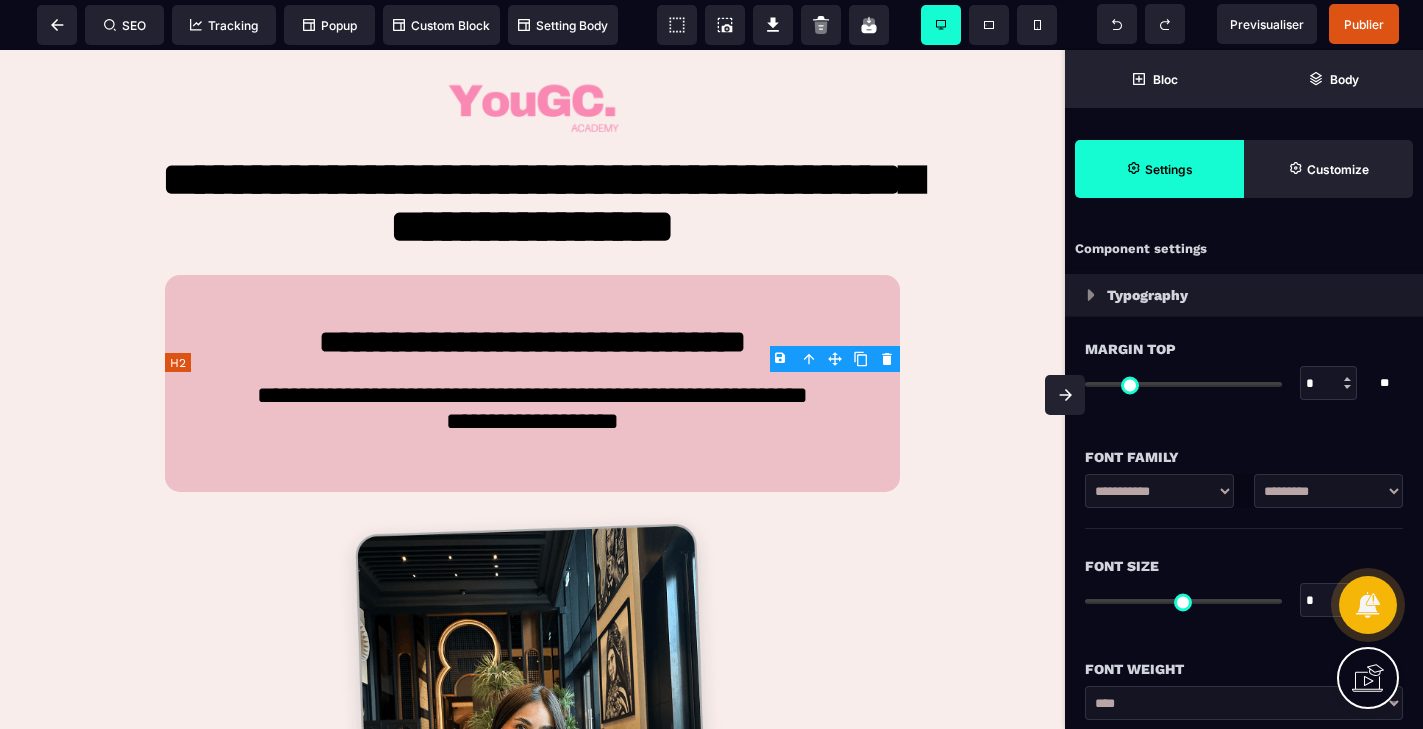 click on "**********" at bounding box center (532, 412) 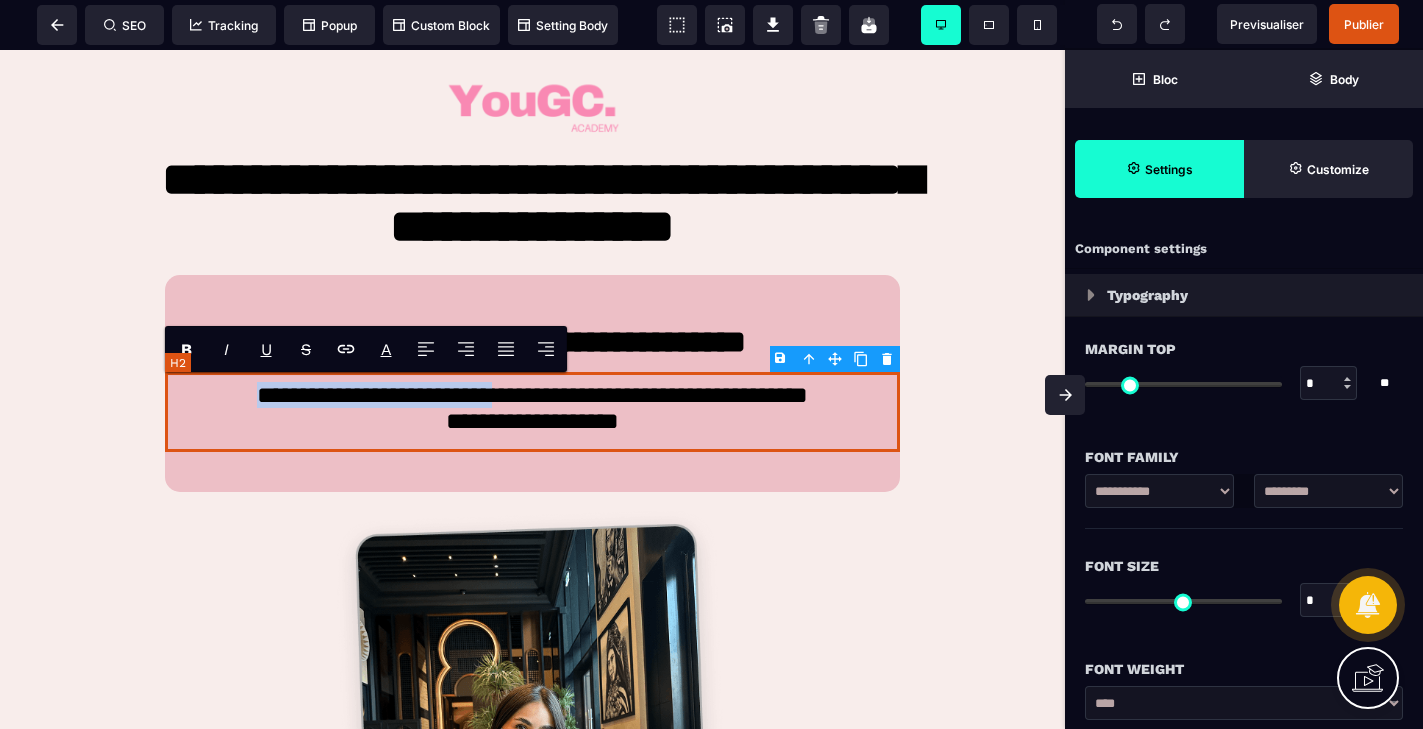 drag, startPoint x: 476, startPoint y: 400, endPoint x: 173, endPoint y: 398, distance: 303.0066 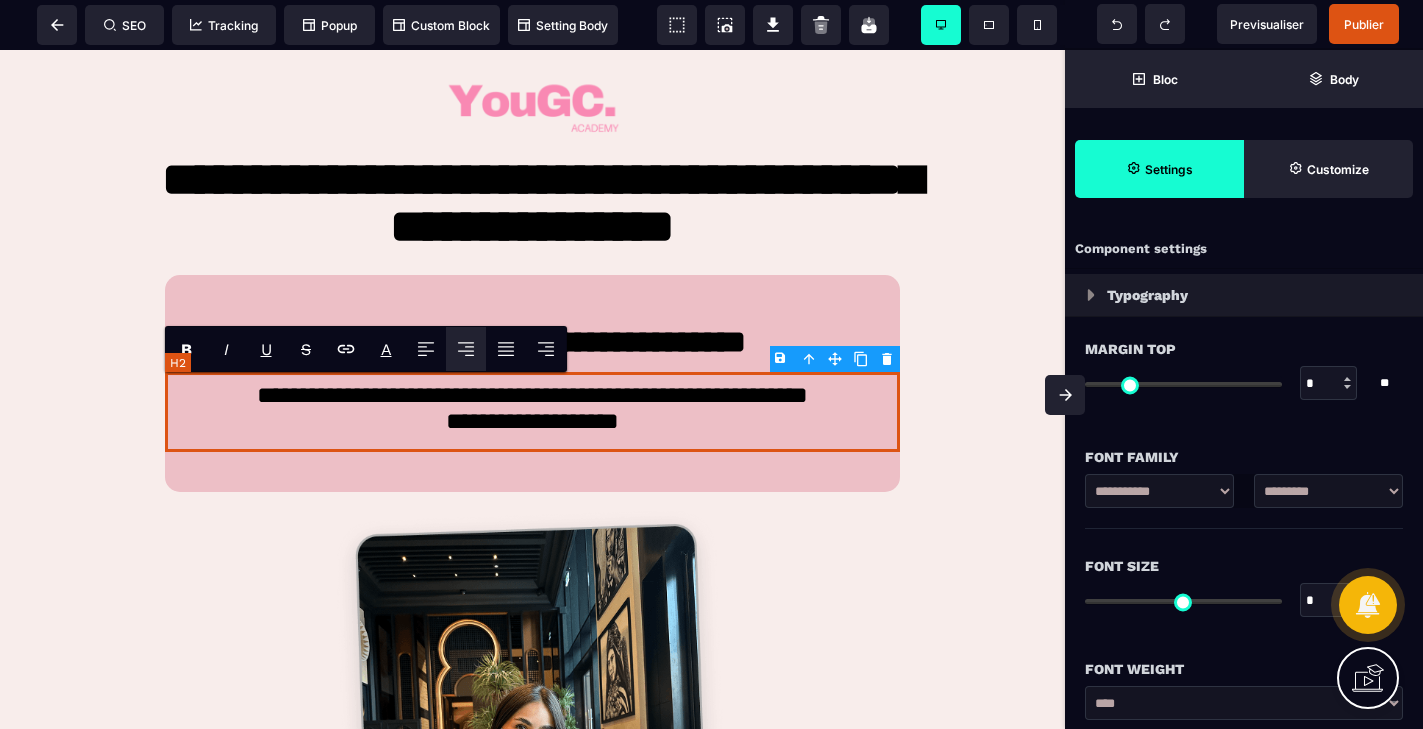 click on "**********" at bounding box center (532, 412) 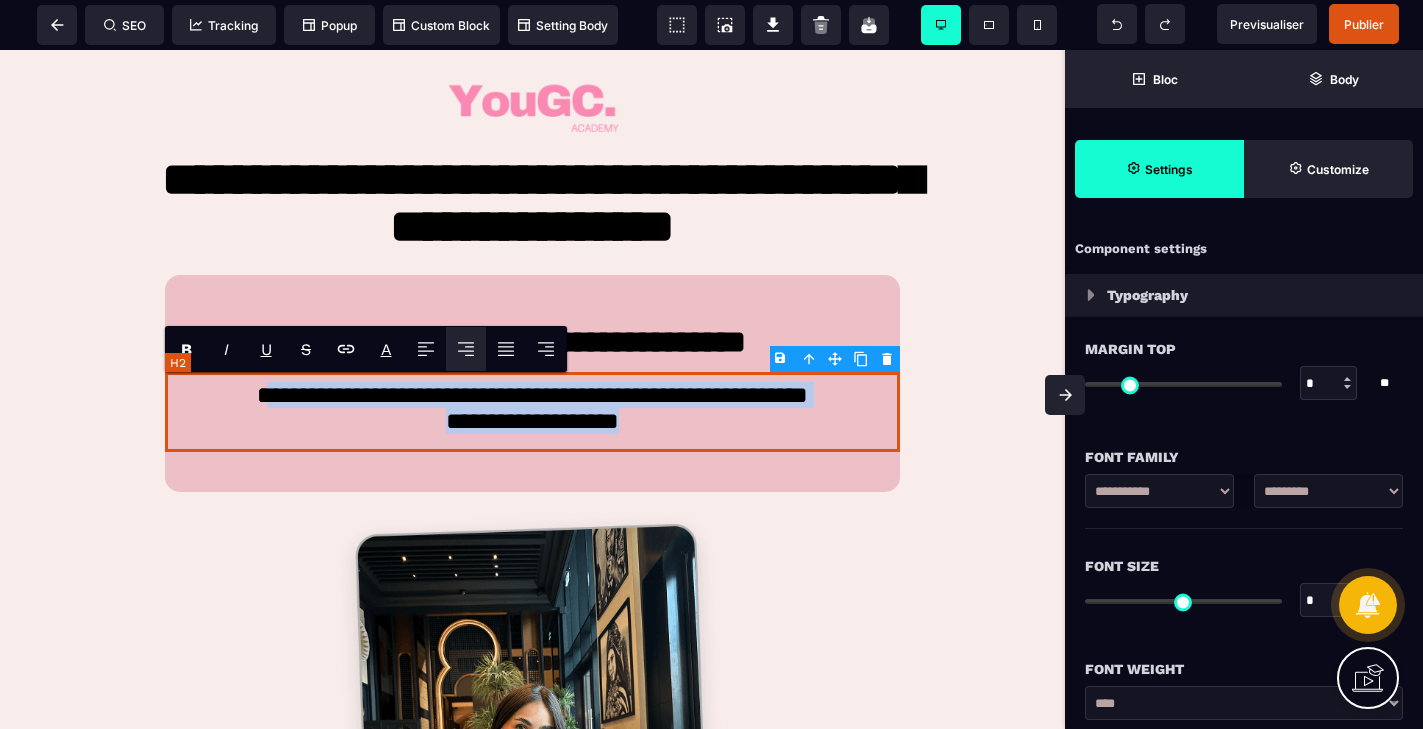 drag, startPoint x: 667, startPoint y: 426, endPoint x: 232, endPoint y: 402, distance: 435.66156 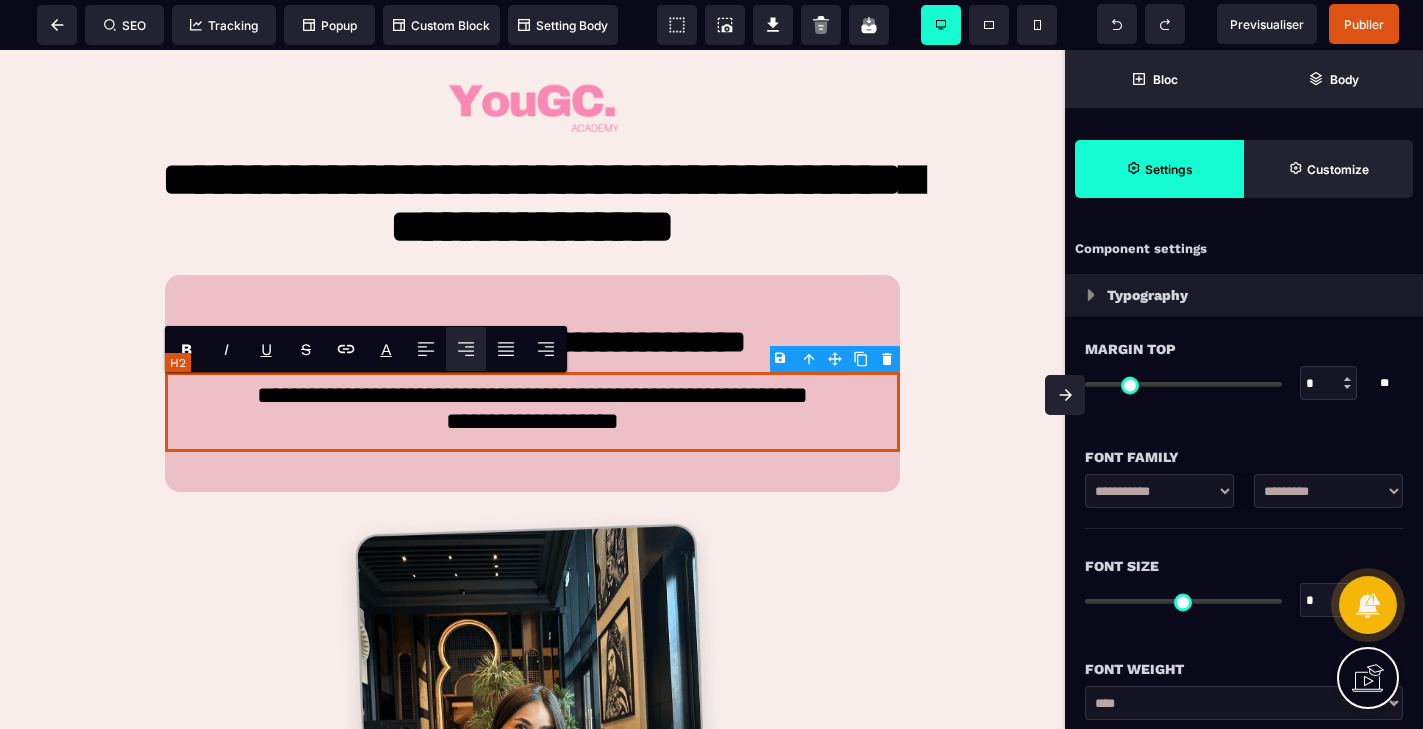 click on "**********" at bounding box center [532, 412] 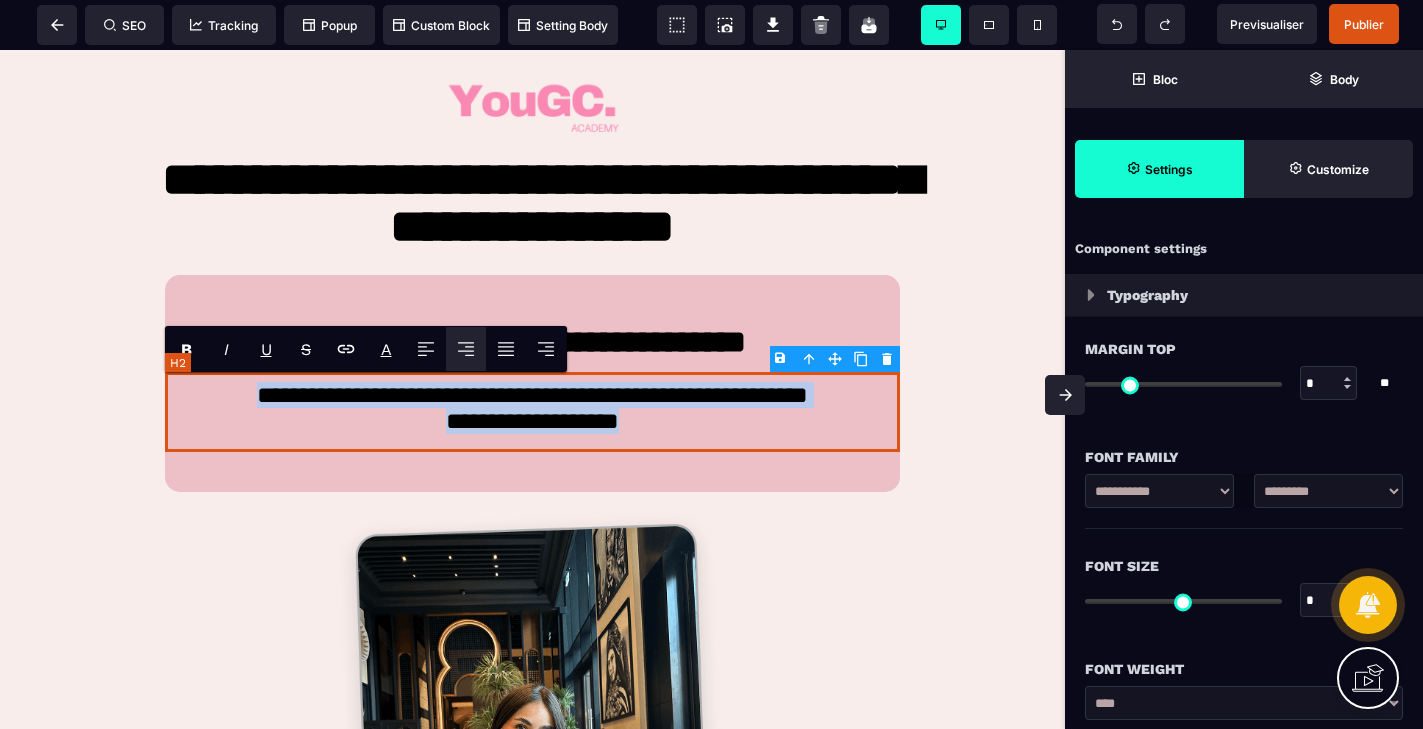 drag, startPoint x: 209, startPoint y: 393, endPoint x: 681, endPoint y: 447, distance: 475.07895 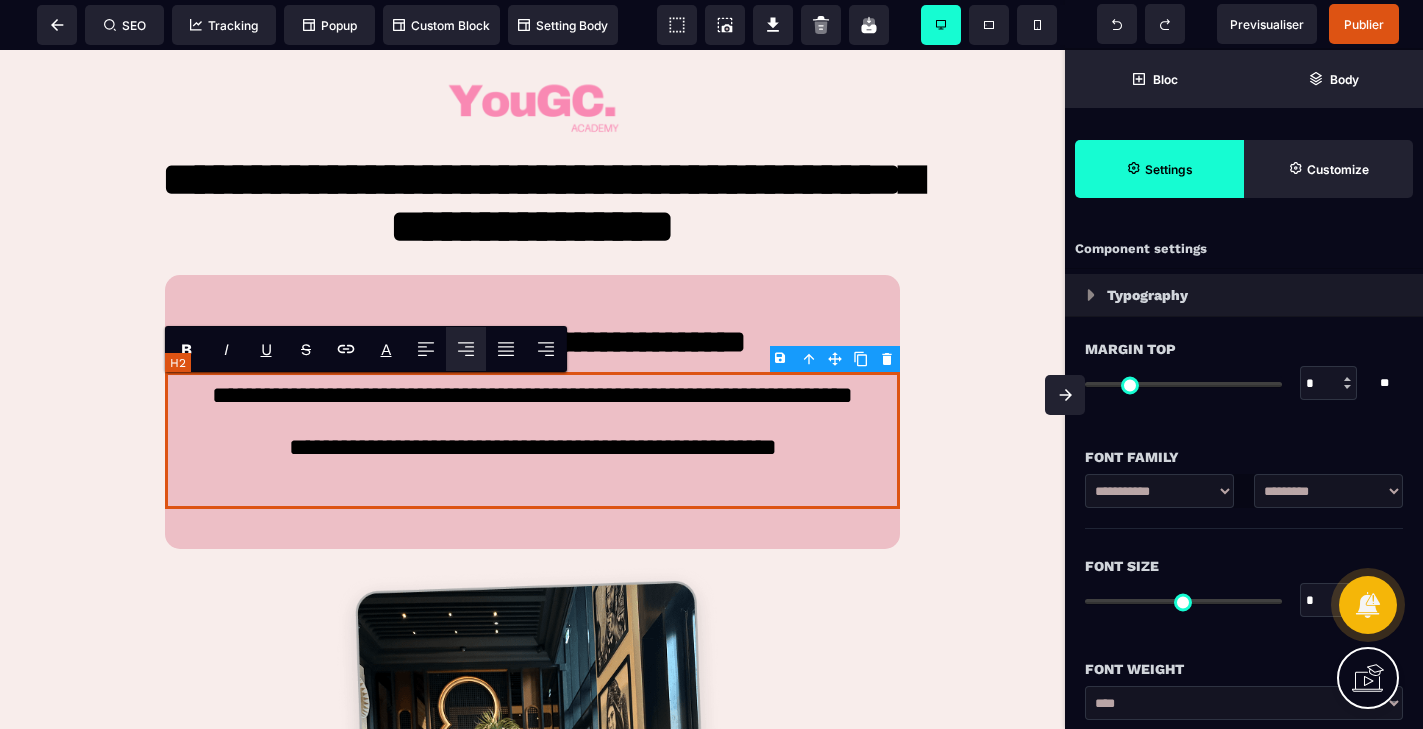 click on "**********" at bounding box center [532, 440] 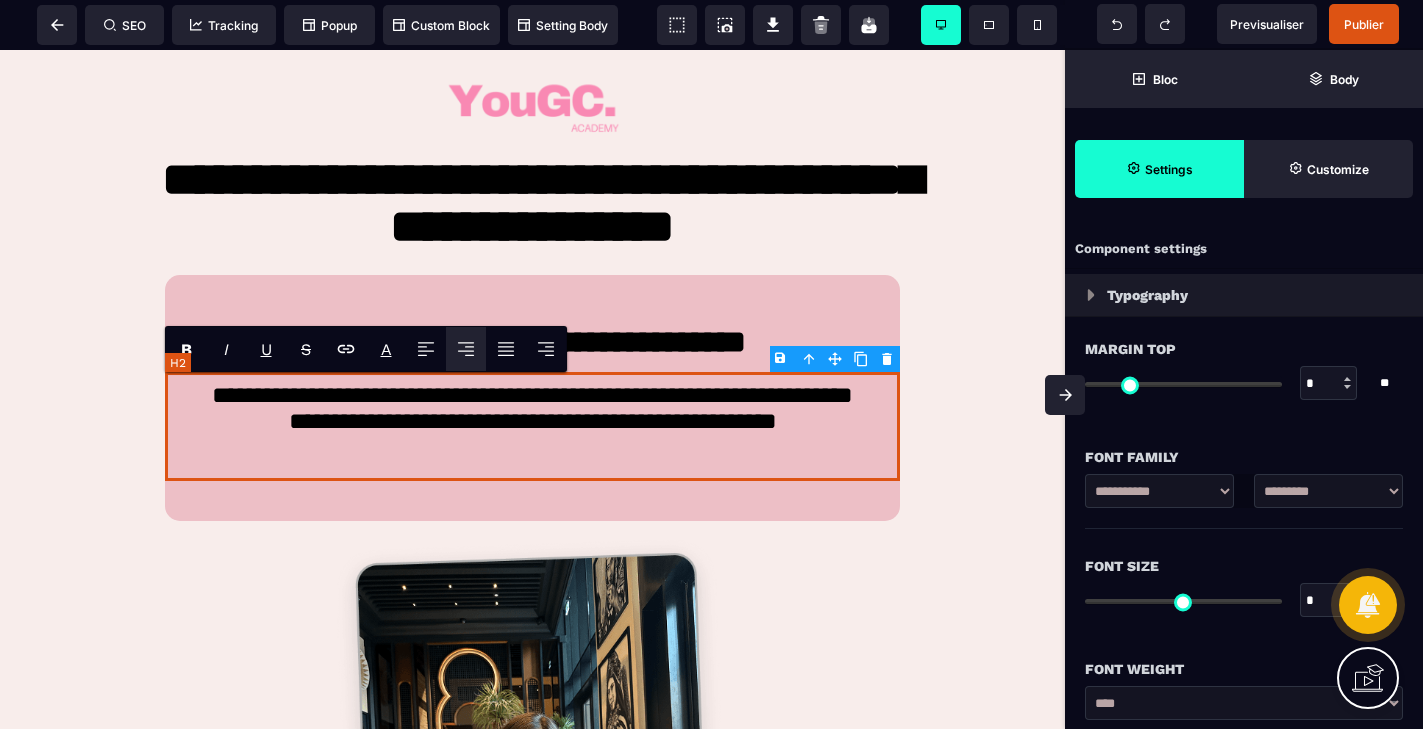 click on "**********" at bounding box center (532, 426) 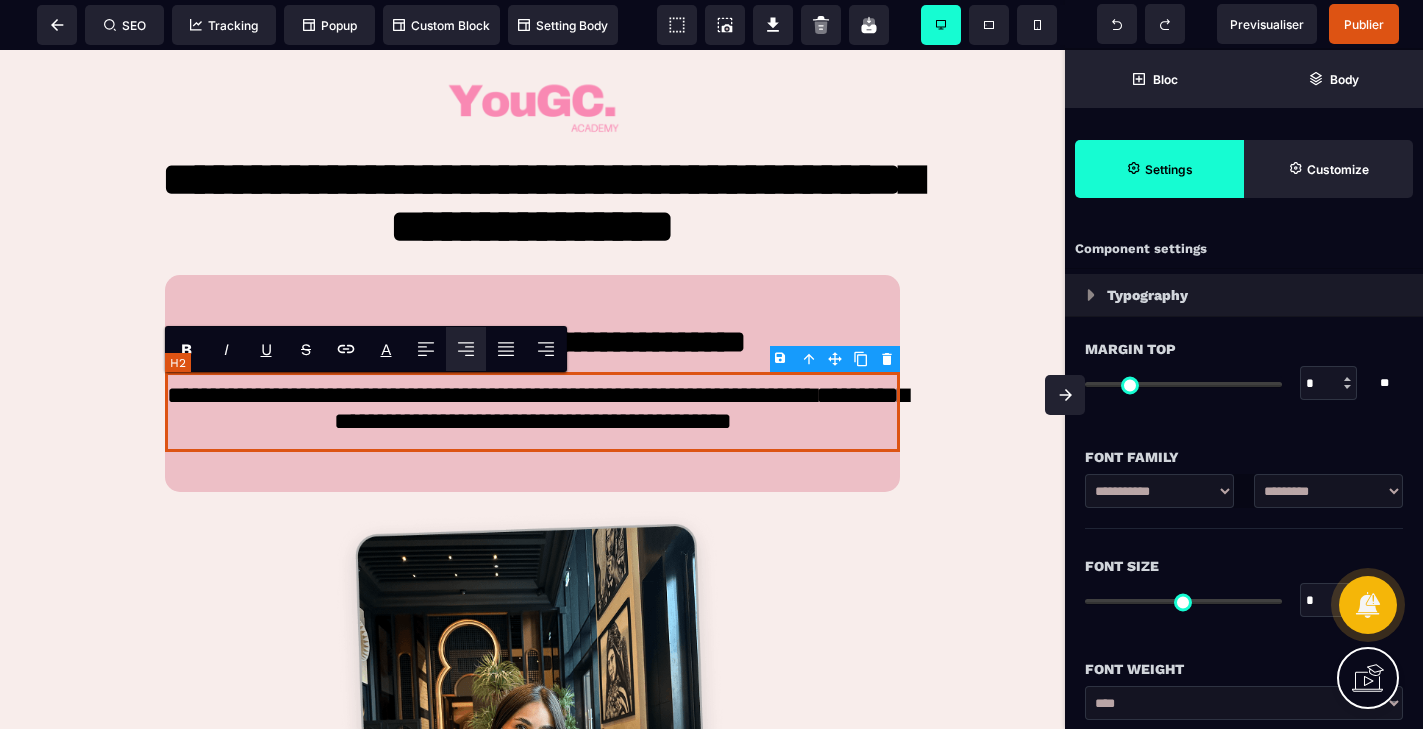 click on "**********" at bounding box center (532, 412) 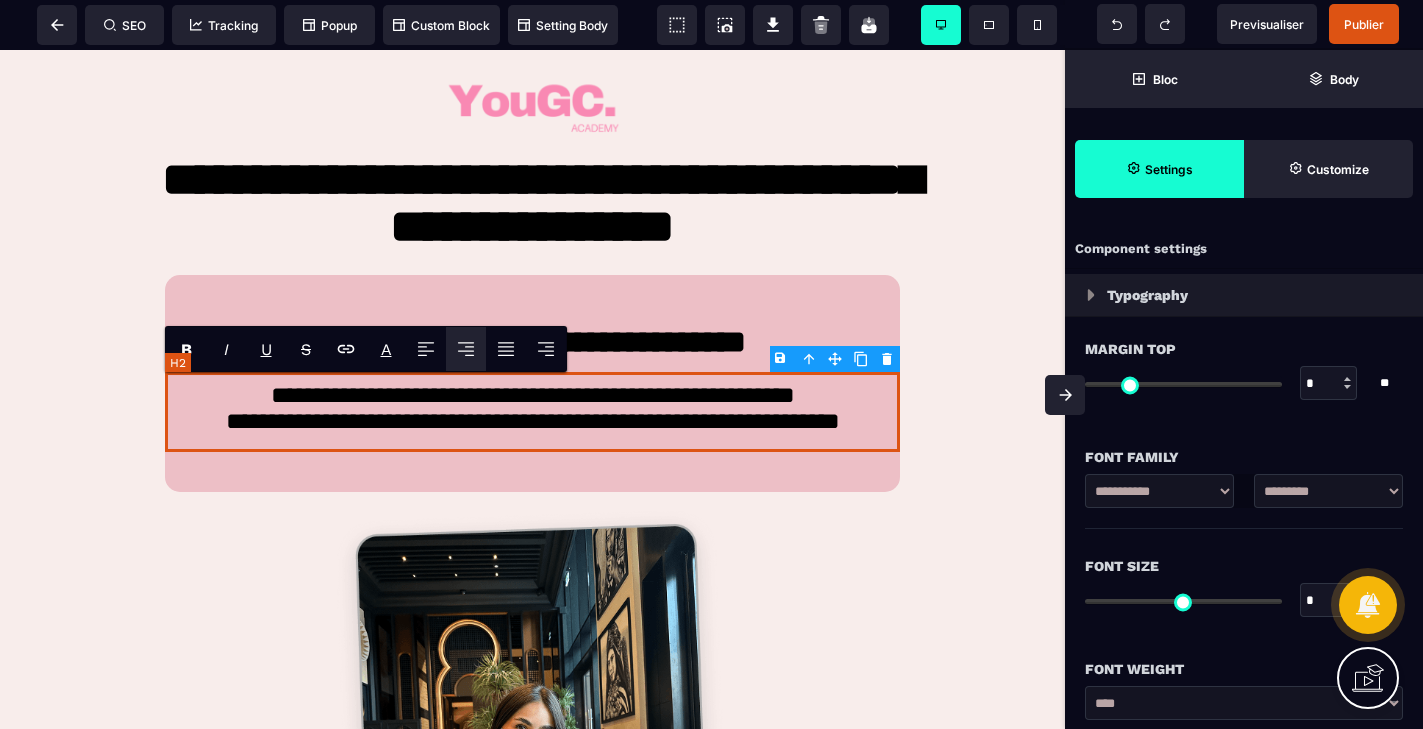 click on "**********" at bounding box center (532, 412) 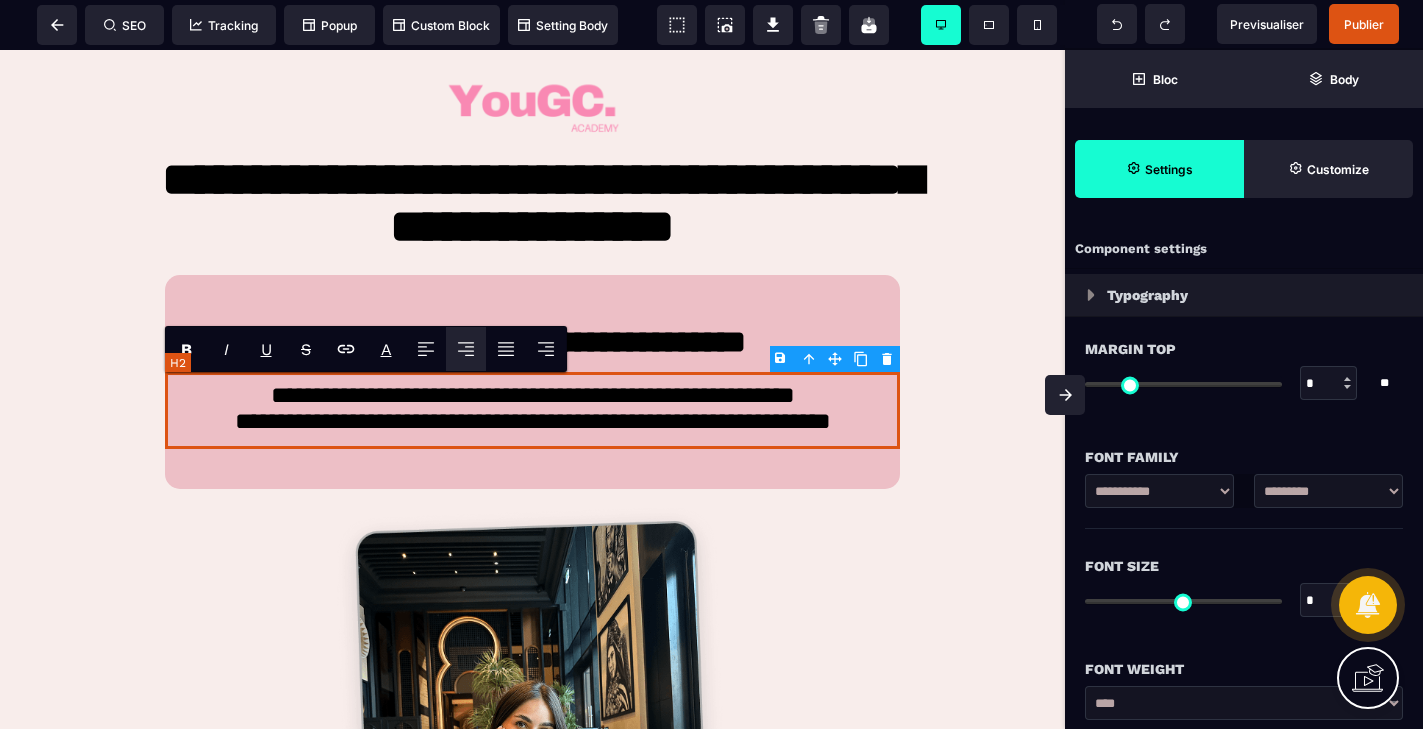 click on "**********" at bounding box center [532, 410] 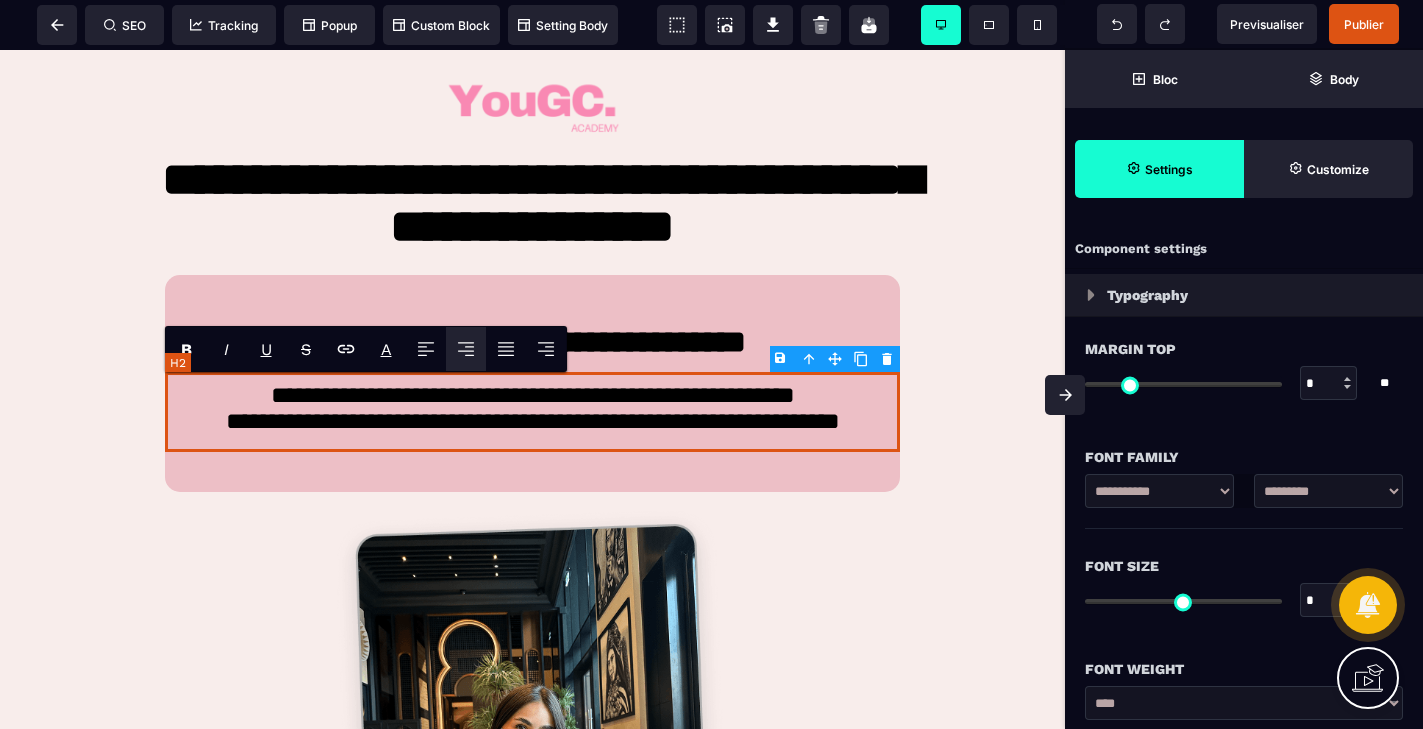 click on "**********" at bounding box center [532, 412] 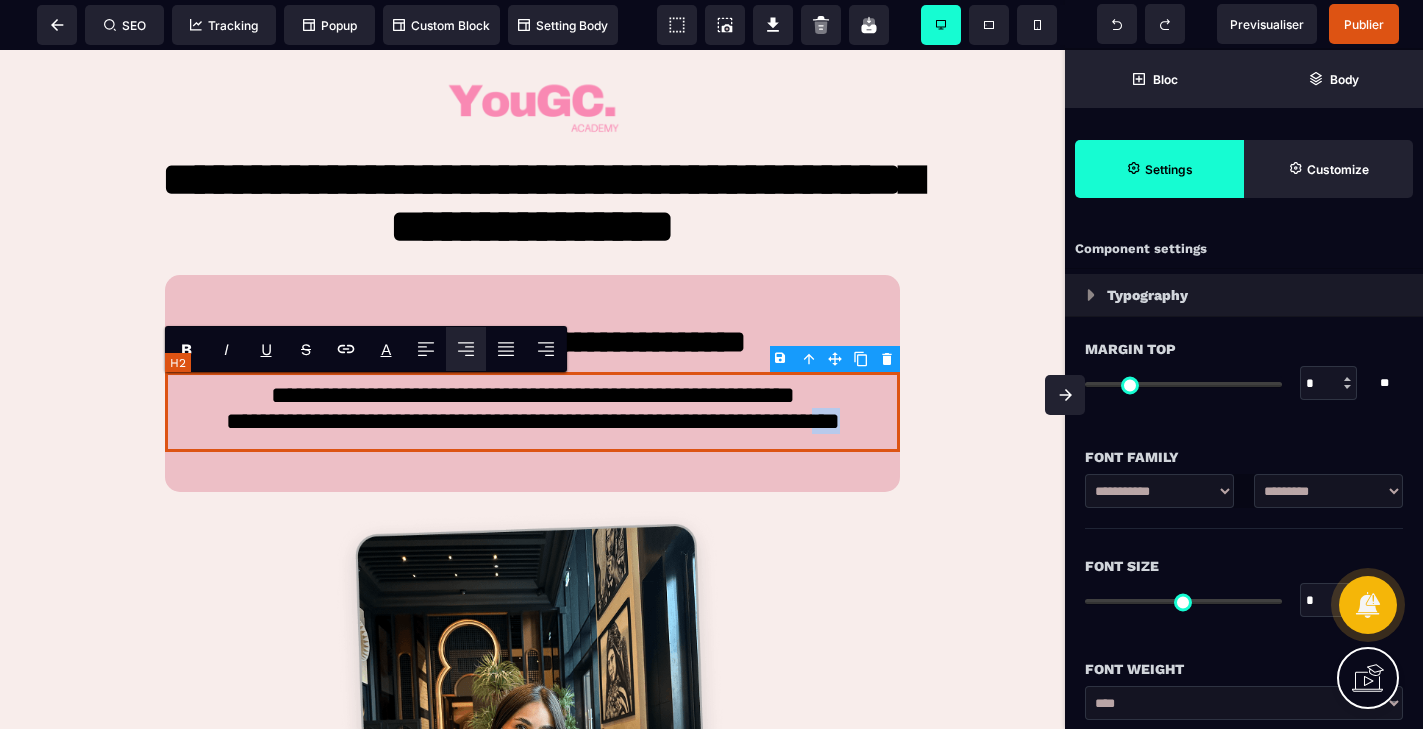 drag, startPoint x: 887, startPoint y: 423, endPoint x: 860, endPoint y: 423, distance: 27 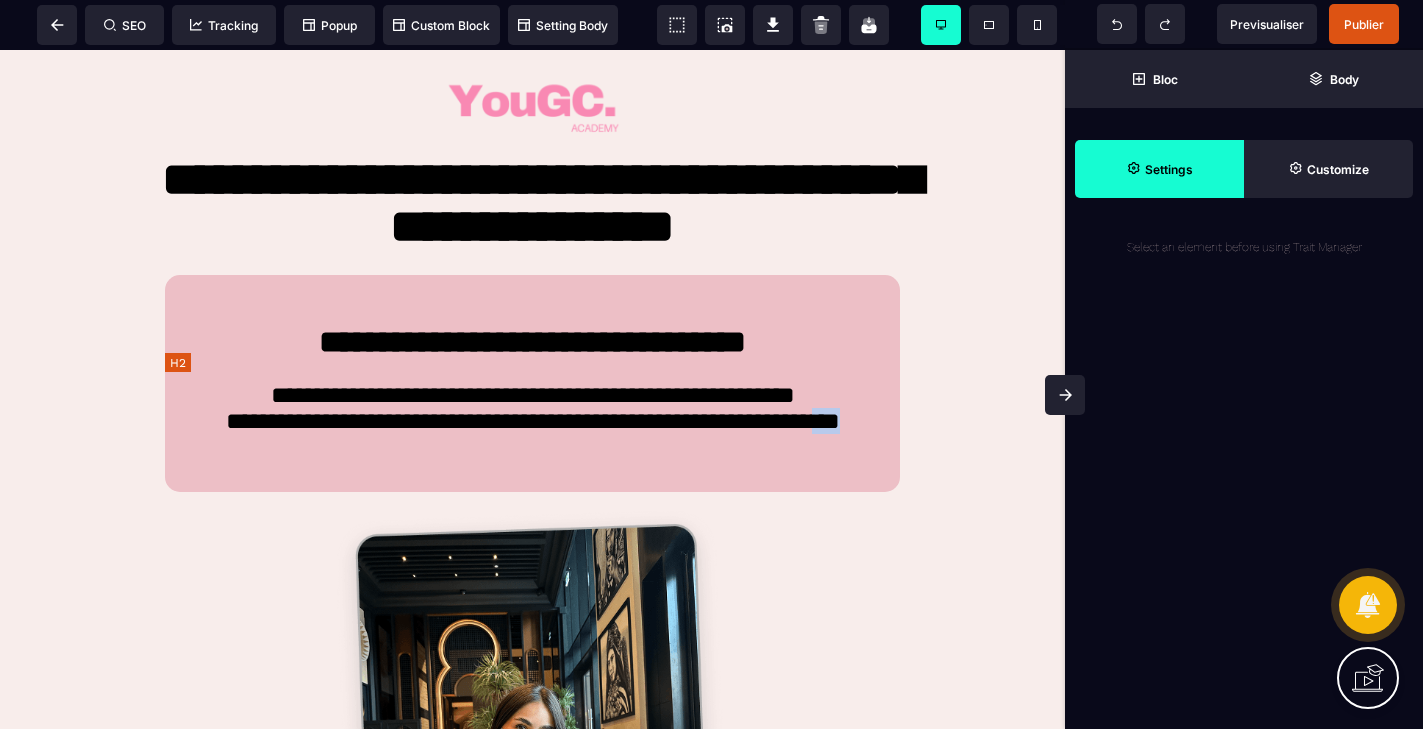 copy on "***" 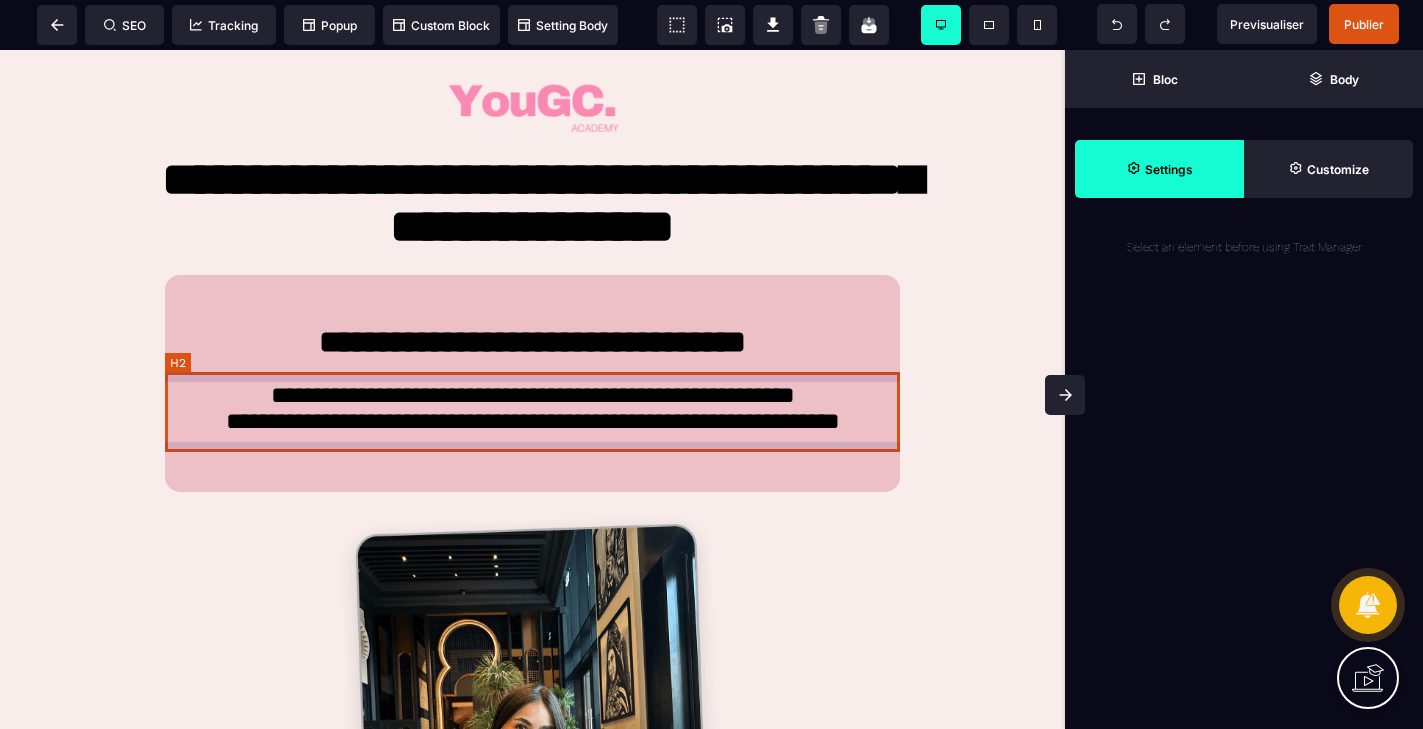 click on "**********" at bounding box center [532, 412] 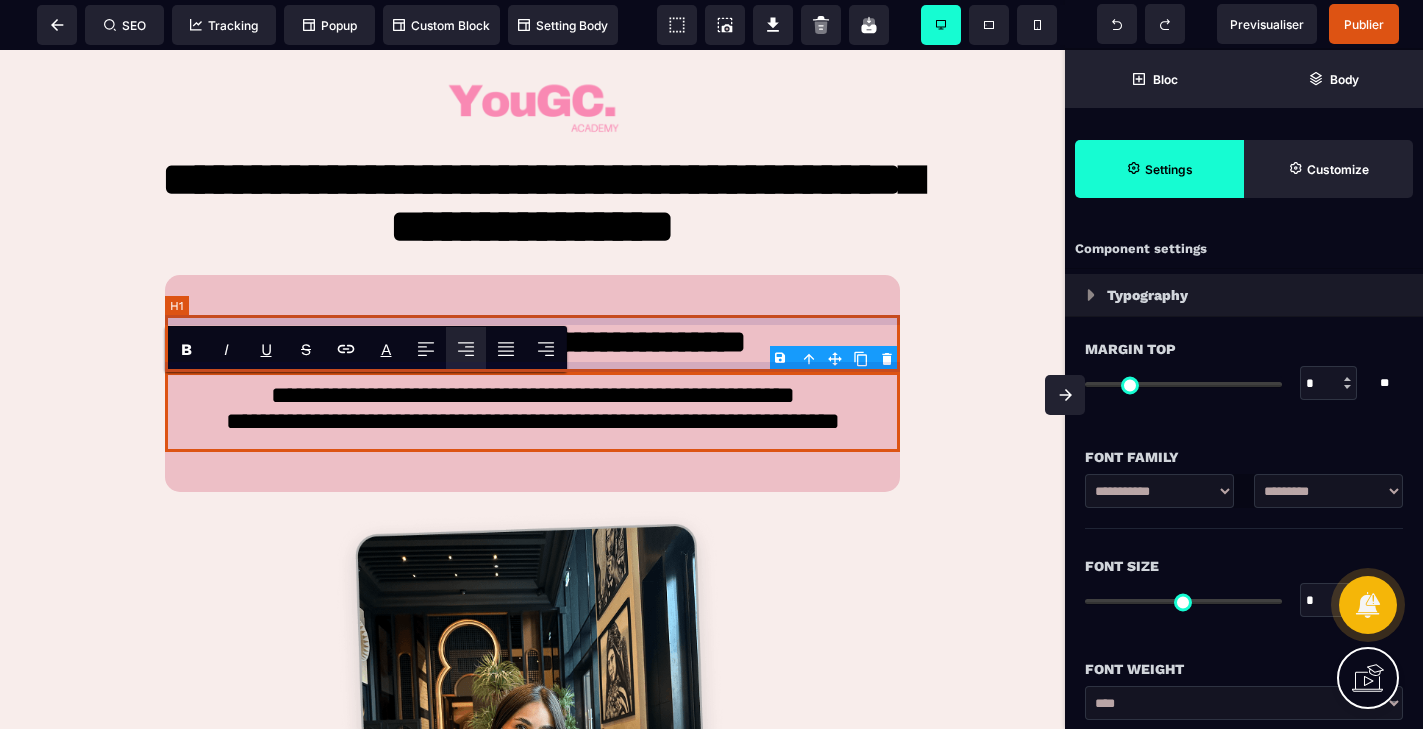 click on "**********" at bounding box center (532, 344) 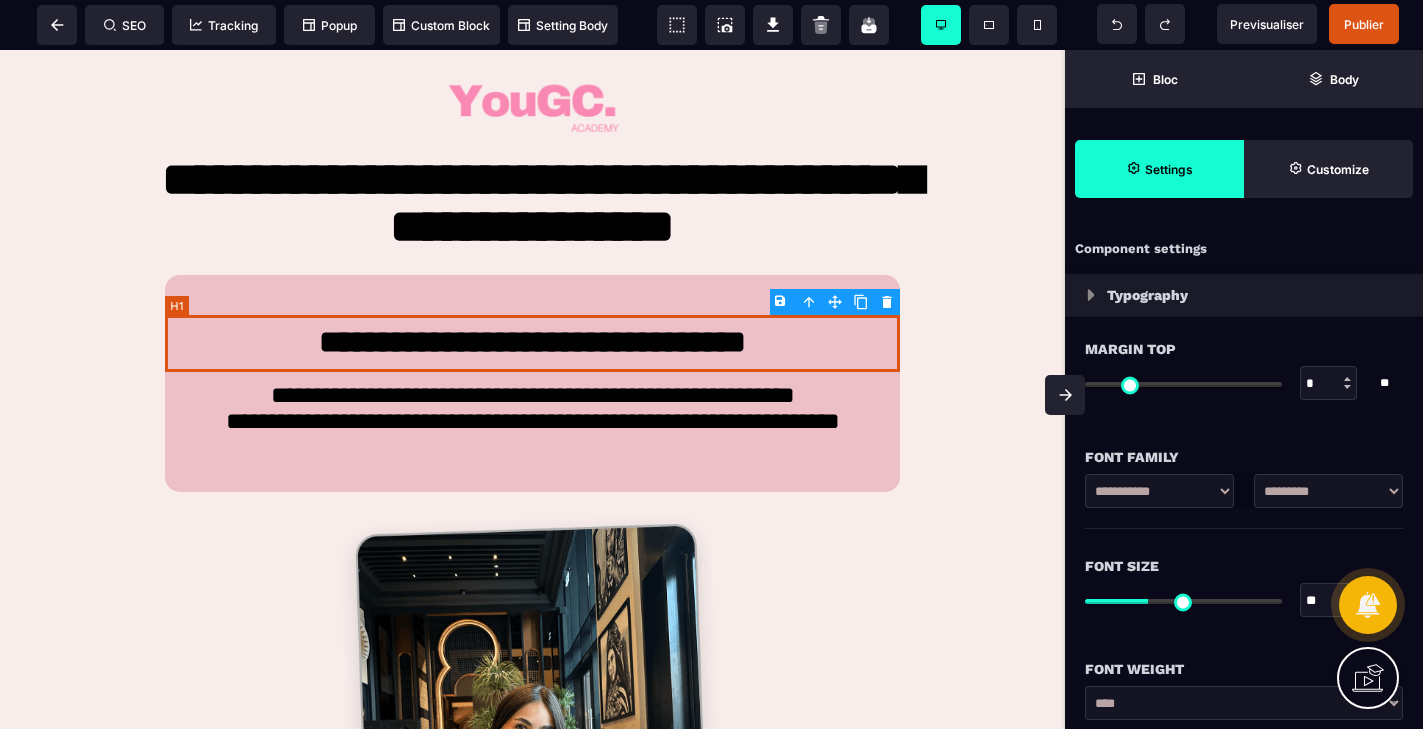 click on "**********" at bounding box center [532, 344] 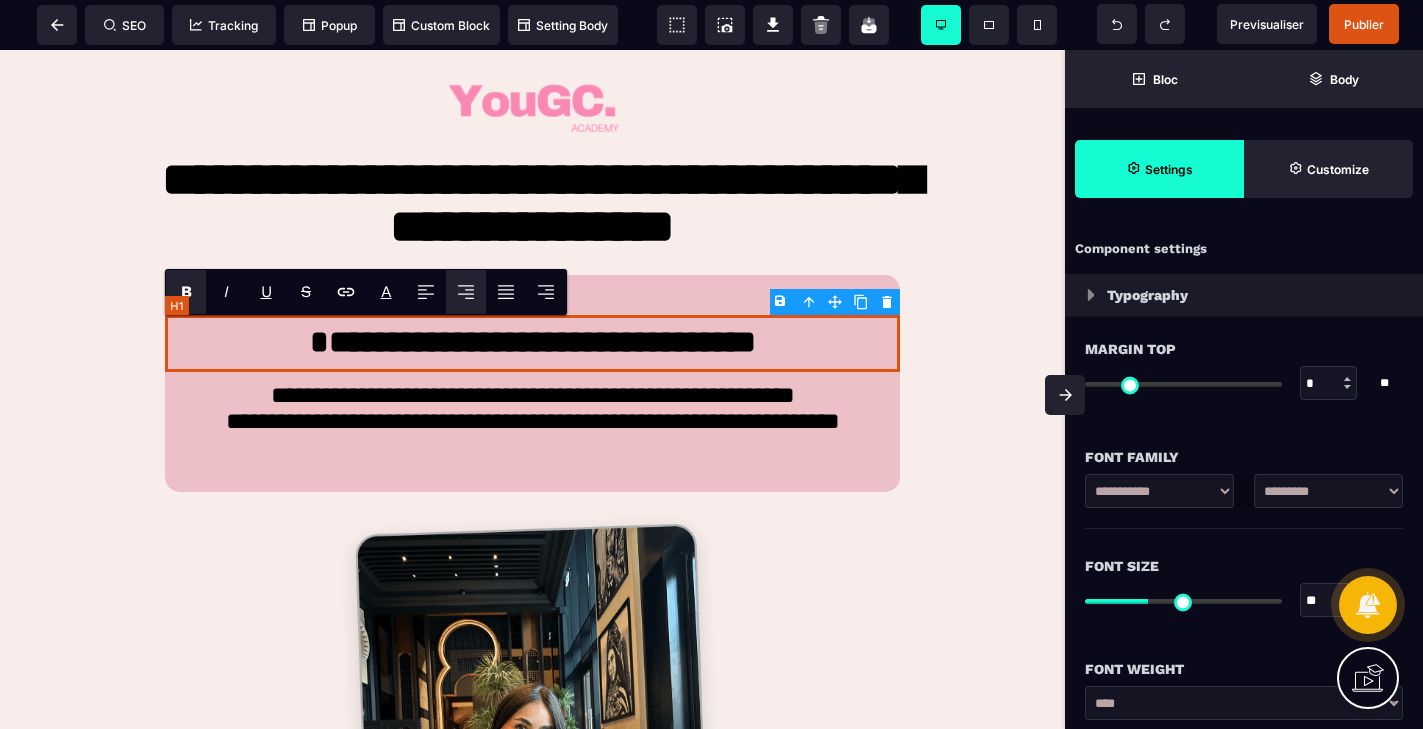 click on "**********" at bounding box center [532, 344] 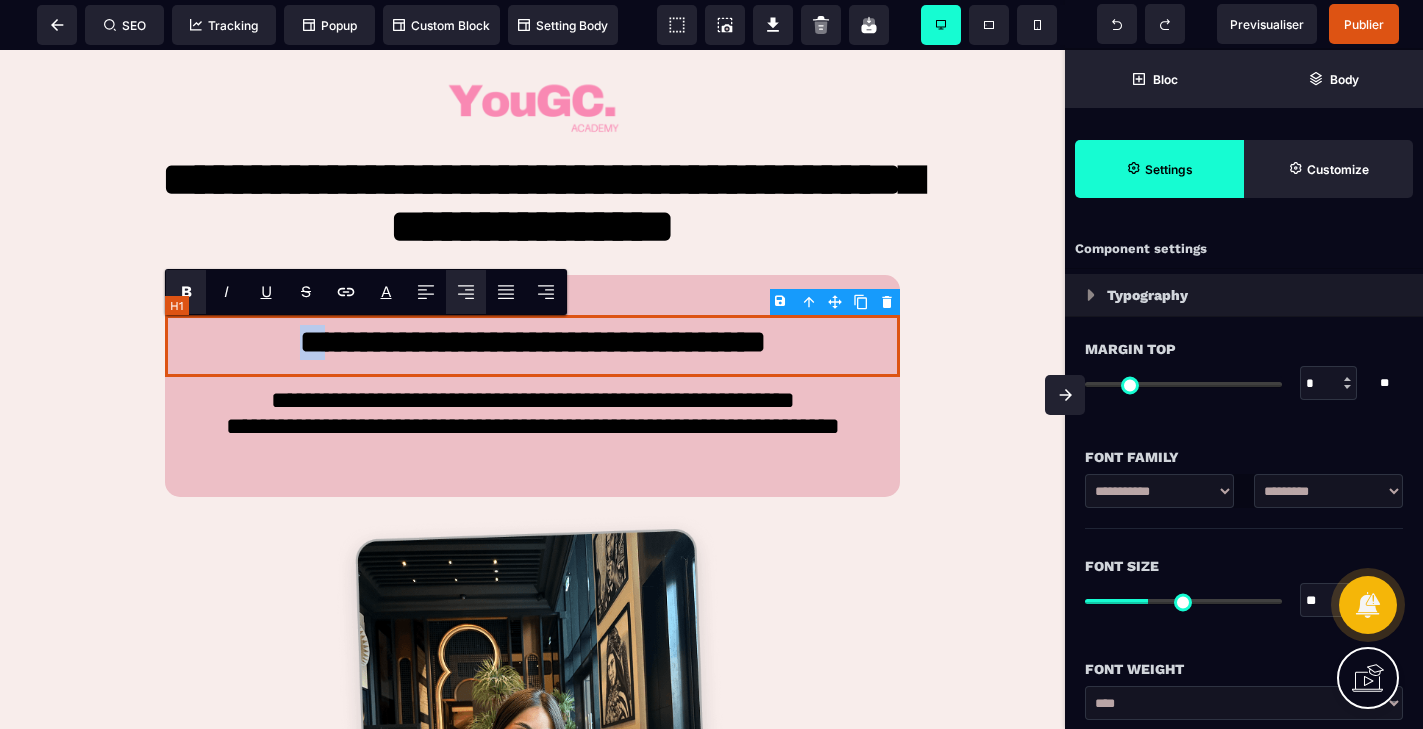 drag, startPoint x: 267, startPoint y: 344, endPoint x: 219, endPoint y: 344, distance: 48 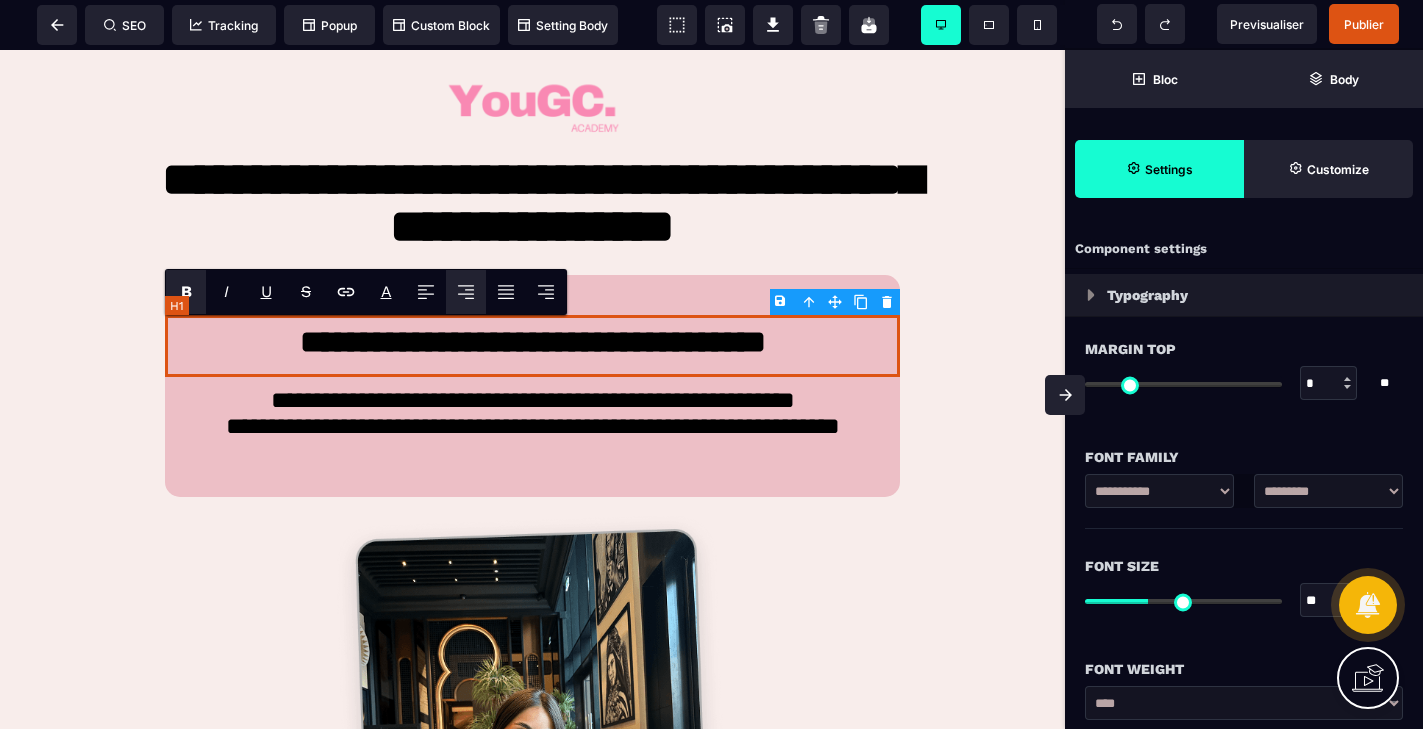 click on "**********" at bounding box center (532, 346) 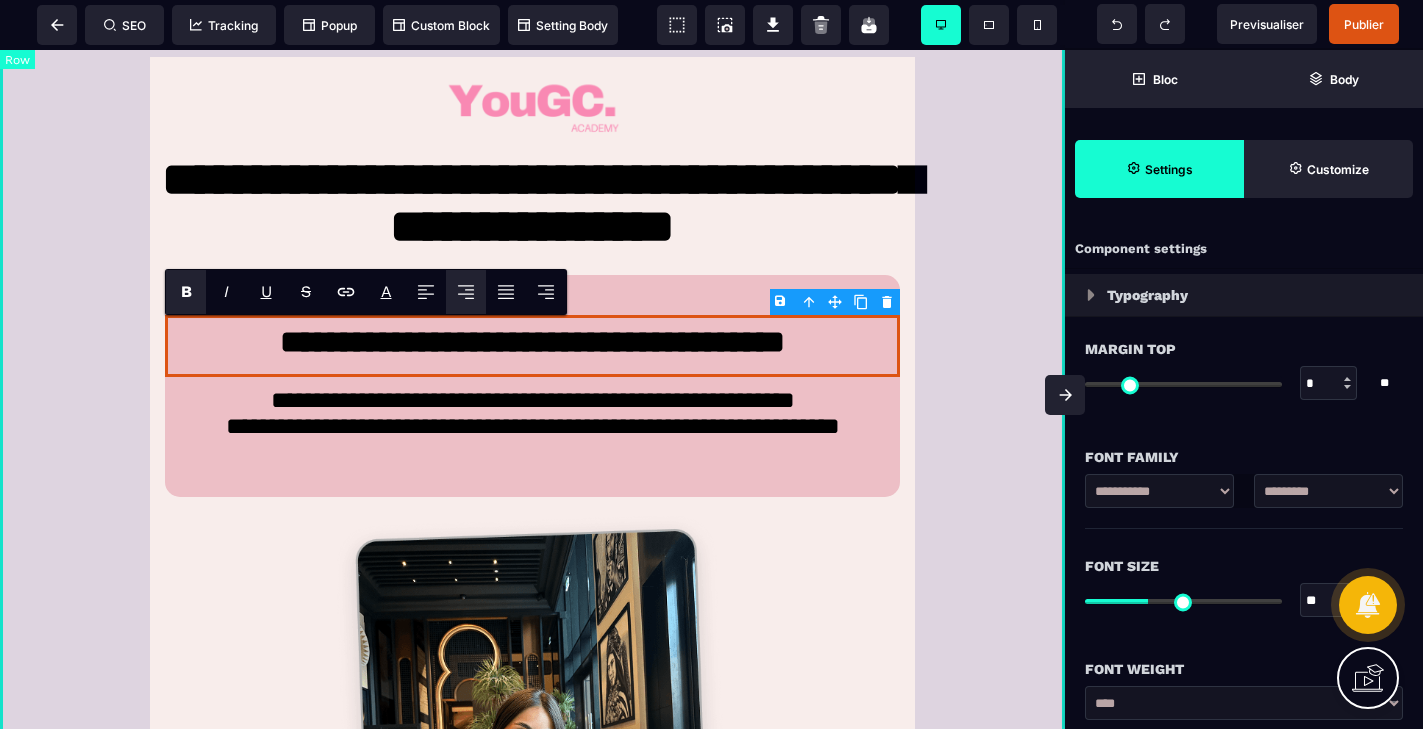 click on "**********" at bounding box center (532, 643) 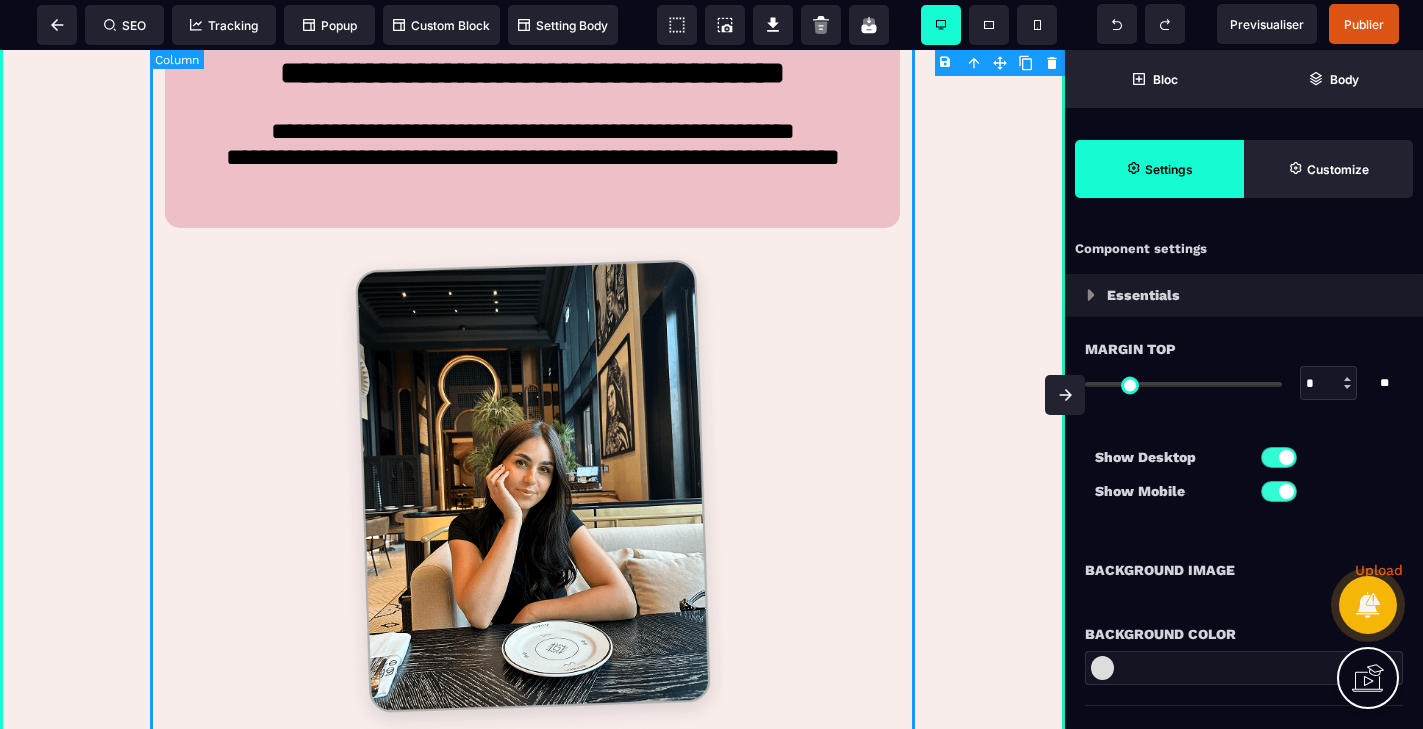 scroll, scrollTop: 278, scrollLeft: 0, axis: vertical 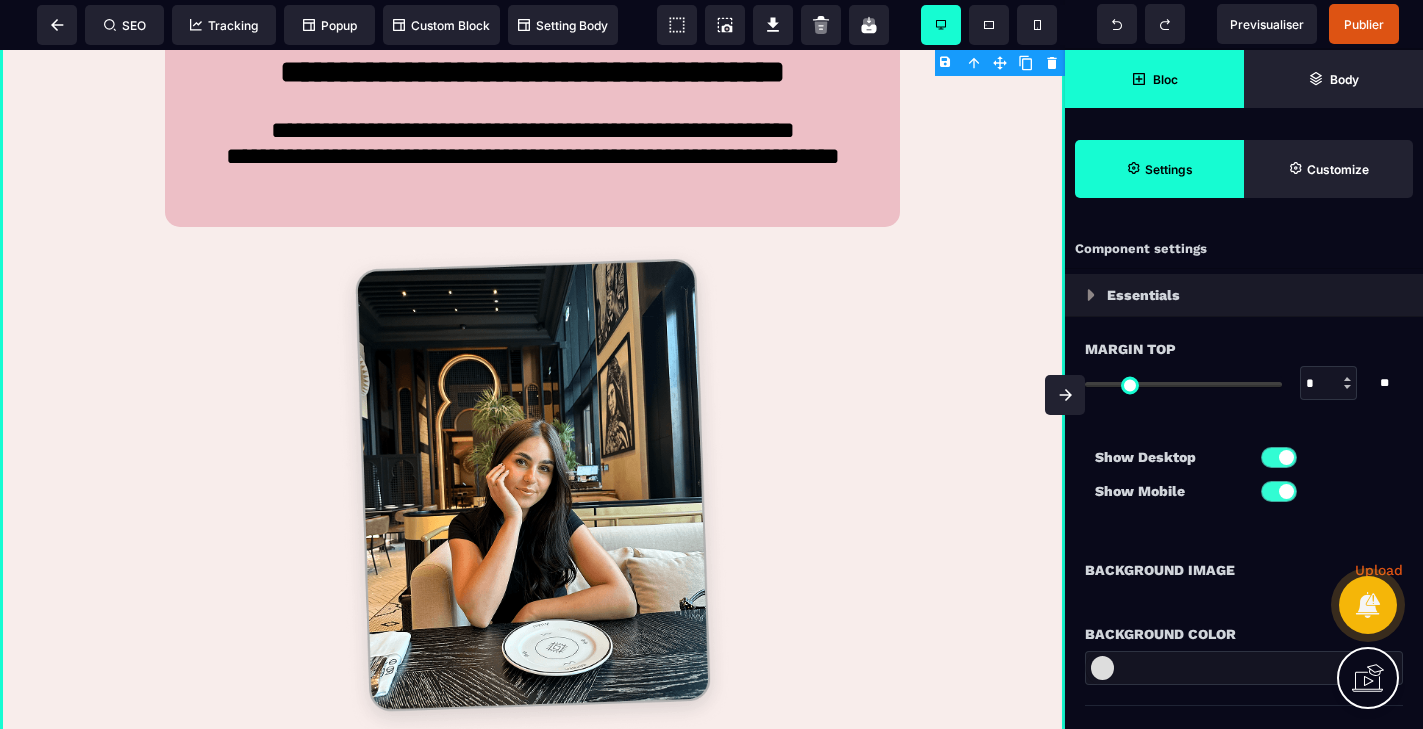 click on "Bloc" at bounding box center [1154, 79] 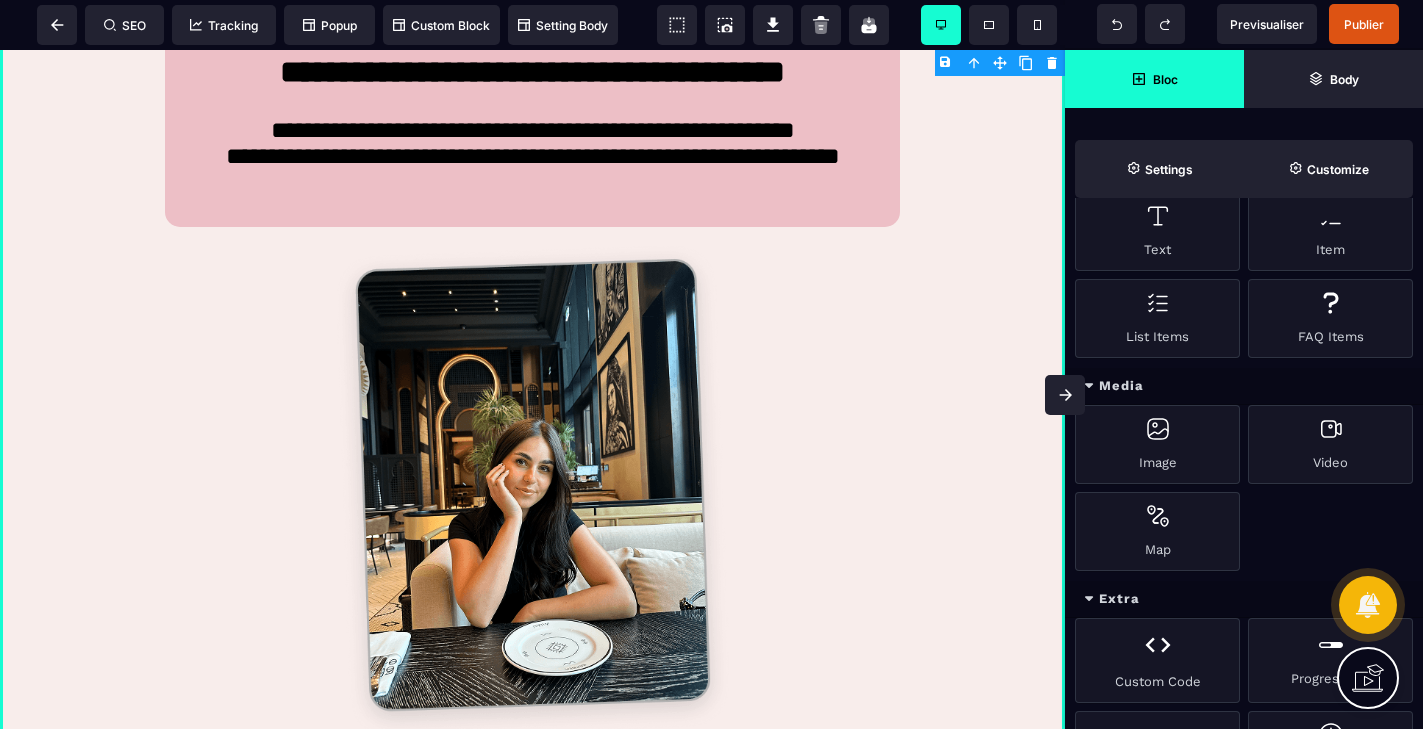 scroll, scrollTop: 840, scrollLeft: 0, axis: vertical 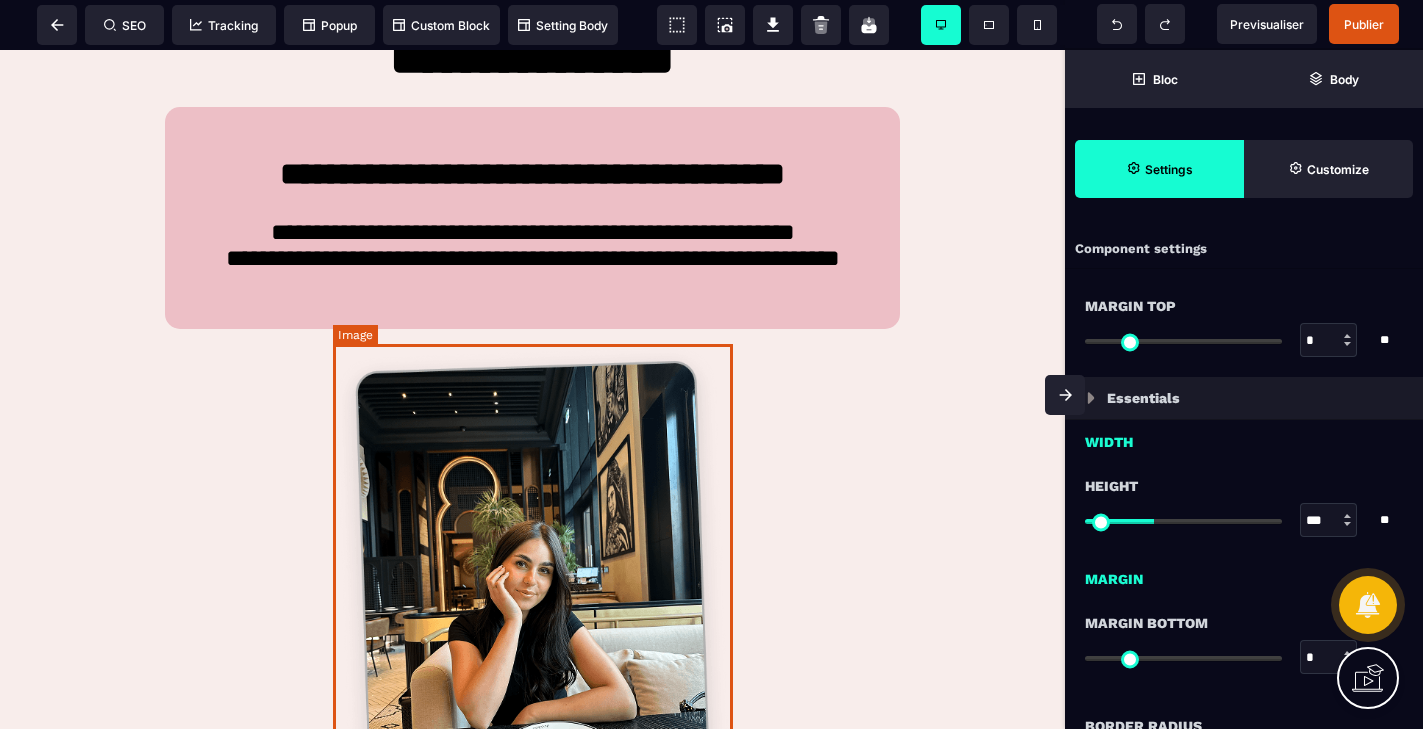 click at bounding box center [533, 593] 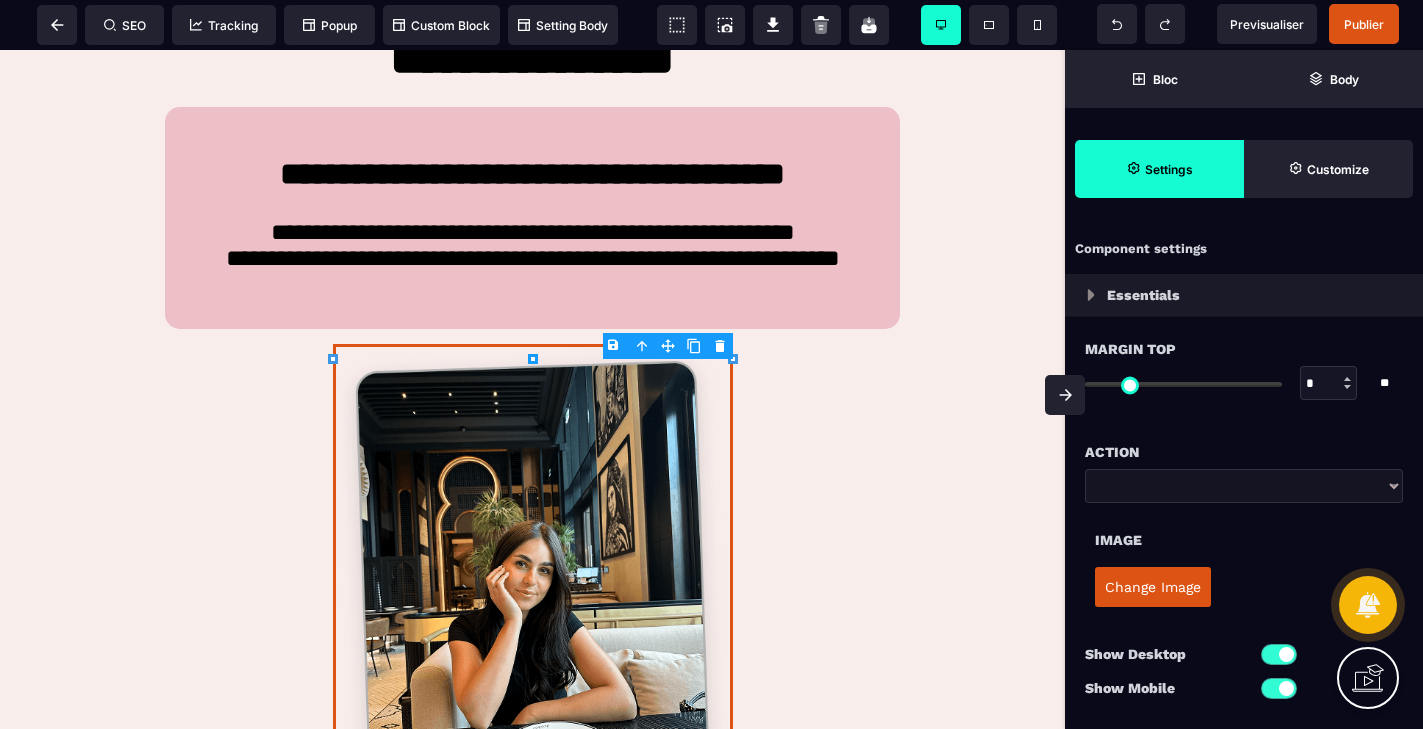 click on "B I U S
A *******
Image
SEO
Tracking
Popup" at bounding box center [711, 364] 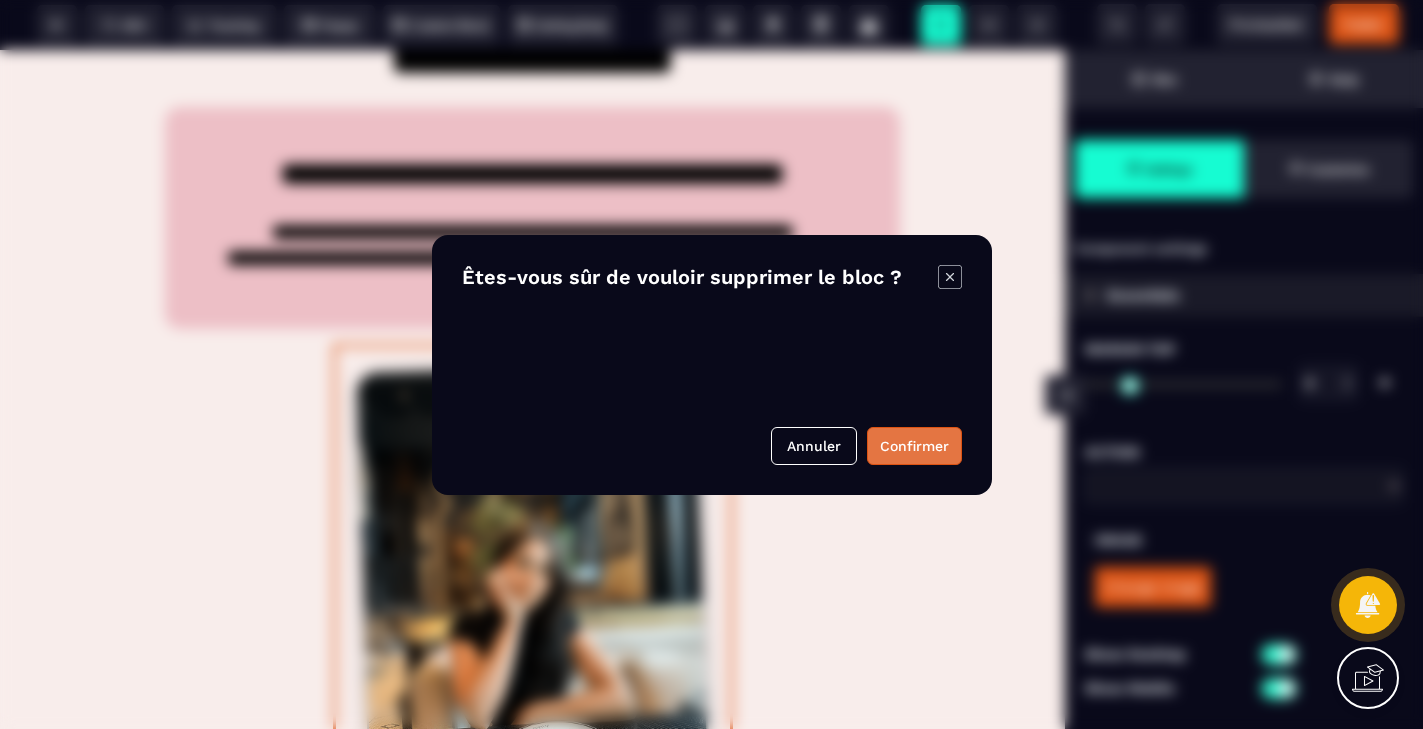 click on "Confirmer" at bounding box center [914, 446] 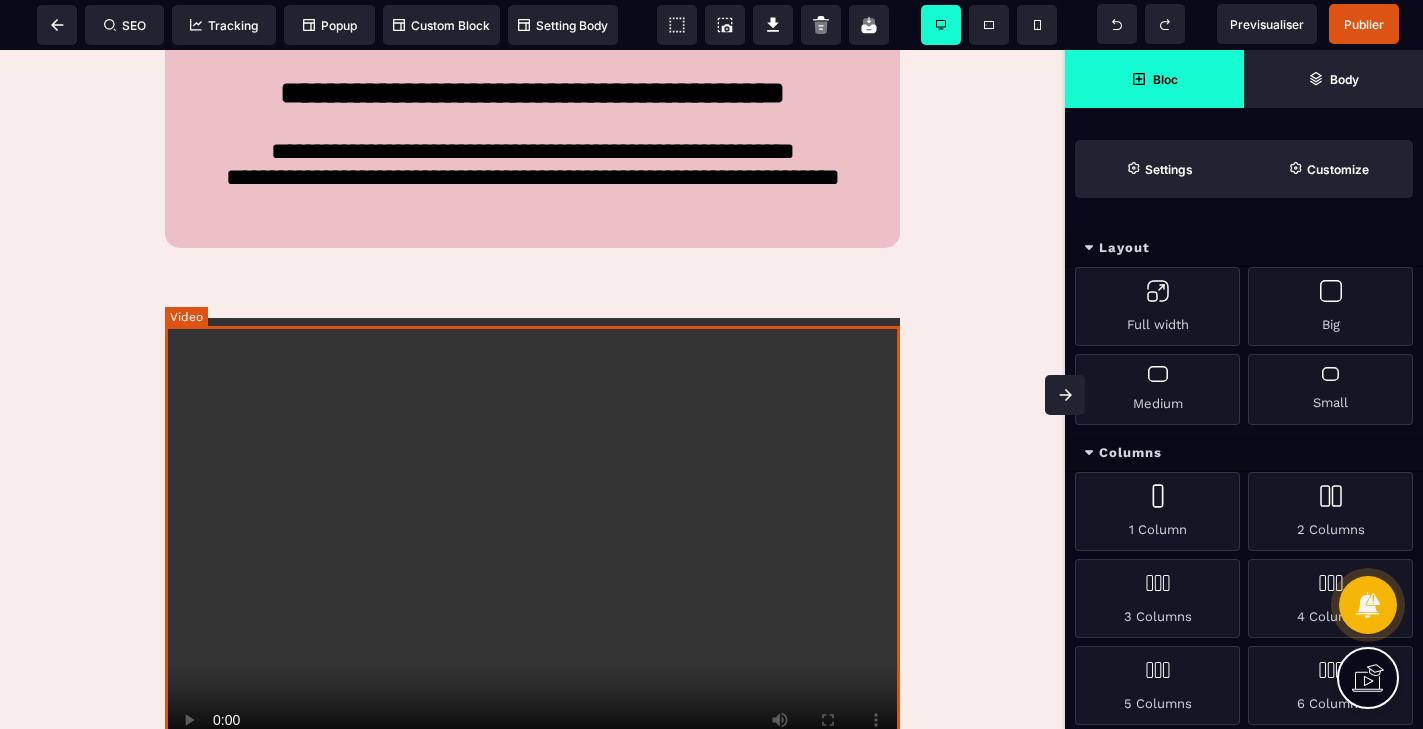 scroll, scrollTop: 258, scrollLeft: 0, axis: vertical 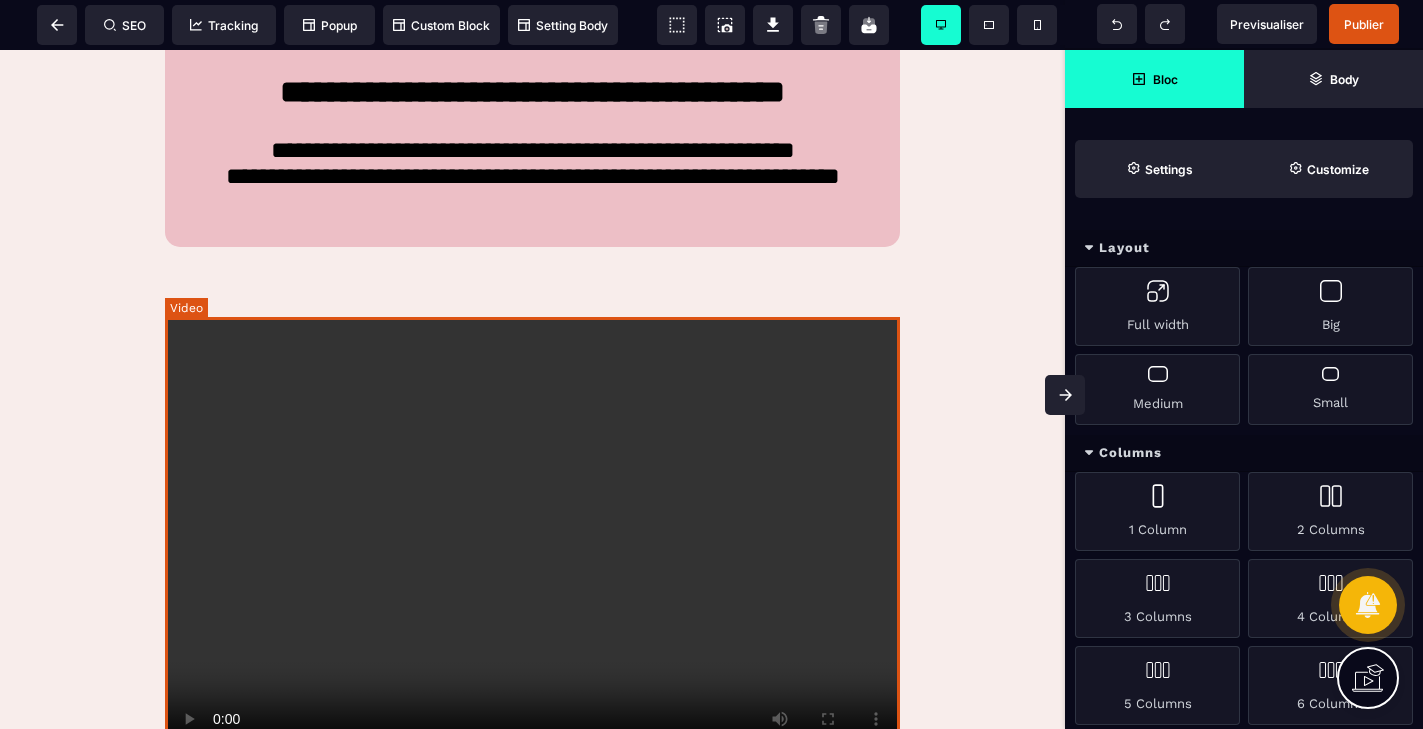 click at bounding box center (532, 542) 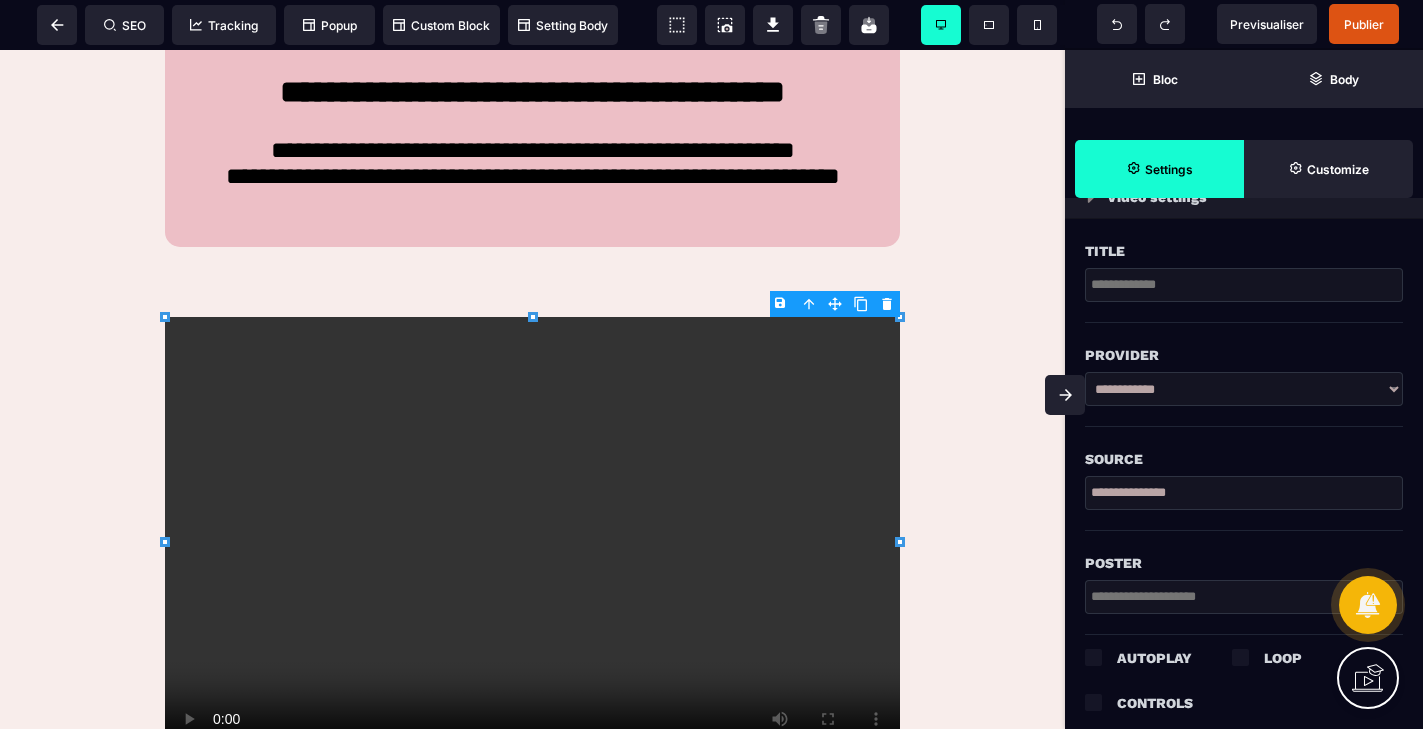 scroll, scrollTop: 696, scrollLeft: 0, axis: vertical 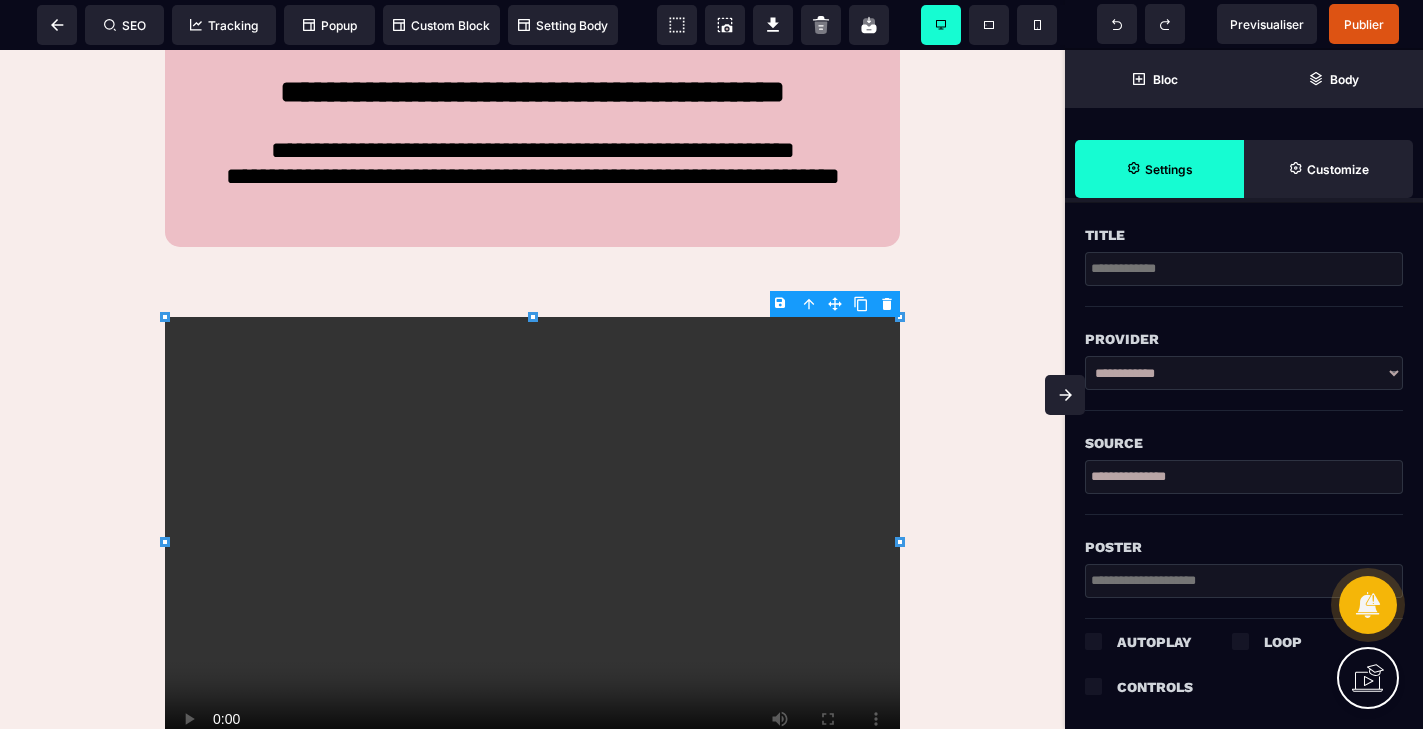 click on "**********" at bounding box center [1244, 373] 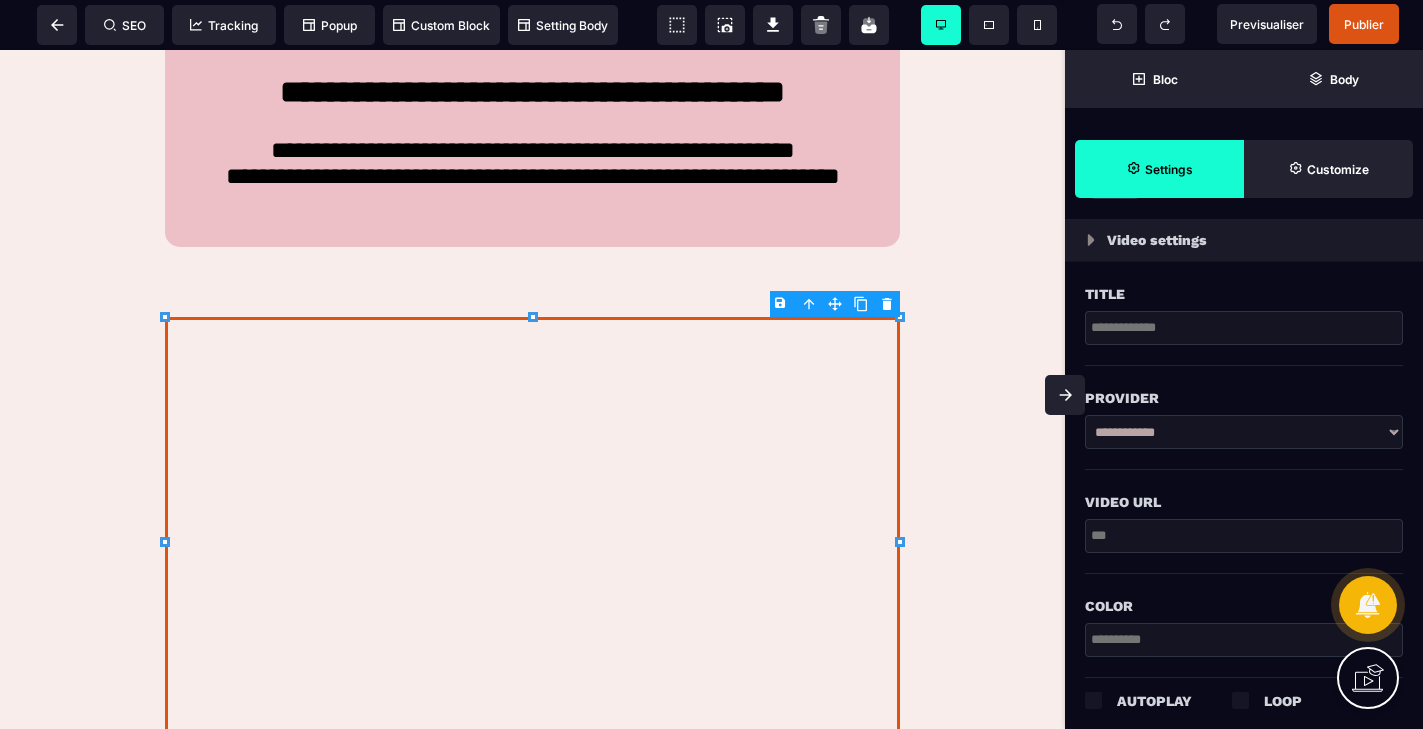scroll, scrollTop: 651, scrollLeft: 0, axis: vertical 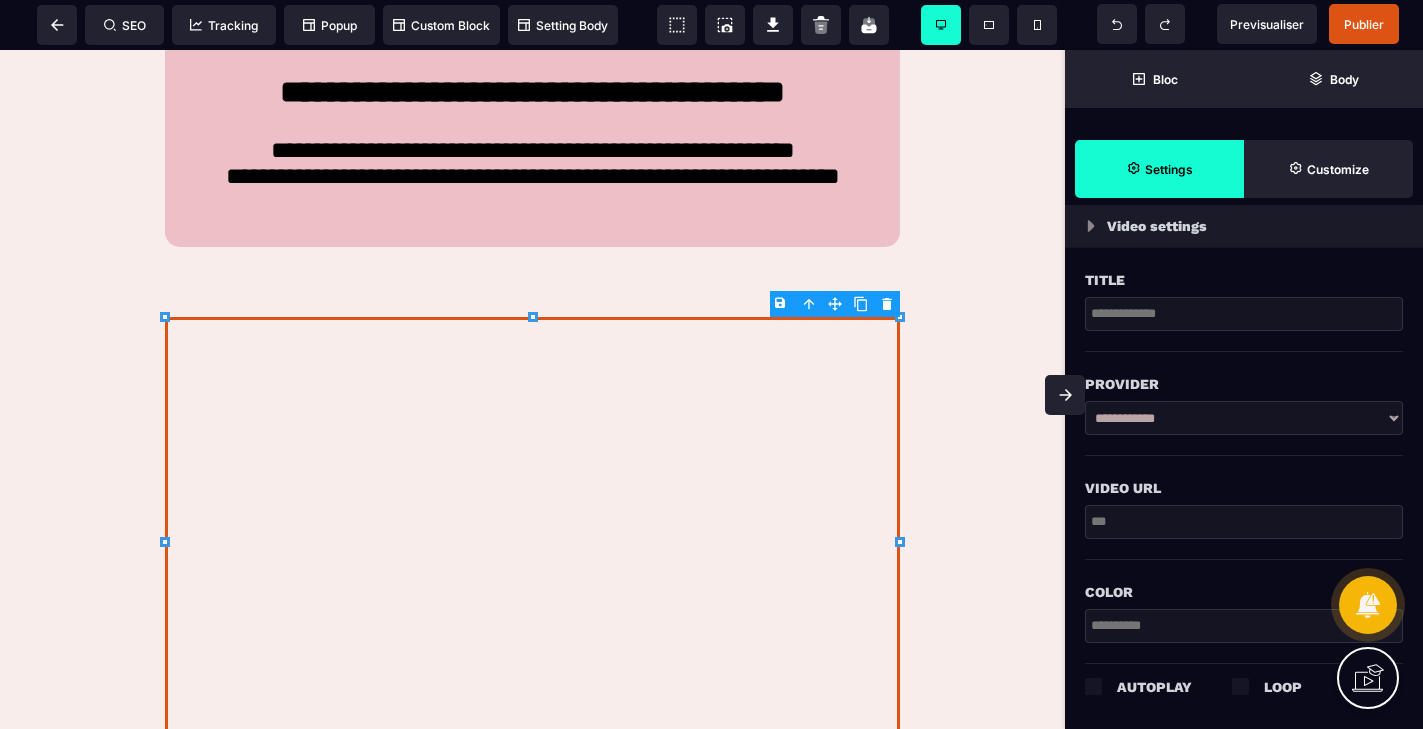 click at bounding box center (1244, 522) 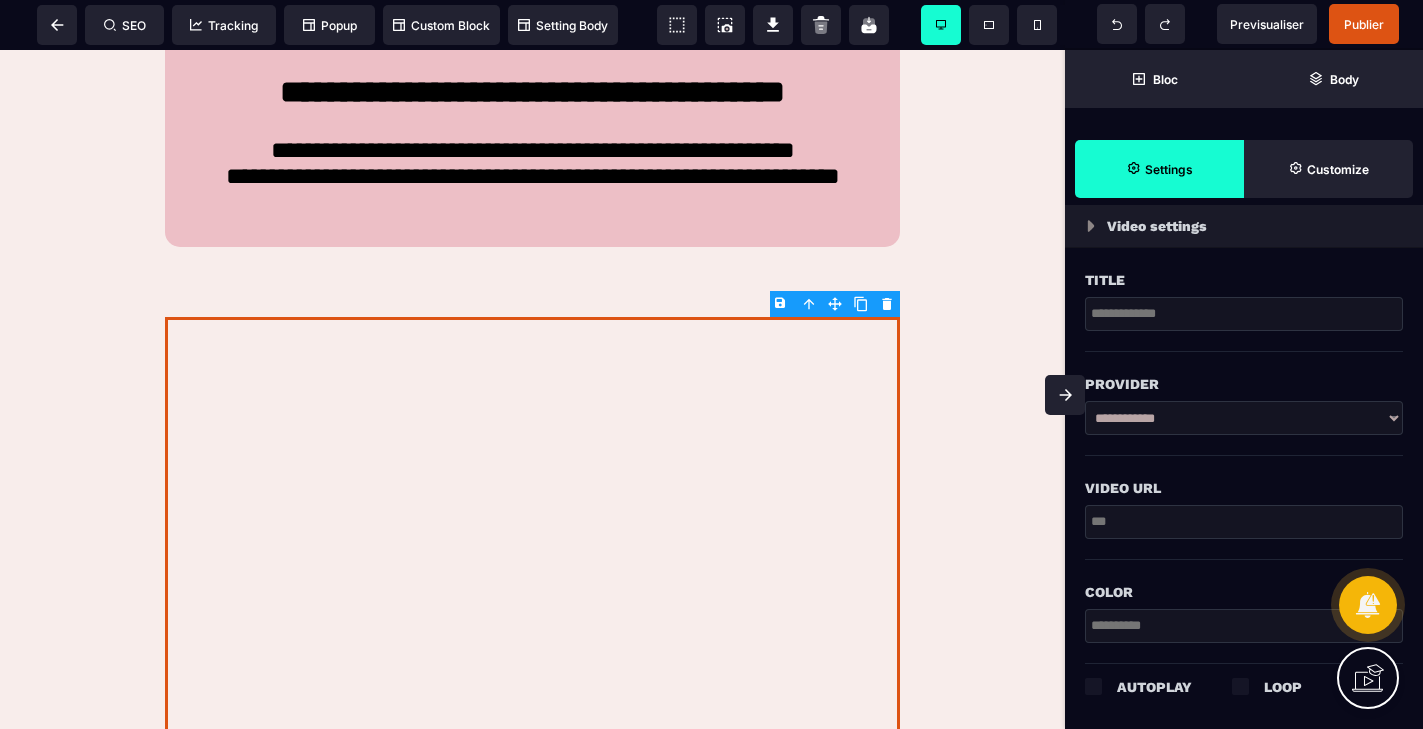 paste on "**********" 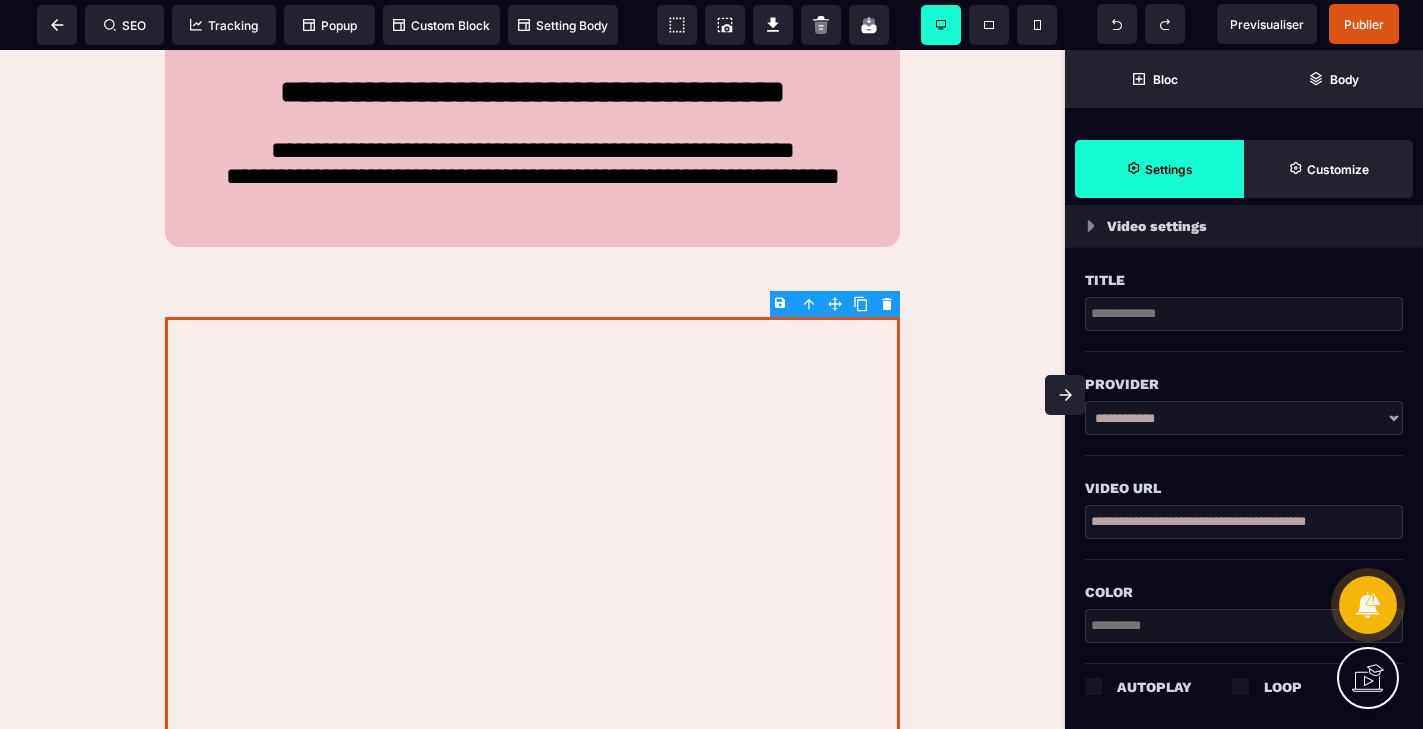 click on "Video URL" at bounding box center [1244, 478] 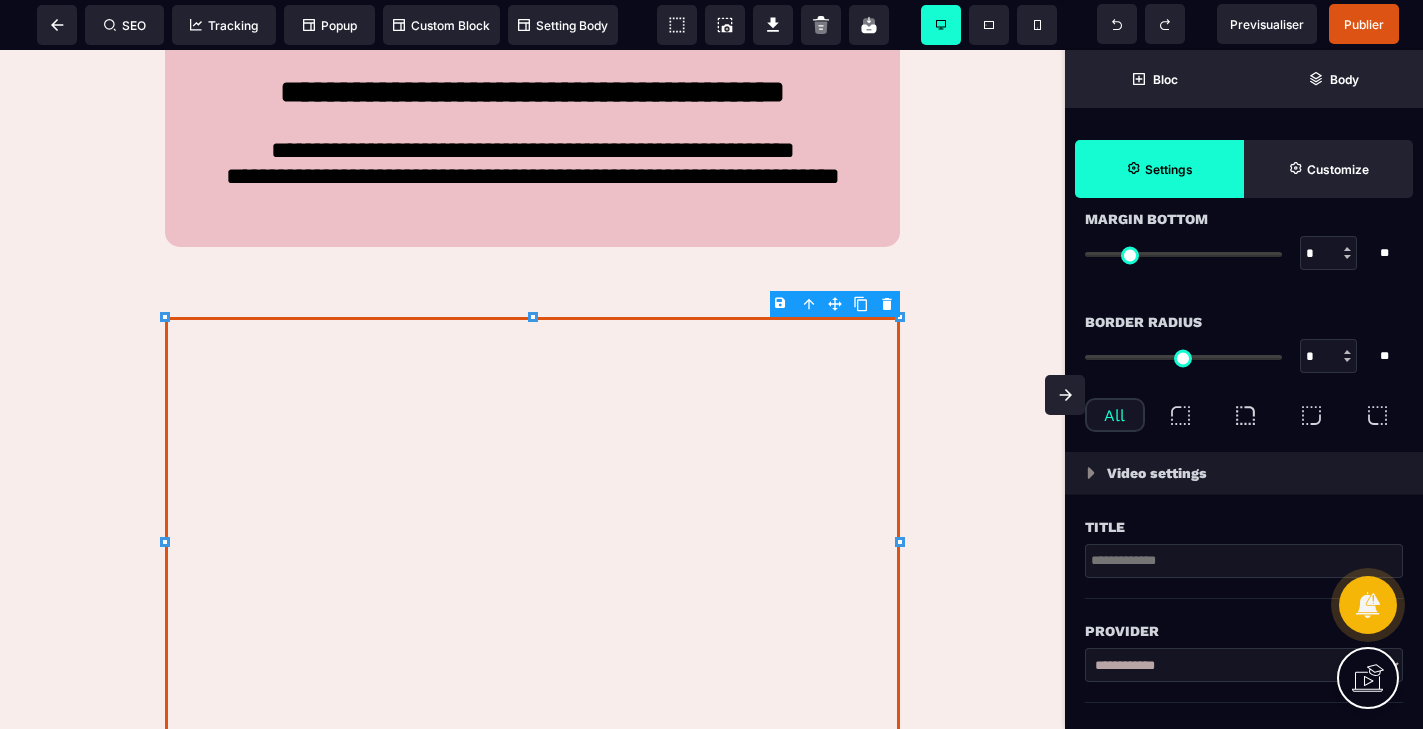 scroll, scrollTop: 390, scrollLeft: 0, axis: vertical 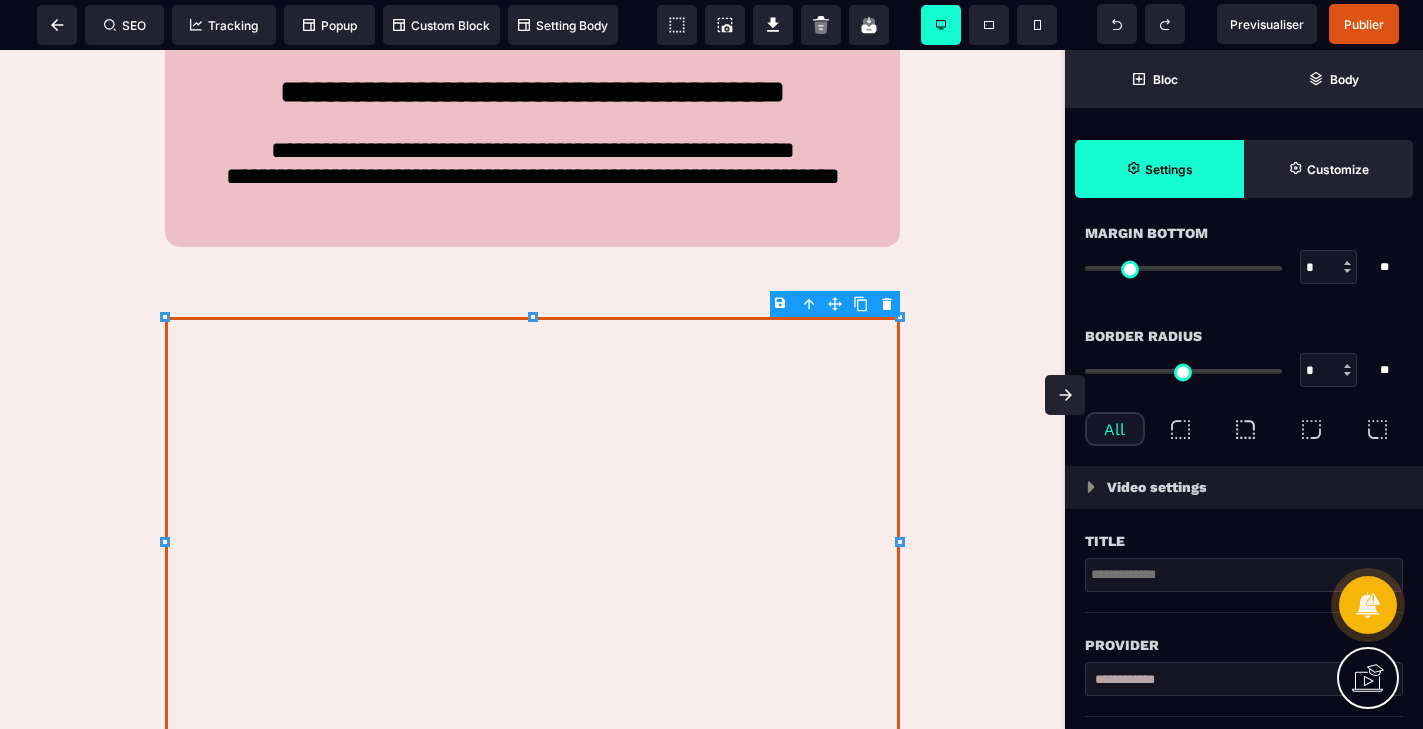 click at bounding box center [1180, 429] 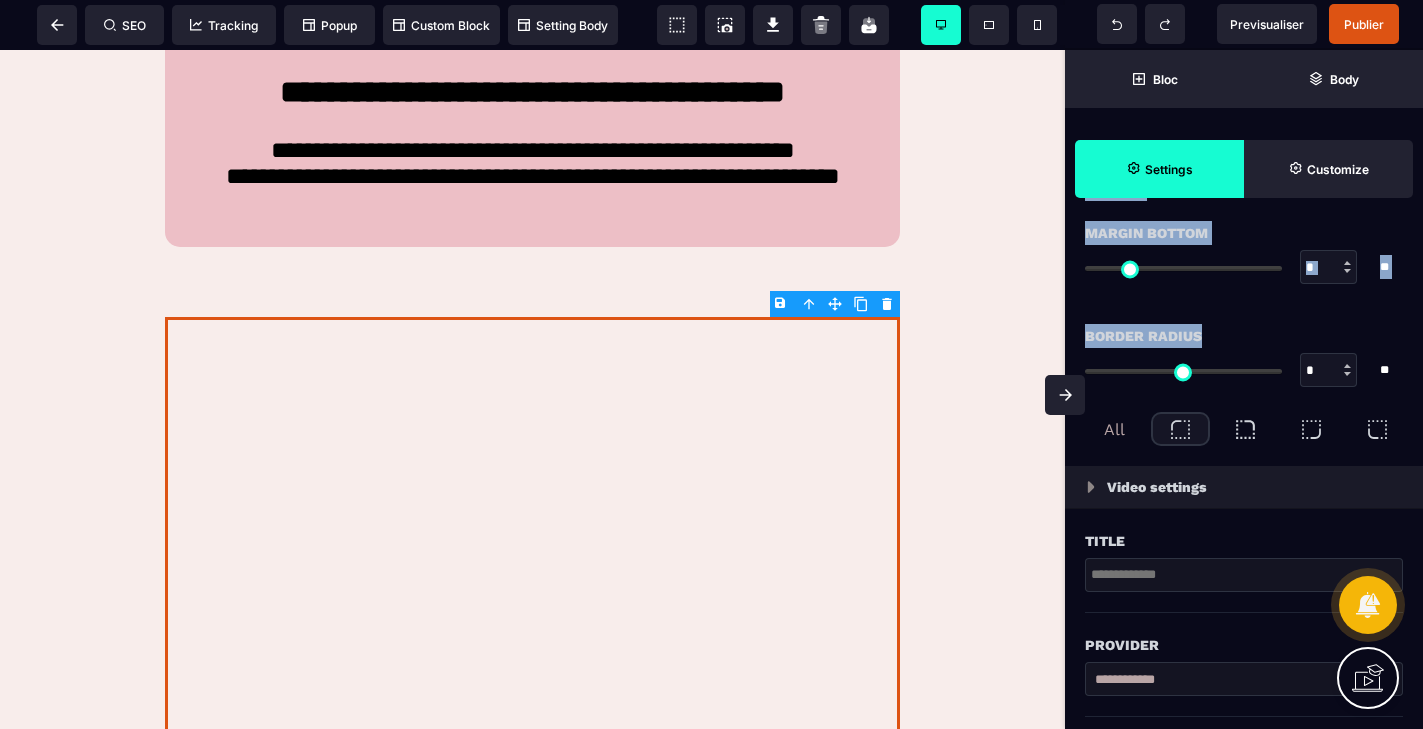drag, startPoint x: 1091, startPoint y: 366, endPoint x: 1129, endPoint y: 362, distance: 38.209946 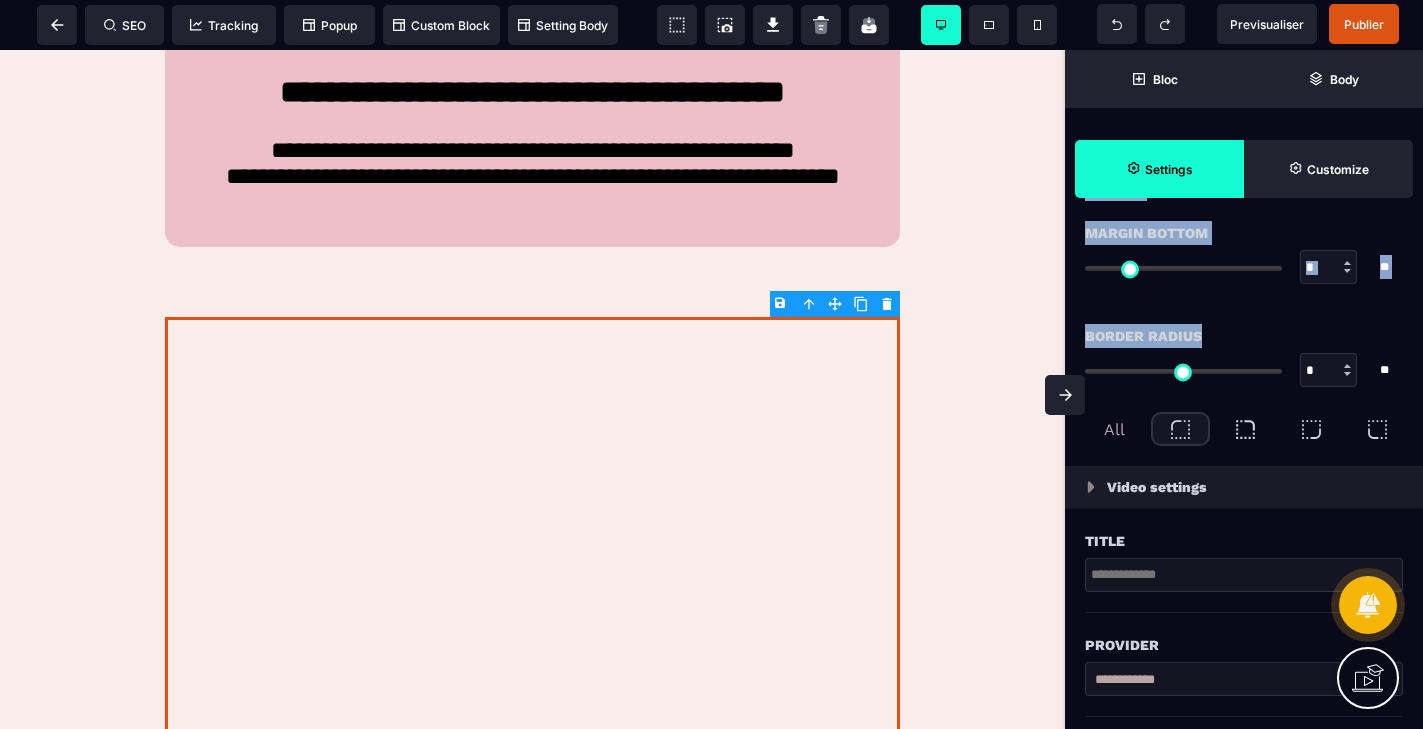 click on "SEO
Tracking
Popup
Custom Block
Setting Body
Previsualiser Publier
Bloc
Body
Settings" at bounding box center (711, 0) 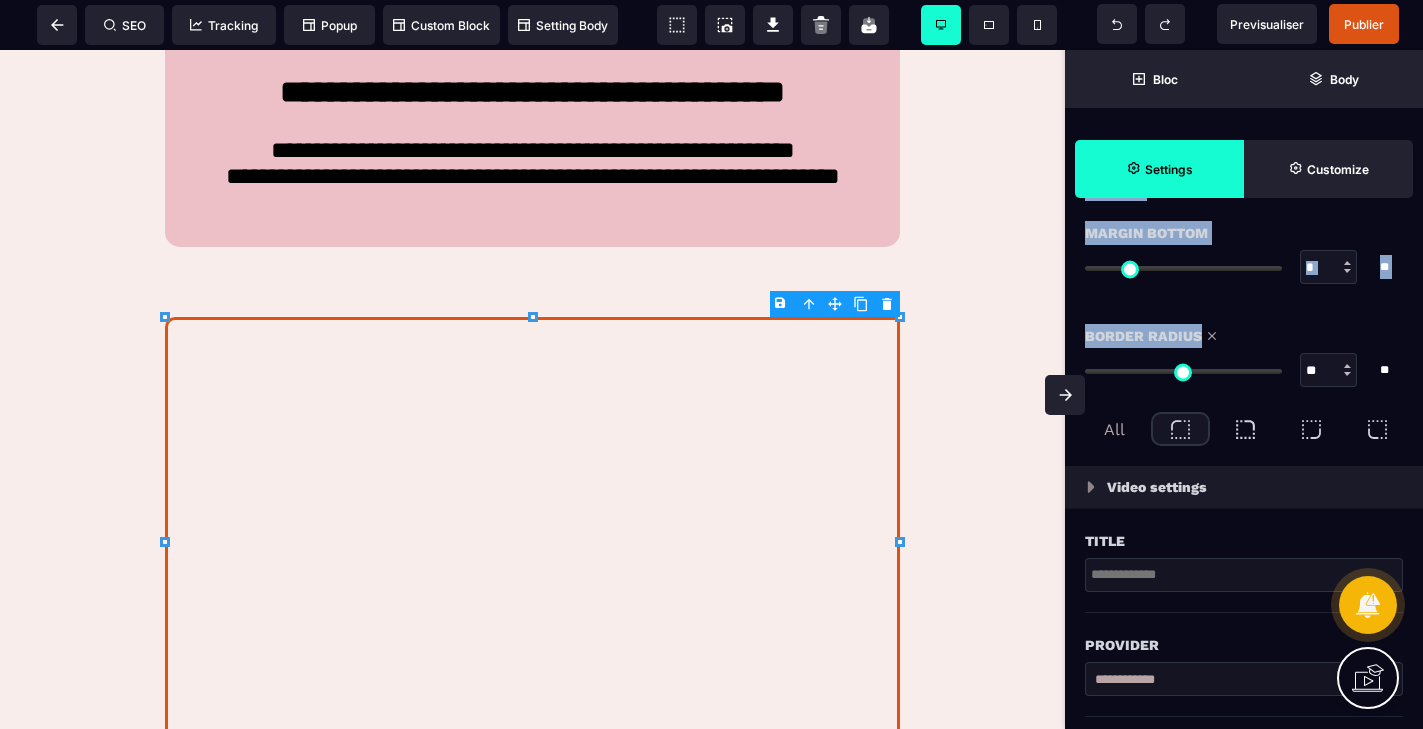drag, startPoint x: 1100, startPoint y: 371, endPoint x: 1112, endPoint y: 372, distance: 12.0415945 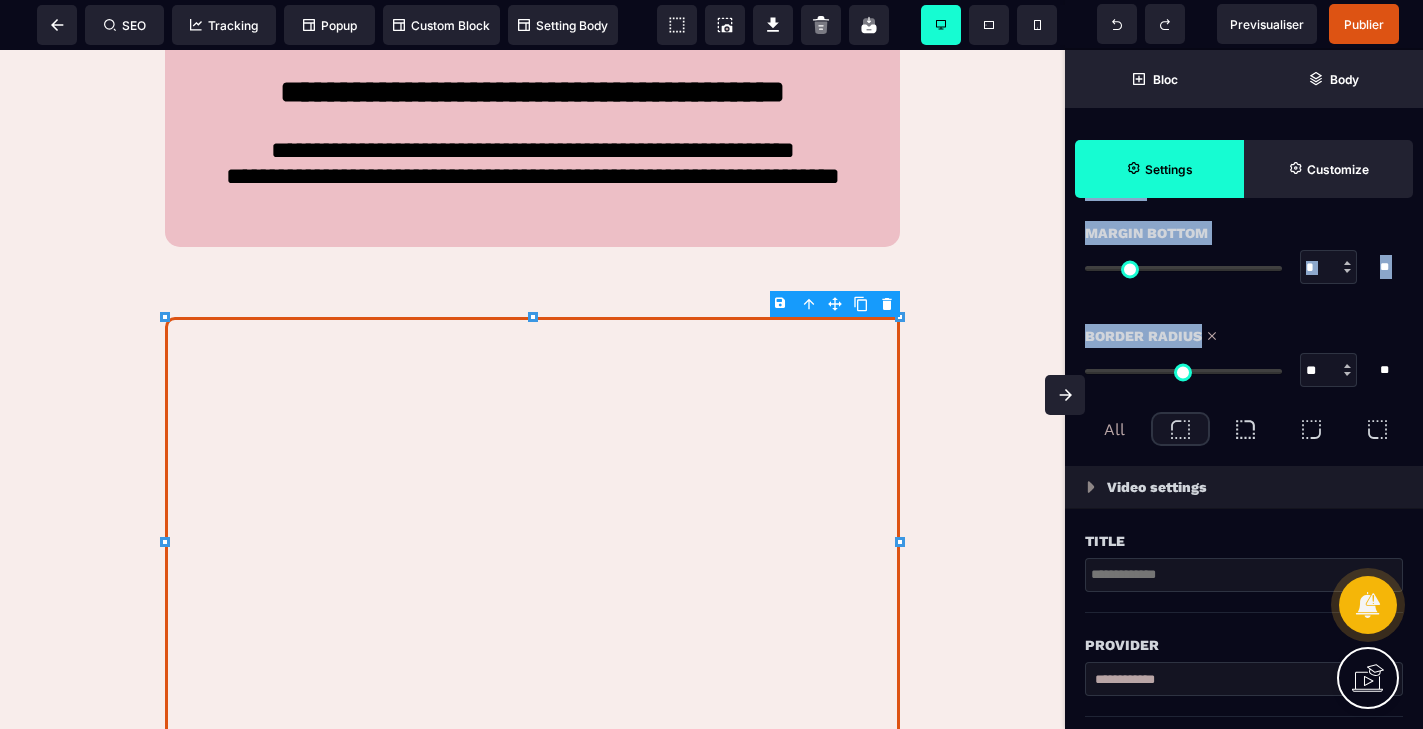 click at bounding box center (1183, 371) 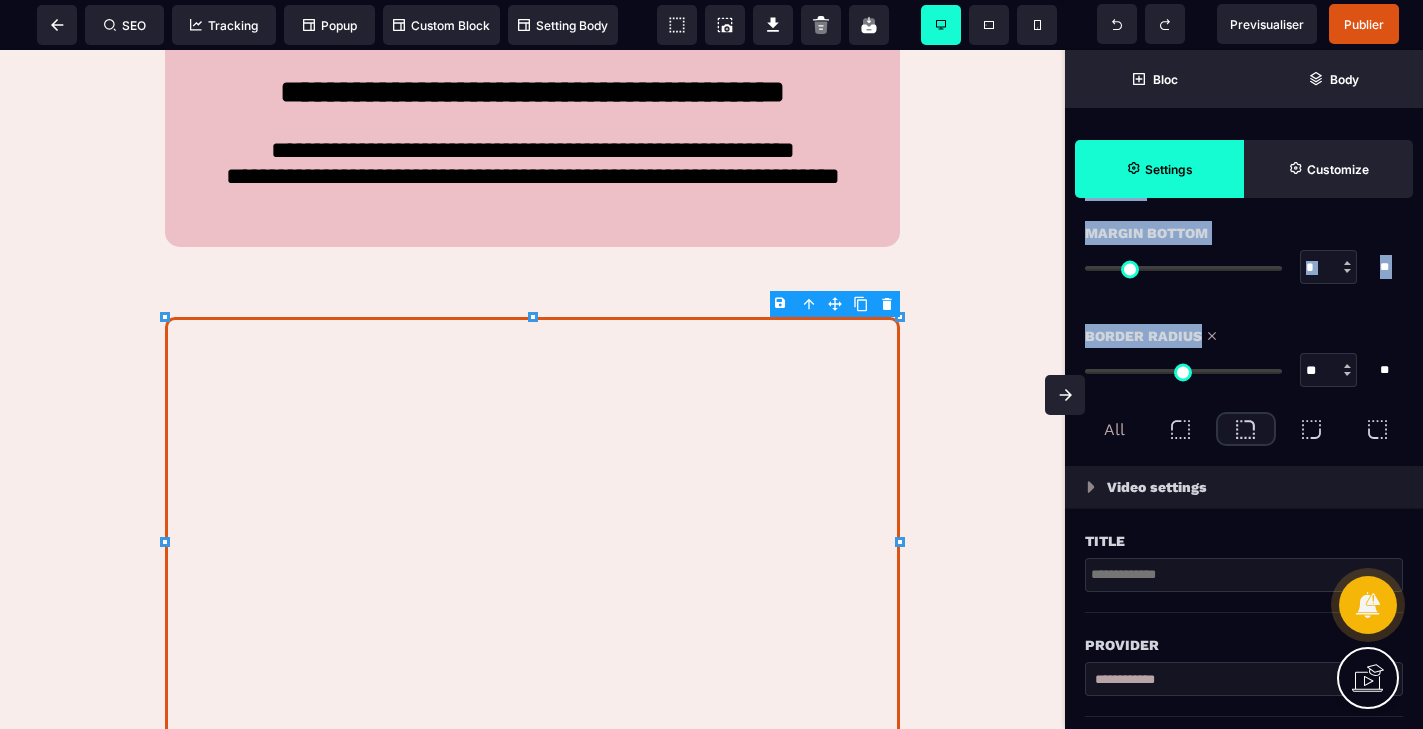 drag, startPoint x: 1097, startPoint y: 373, endPoint x: 1111, endPoint y: 372, distance: 14.035668 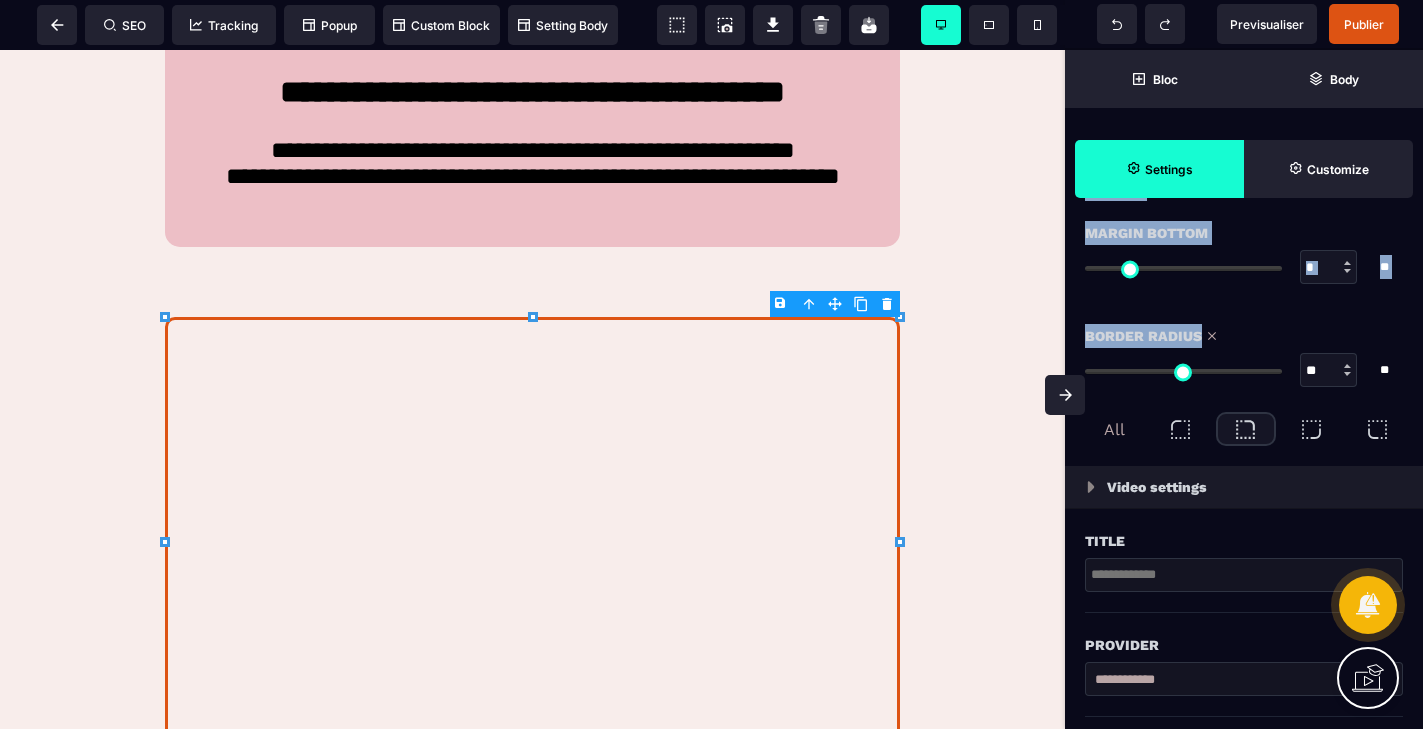 click at bounding box center (1183, 371) 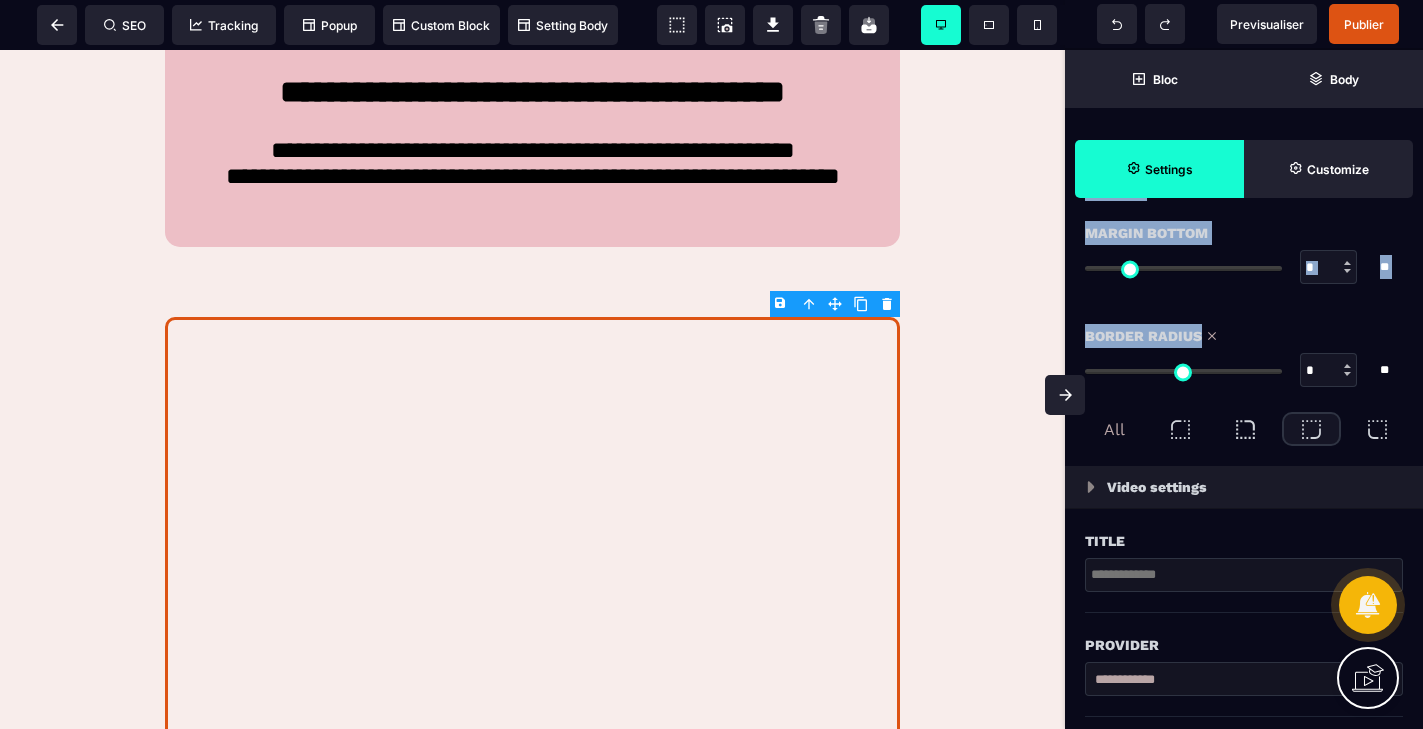 drag, startPoint x: 1092, startPoint y: 370, endPoint x: 1136, endPoint y: 370, distance: 44 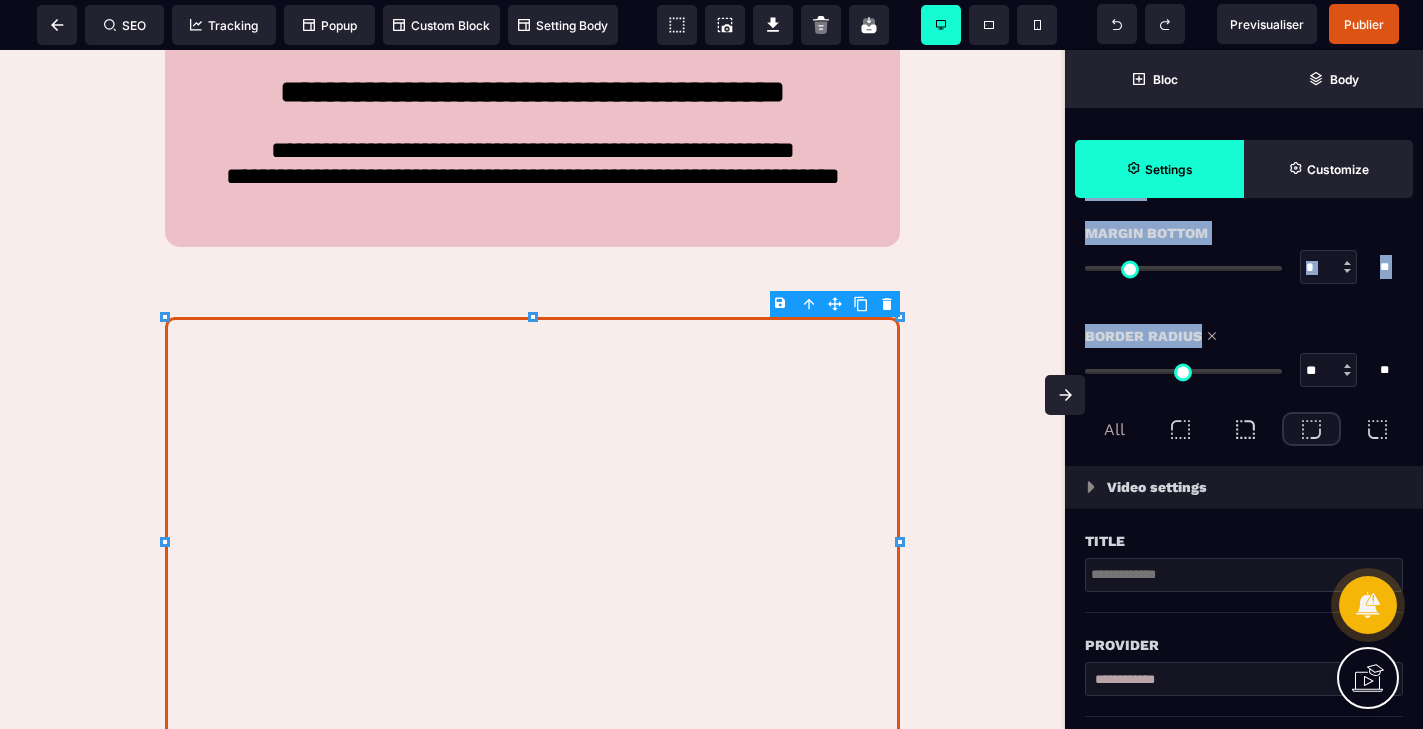 drag, startPoint x: 1097, startPoint y: 367, endPoint x: 1112, endPoint y: 368, distance: 15.033297 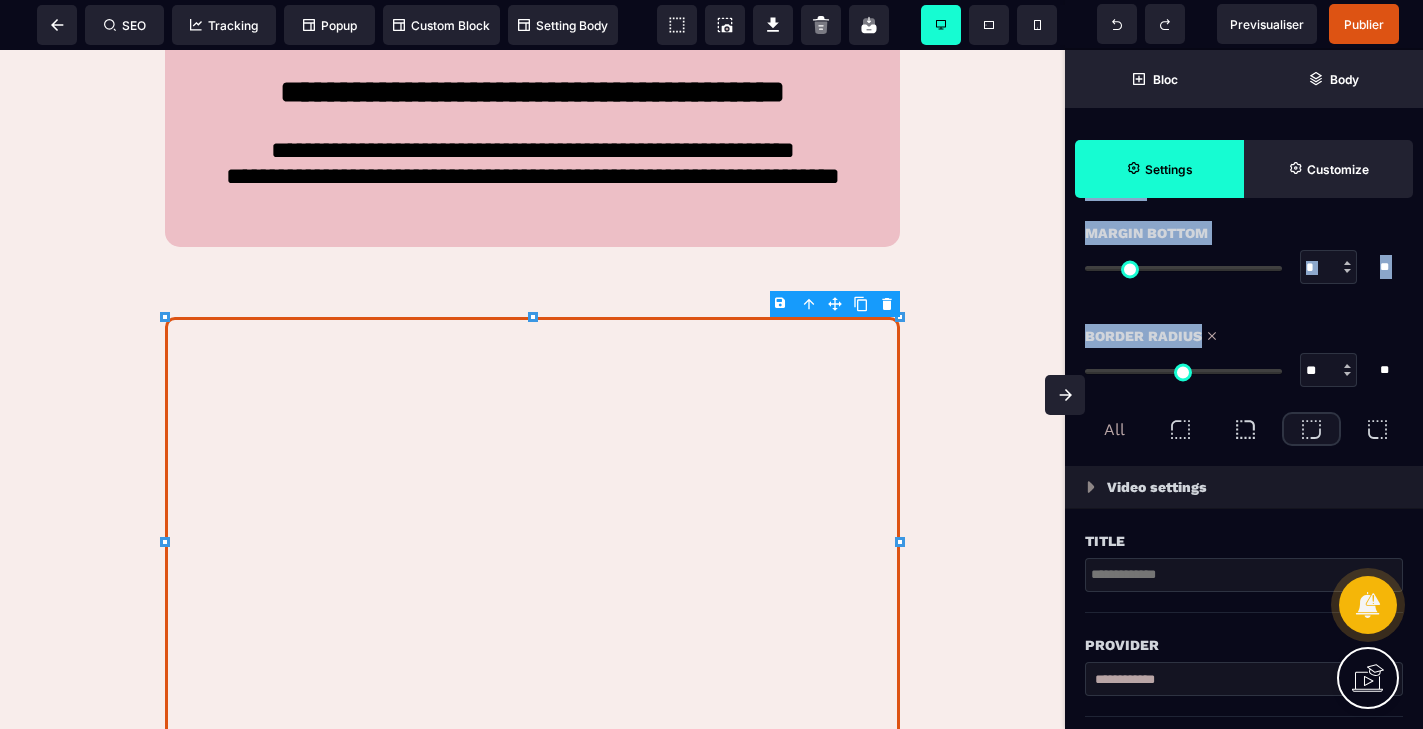 click at bounding box center (1183, 371) 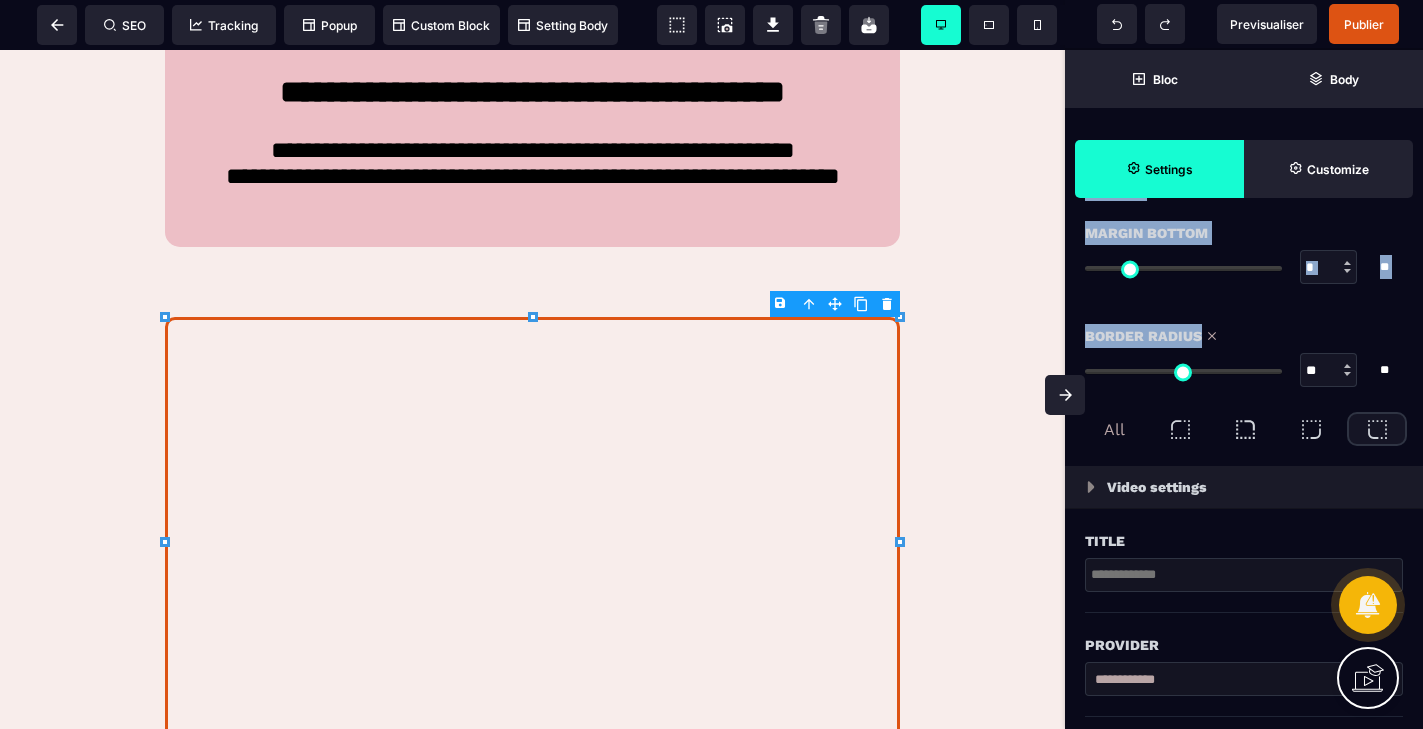drag, startPoint x: 1100, startPoint y: 373, endPoint x: 1111, endPoint y: 373, distance: 11 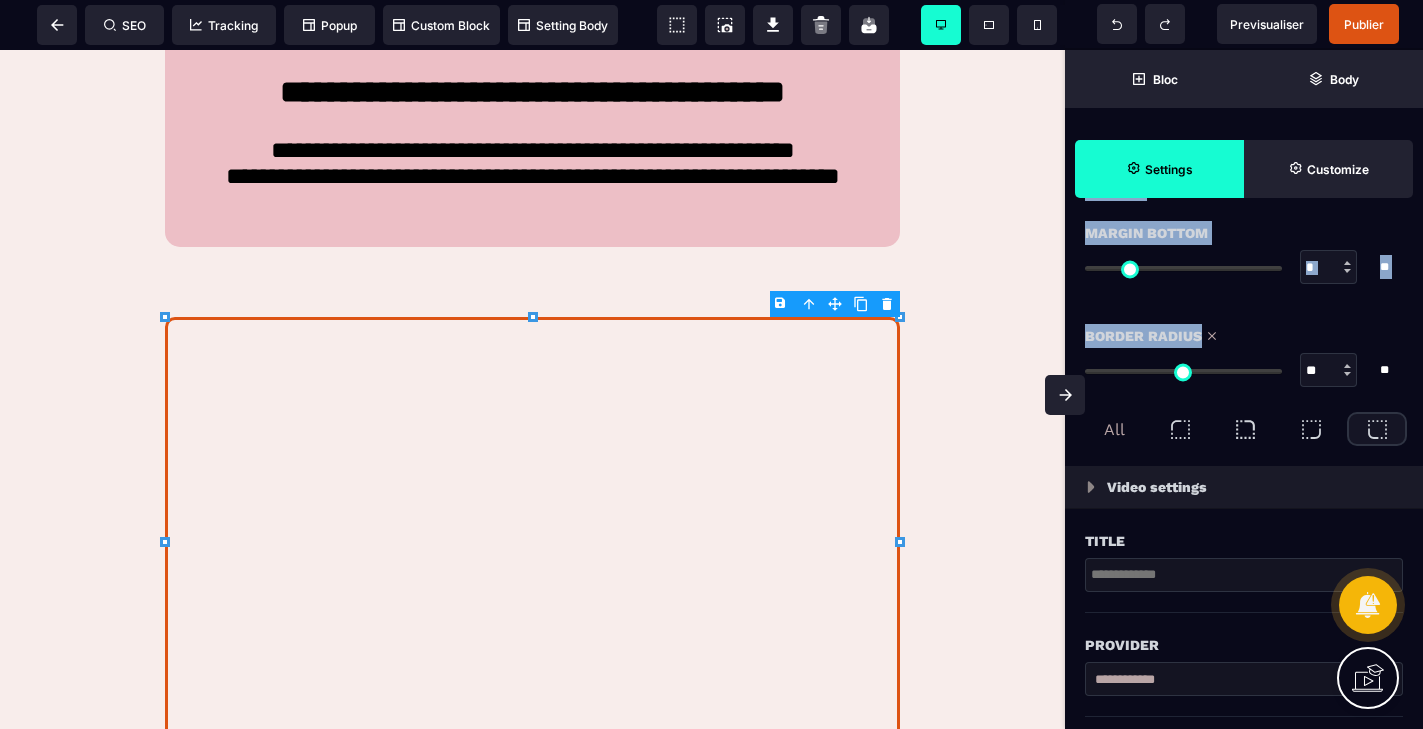 click at bounding box center (1183, 371) 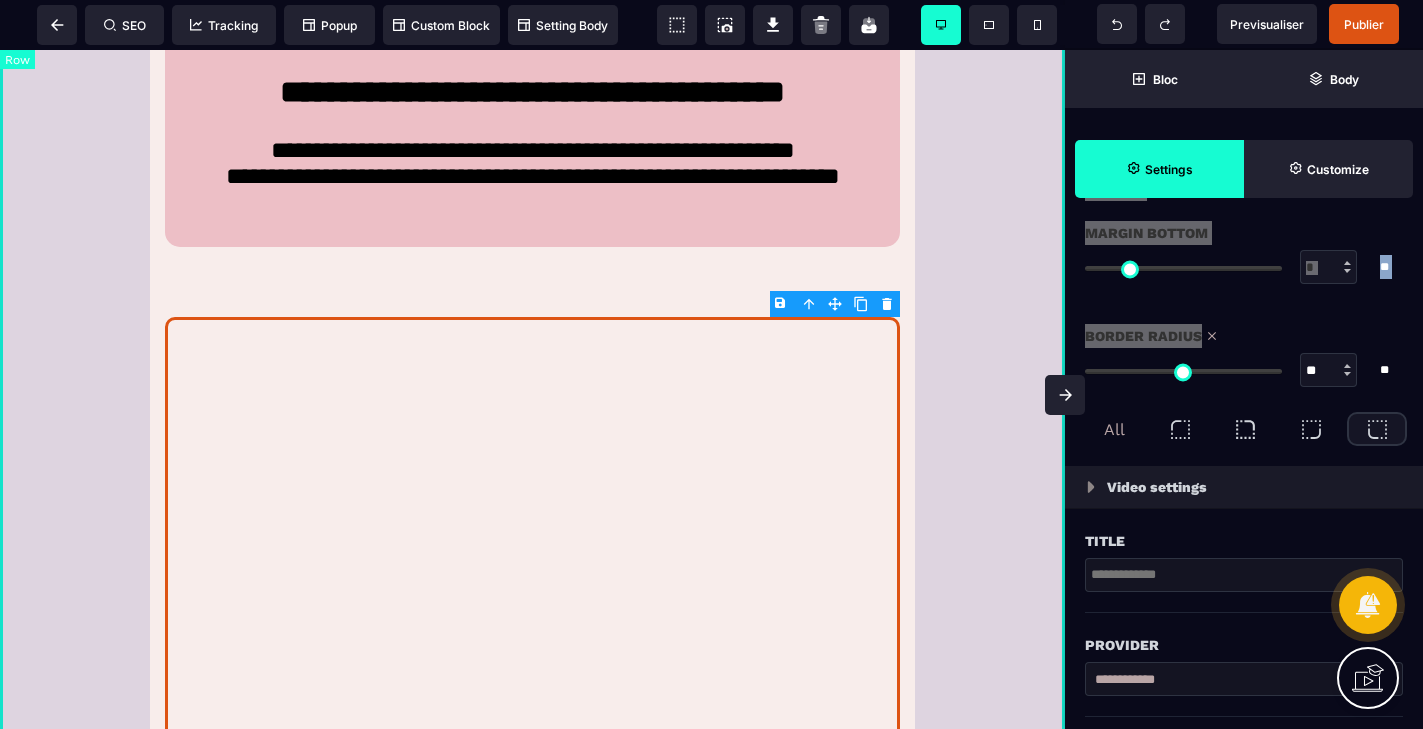 click on "**********" at bounding box center [532, 367] 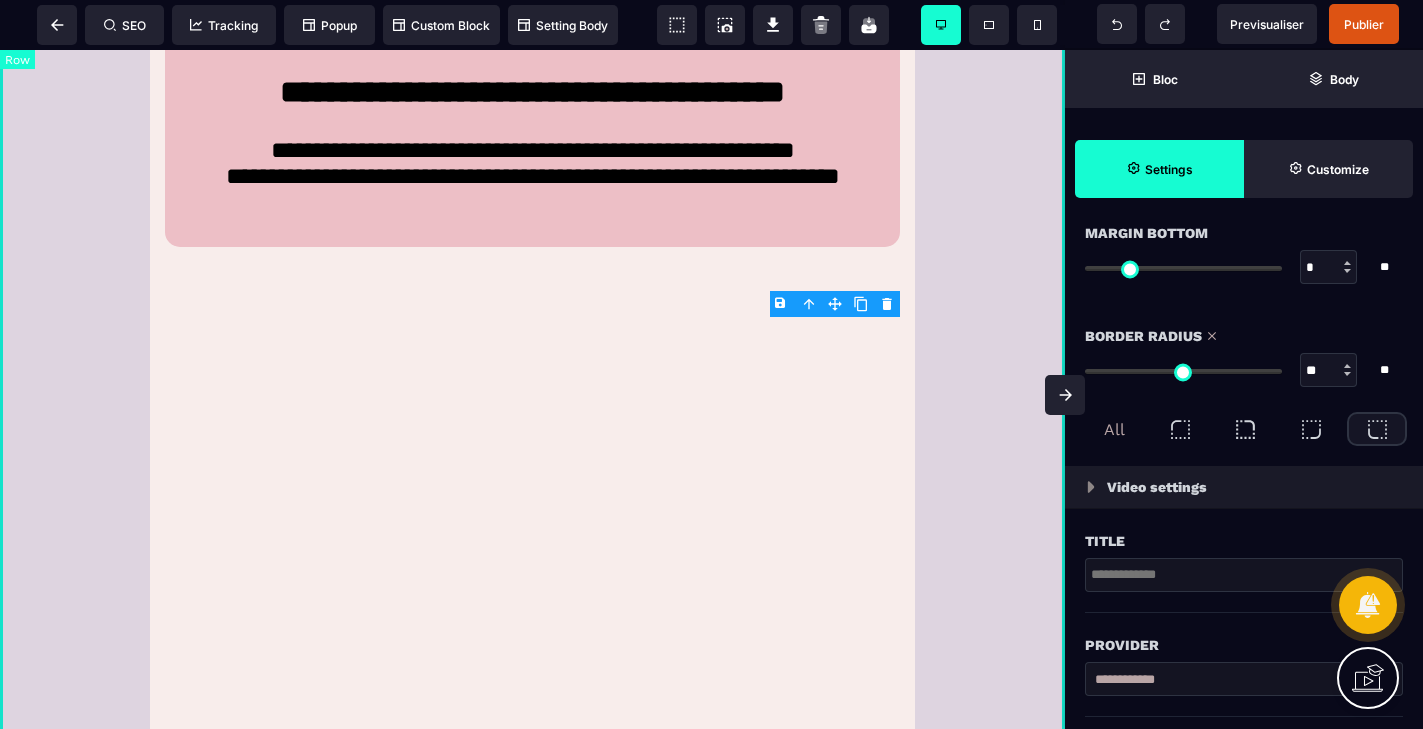 scroll, scrollTop: 0, scrollLeft: 0, axis: both 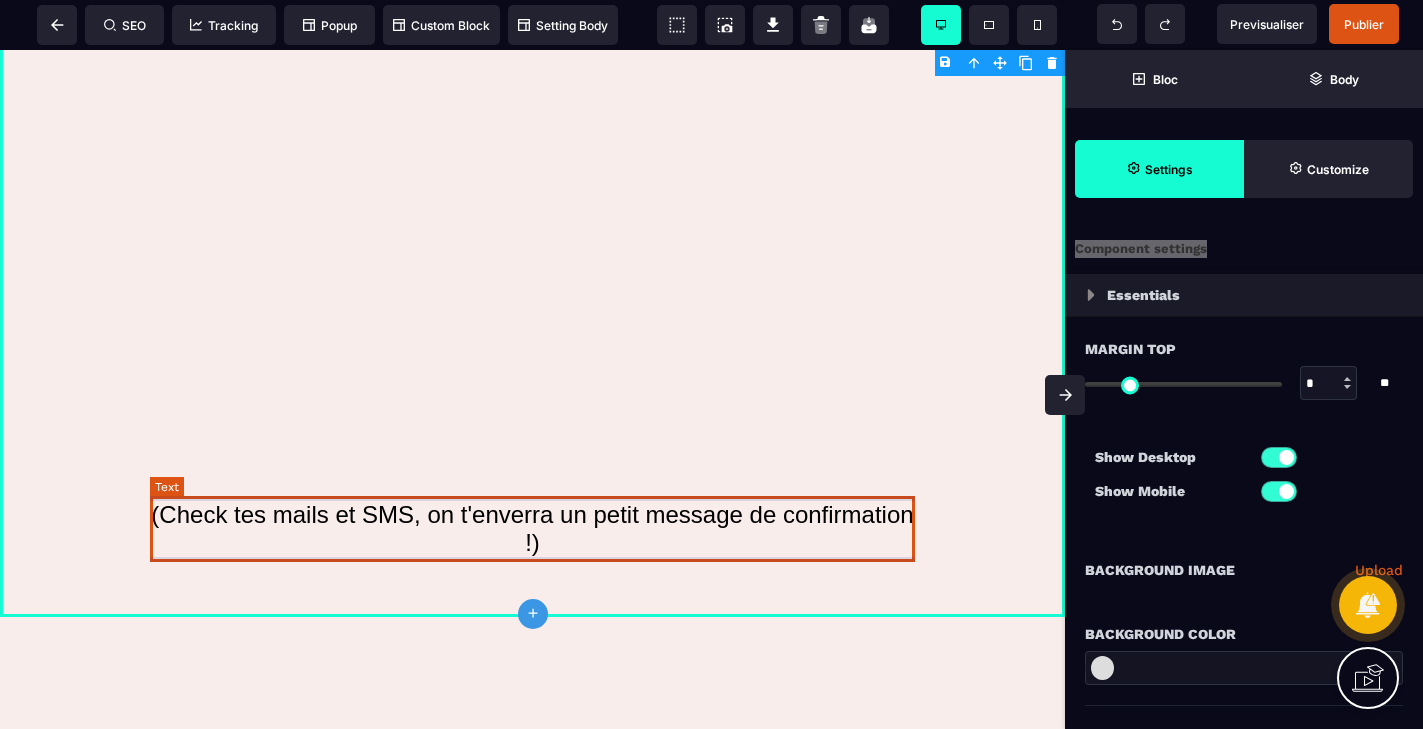 click on "(Check tes mails et SMS, on t'enverra un petit message de confirmation !)" at bounding box center (532, 529) 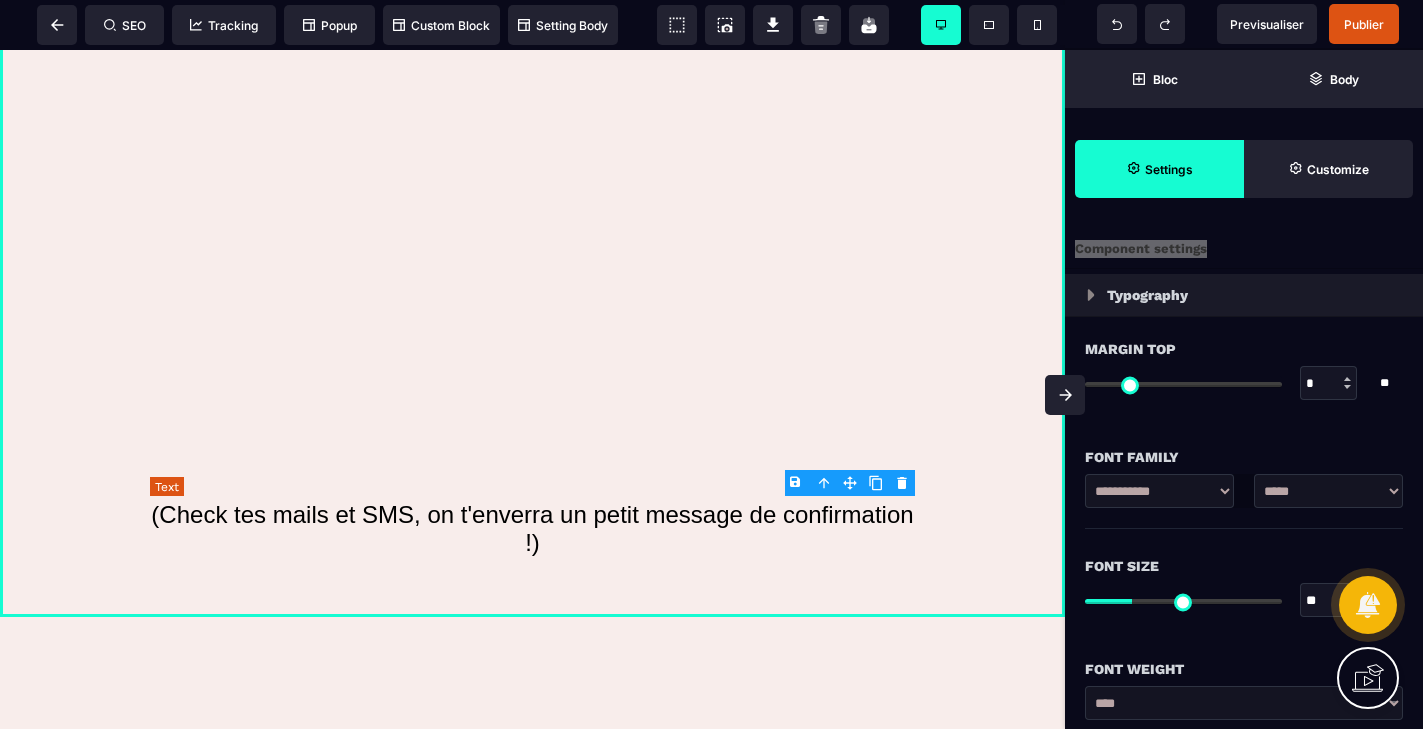 click on "(Check tes mails et SMS, on t'enverra un petit message de confirmation !)" at bounding box center (532, 529) 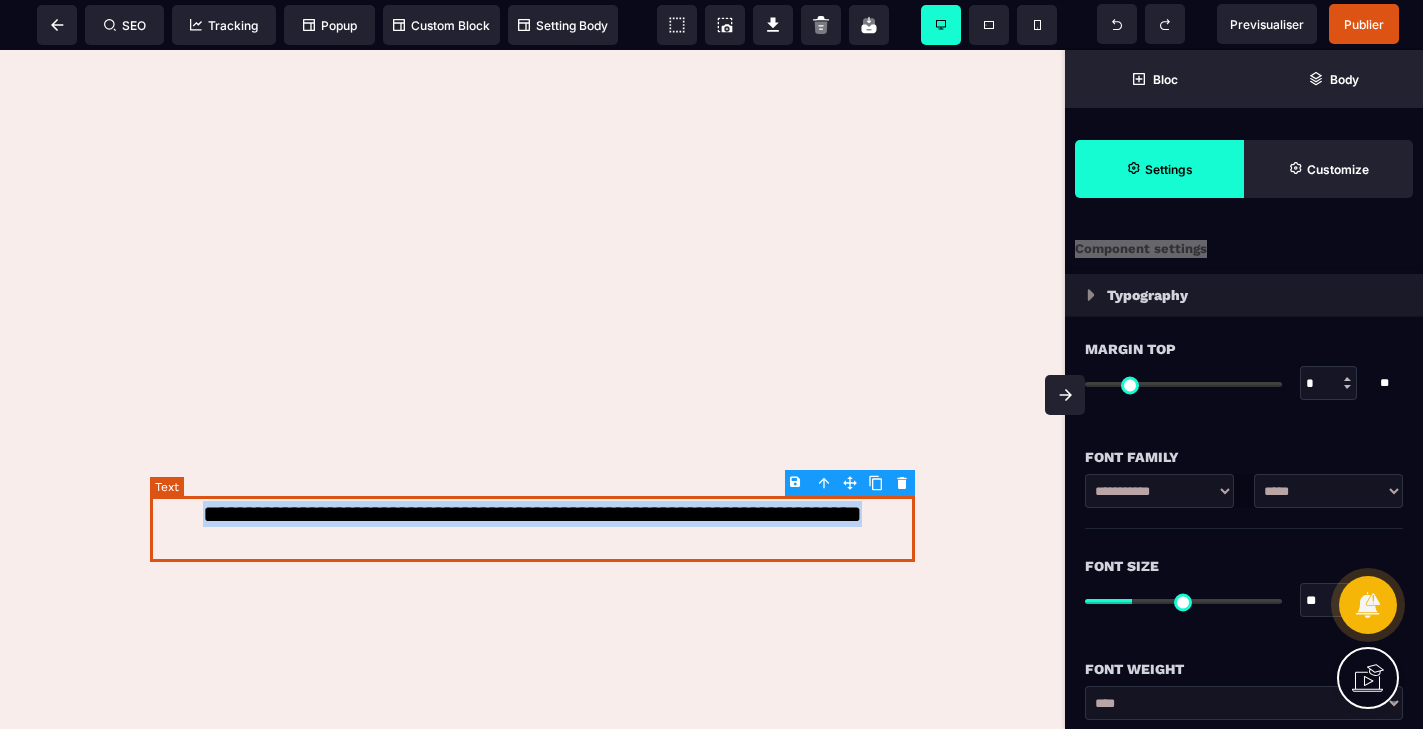 click on "**********" at bounding box center [532, 529] 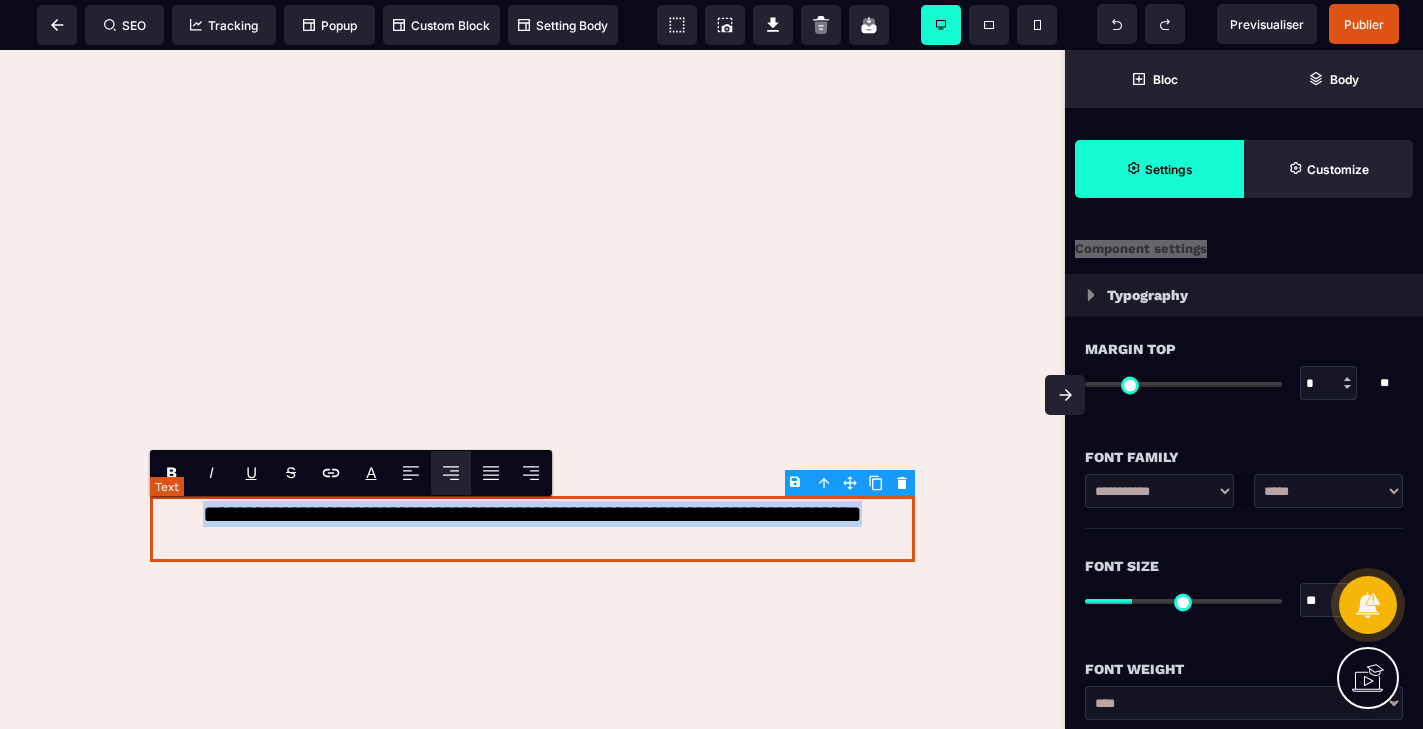 click on "**********" at bounding box center (532, 529) 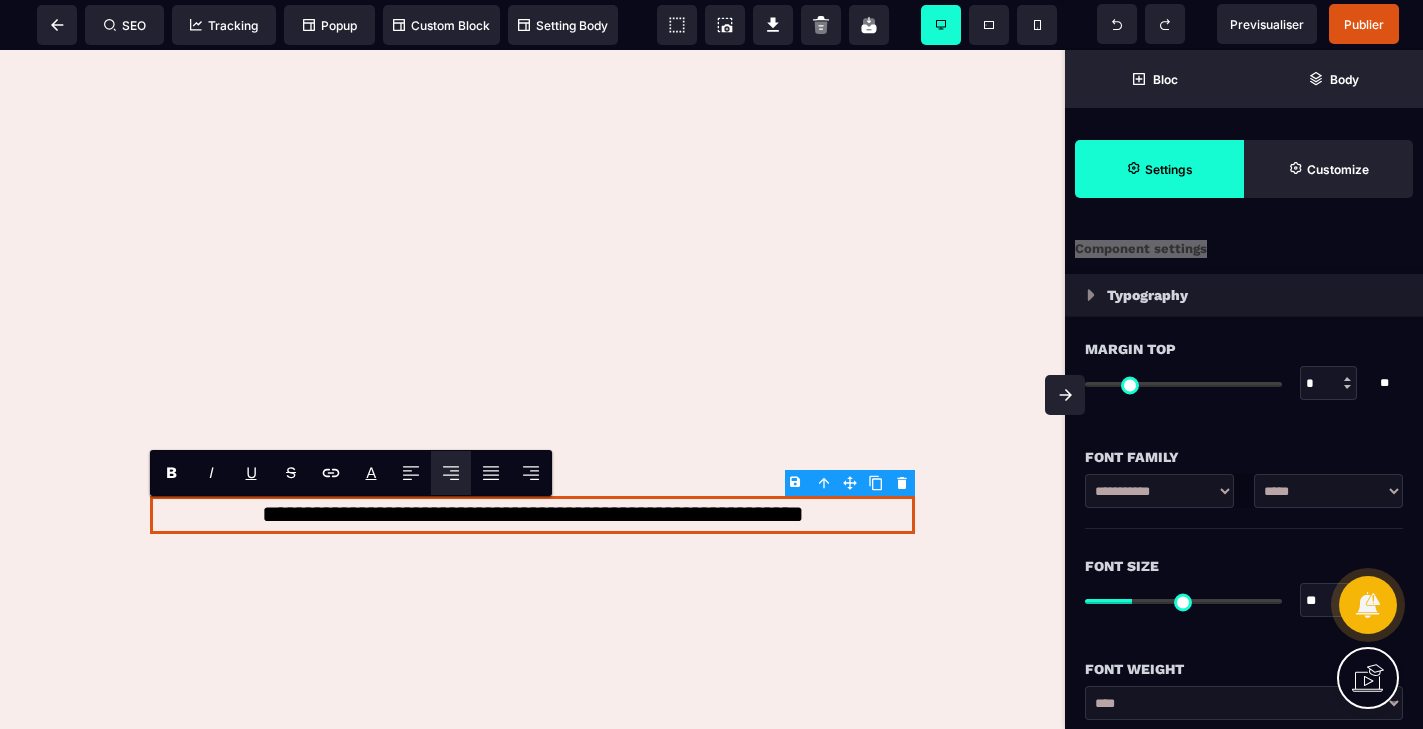 click on "**********" at bounding box center [532, 293] 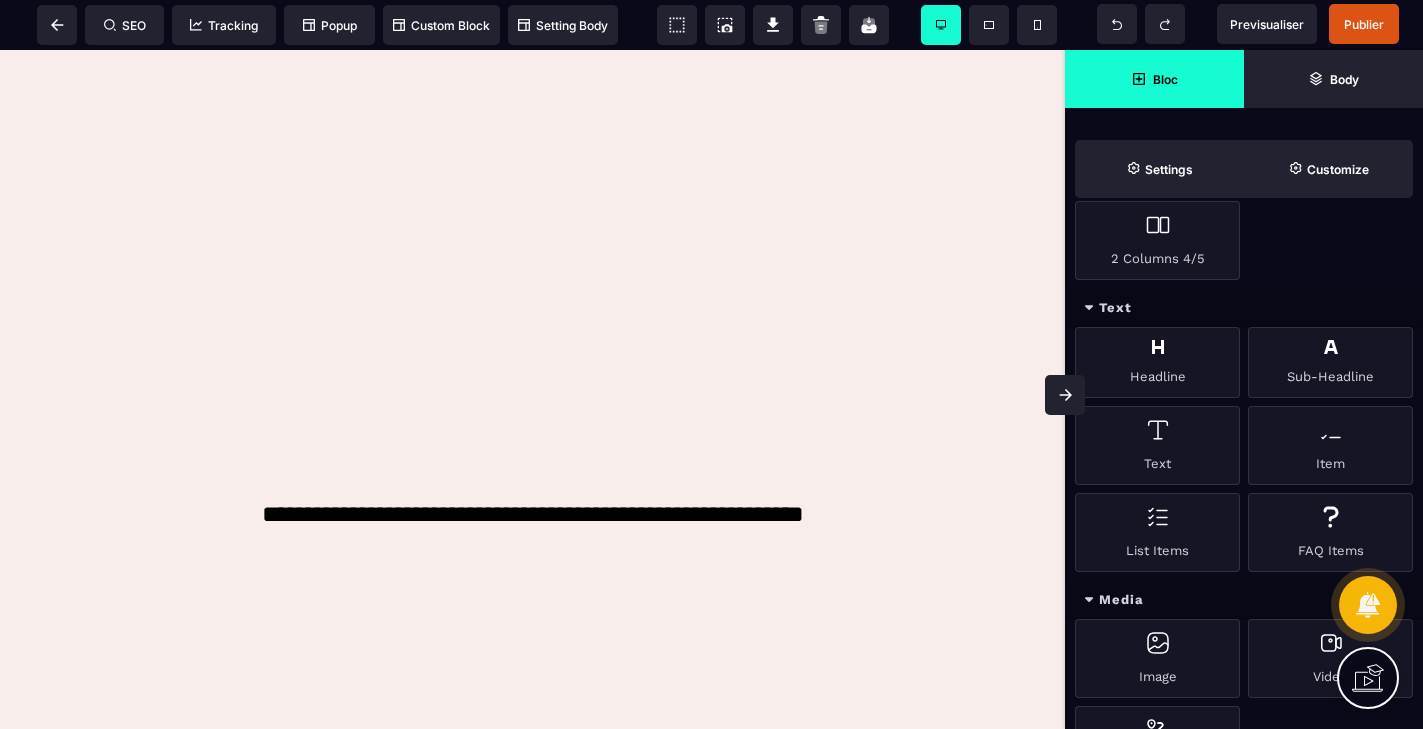 scroll, scrollTop: 635, scrollLeft: 0, axis: vertical 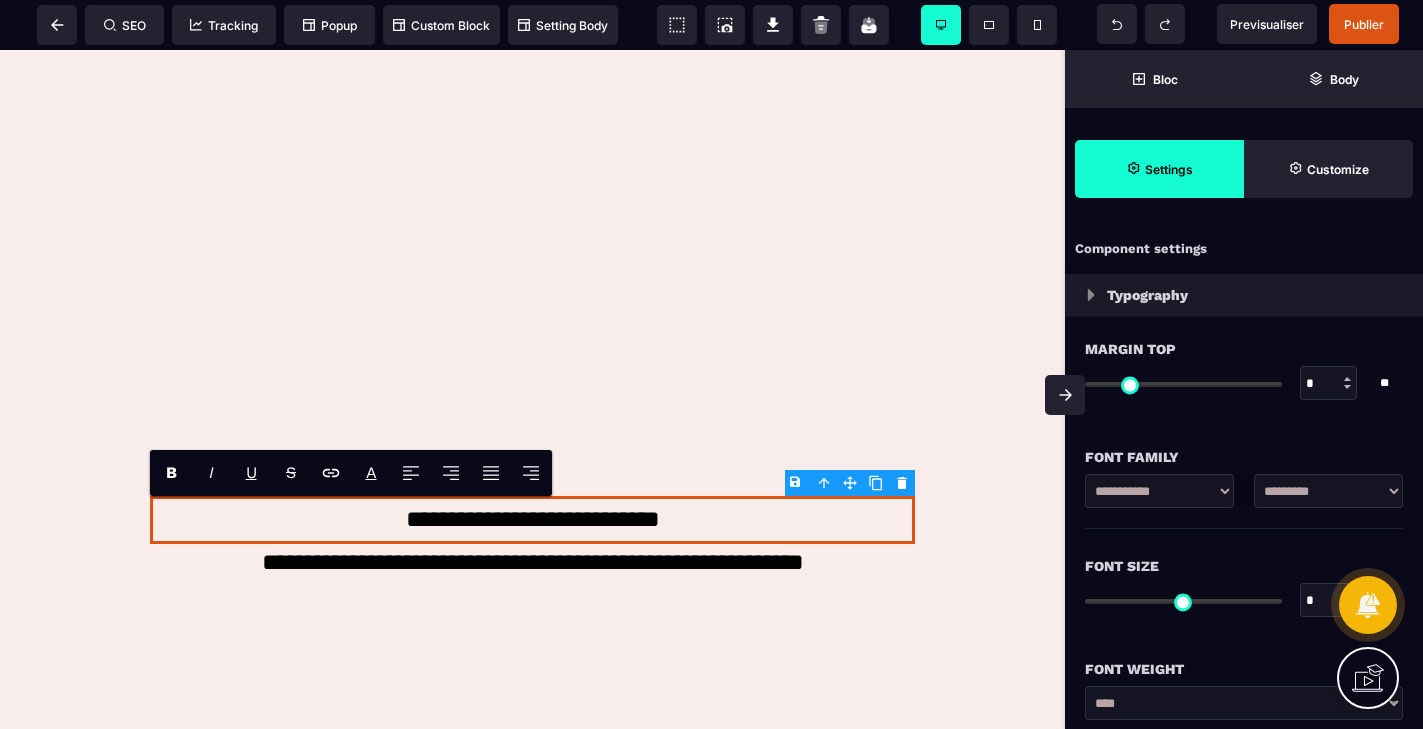 click on "B I U S
A *******
H2
SEO
Tracking
Popup" at bounding box center [711, 364] 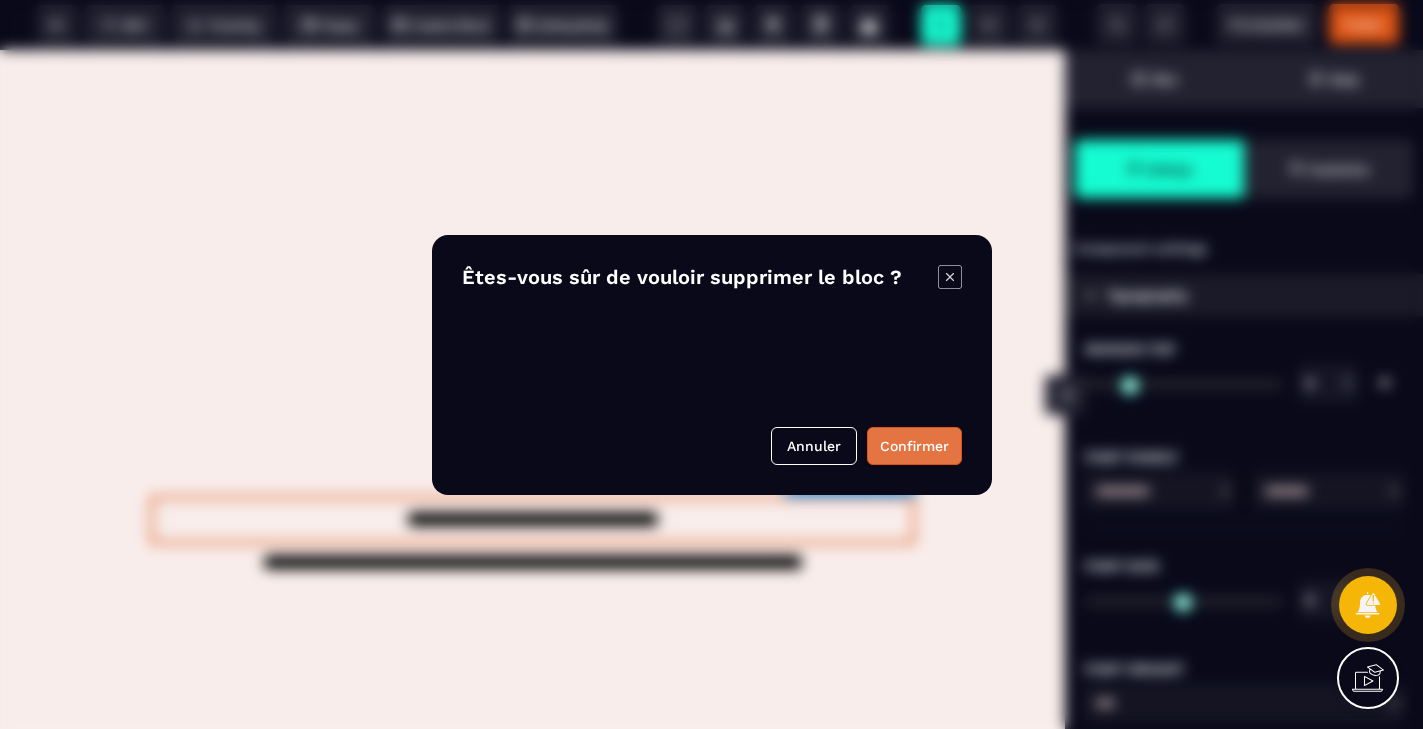 click on "Confirmer" at bounding box center [914, 446] 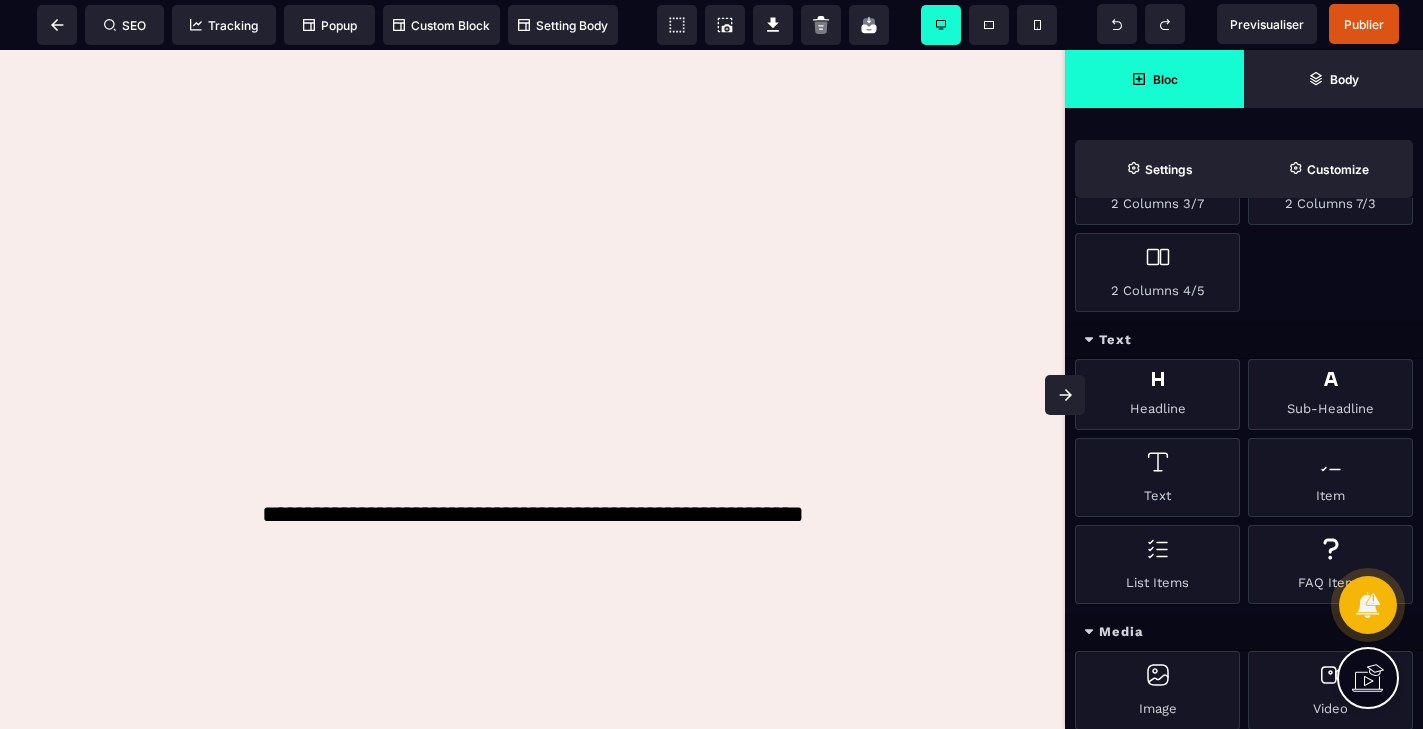 scroll, scrollTop: 643, scrollLeft: 0, axis: vertical 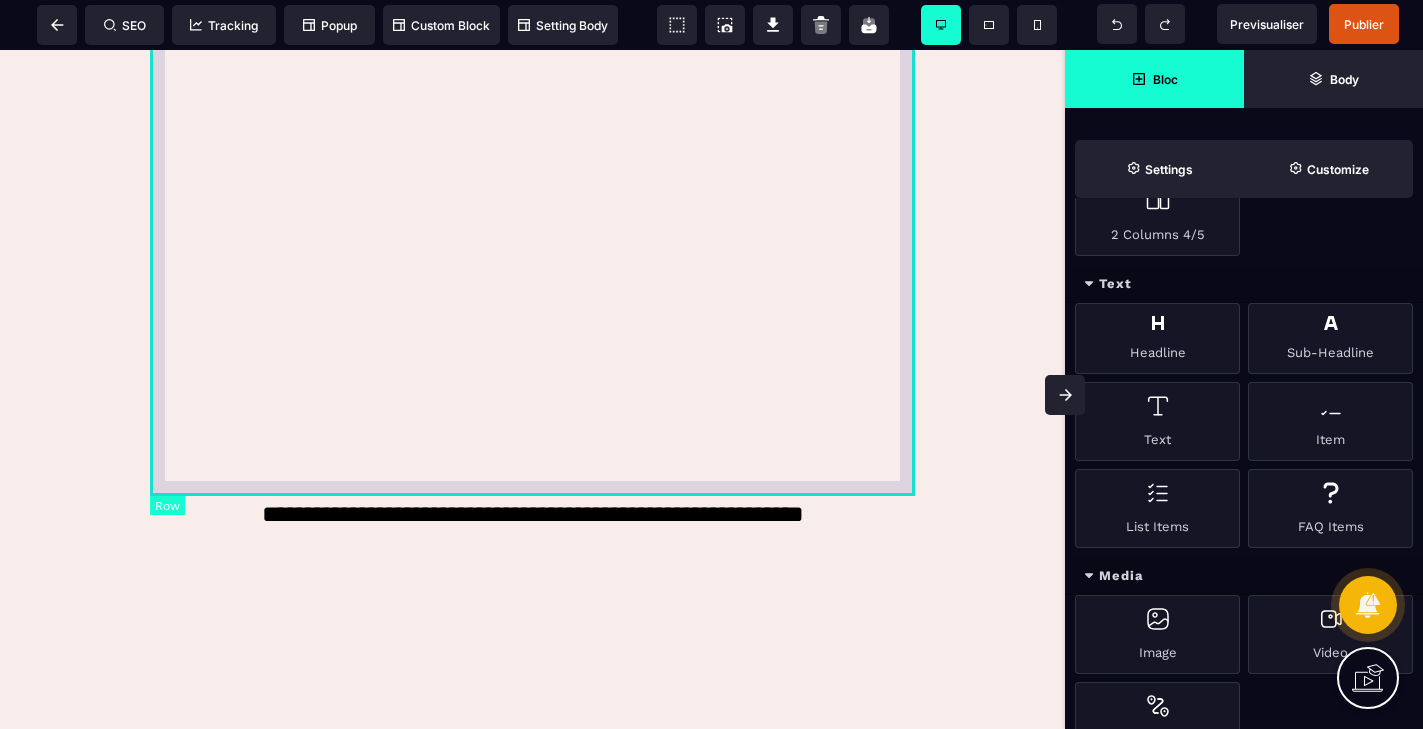 drag, startPoint x: 1073, startPoint y: 418, endPoint x: 912, endPoint y: 429, distance: 161.37534 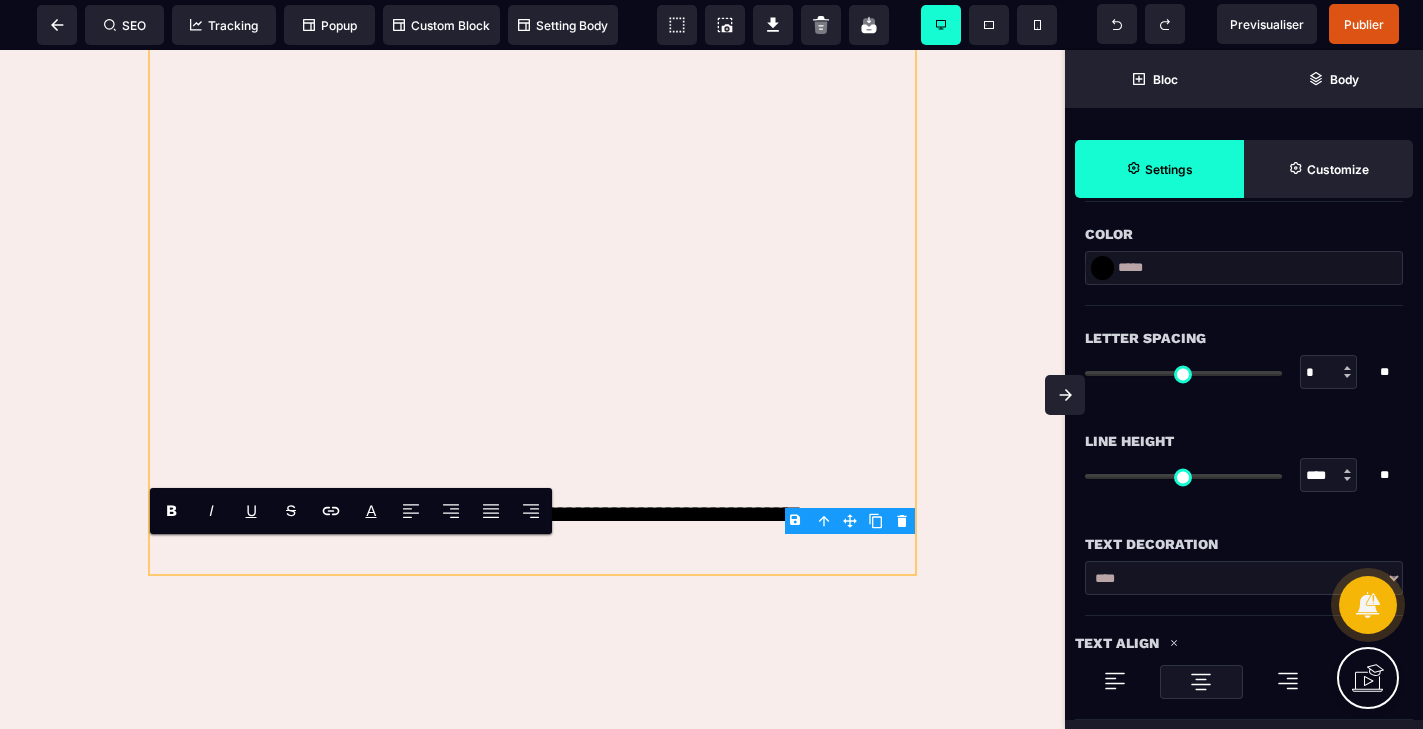 scroll, scrollTop: 0, scrollLeft: 0, axis: both 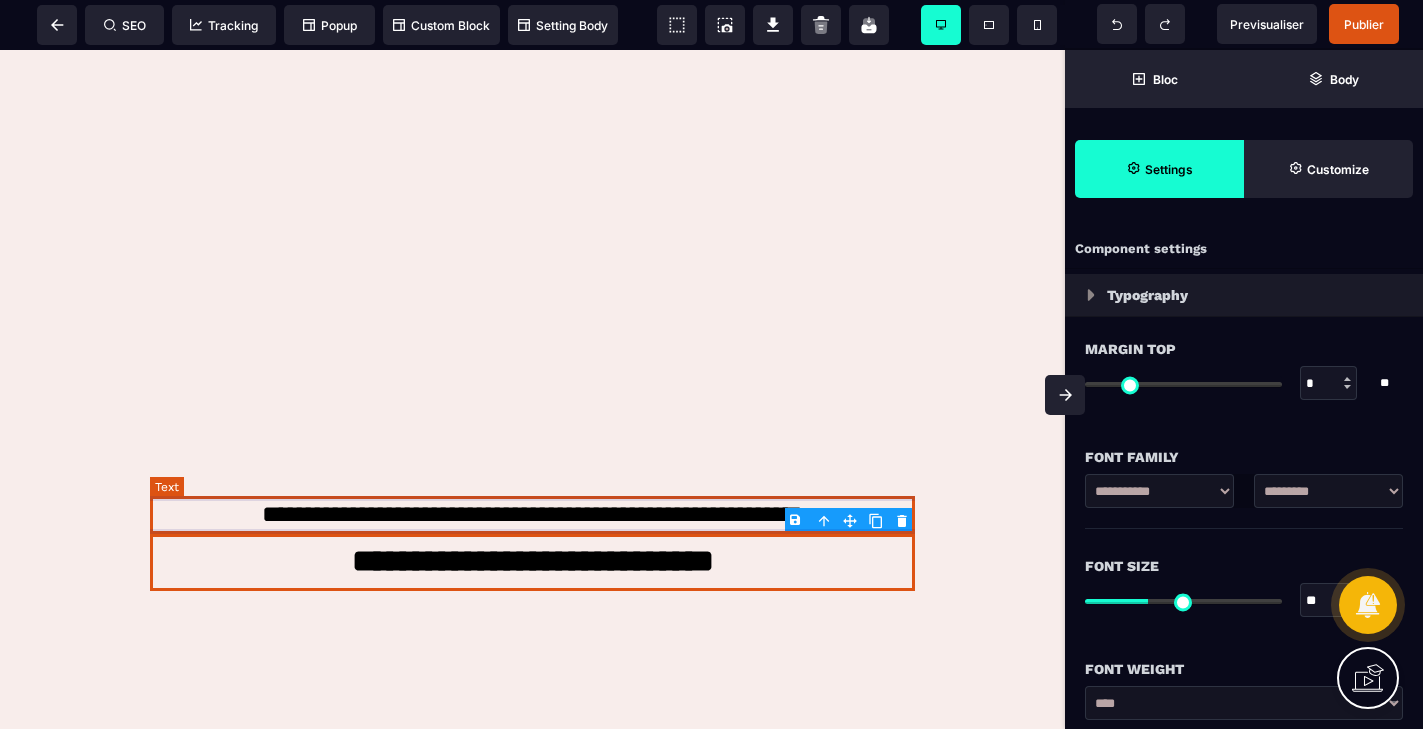 click on "**********" at bounding box center (532, 515) 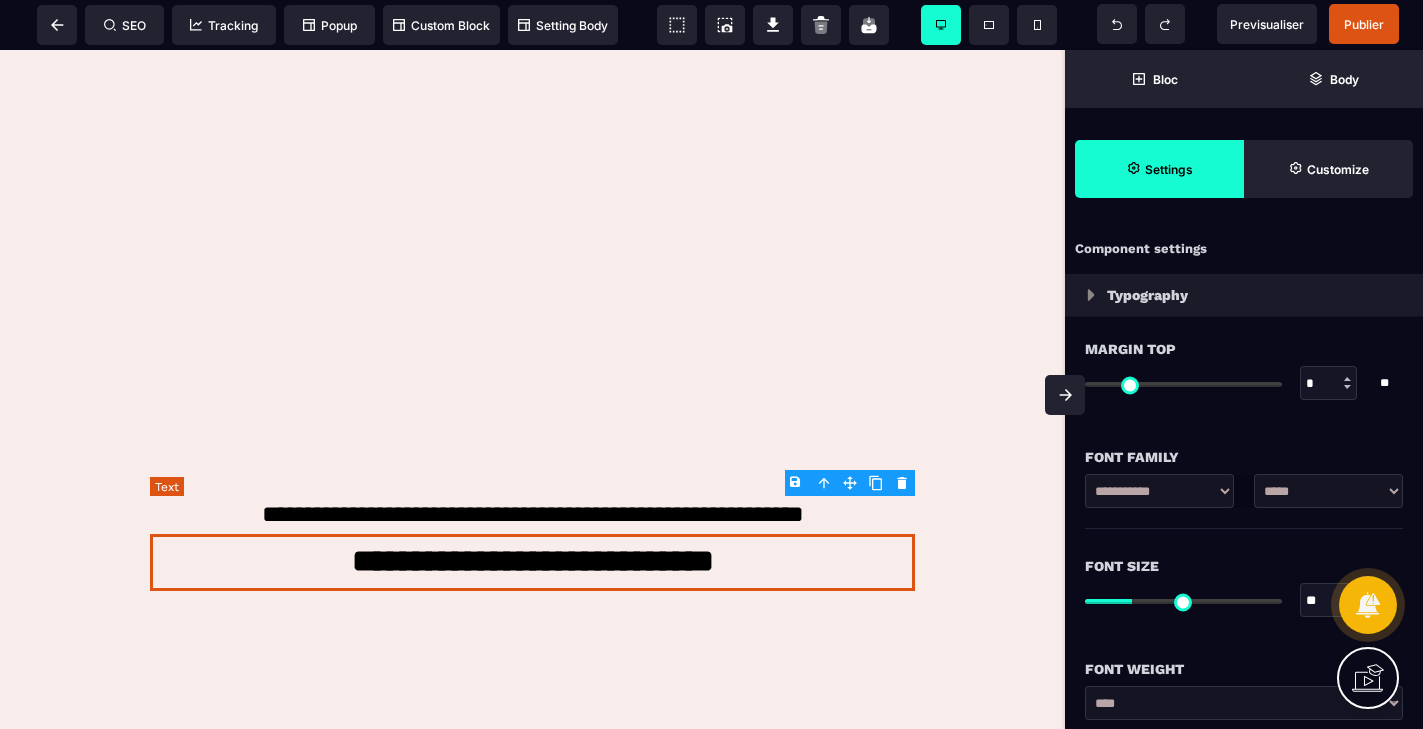 click on "**********" at bounding box center (532, 515) 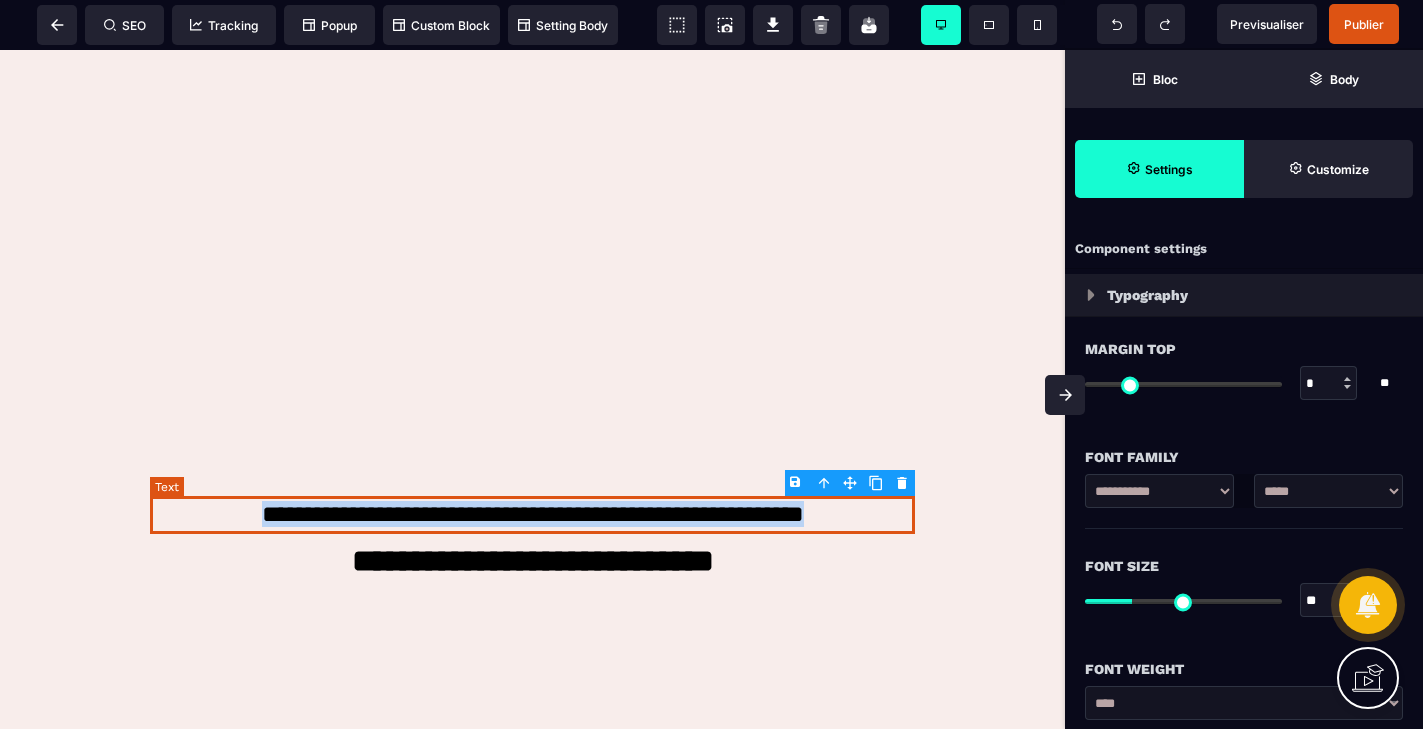 click on "**********" at bounding box center (532, 515) 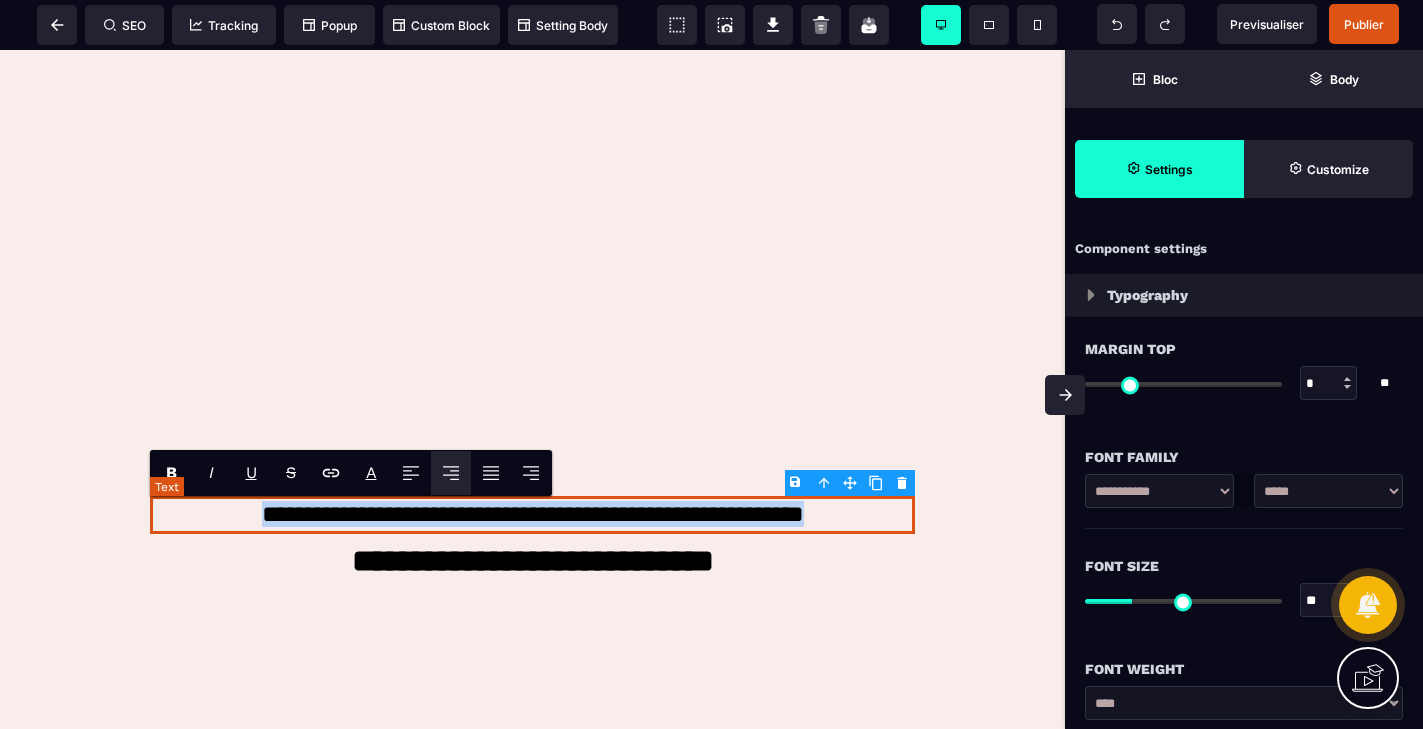 click on "**********" at bounding box center [532, 515] 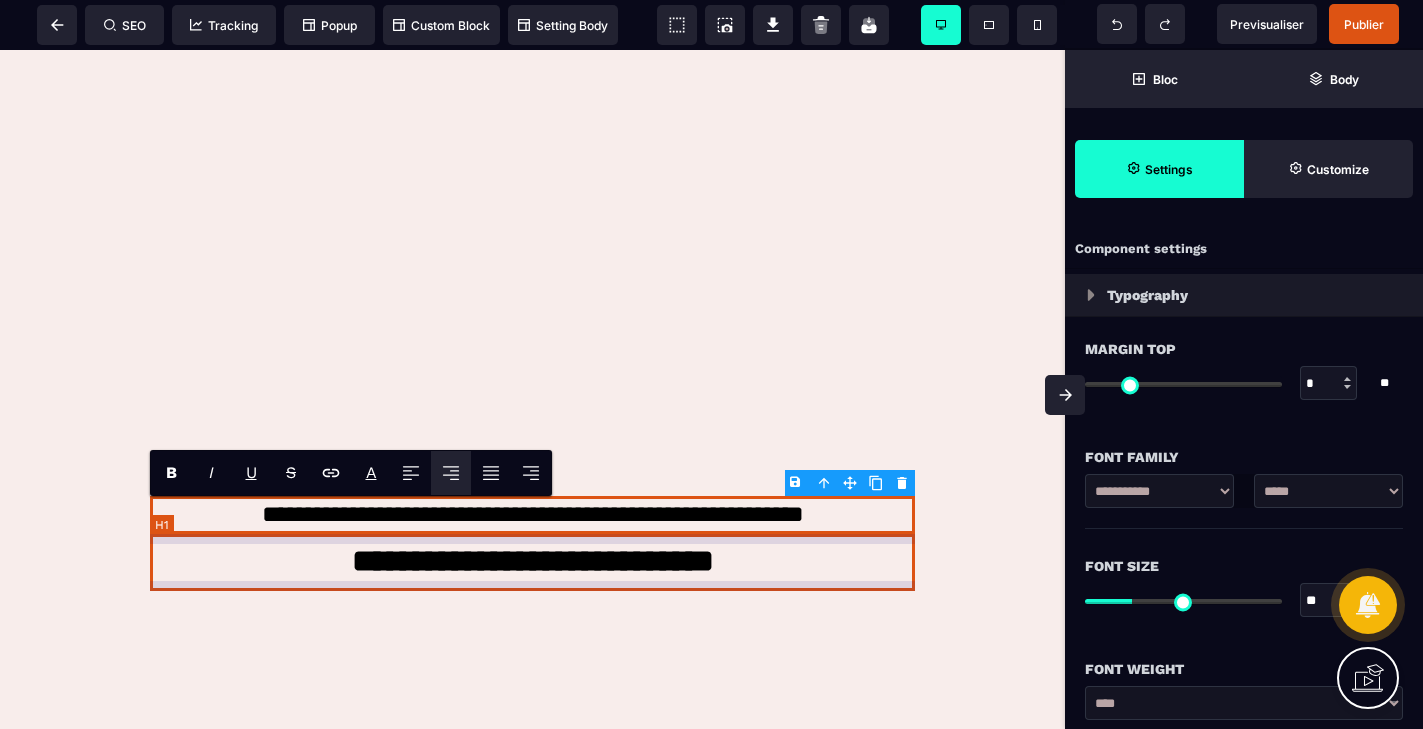 click on "**********" at bounding box center (532, 563) 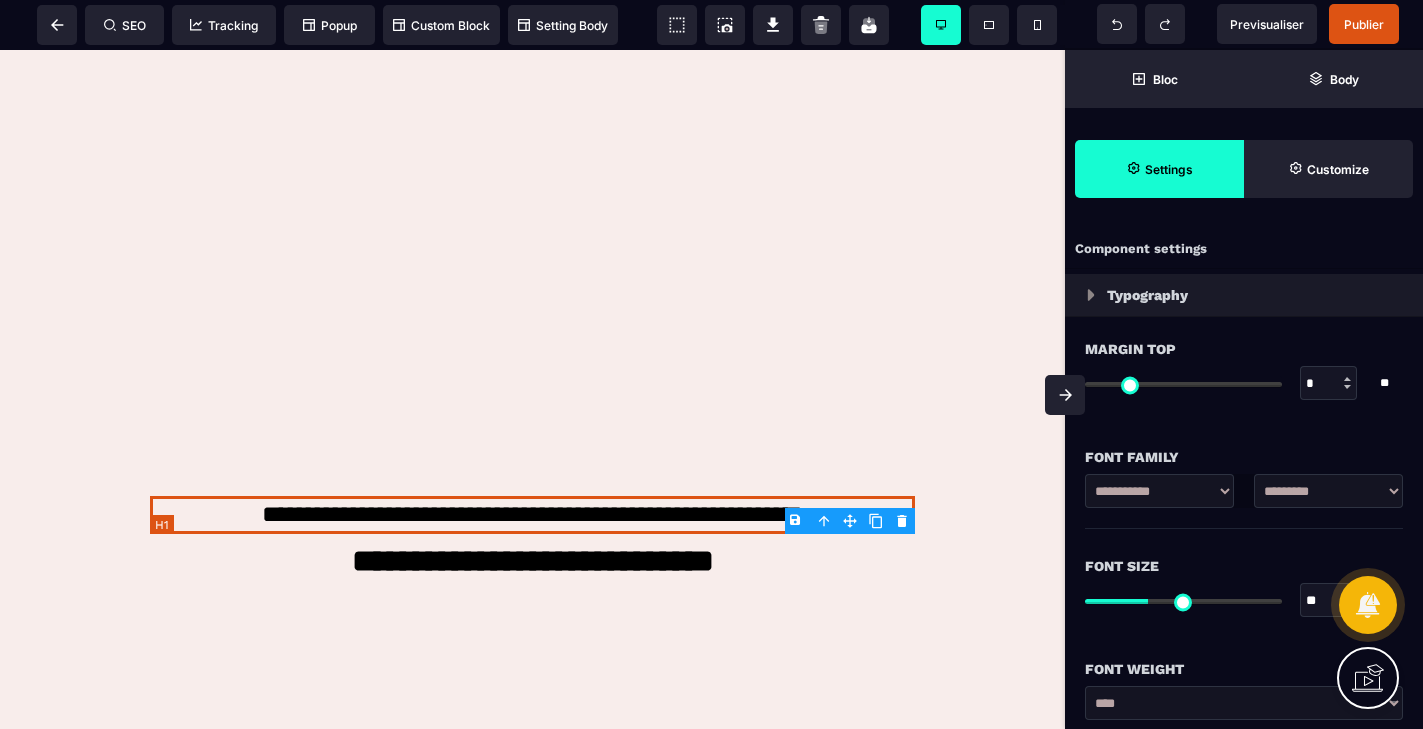 click on "**********" at bounding box center [532, 563] 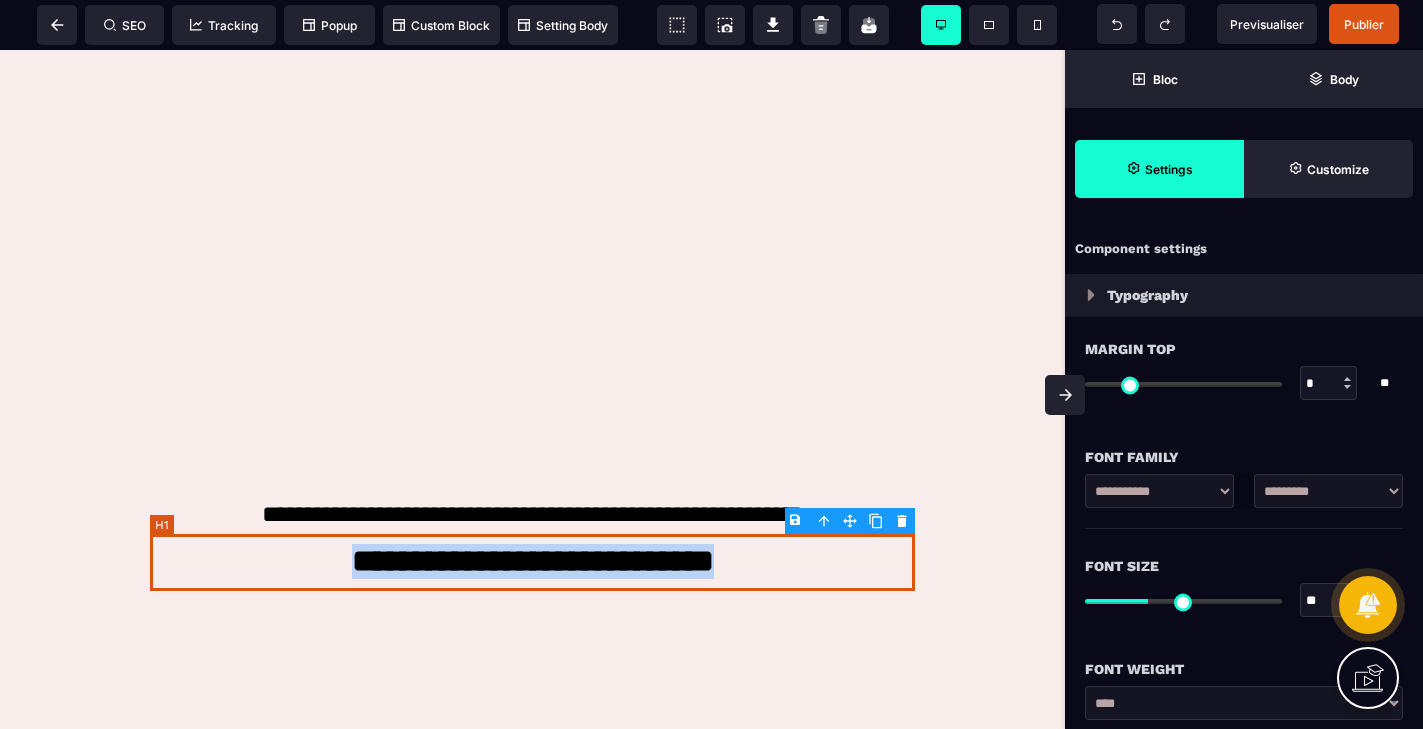 click on "**********" at bounding box center (532, 563) 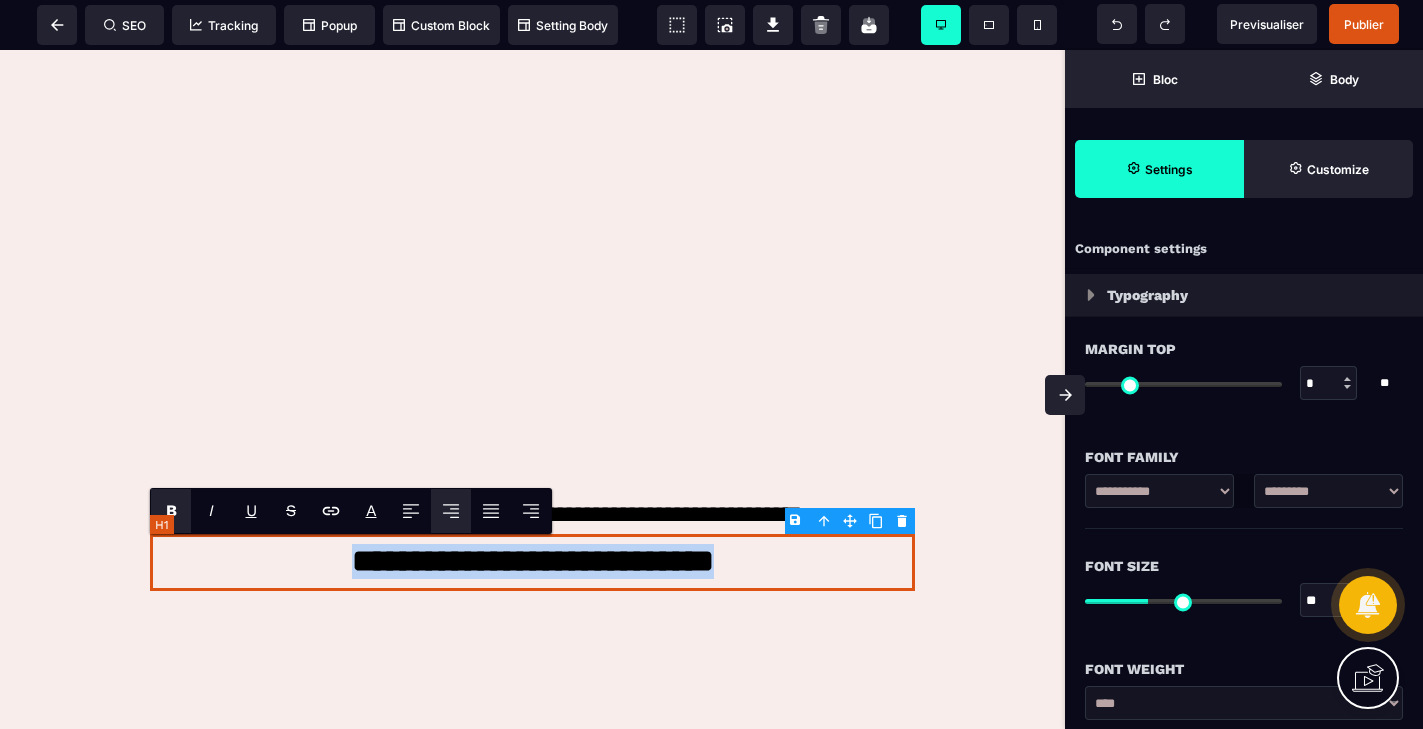 paste 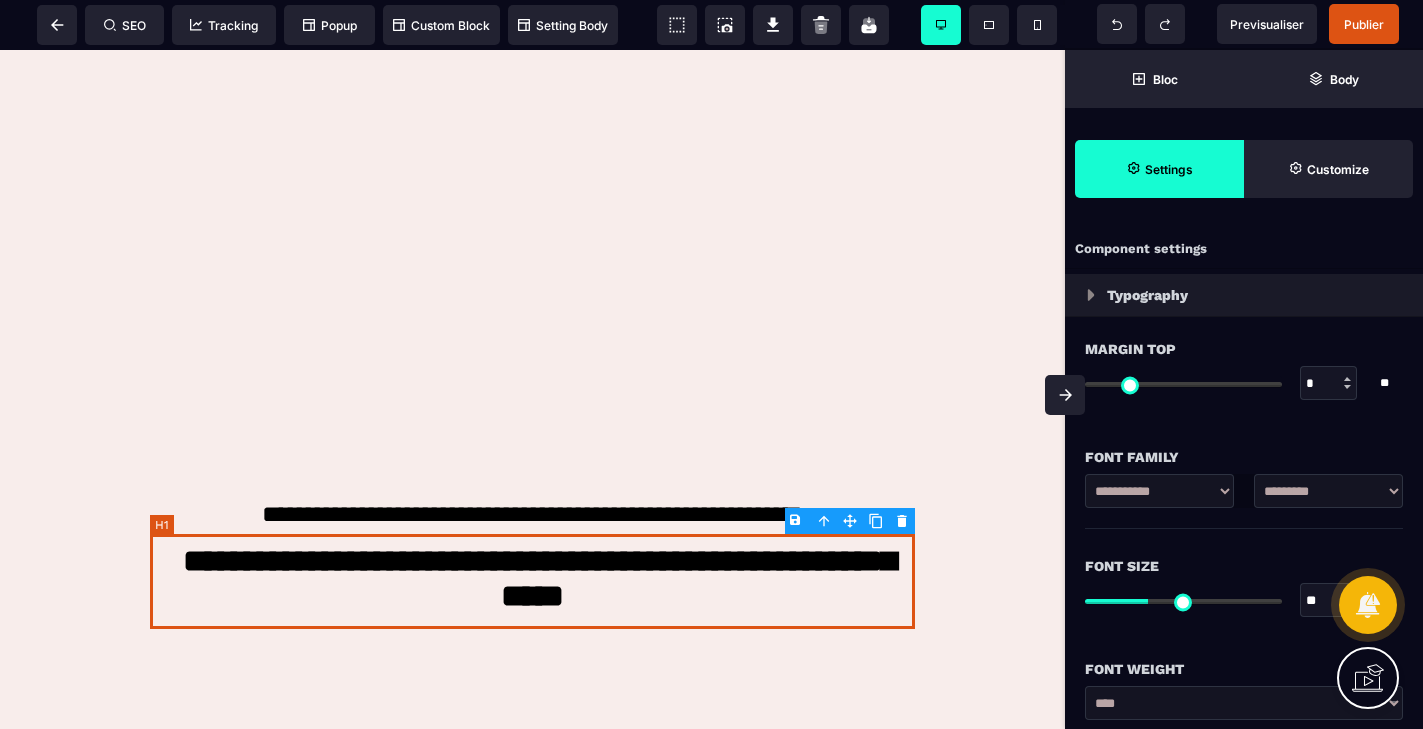 click on "**********" at bounding box center [532, 515] 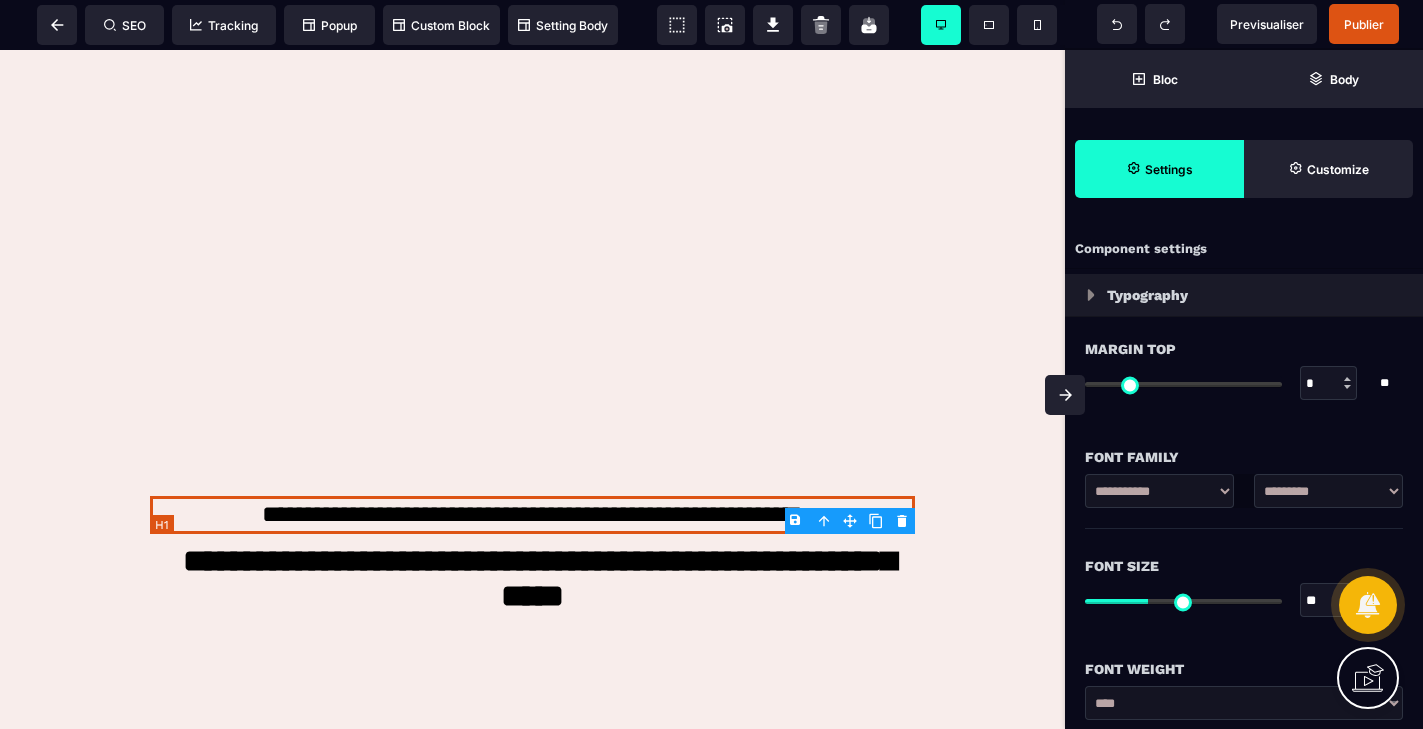 click on "**********" at bounding box center [532, 515] 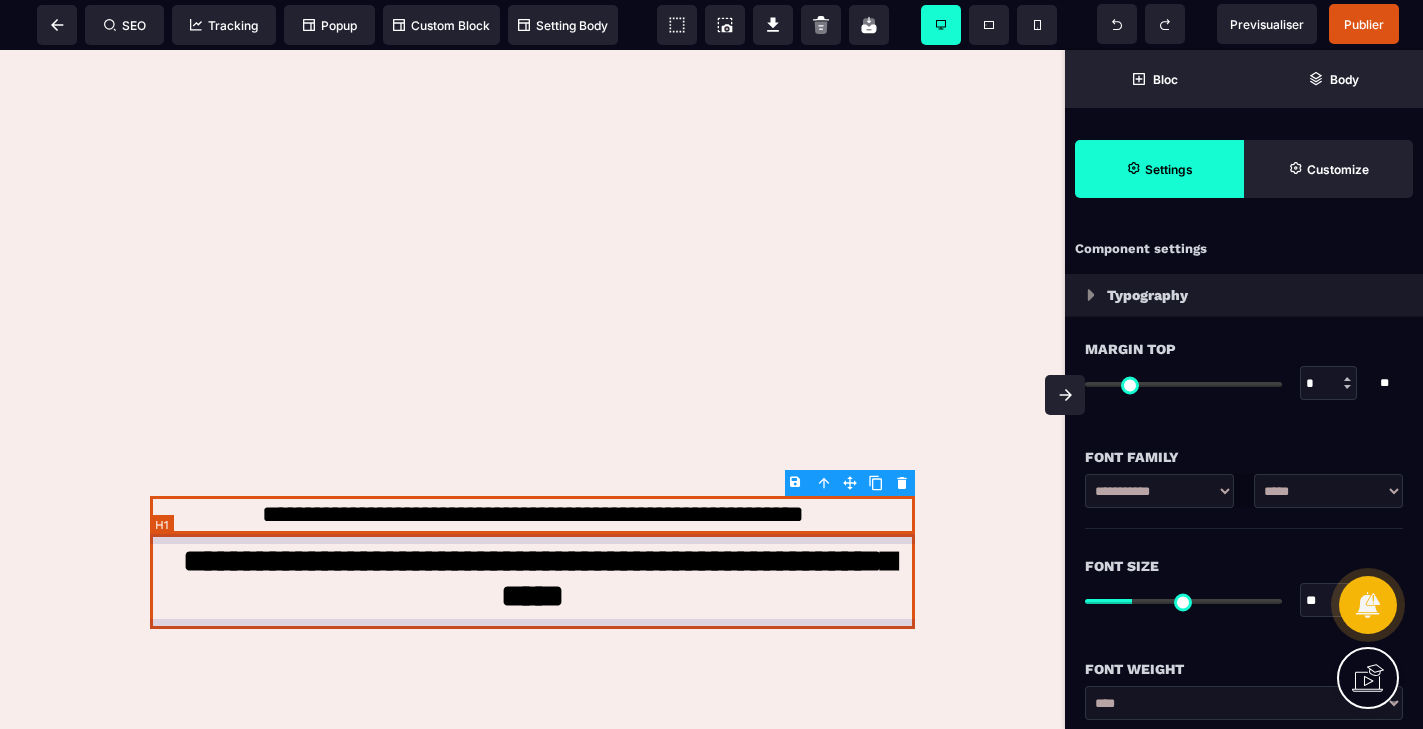 click on "**********" at bounding box center (532, 581) 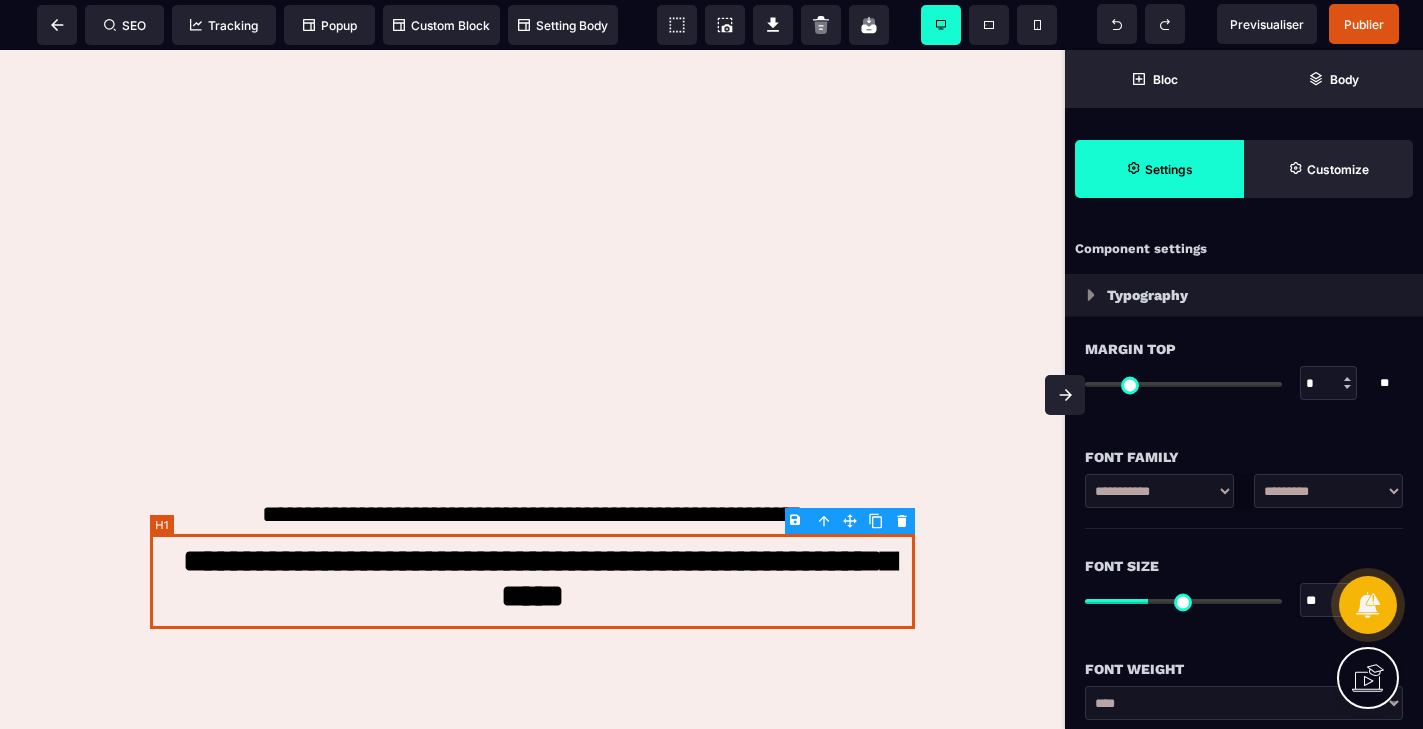 click on "**********" at bounding box center (532, 581) 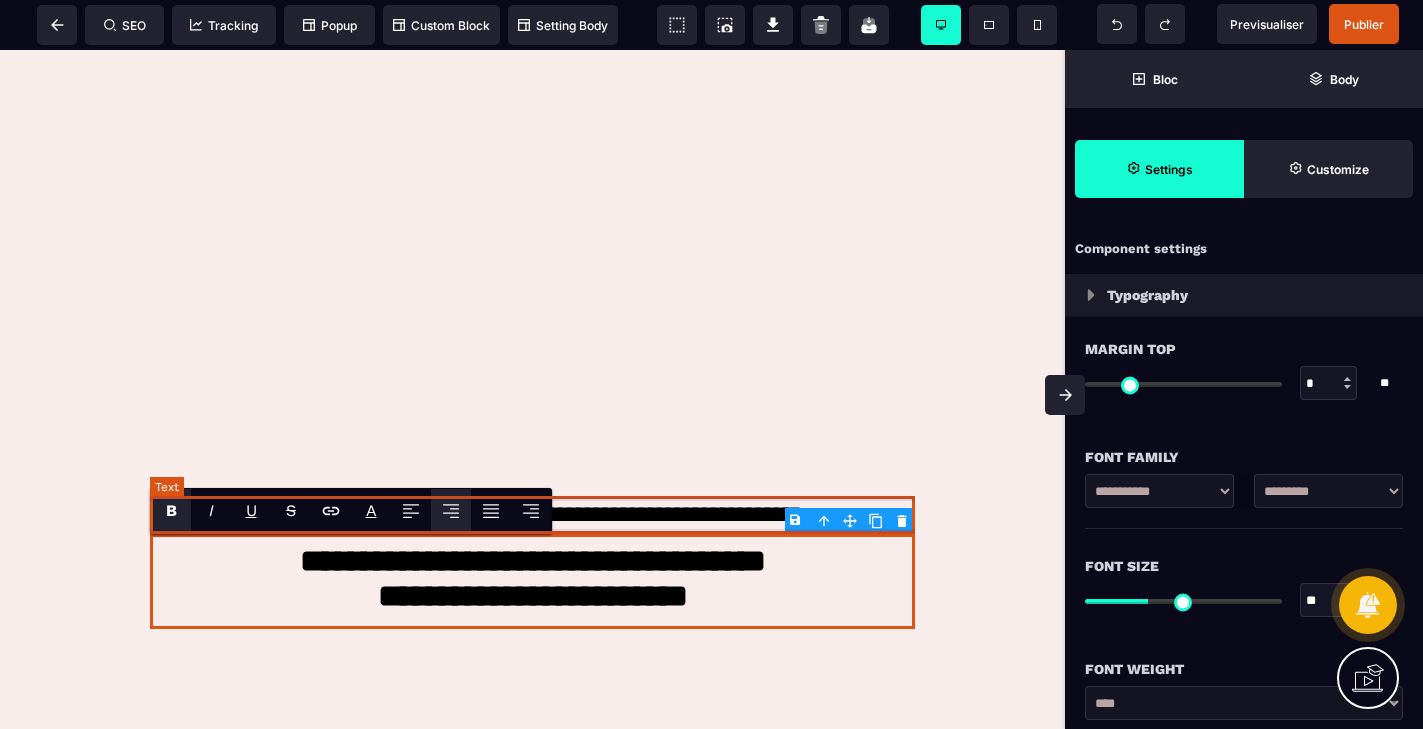 click on "**********" at bounding box center [532, 515] 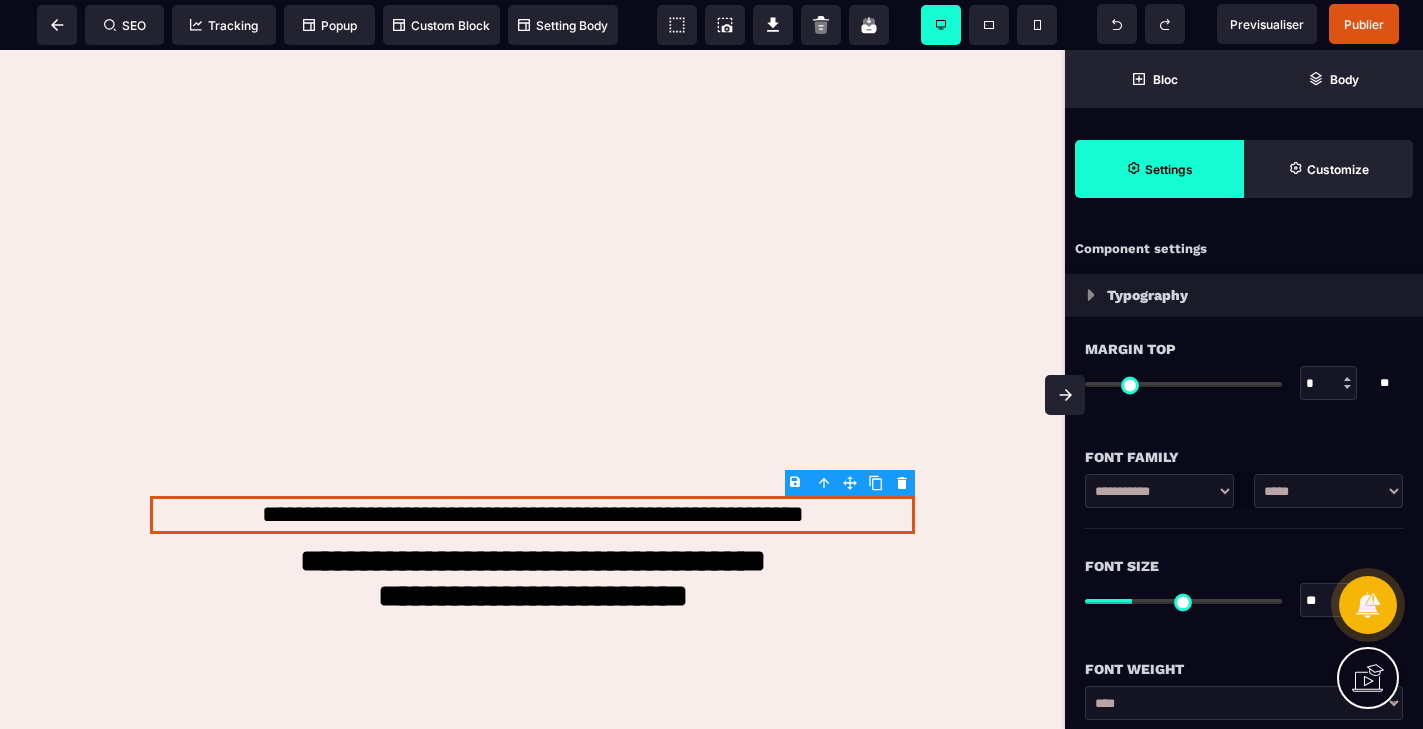 click on "B I U S
A *******
Text
SEO
Tracking
Popup" at bounding box center [711, 364] 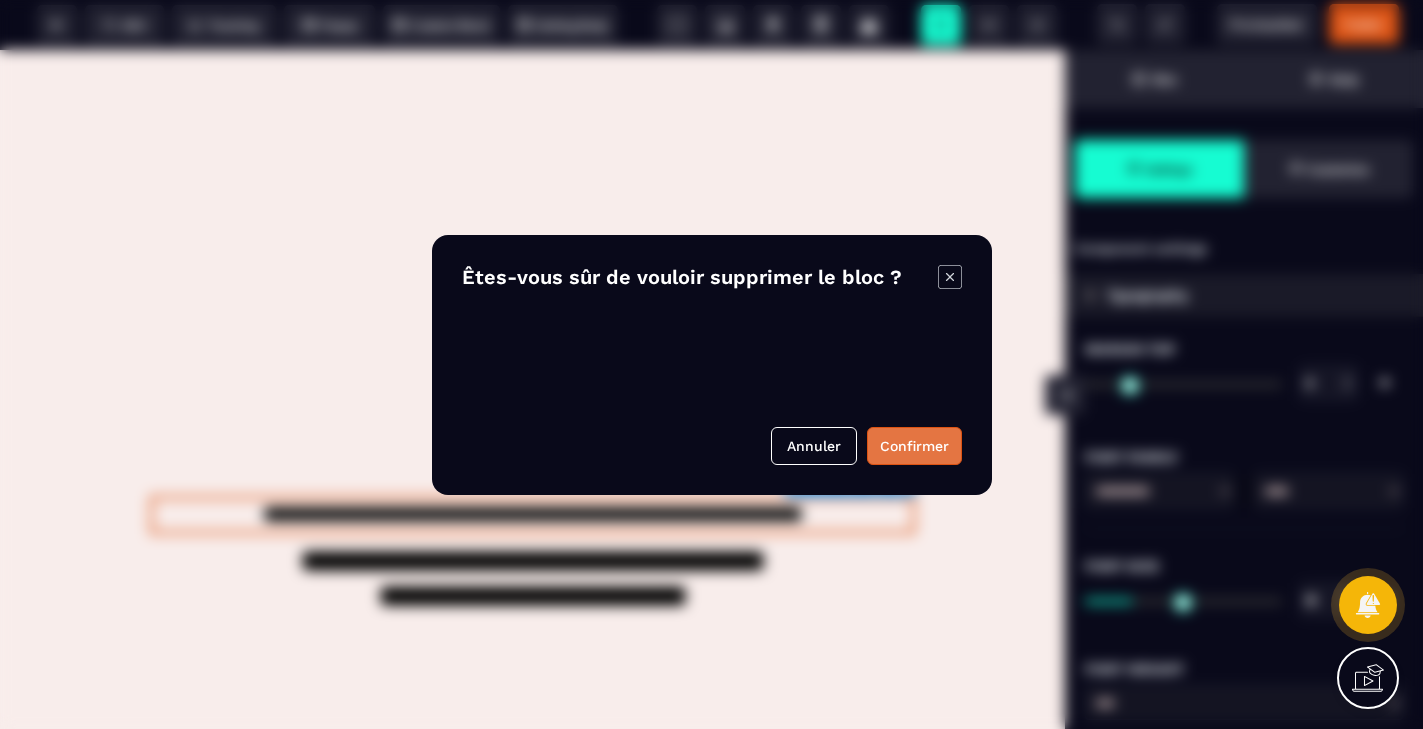 click on "Confirmer" at bounding box center [914, 446] 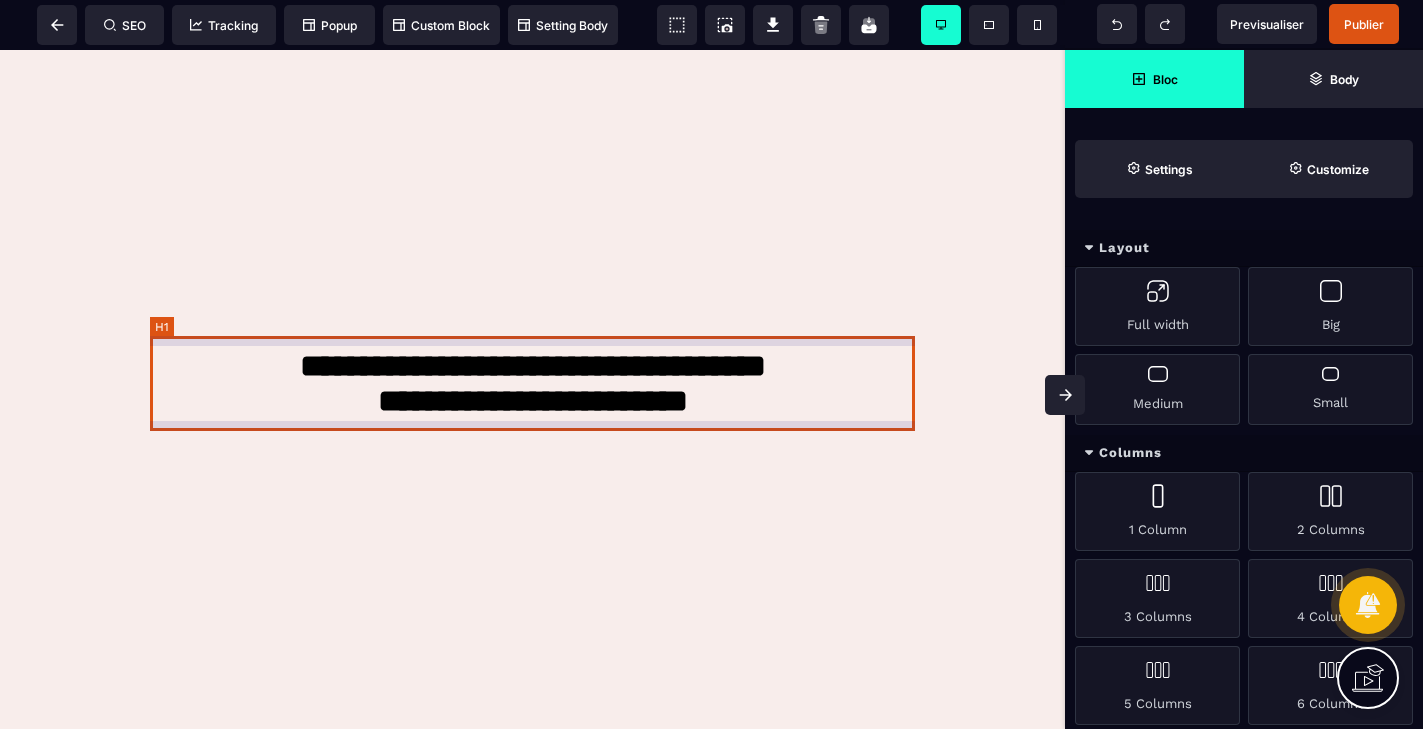 scroll, scrollTop: 792, scrollLeft: 0, axis: vertical 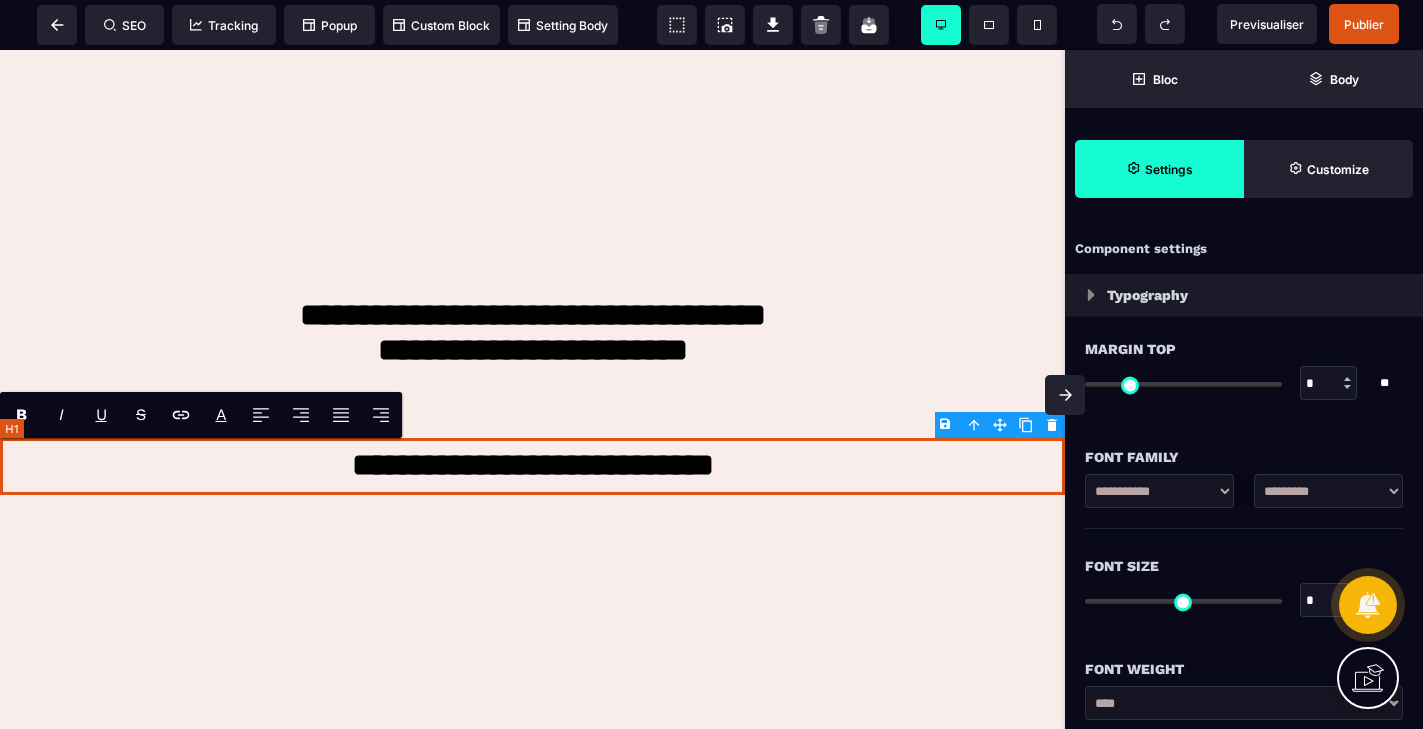 click on "**********" at bounding box center (532, 467) 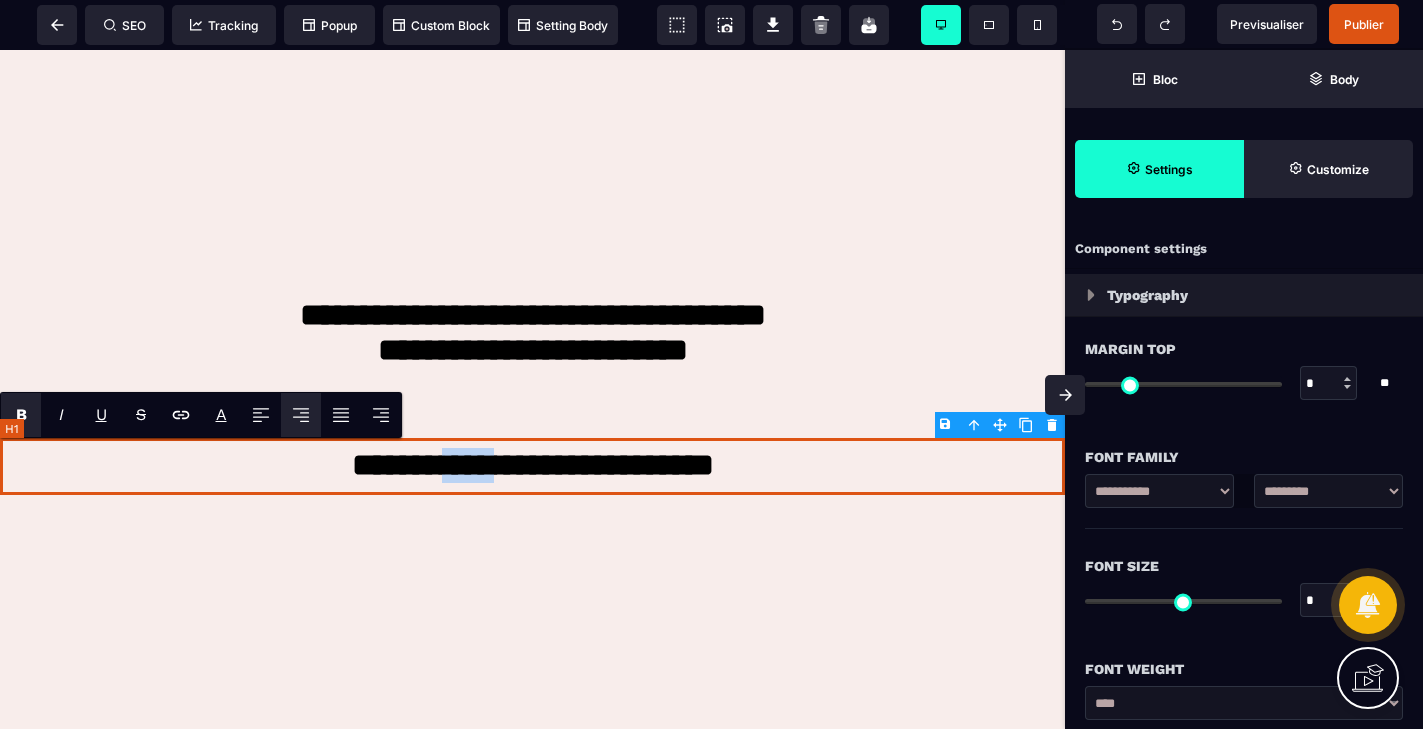 click on "**********" at bounding box center (532, 467) 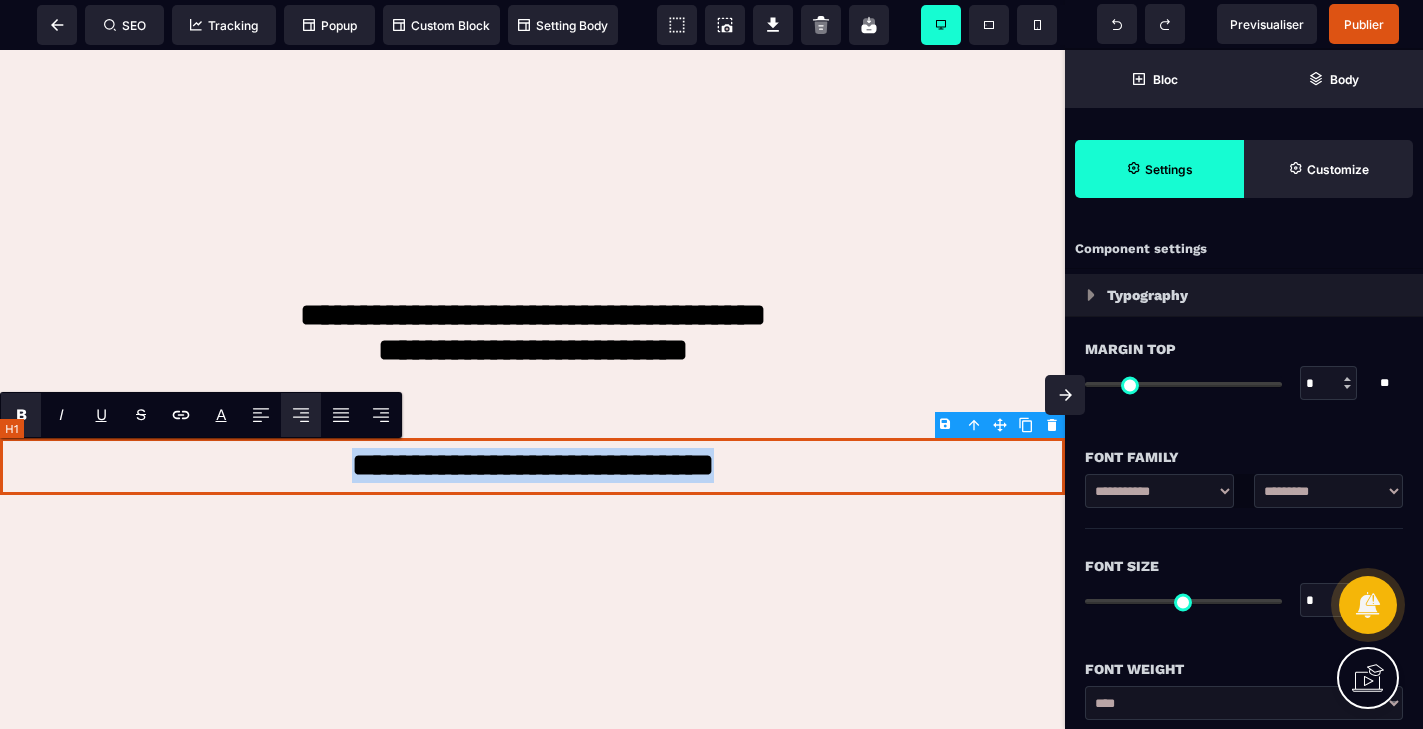 click on "**********" at bounding box center [532, 467] 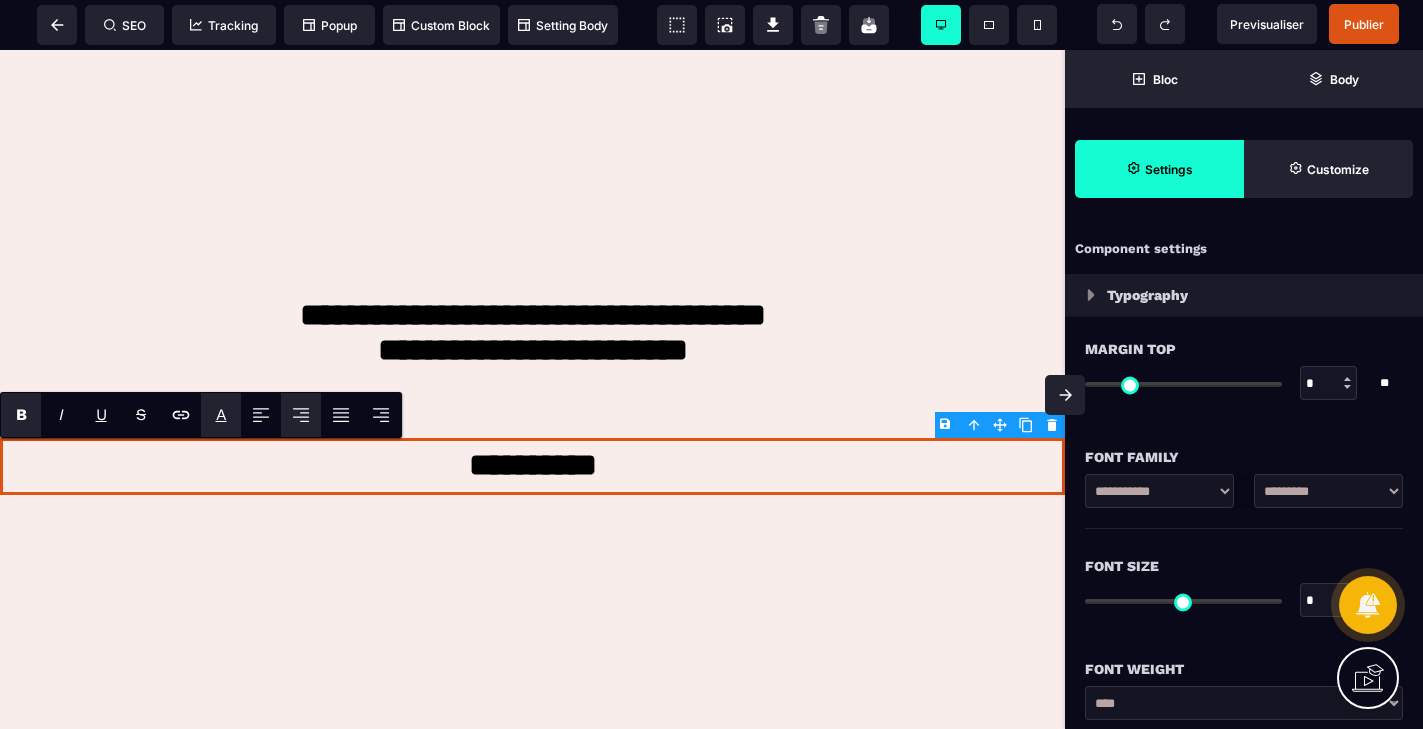 click on "A" at bounding box center (221, 414) 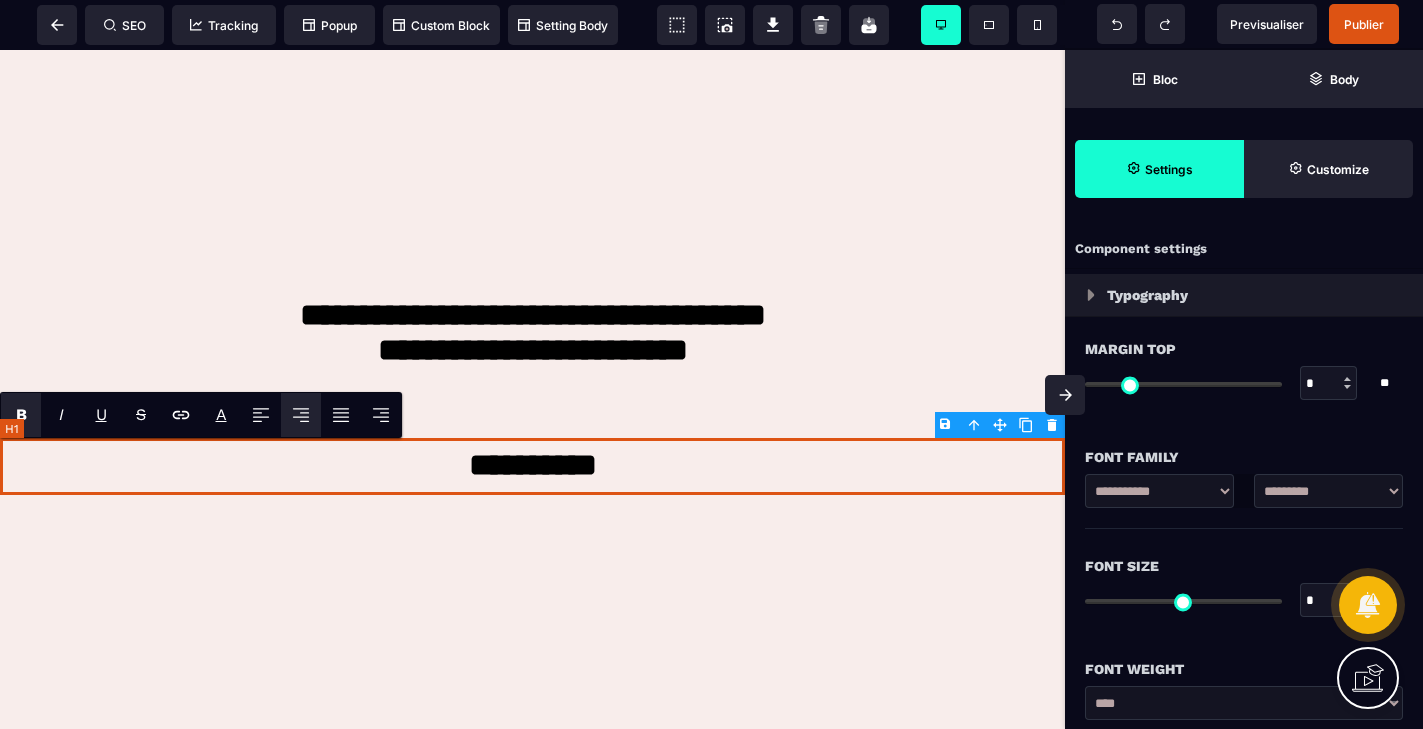 click on "*********" at bounding box center [532, 467] 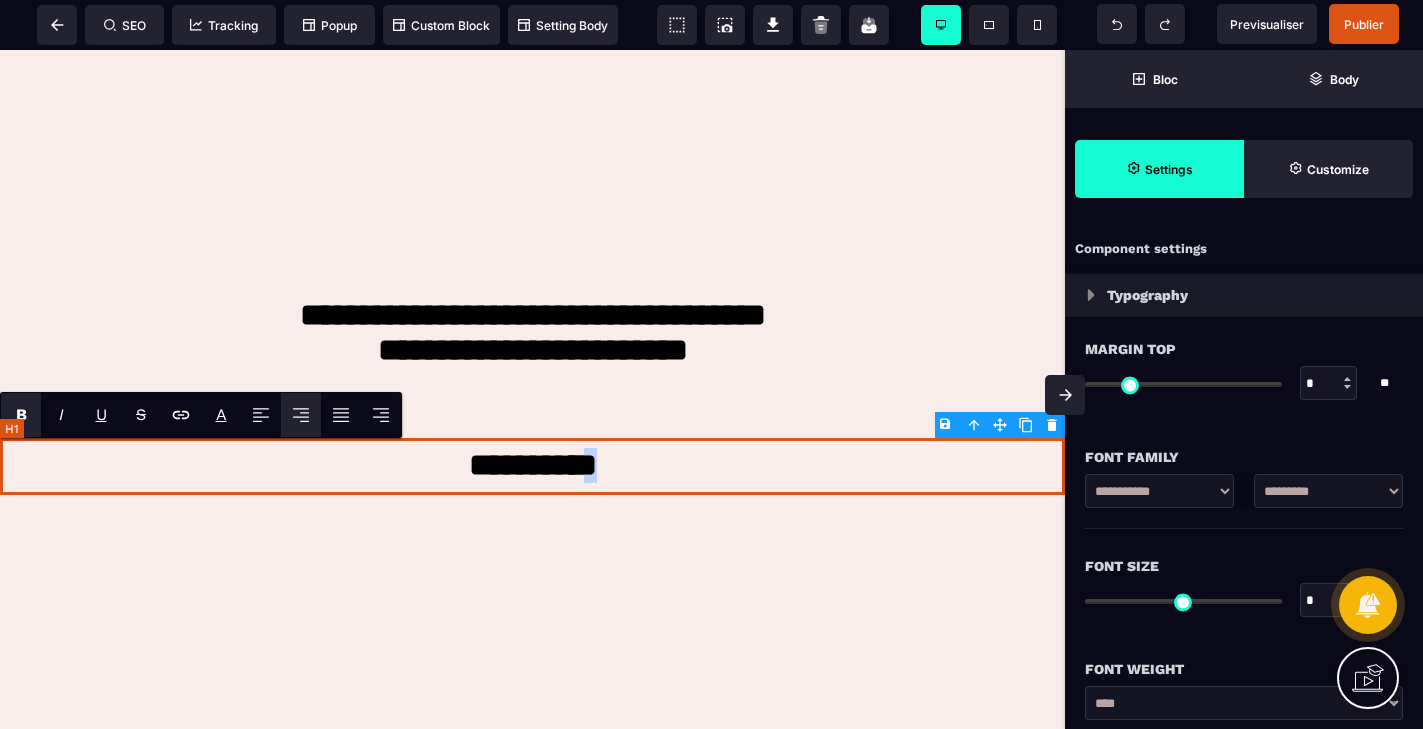 click on "*********" at bounding box center [532, 467] 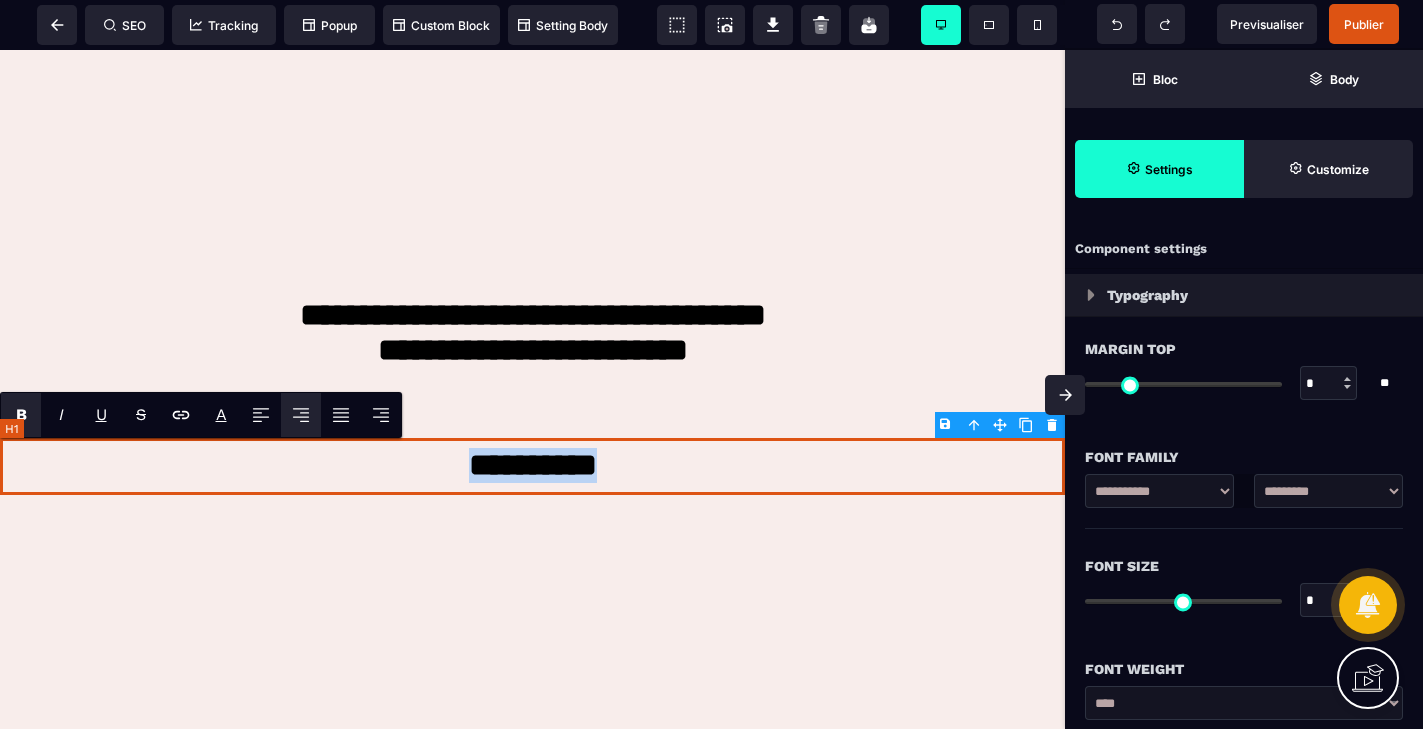 click on "*********" at bounding box center (532, 467) 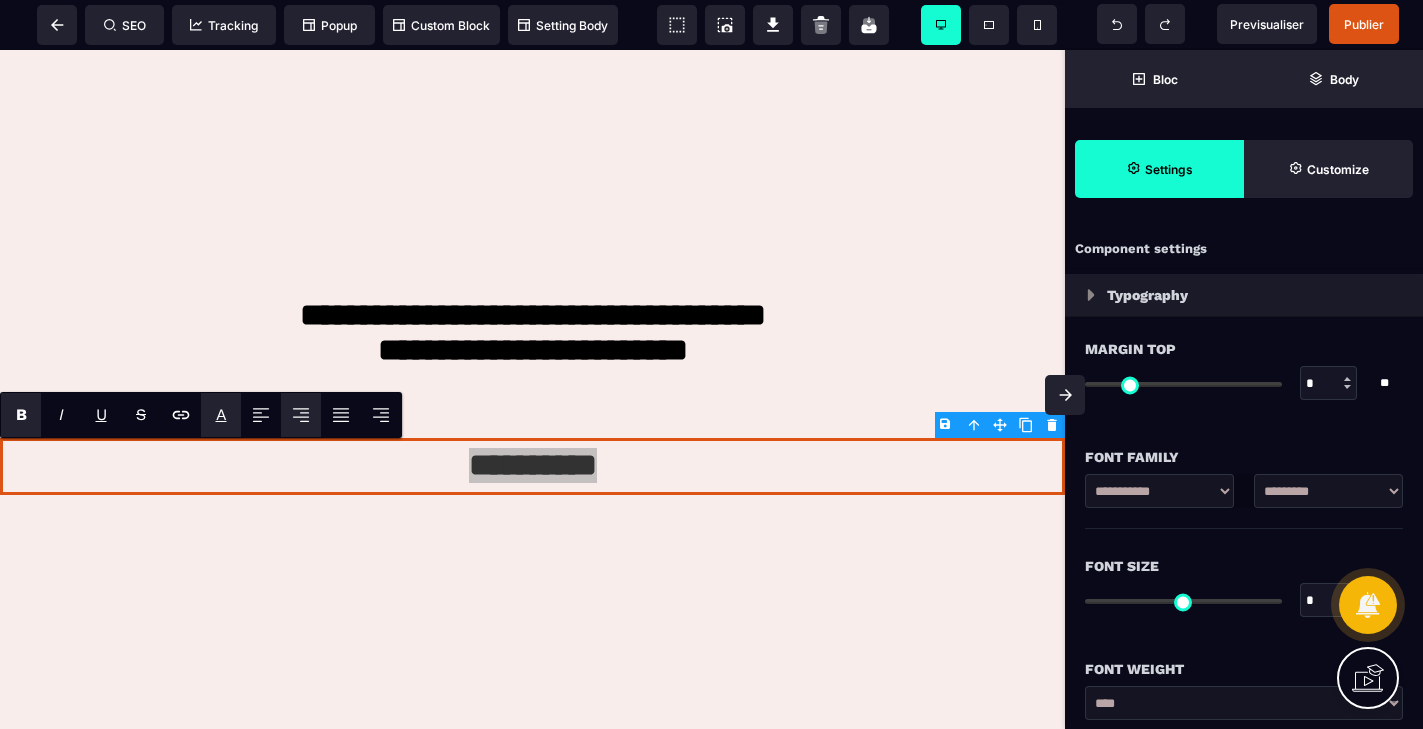 click on "A" at bounding box center [221, 414] 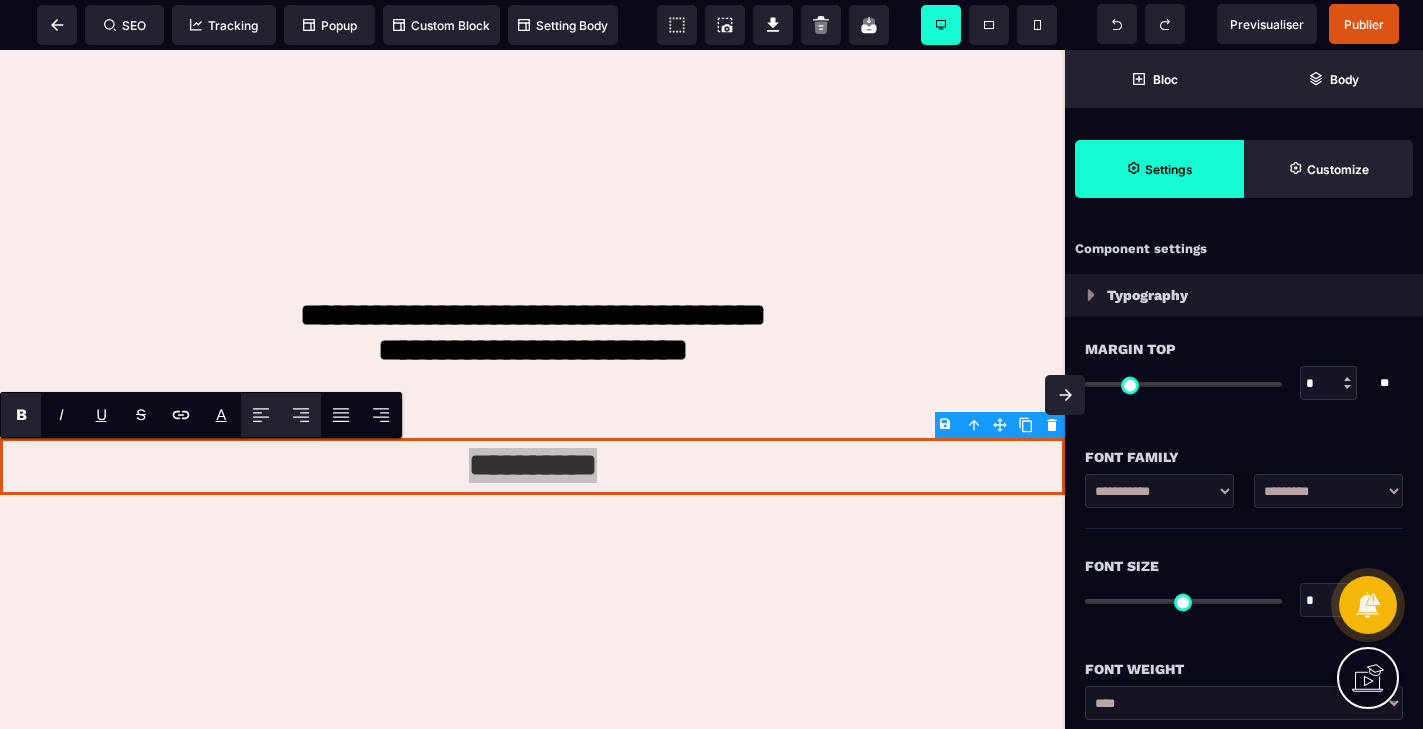 click 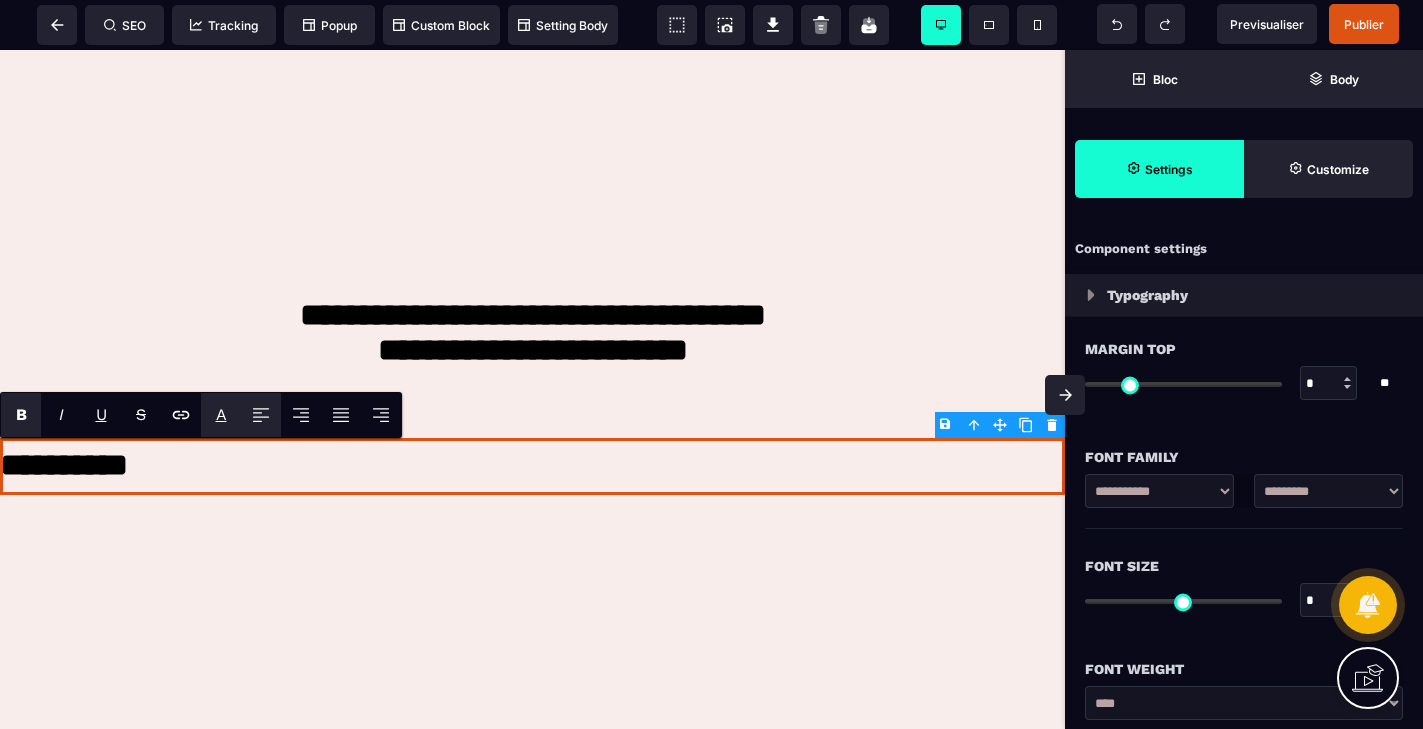 click on "*******" at bounding box center [246, 437] 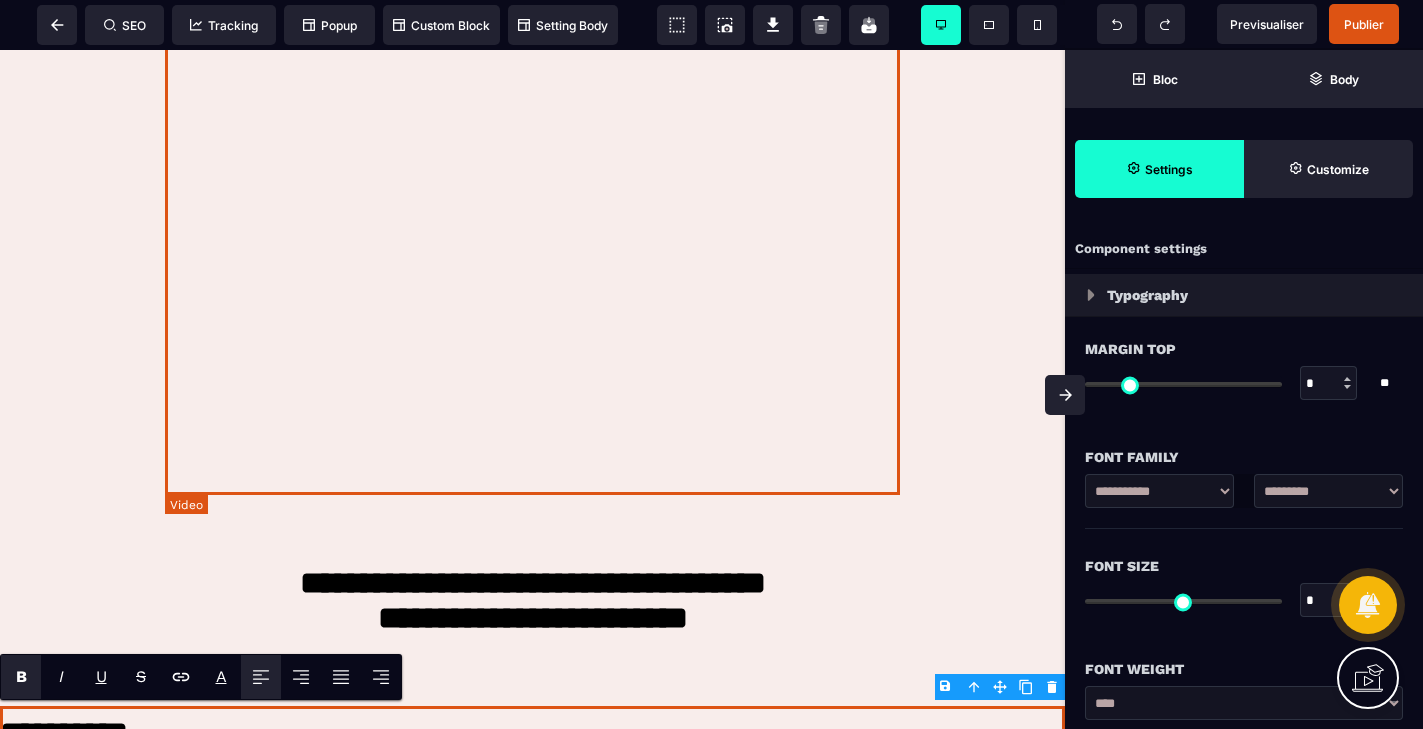 scroll, scrollTop: 530, scrollLeft: 0, axis: vertical 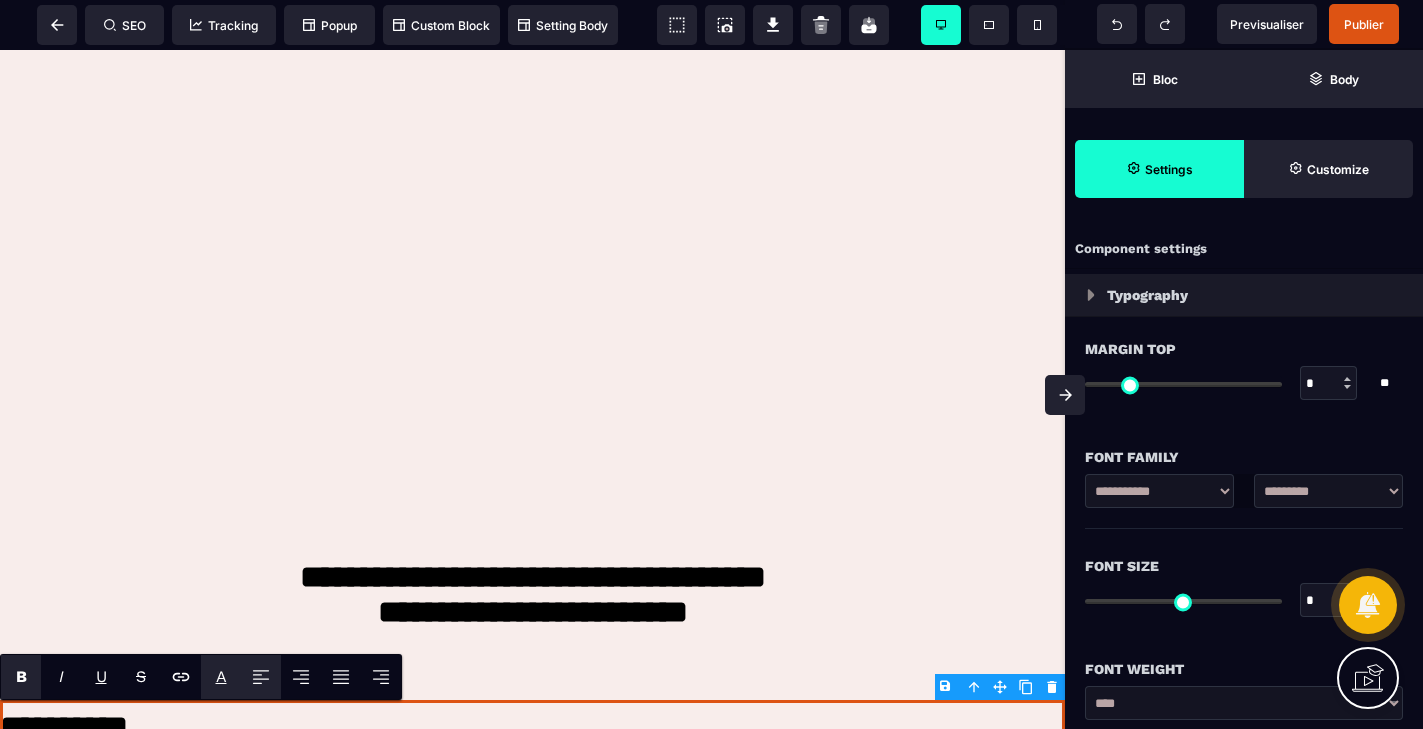 click on "*******" at bounding box center (246, 699) 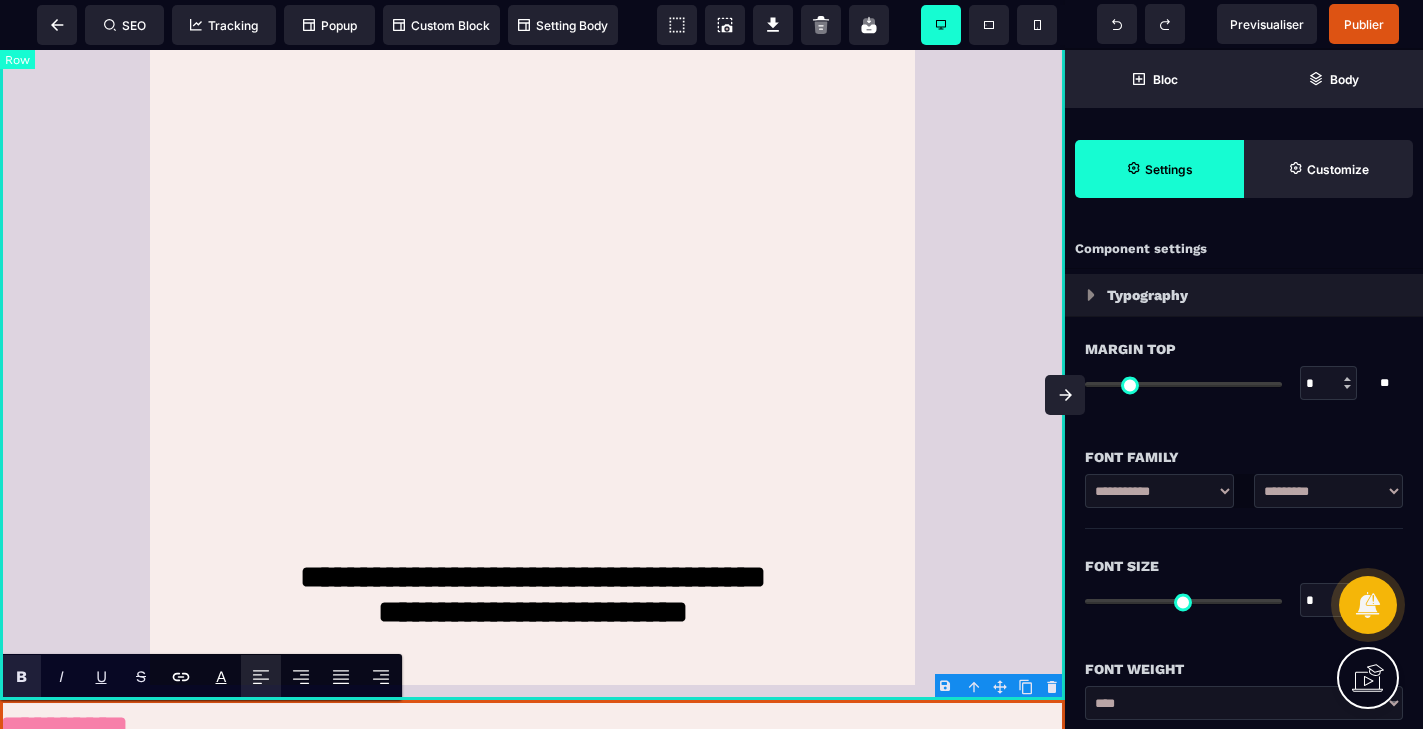 click on "**********" at bounding box center (532, 110) 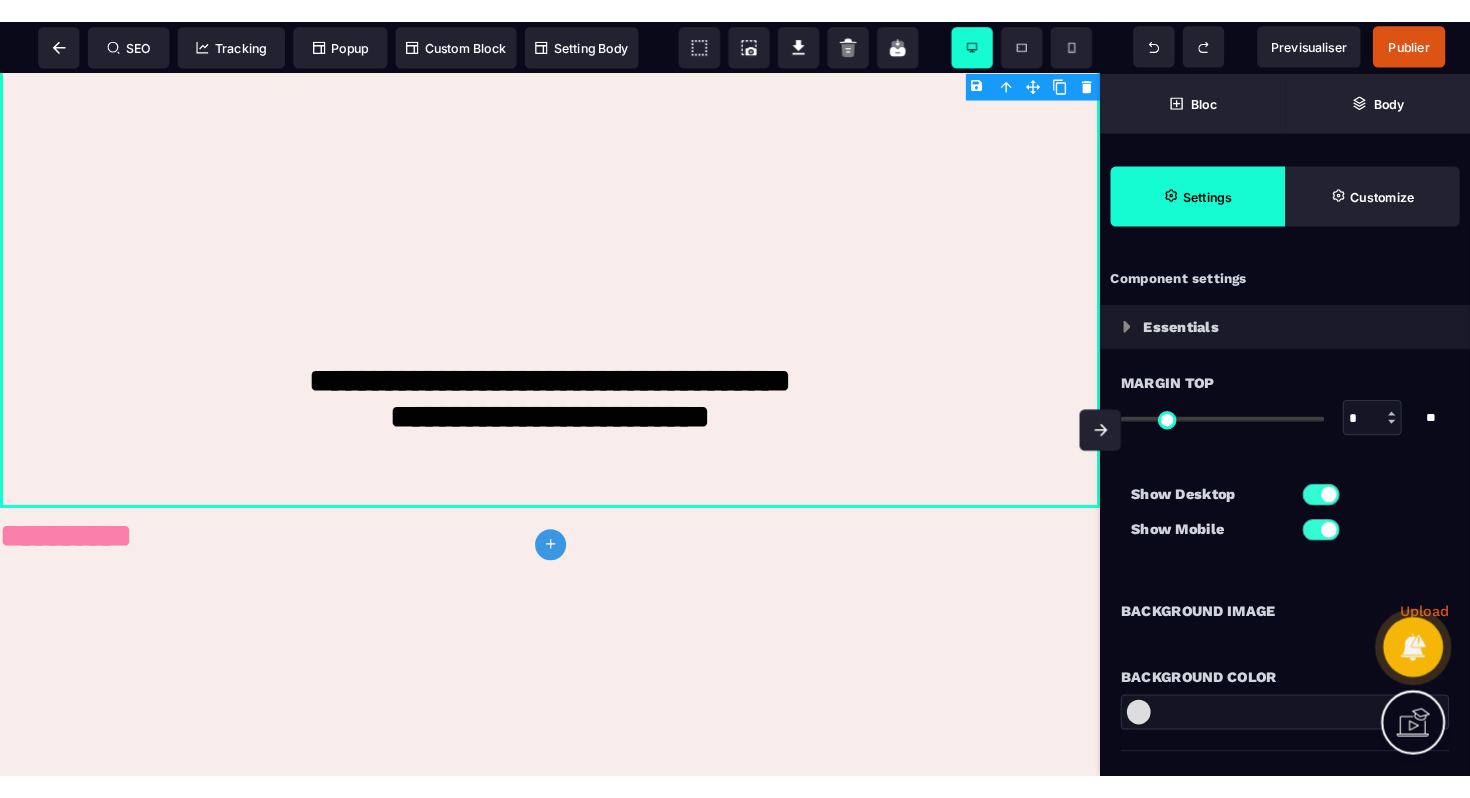 scroll, scrollTop: 772, scrollLeft: 0, axis: vertical 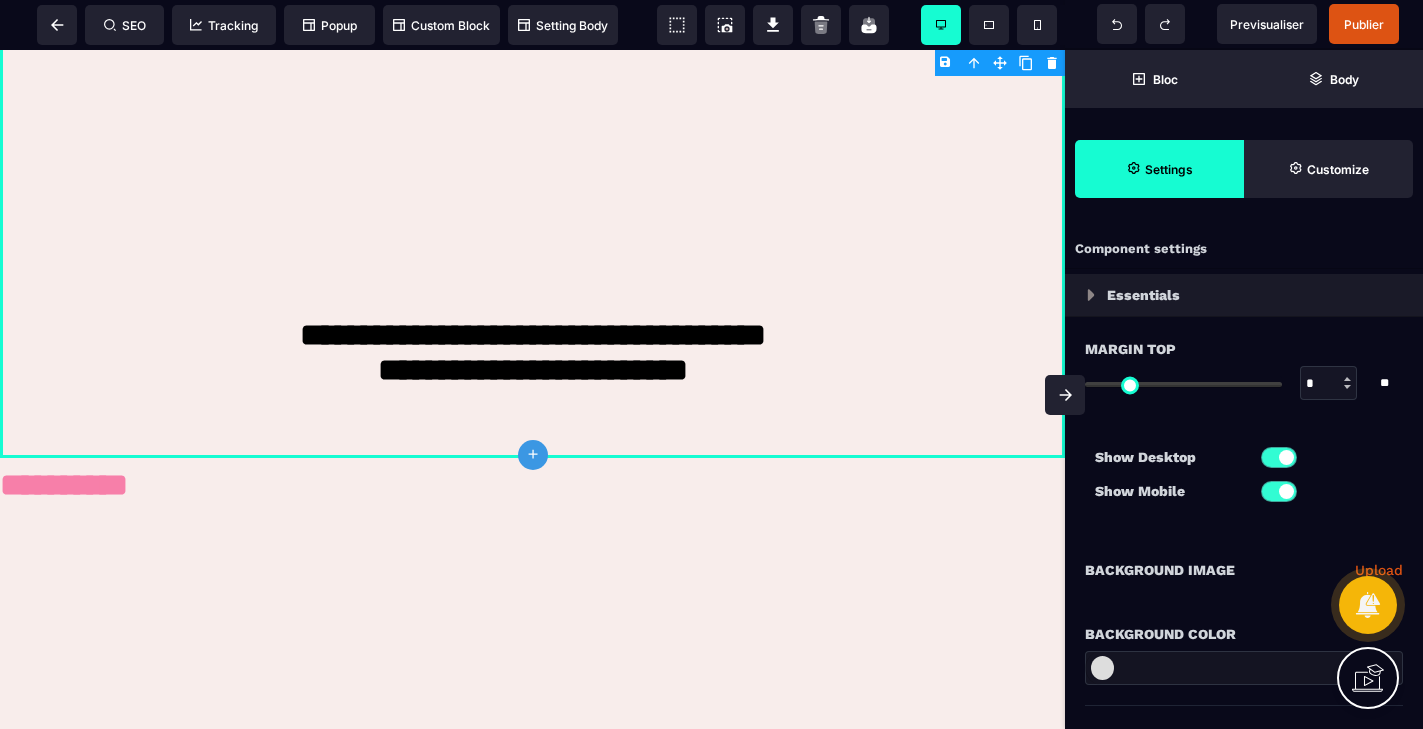click on "**********" at bounding box center (532, 163) 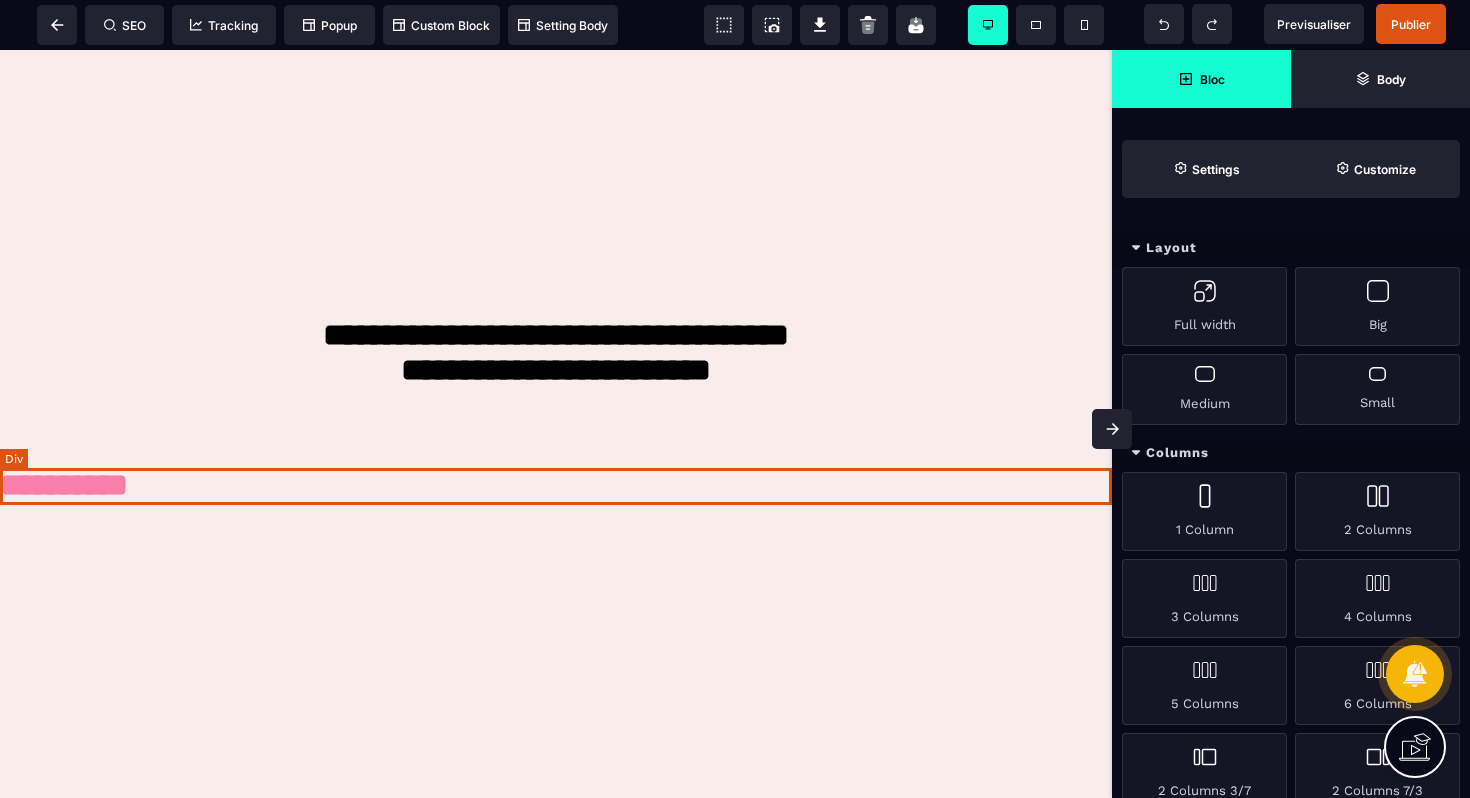 click on "*********" at bounding box center [556, 485] 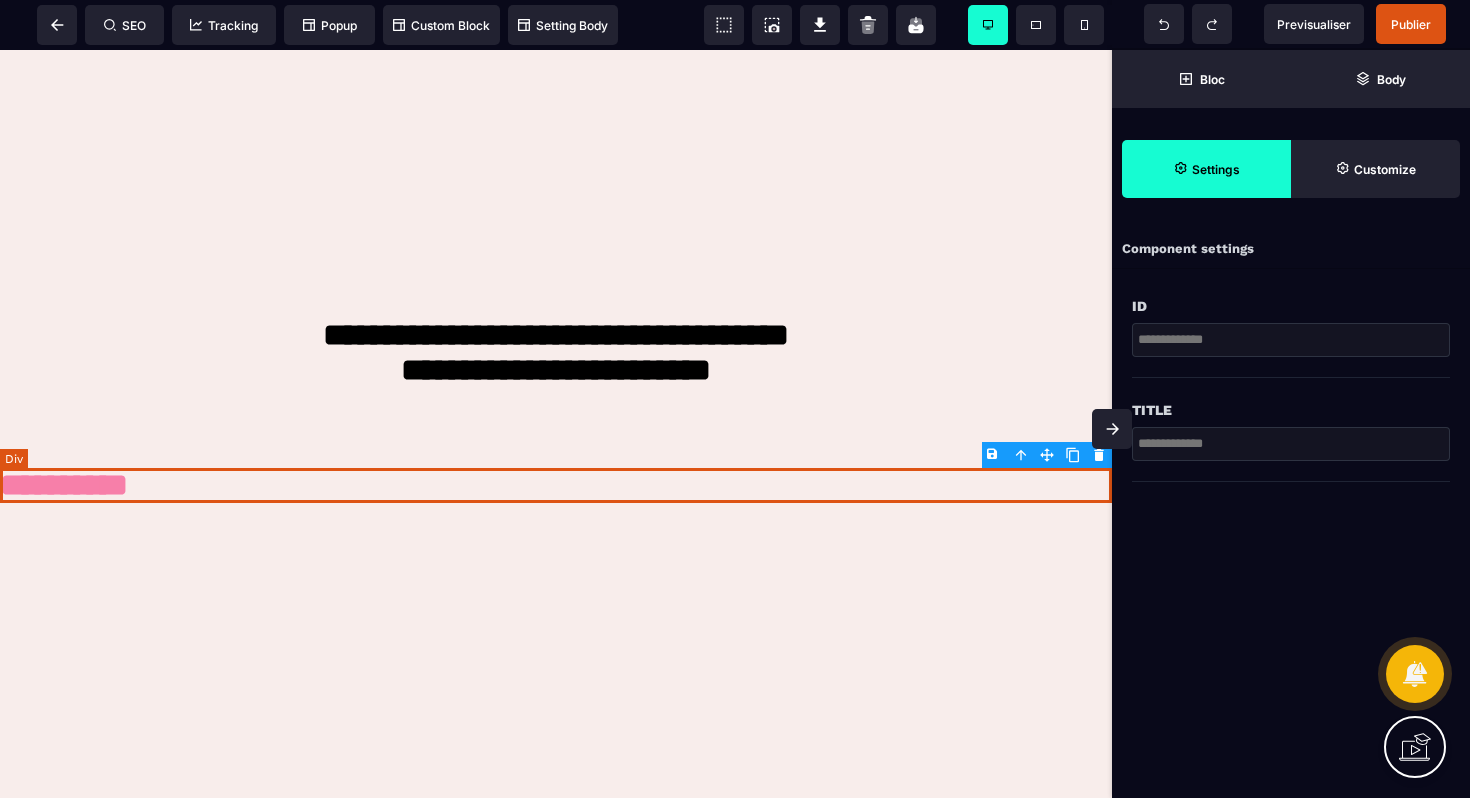 click on "*********" at bounding box center [556, 485] 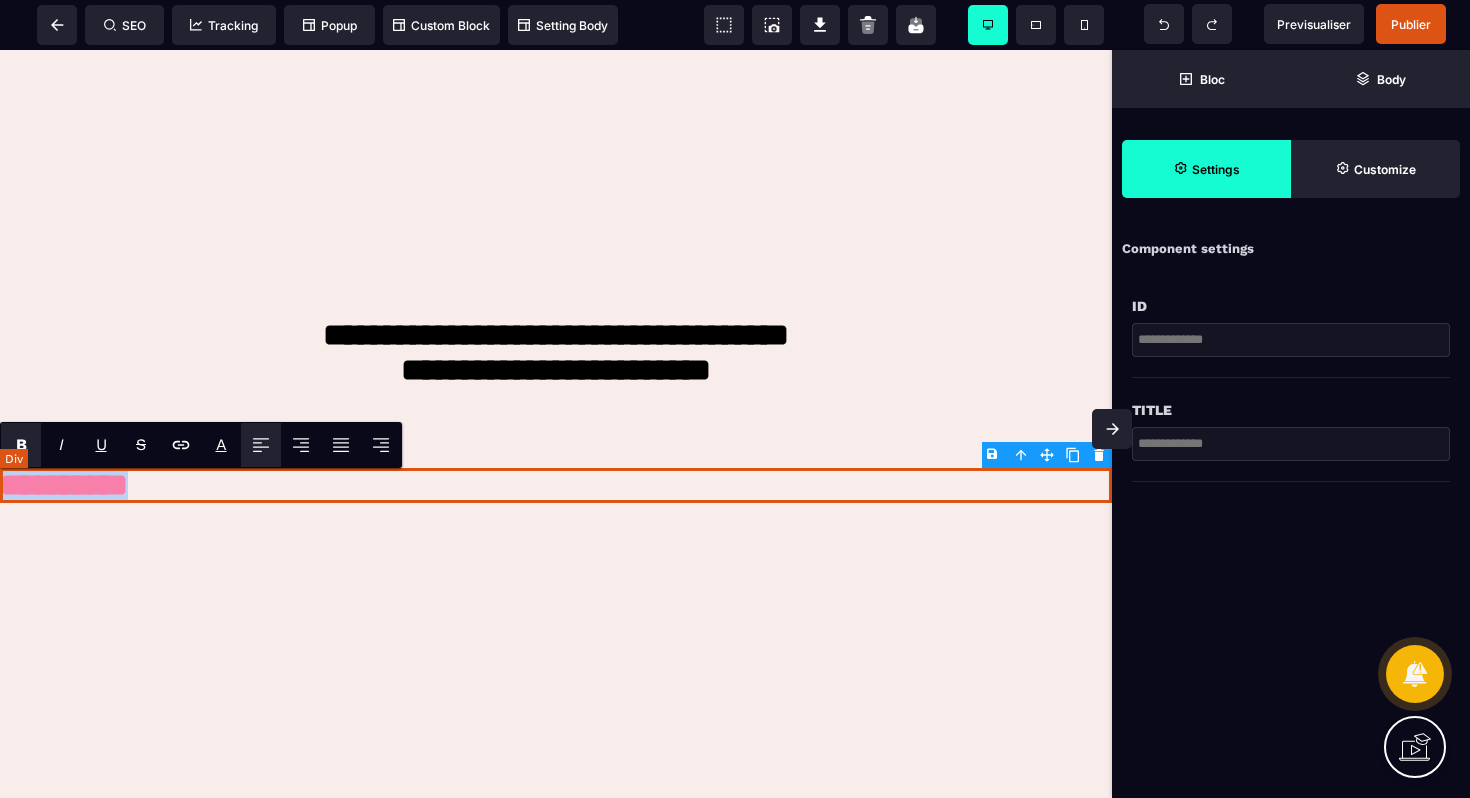 click on "*********" at bounding box center [556, 485] 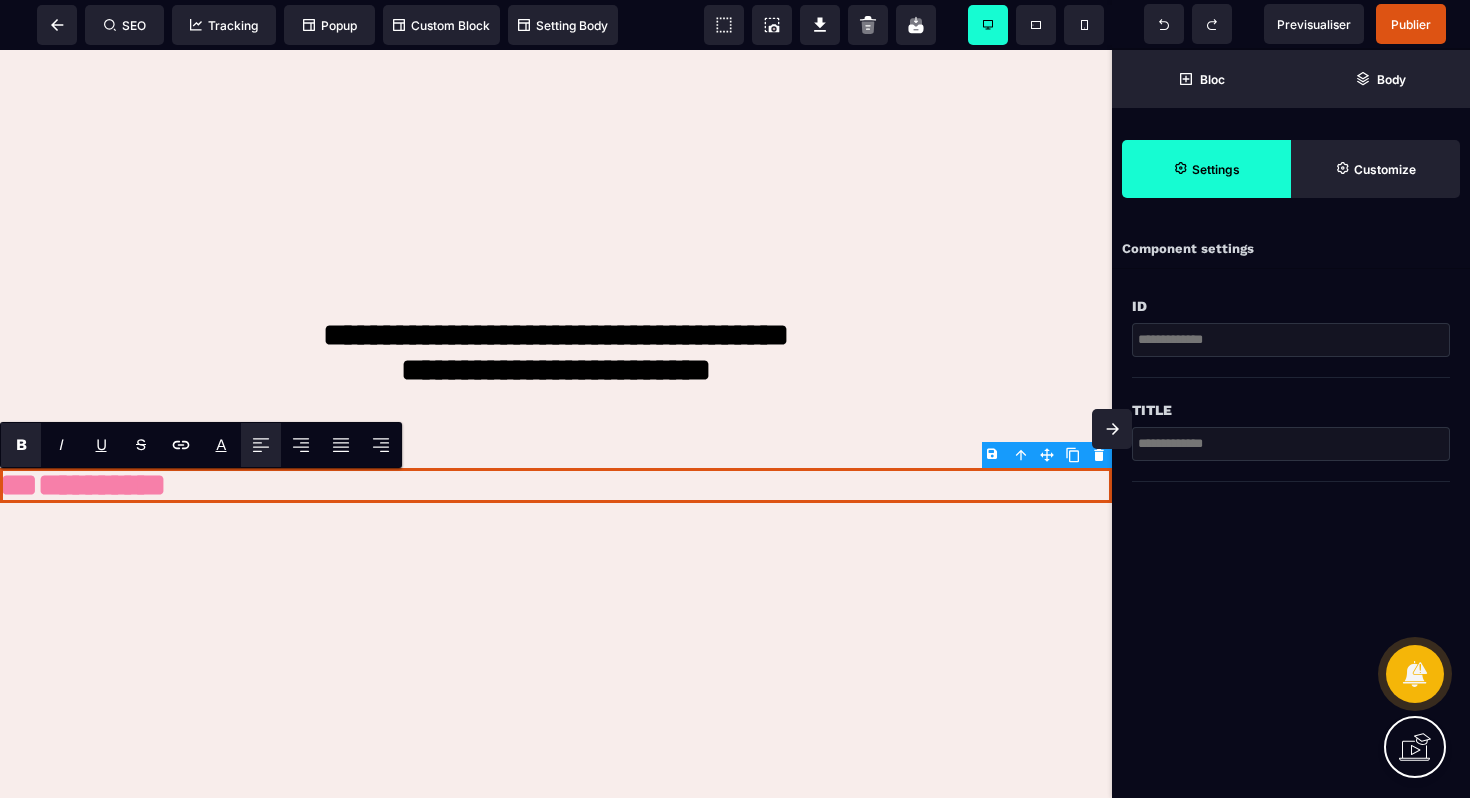 click on "**********" at bounding box center (556, 174) 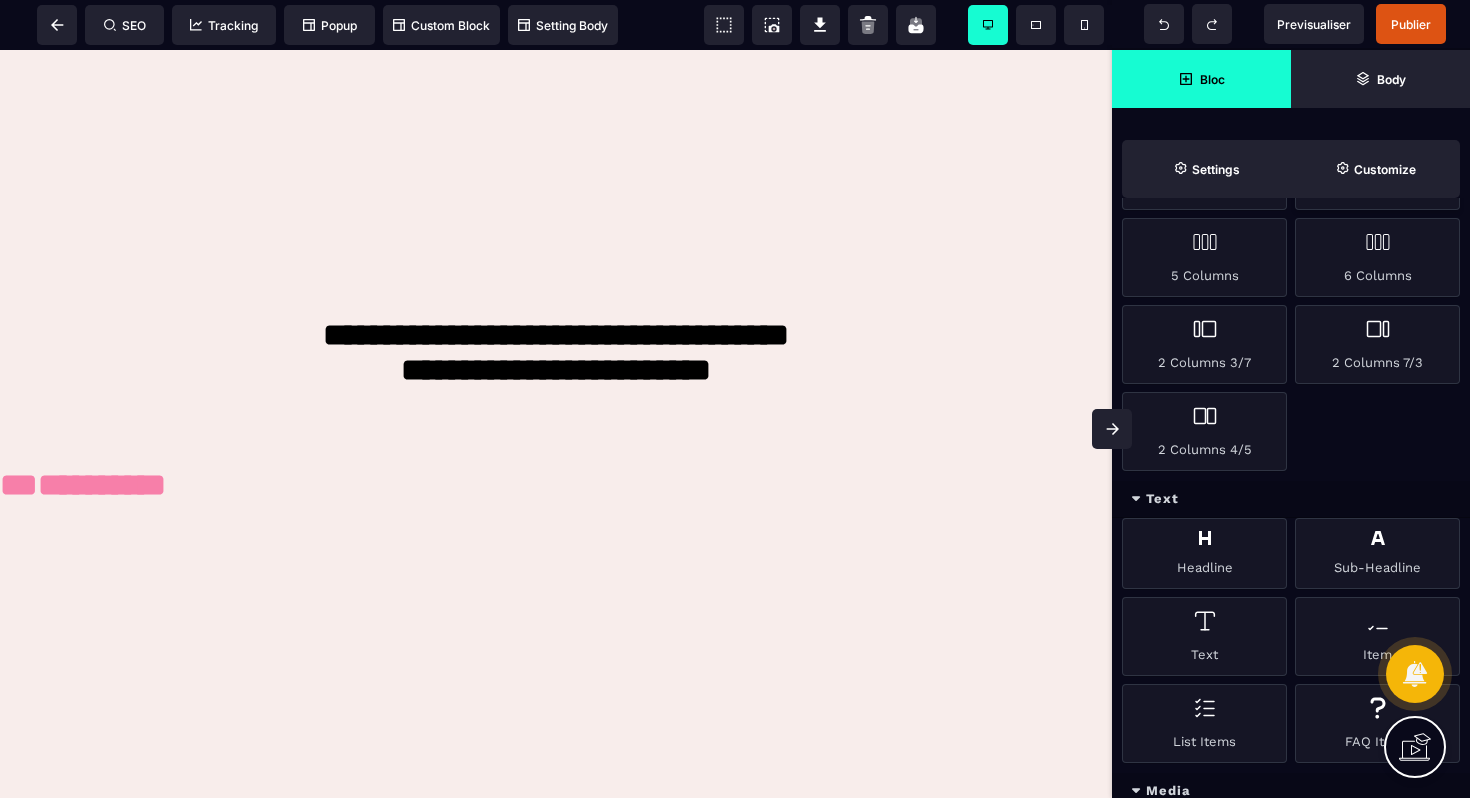 scroll, scrollTop: 431, scrollLeft: 0, axis: vertical 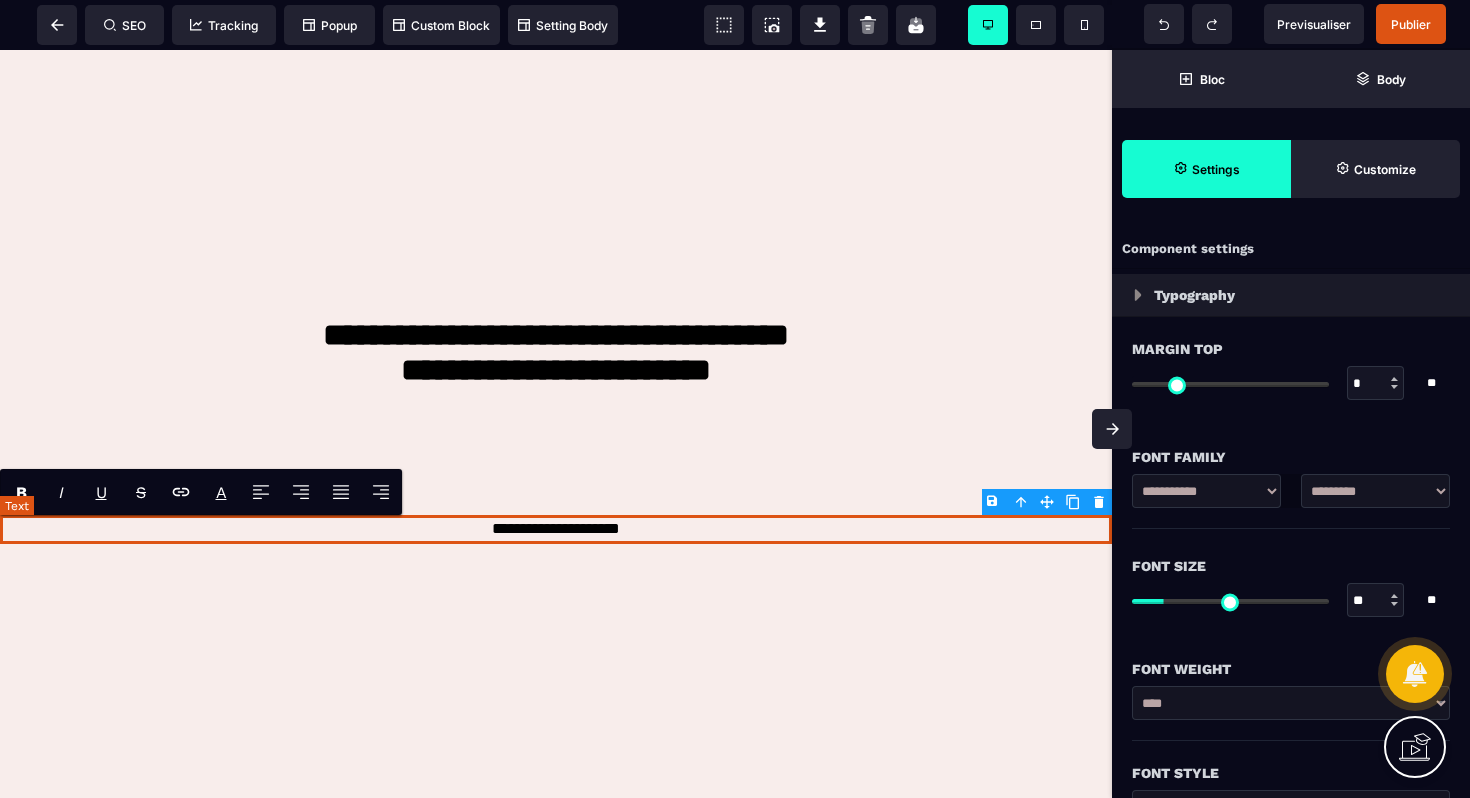 click on "**********" at bounding box center (556, 529) 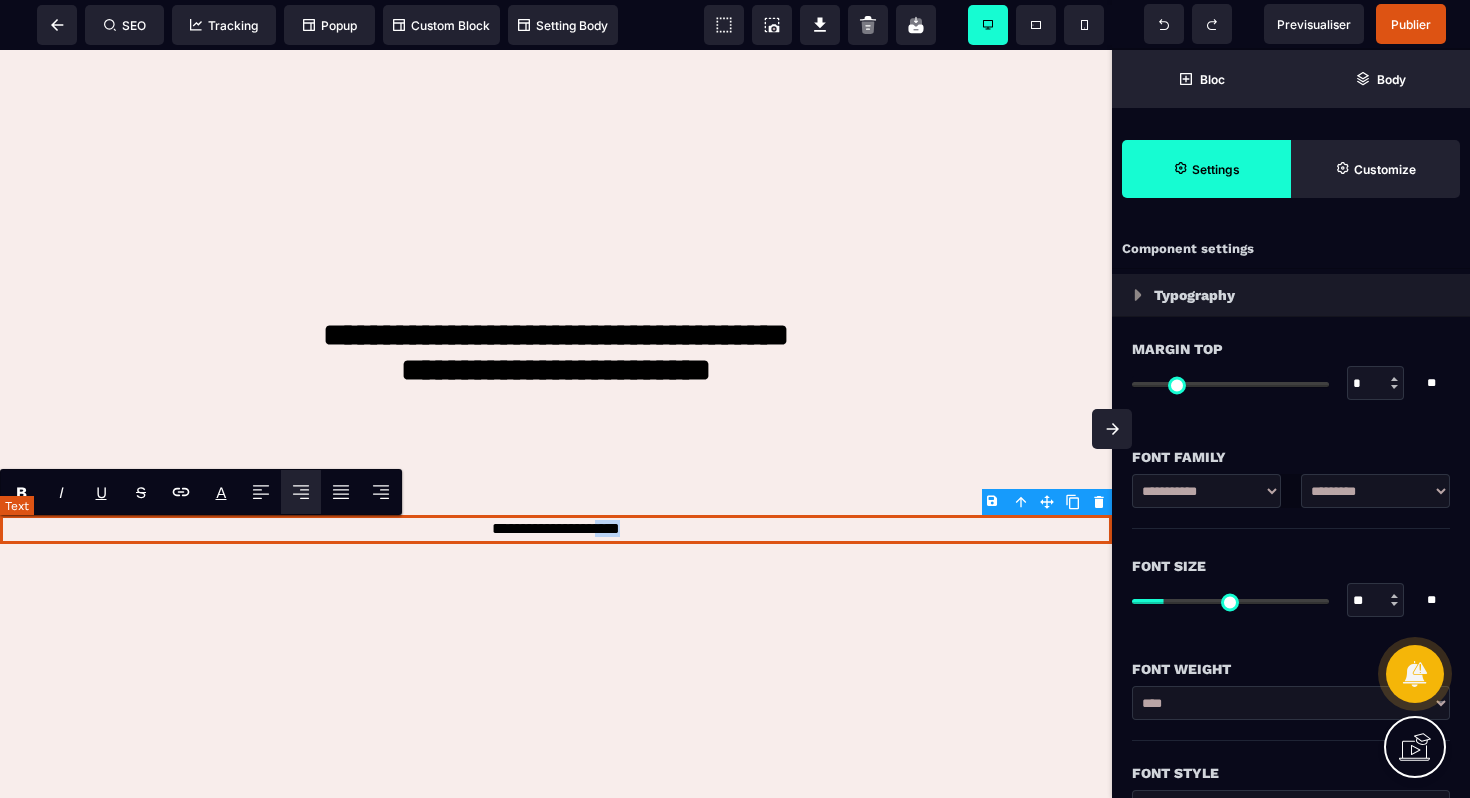 click on "**********" at bounding box center [556, 529] 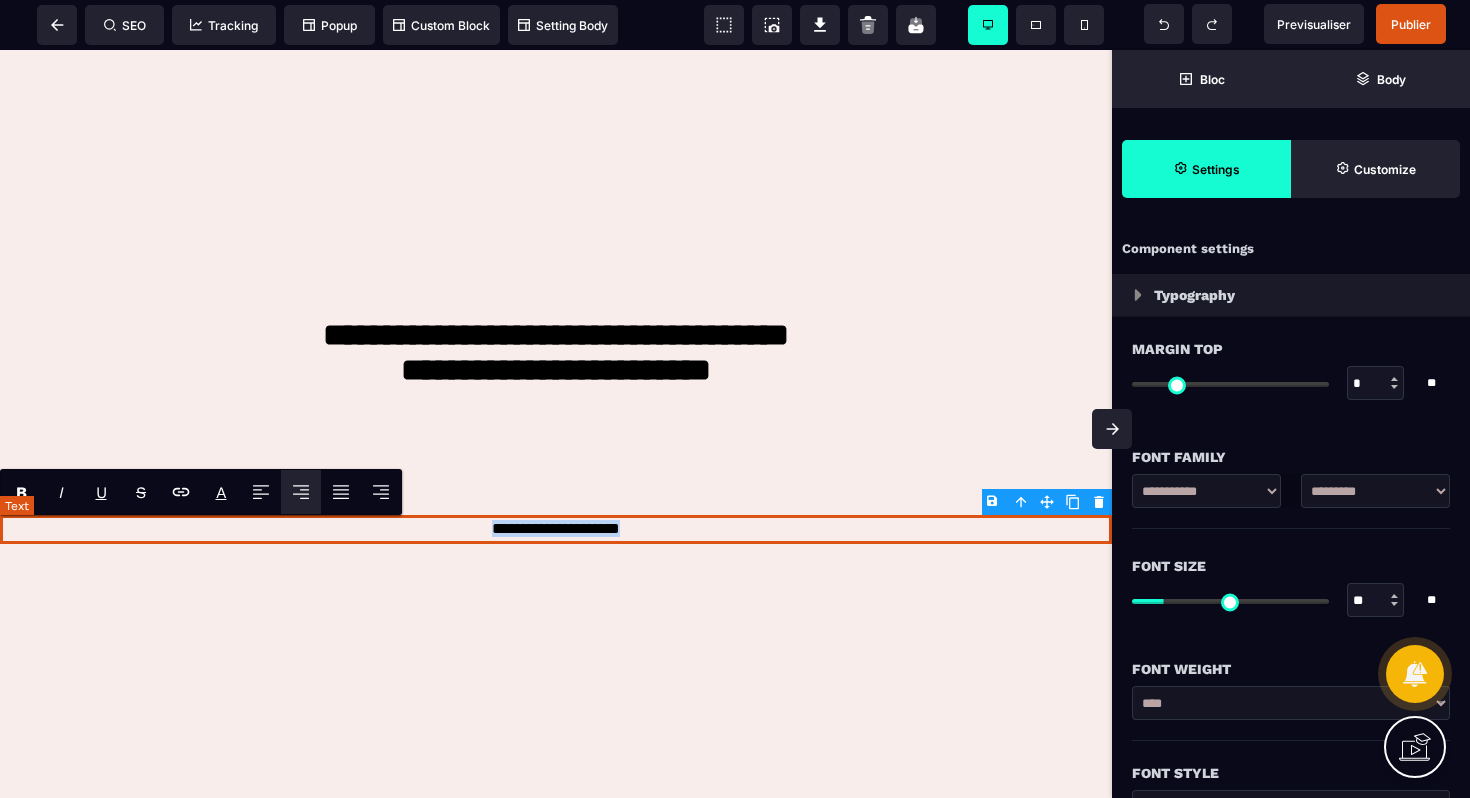 click on "**********" at bounding box center (556, 529) 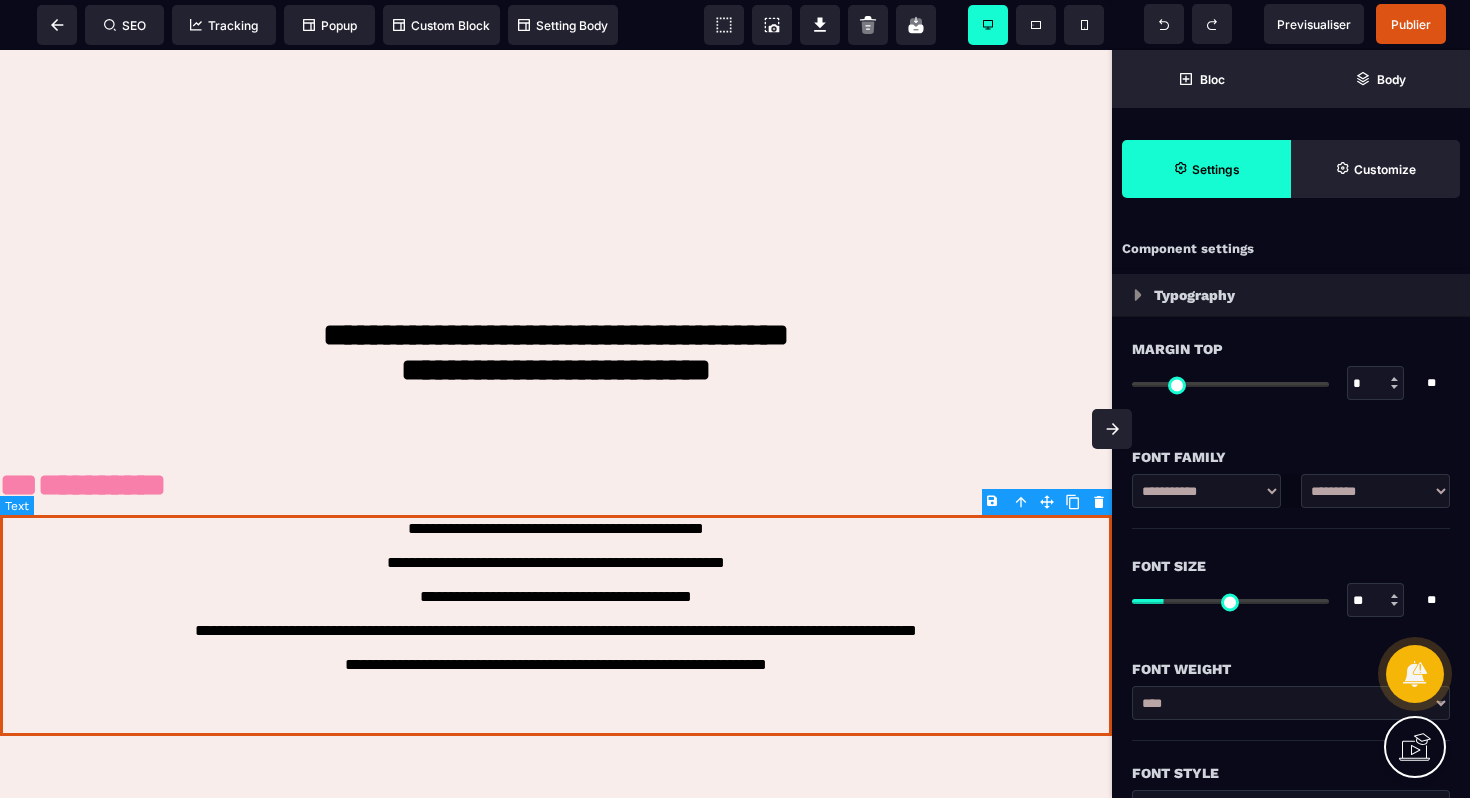 click on "**********" at bounding box center (556, -132) 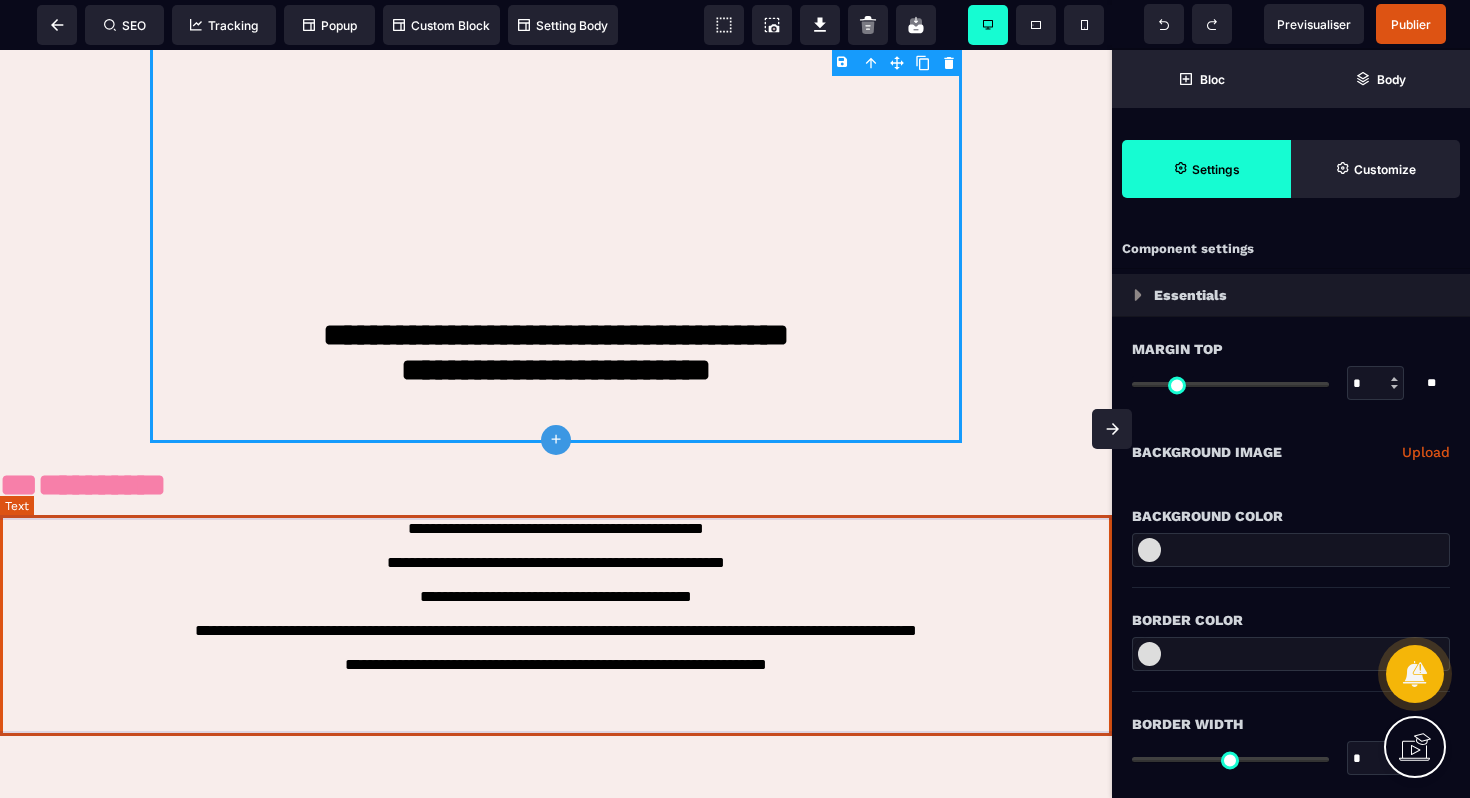click on "**********" at bounding box center (556, 625) 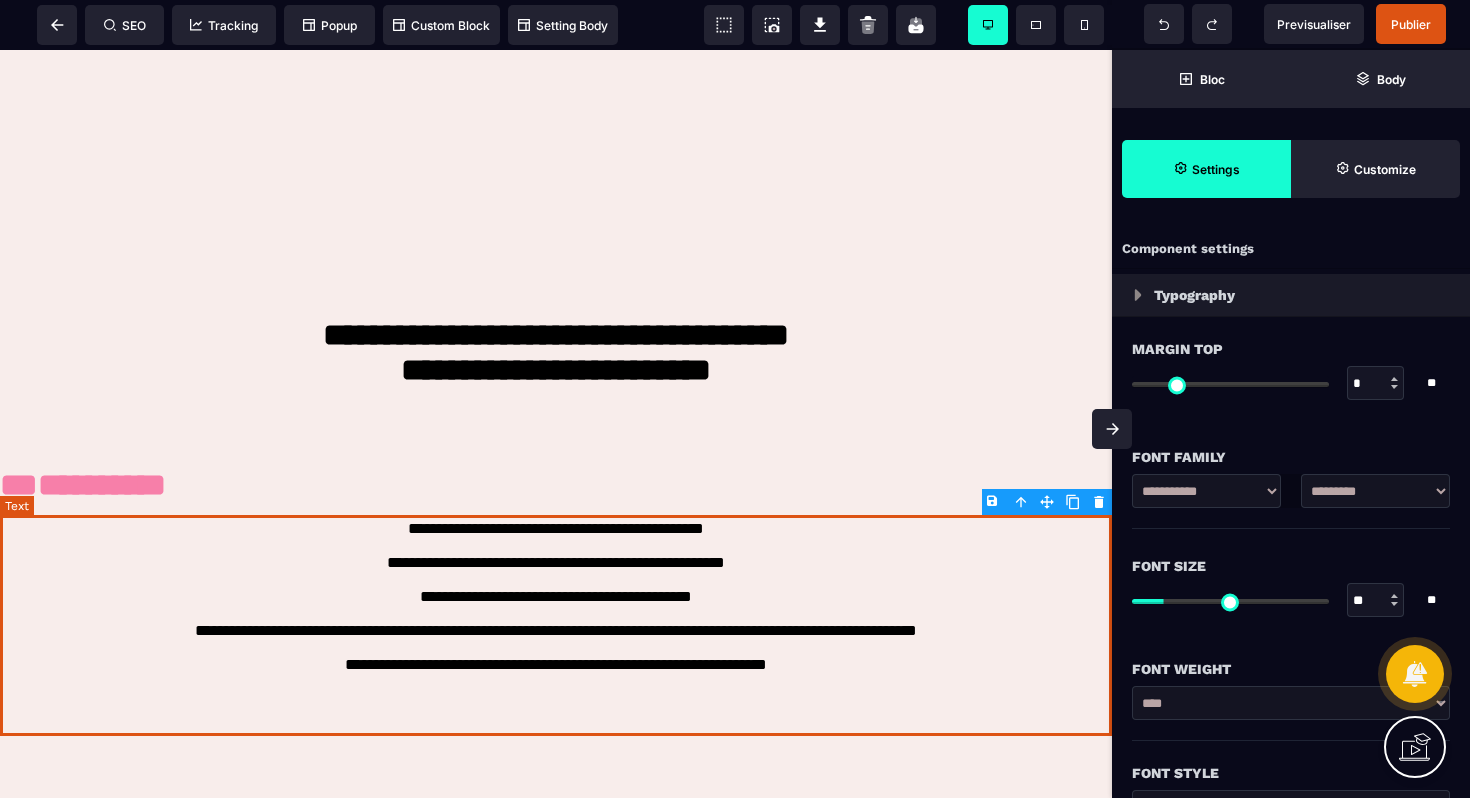 click on "**********" at bounding box center [556, 625] 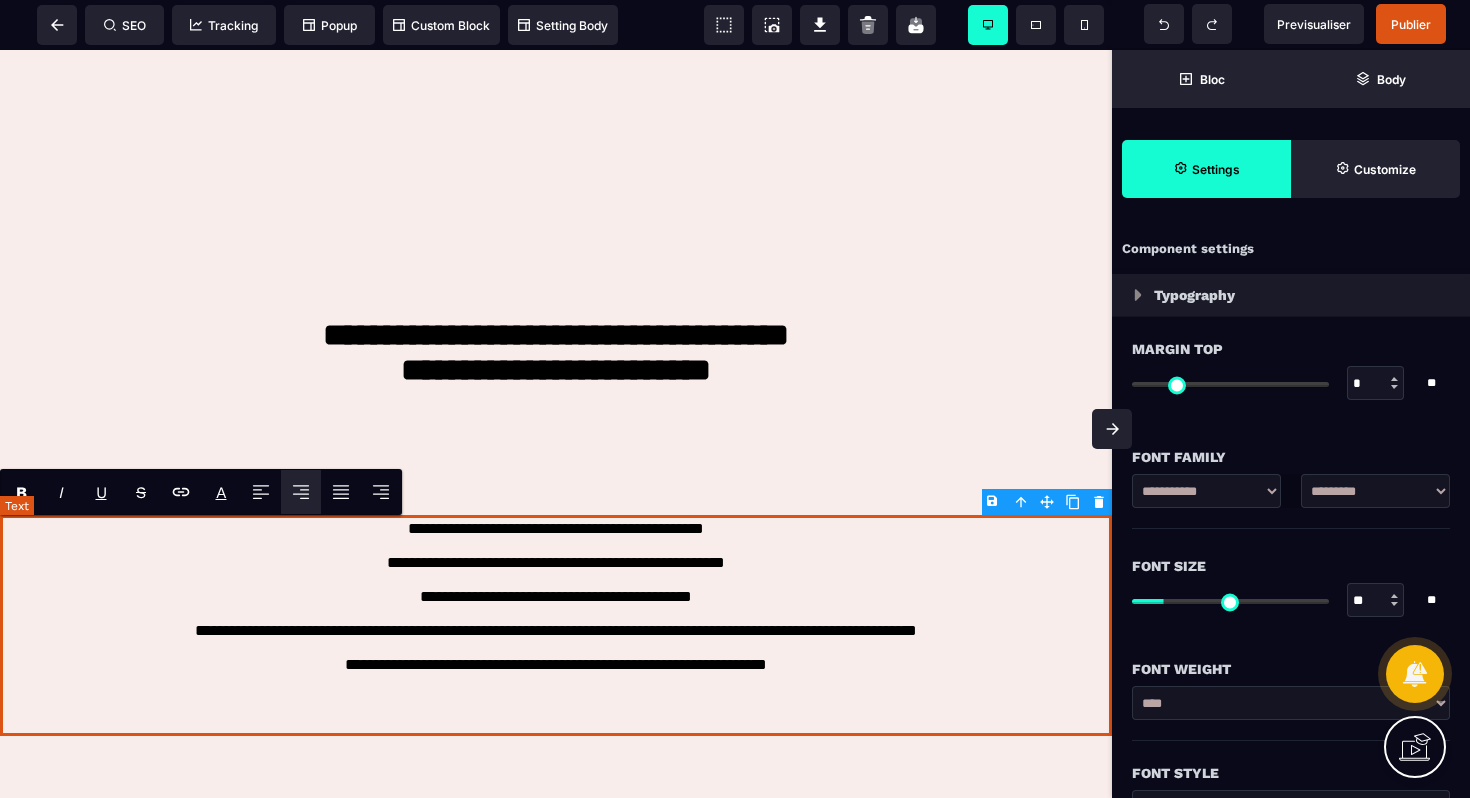 click on "**********" at bounding box center (556, 625) 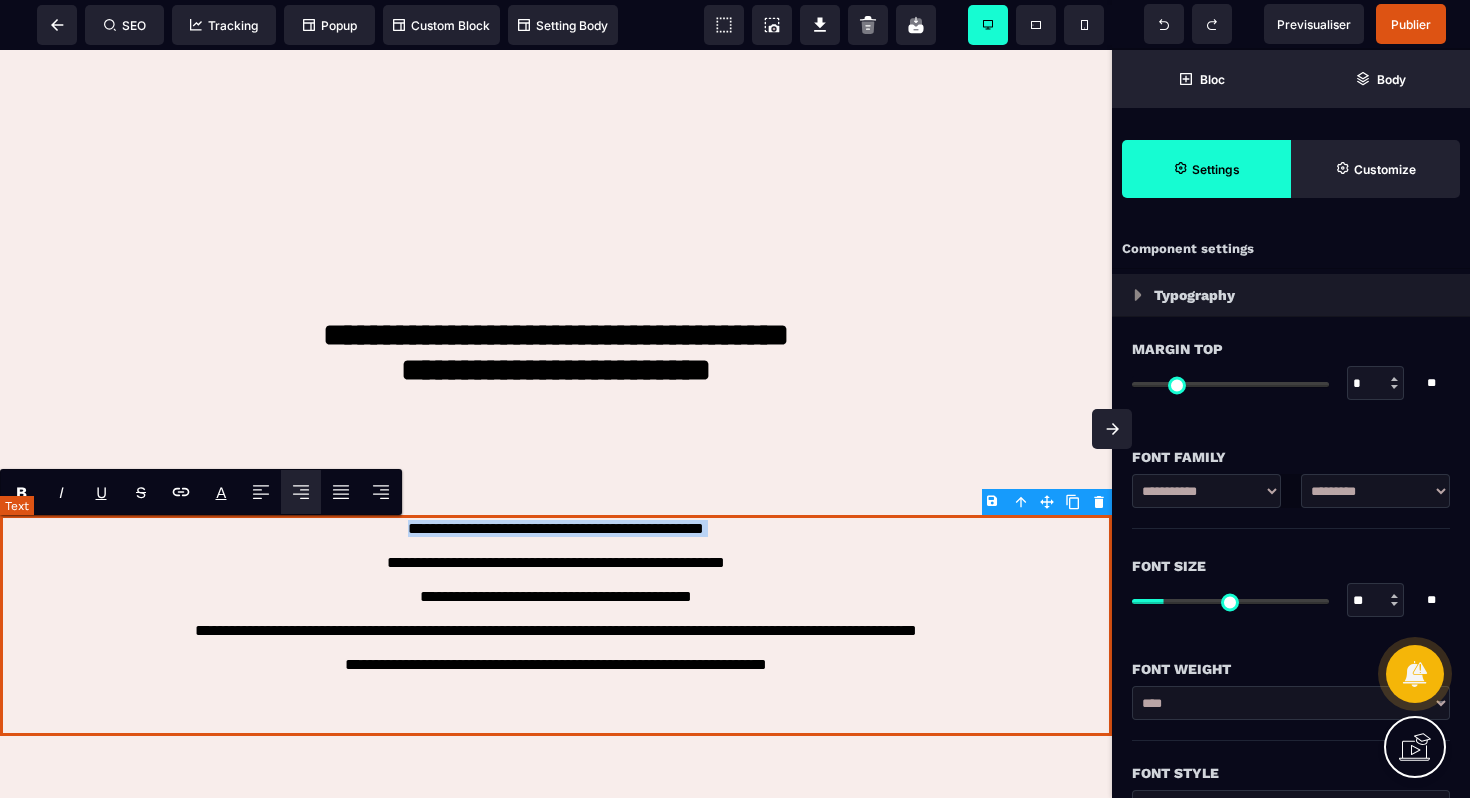 click on "**********" at bounding box center (556, 625) 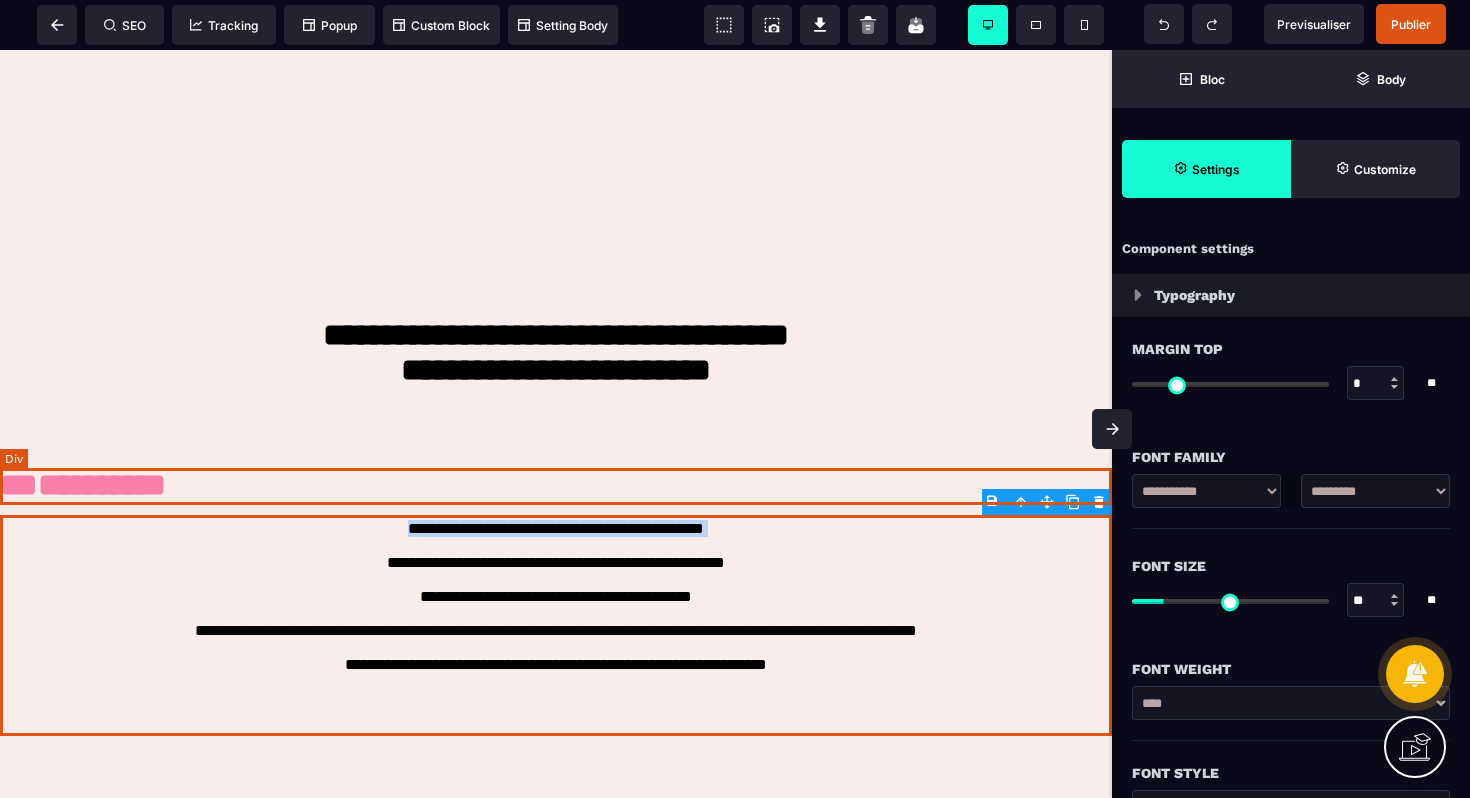 click on "*********" at bounding box center [556, 485] 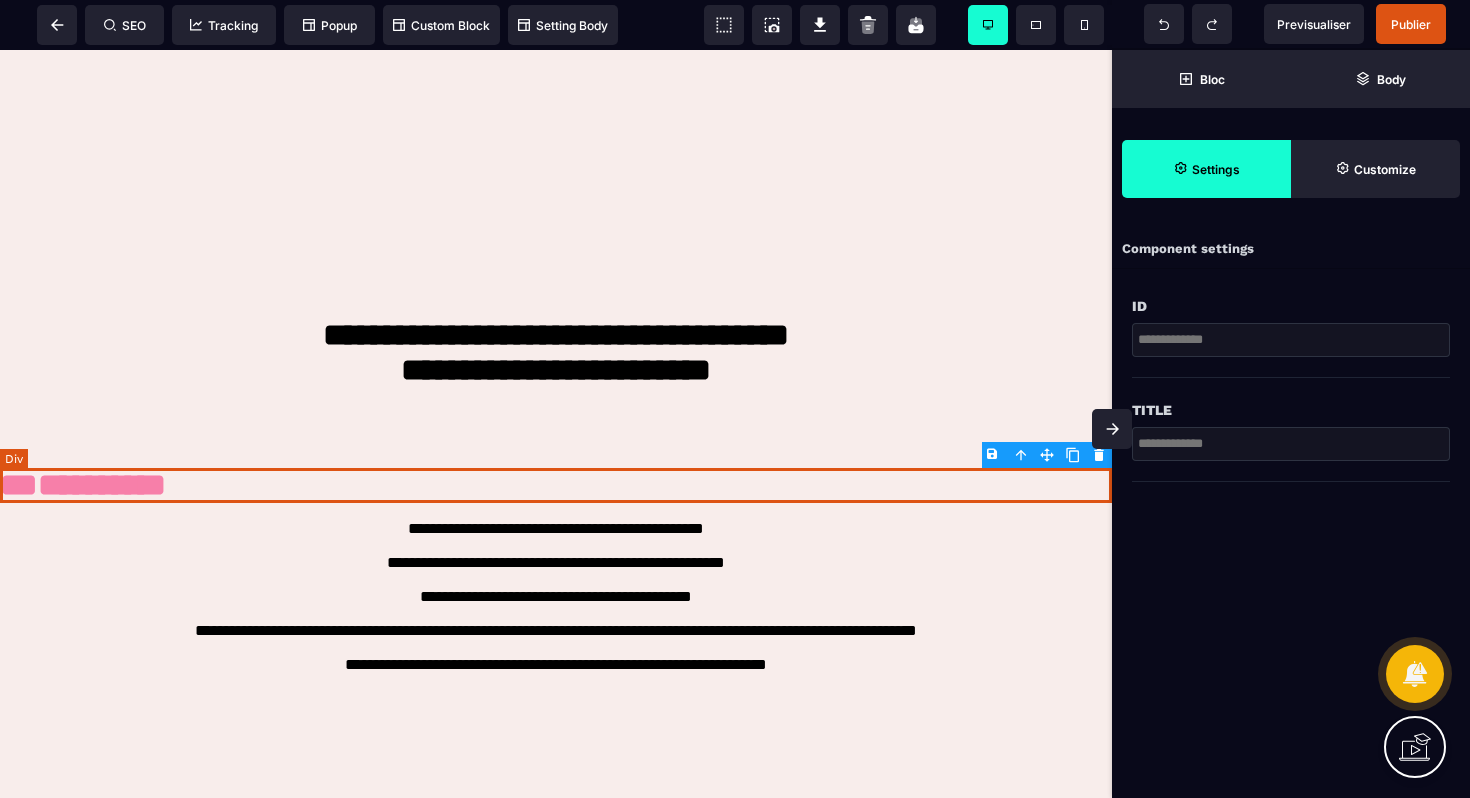 click on "*********" at bounding box center [556, 485] 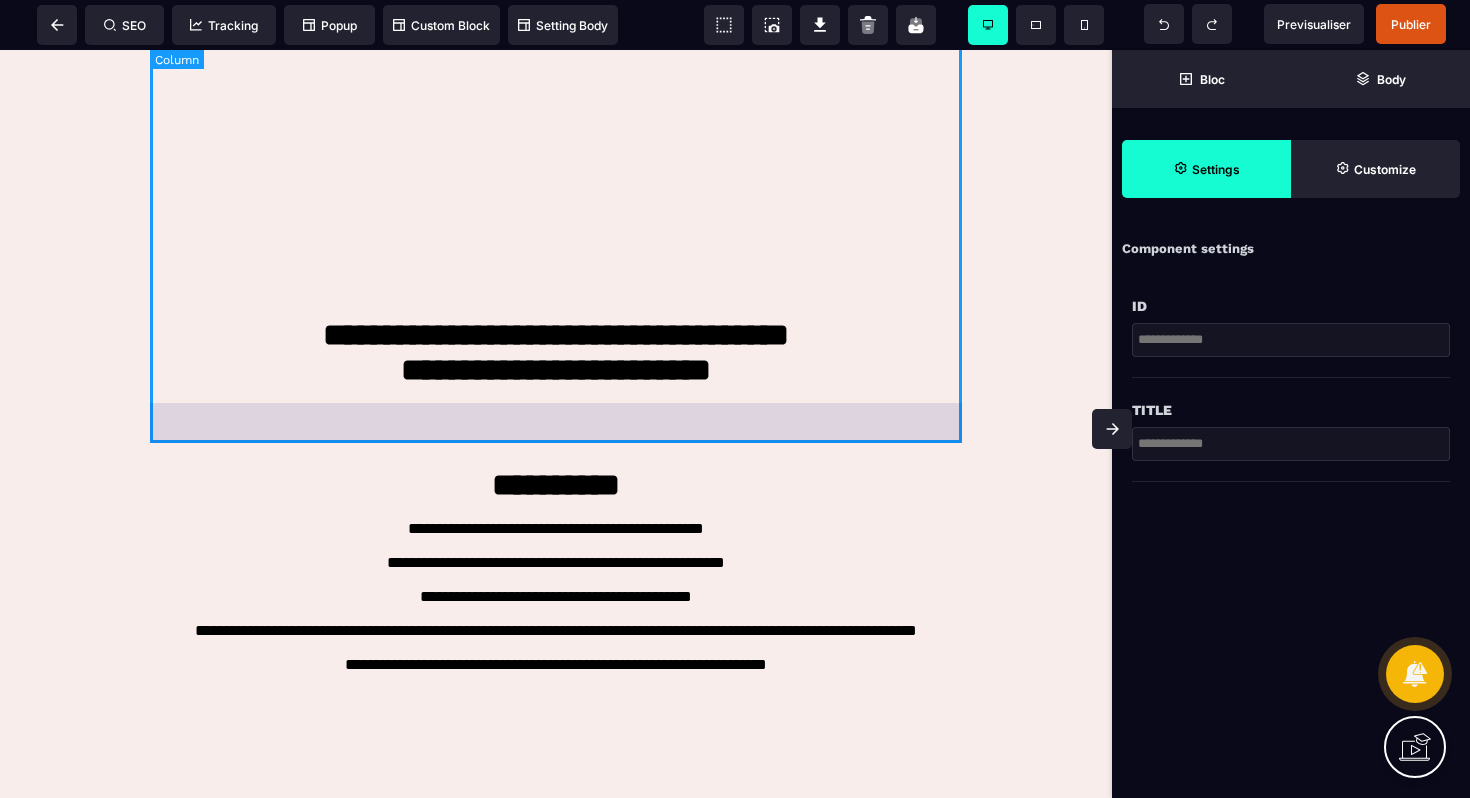 click on "**********" at bounding box center (556, -132) 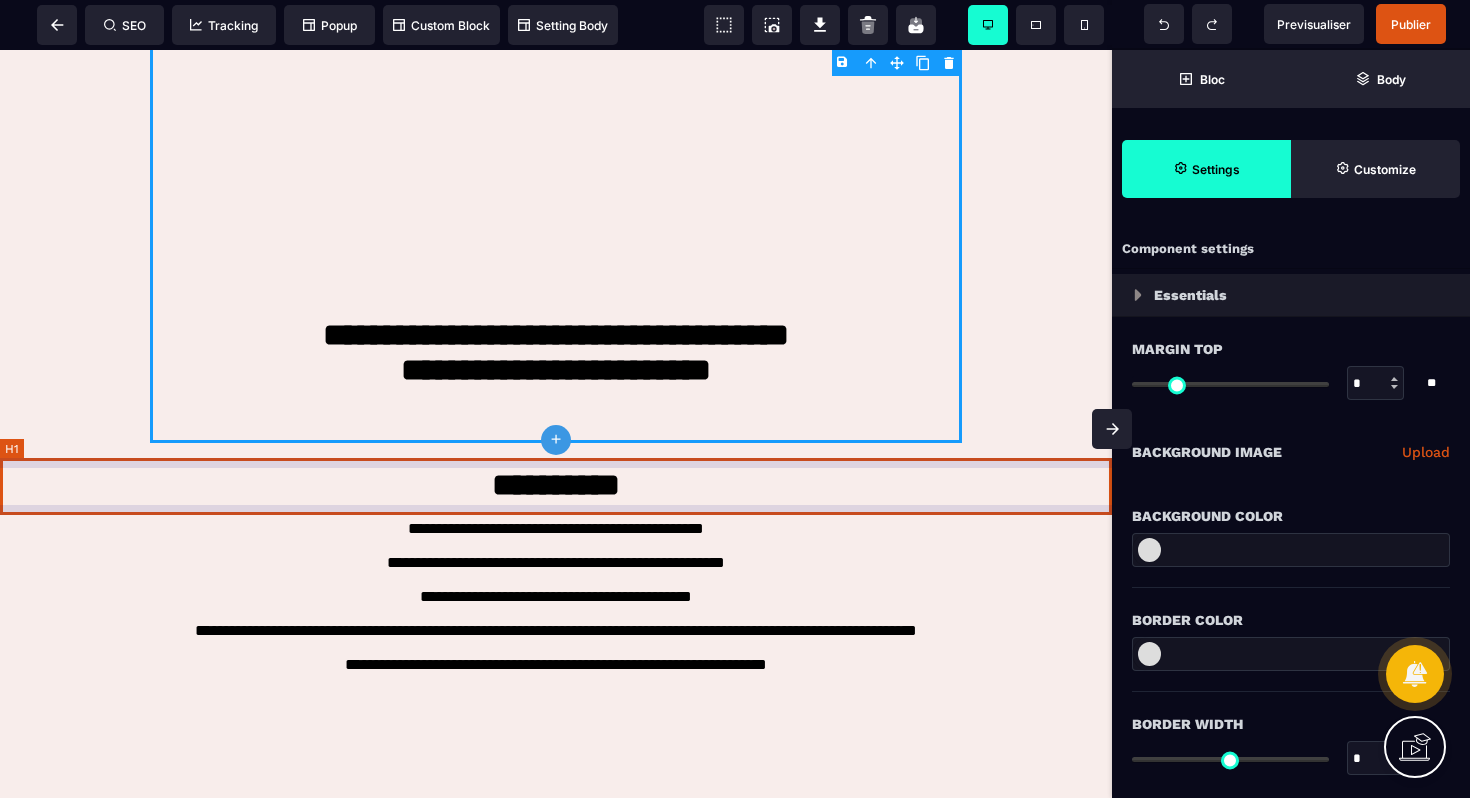 click on "*********" at bounding box center (556, 487) 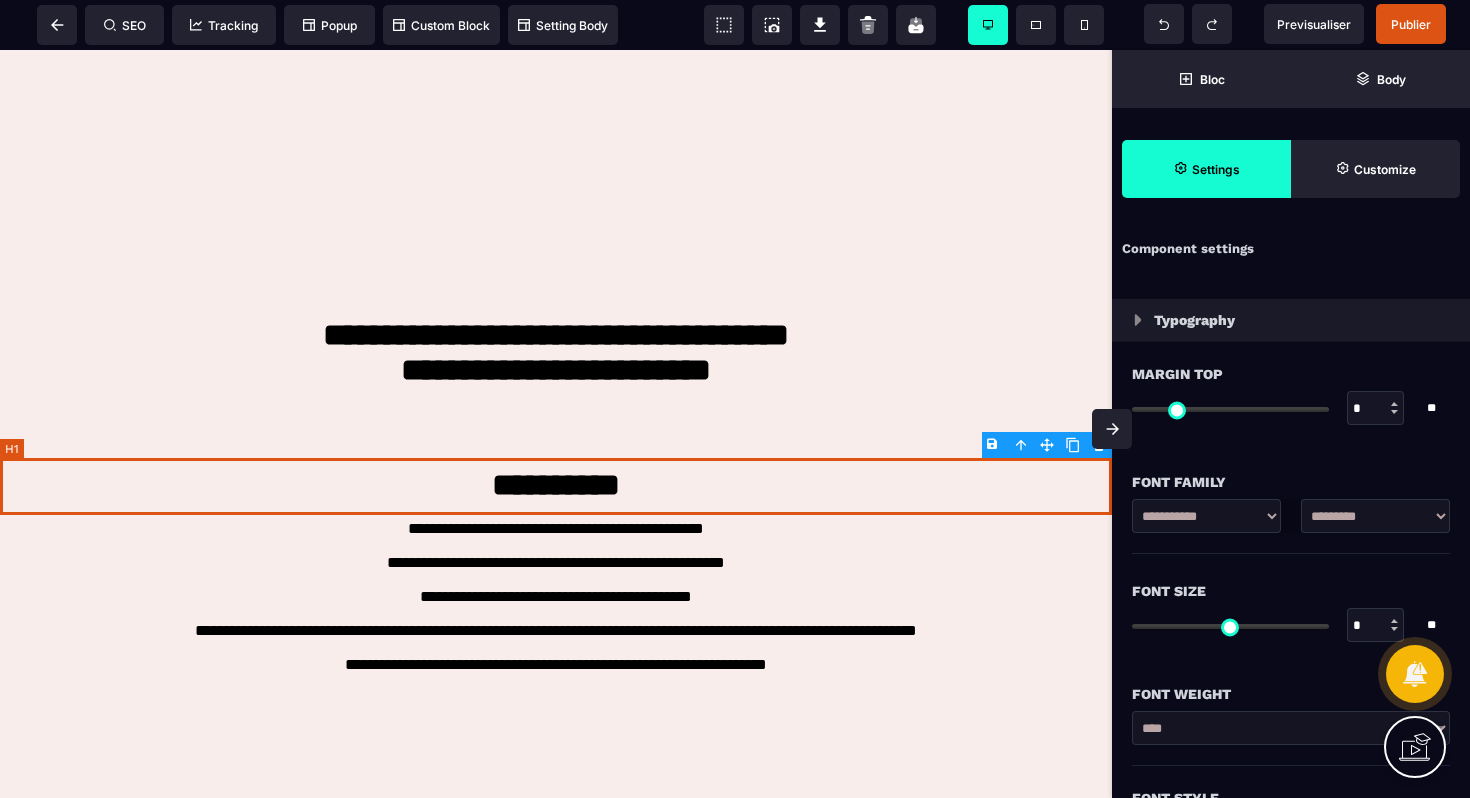 click on "*********" at bounding box center (556, 487) 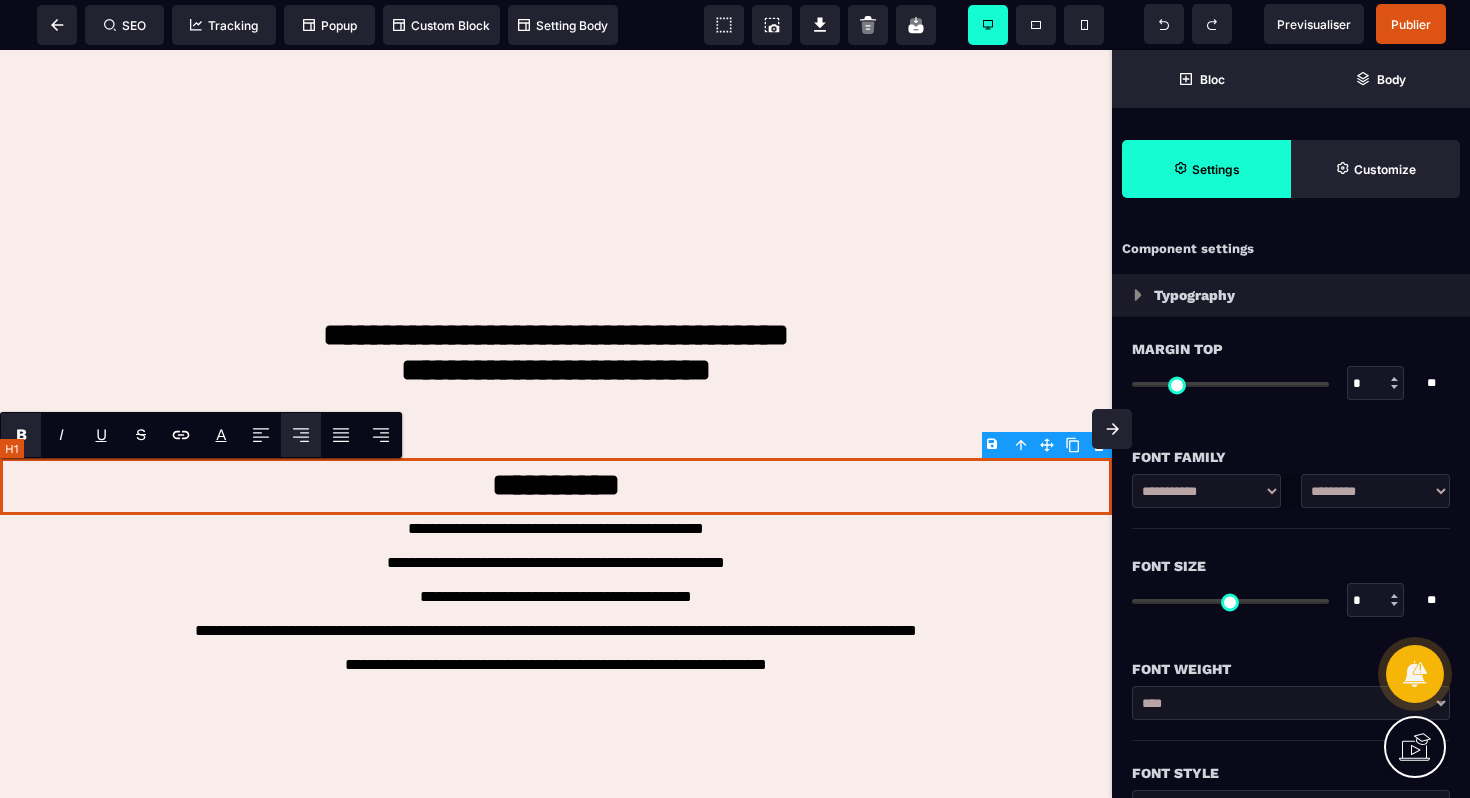 click on "*********" at bounding box center [556, 487] 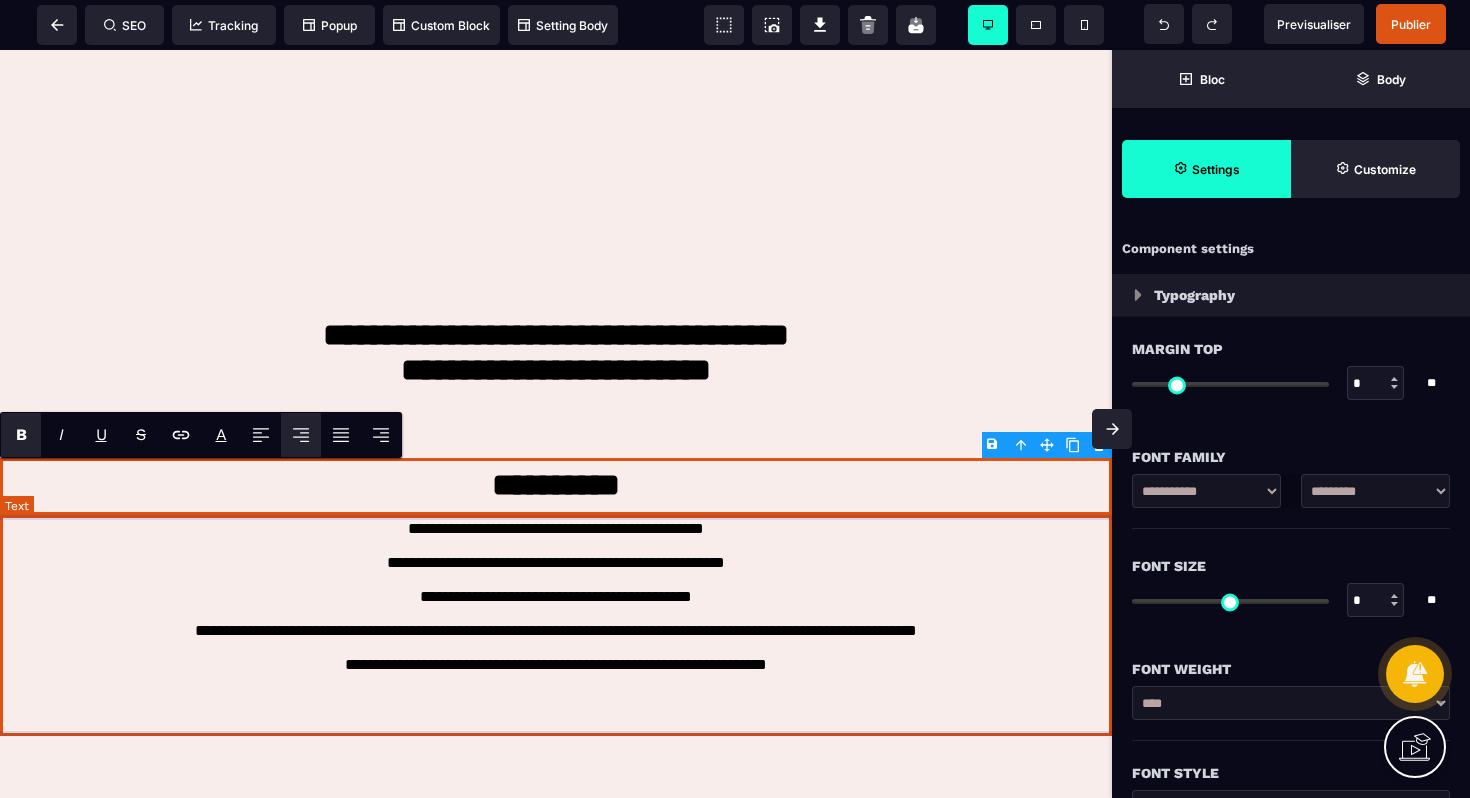click on "**********" at bounding box center [556, 625] 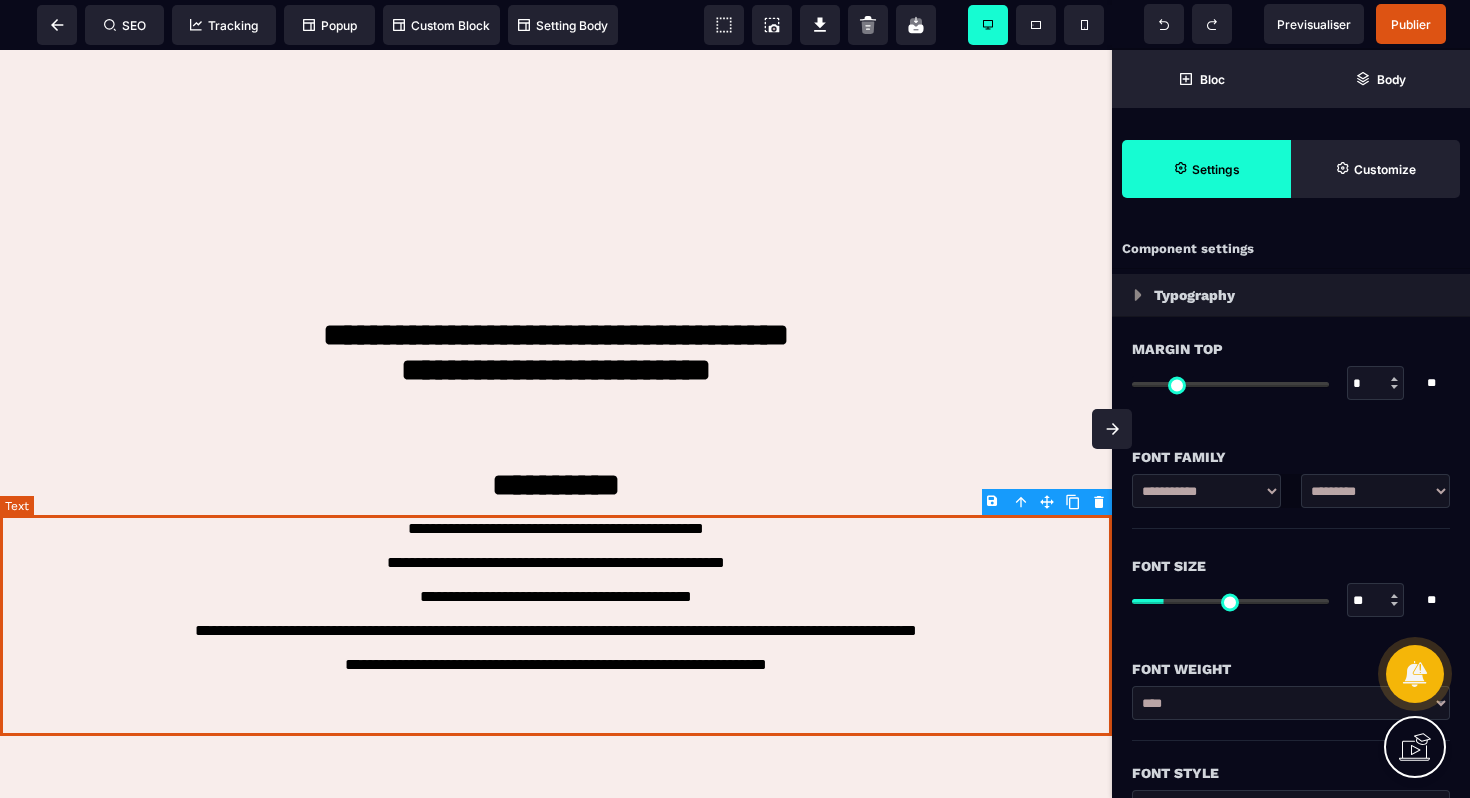 click on "**********" at bounding box center [556, 625] 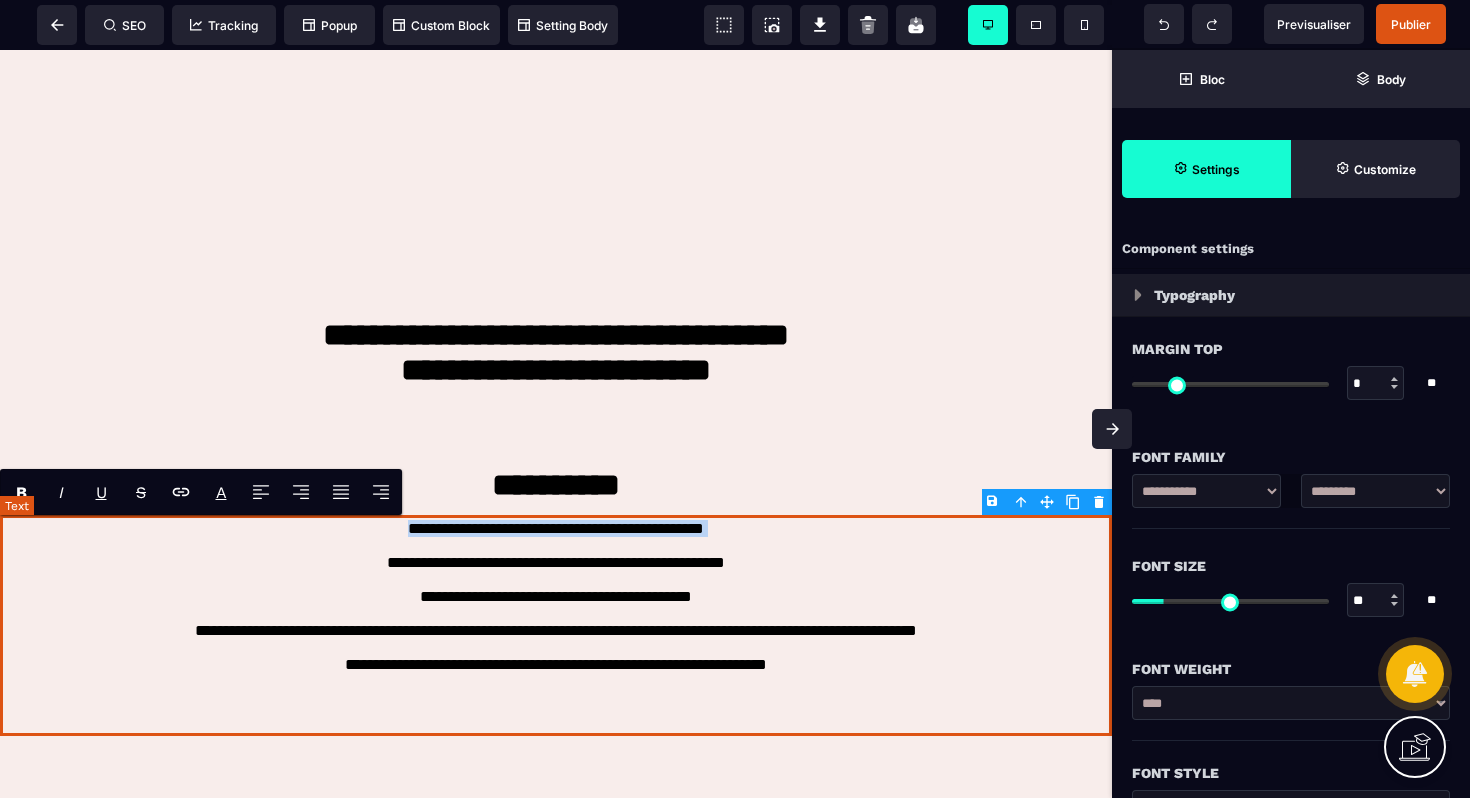 click on "**********" at bounding box center (556, 625) 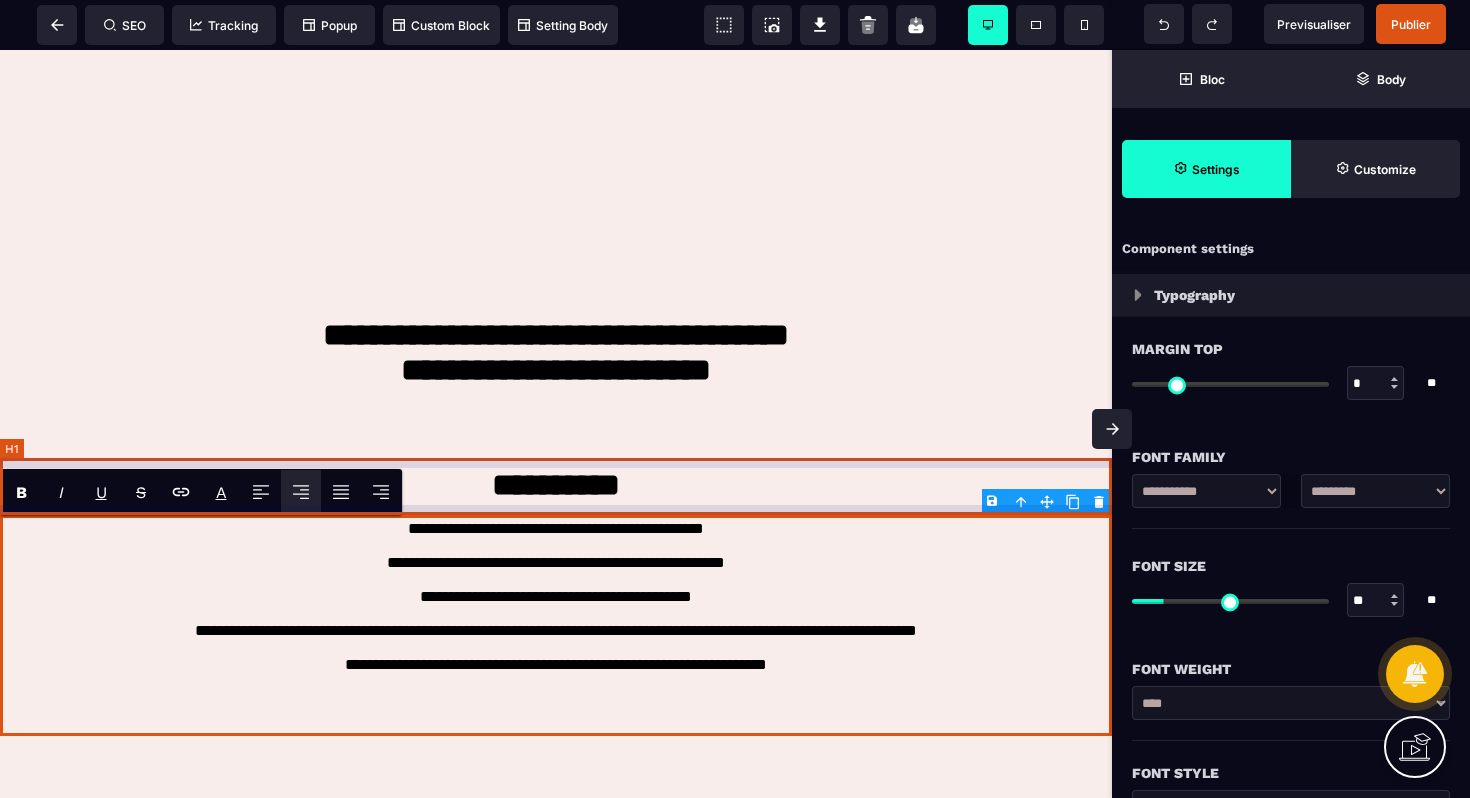 click on "*********" at bounding box center [556, 487] 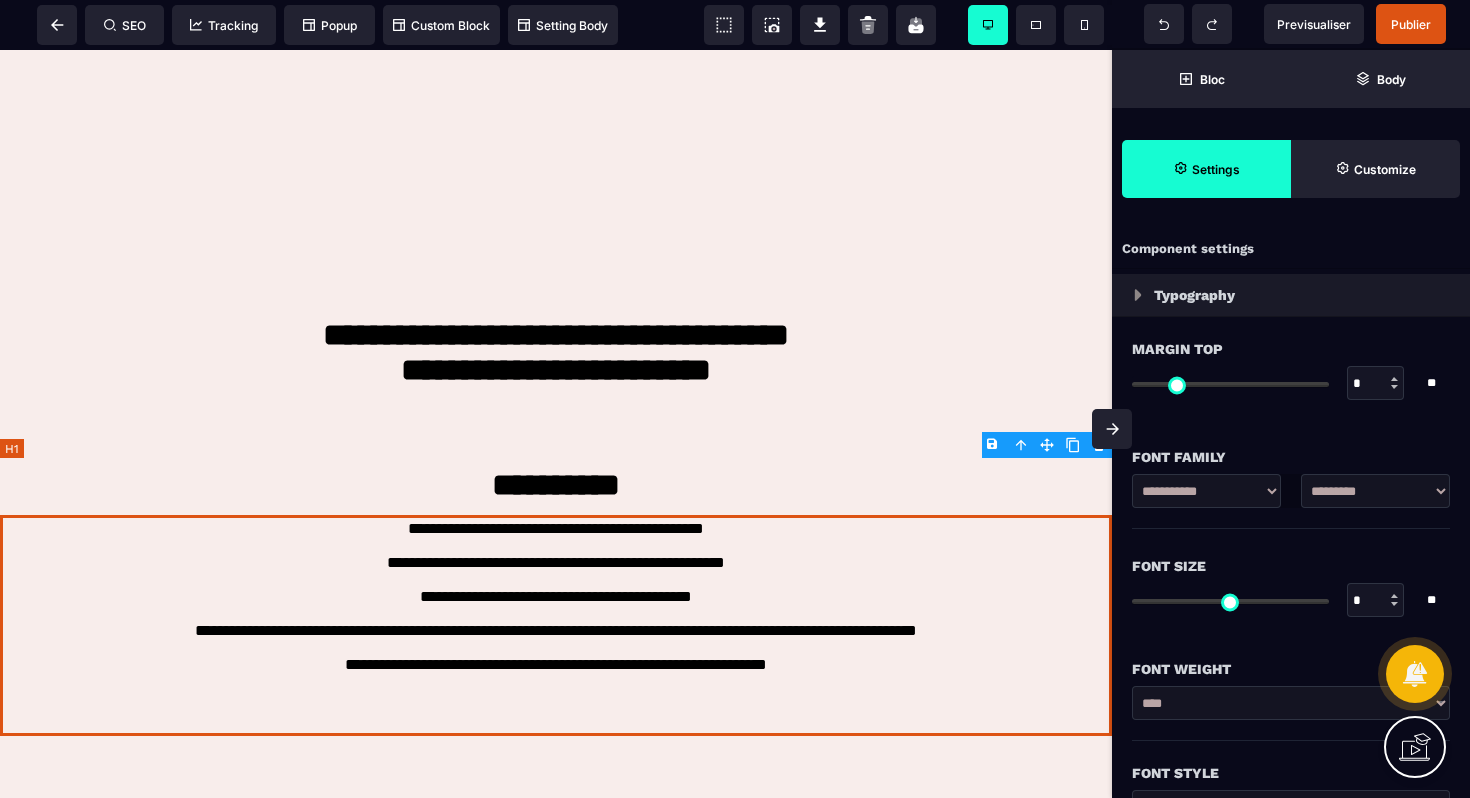 click on "*********" at bounding box center (556, 487) 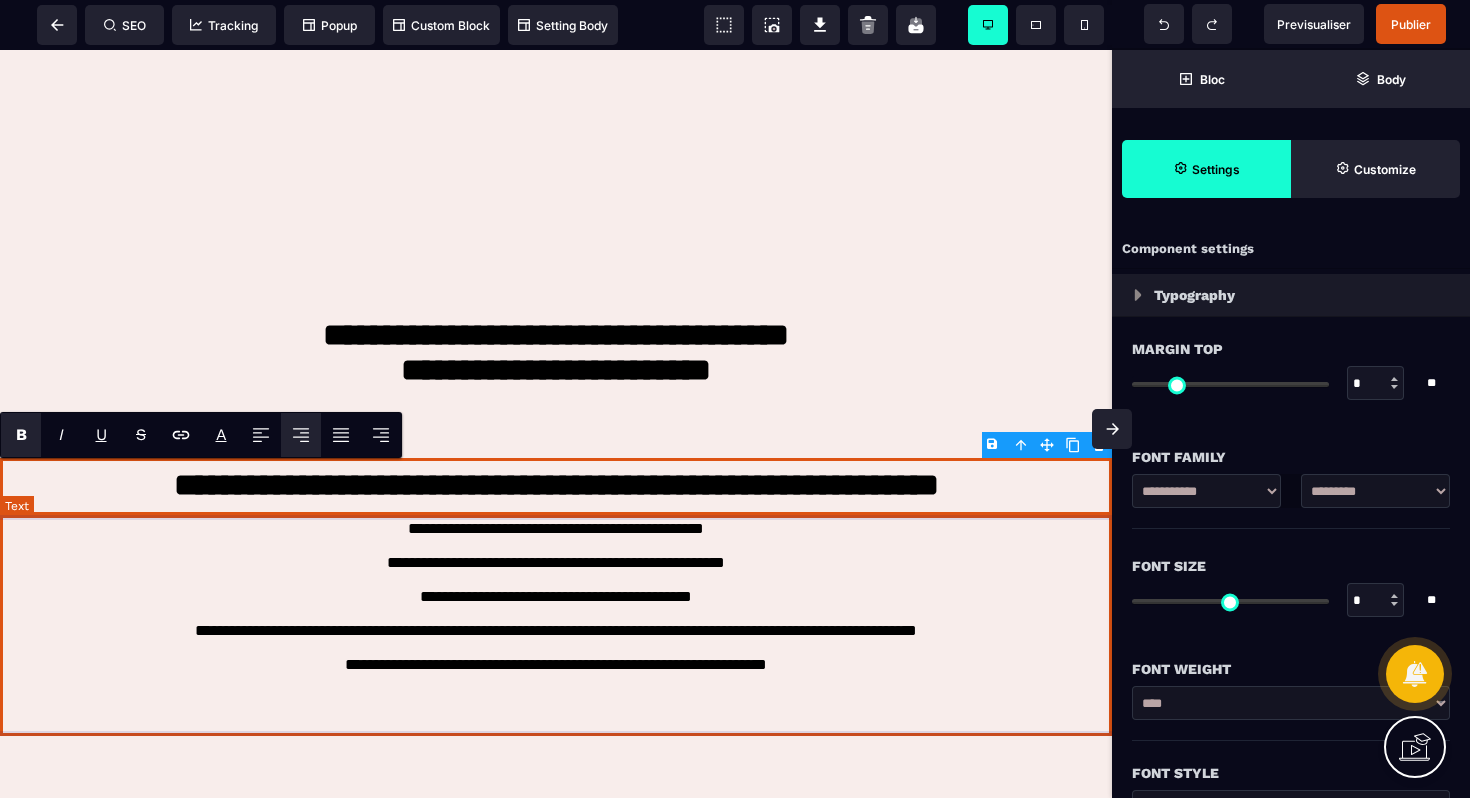 click on "**********" at bounding box center [556, 625] 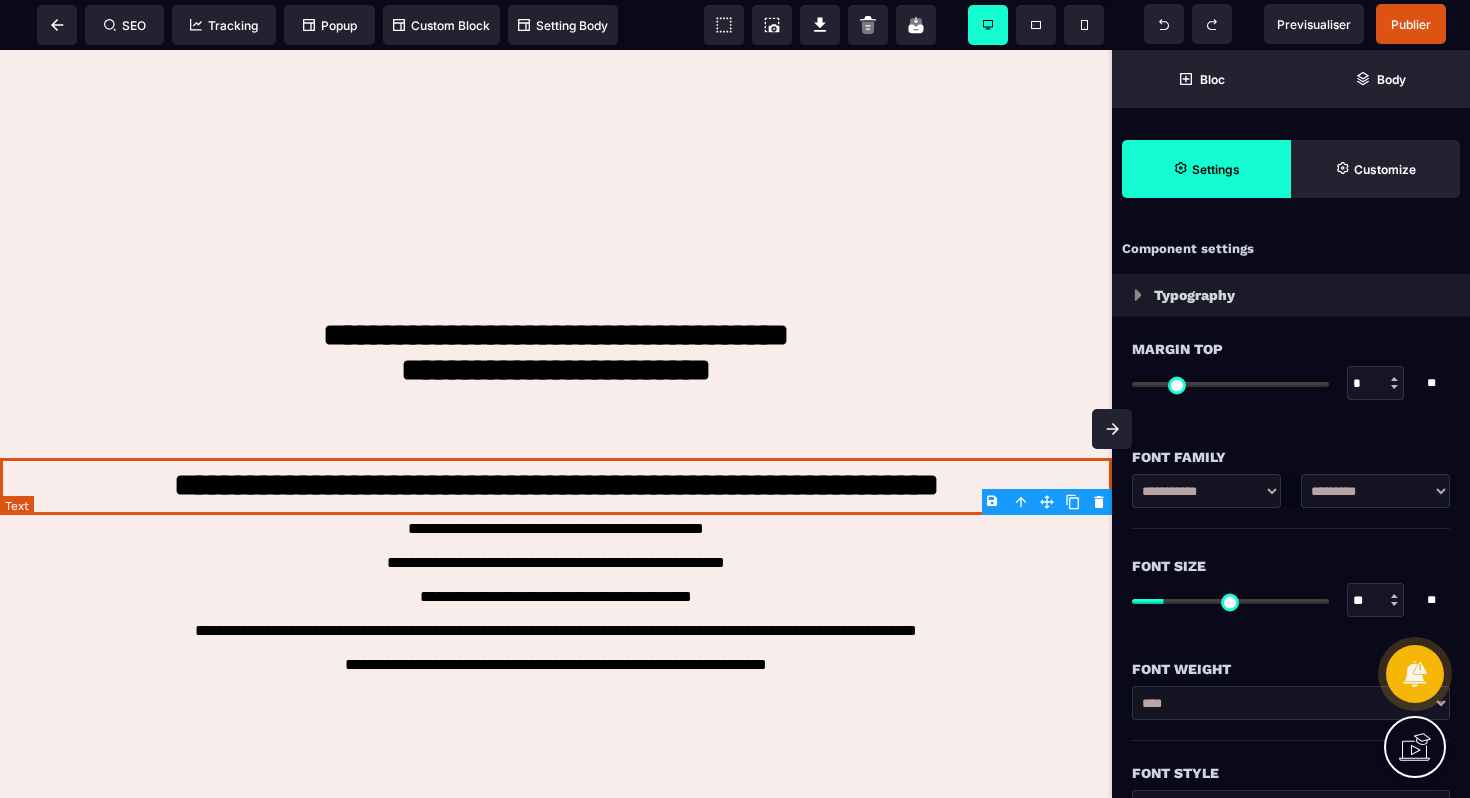 click on "**********" at bounding box center (556, 625) 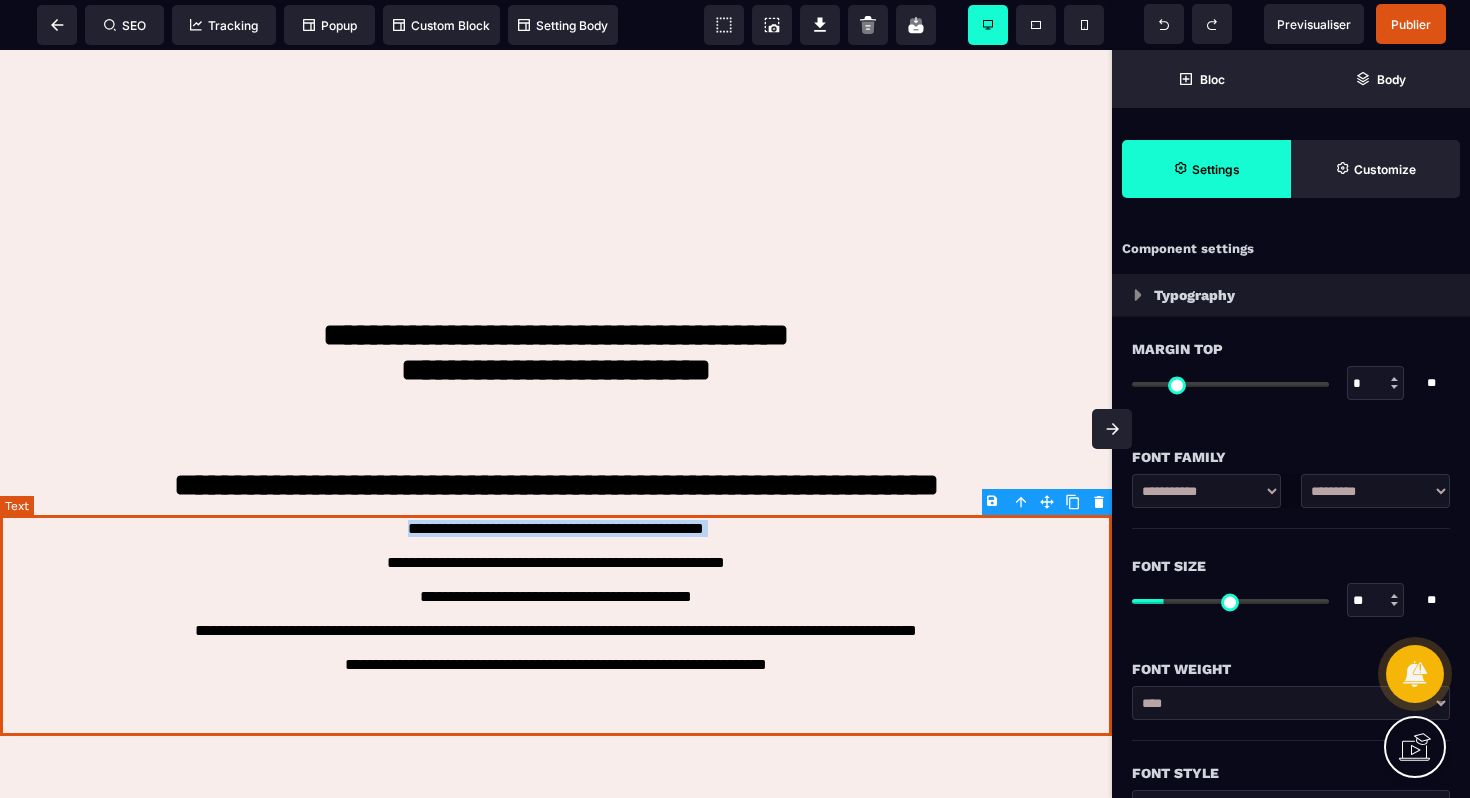 click on "**********" at bounding box center (556, 625) 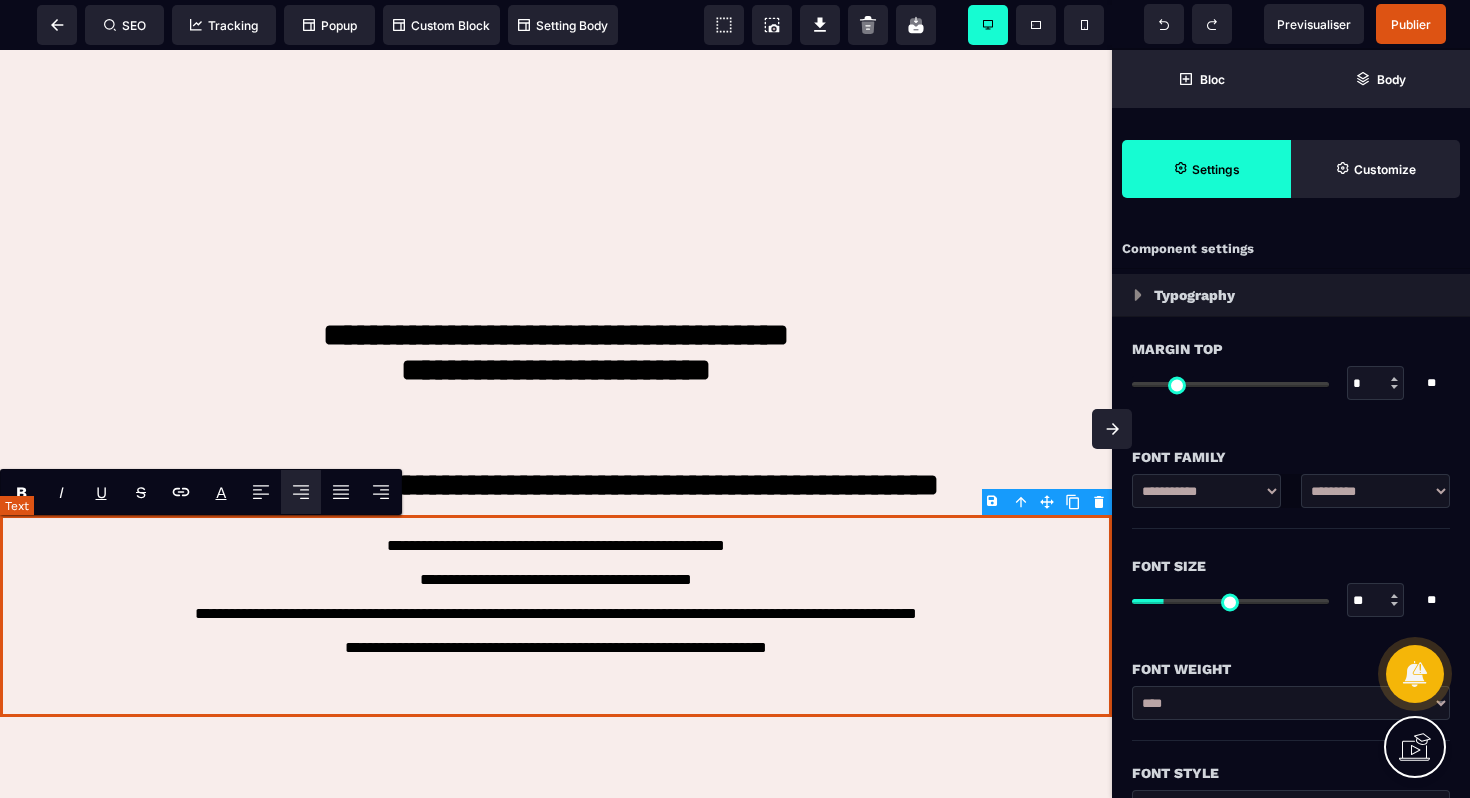click on "**********" at bounding box center [556, 616] 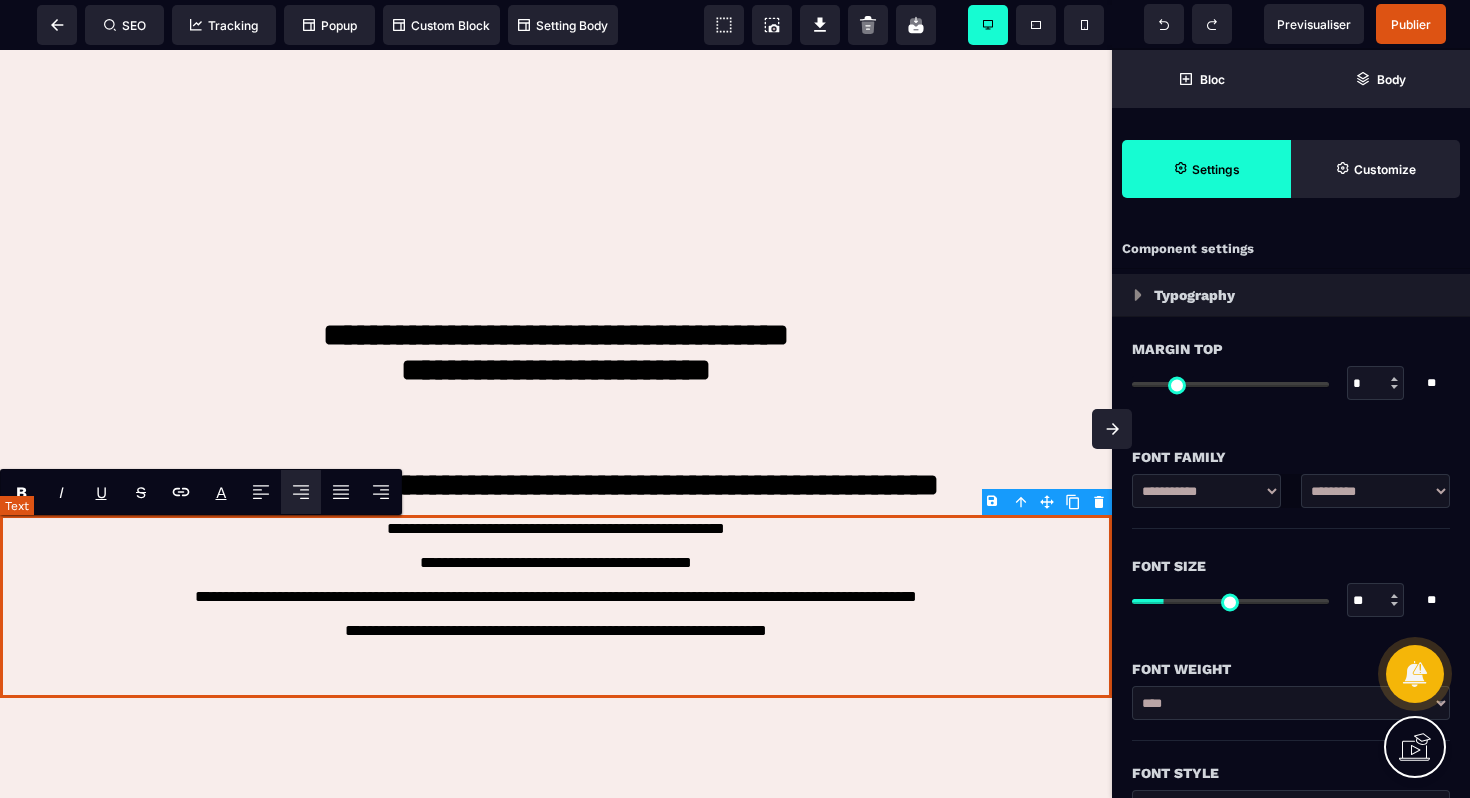 click on "**********" at bounding box center (556, 606) 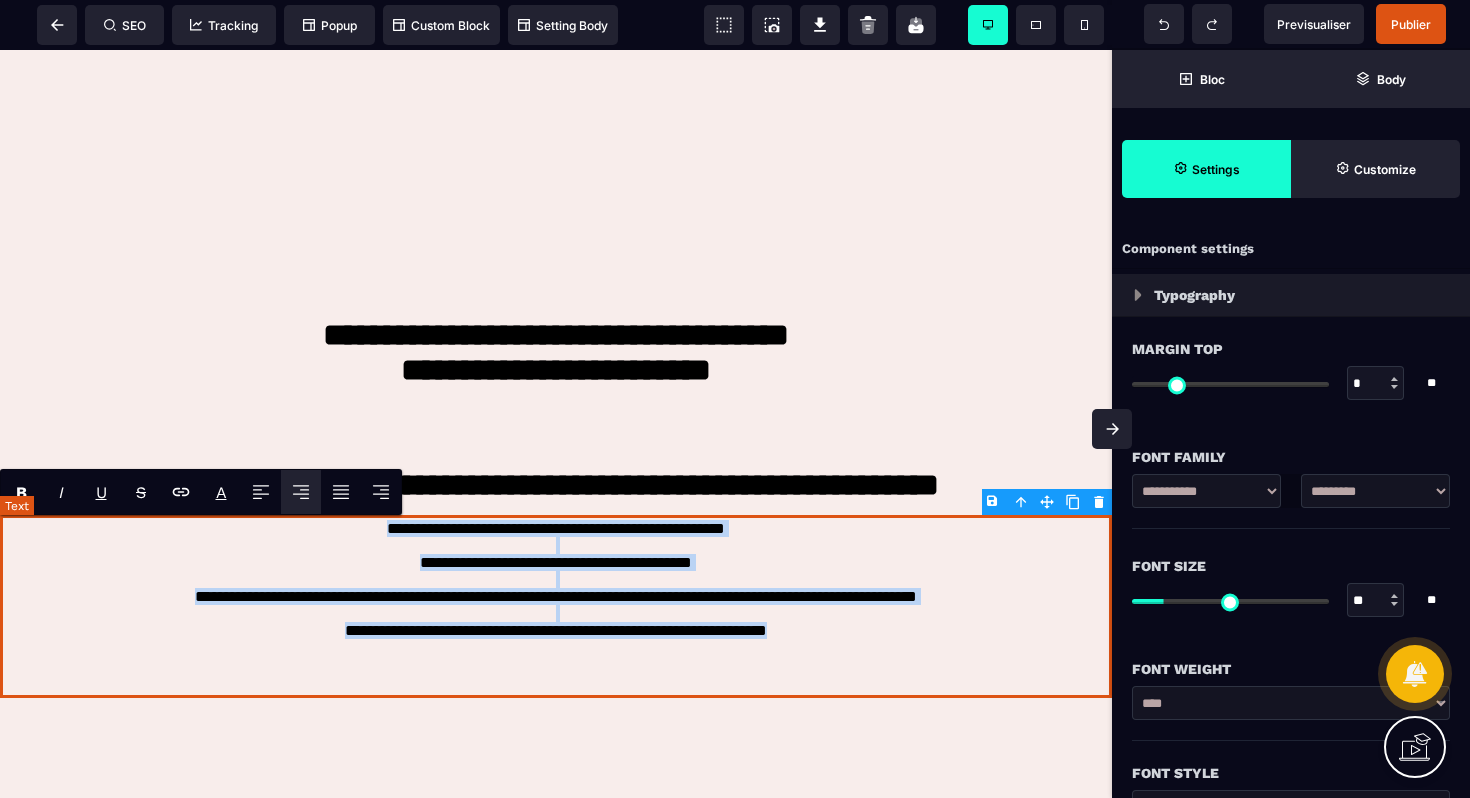 drag, startPoint x: 795, startPoint y: 653, endPoint x: 362, endPoint y: 530, distance: 450.1311 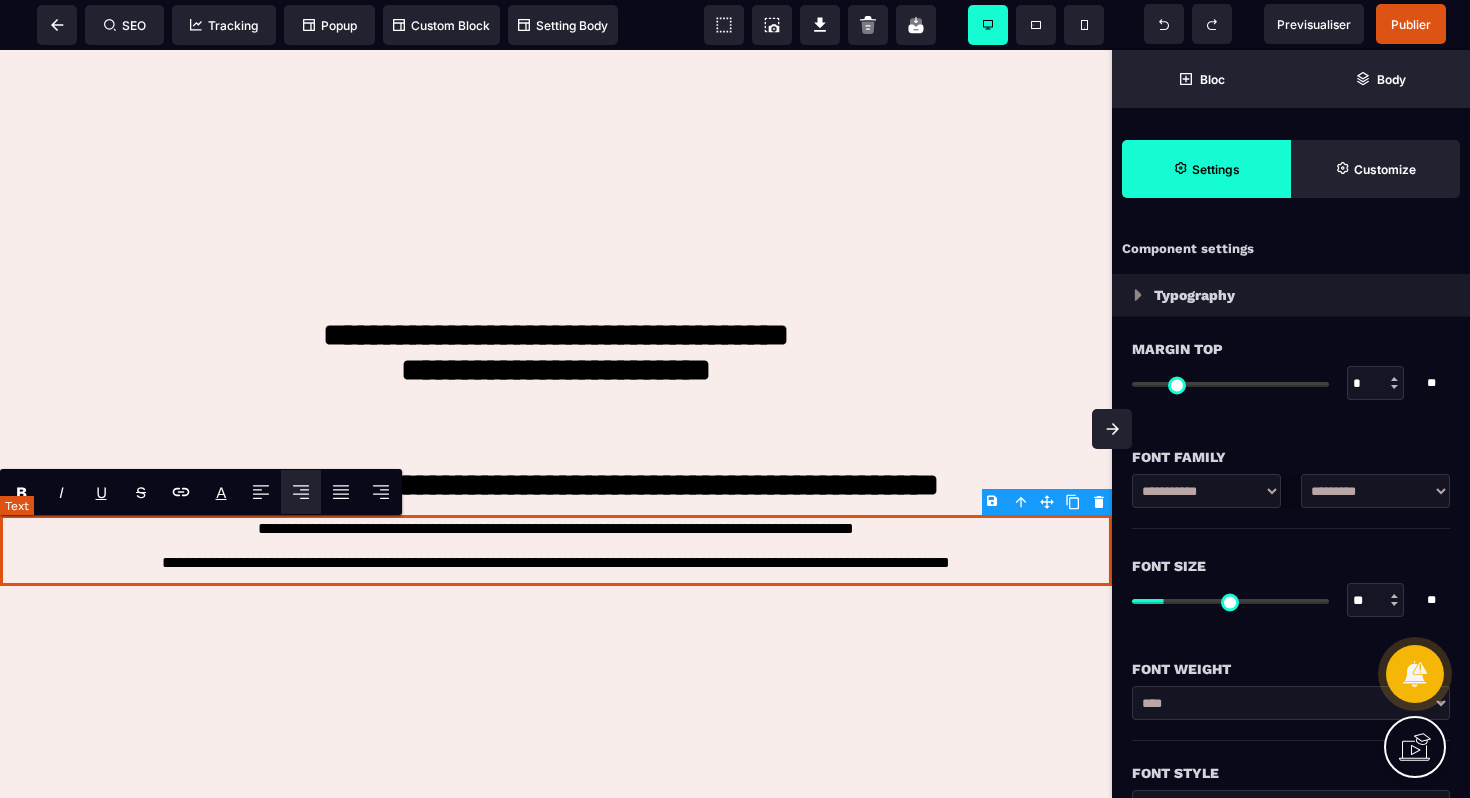 click on "**********" at bounding box center [556, 550] 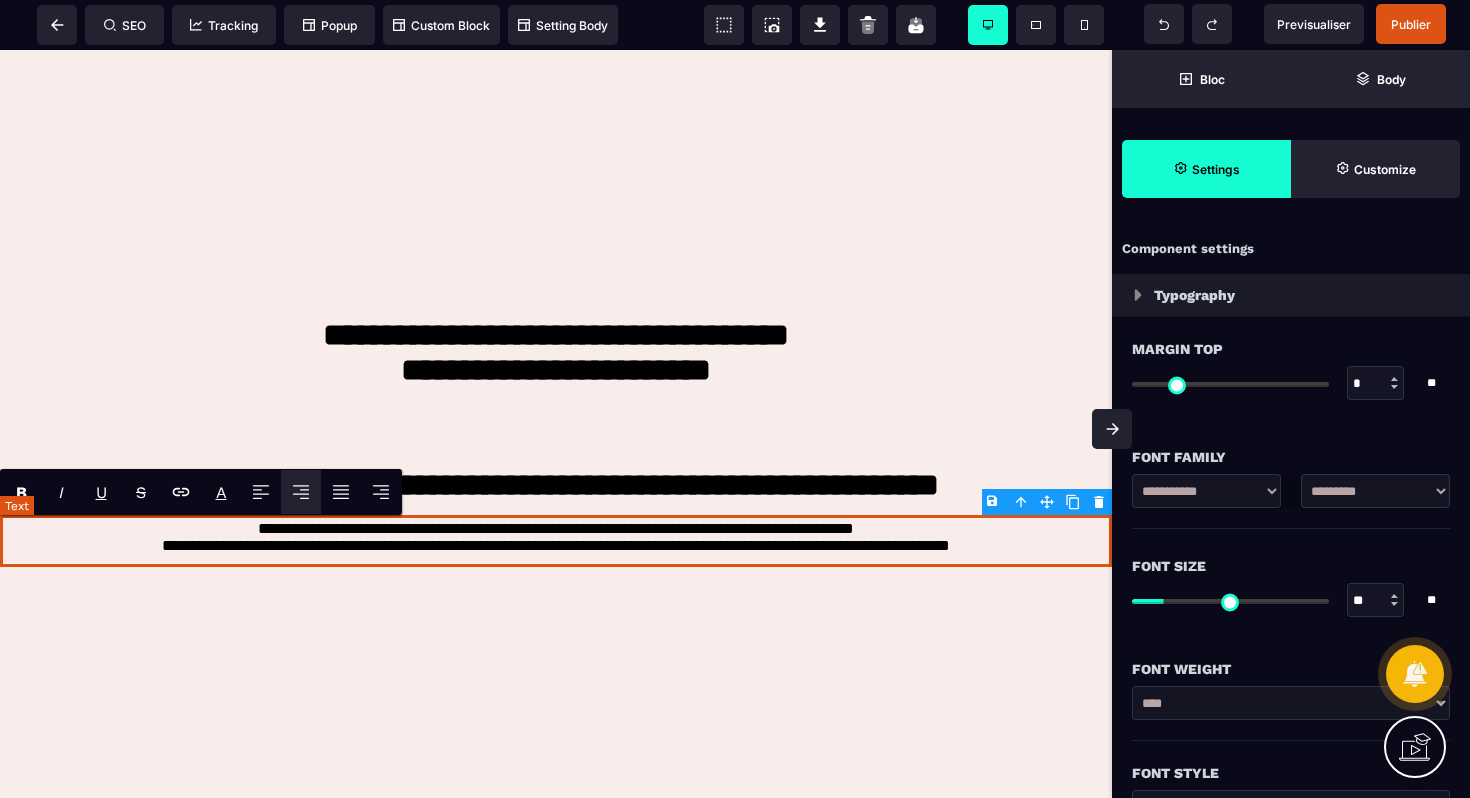 click on "**********" at bounding box center (556, 541) 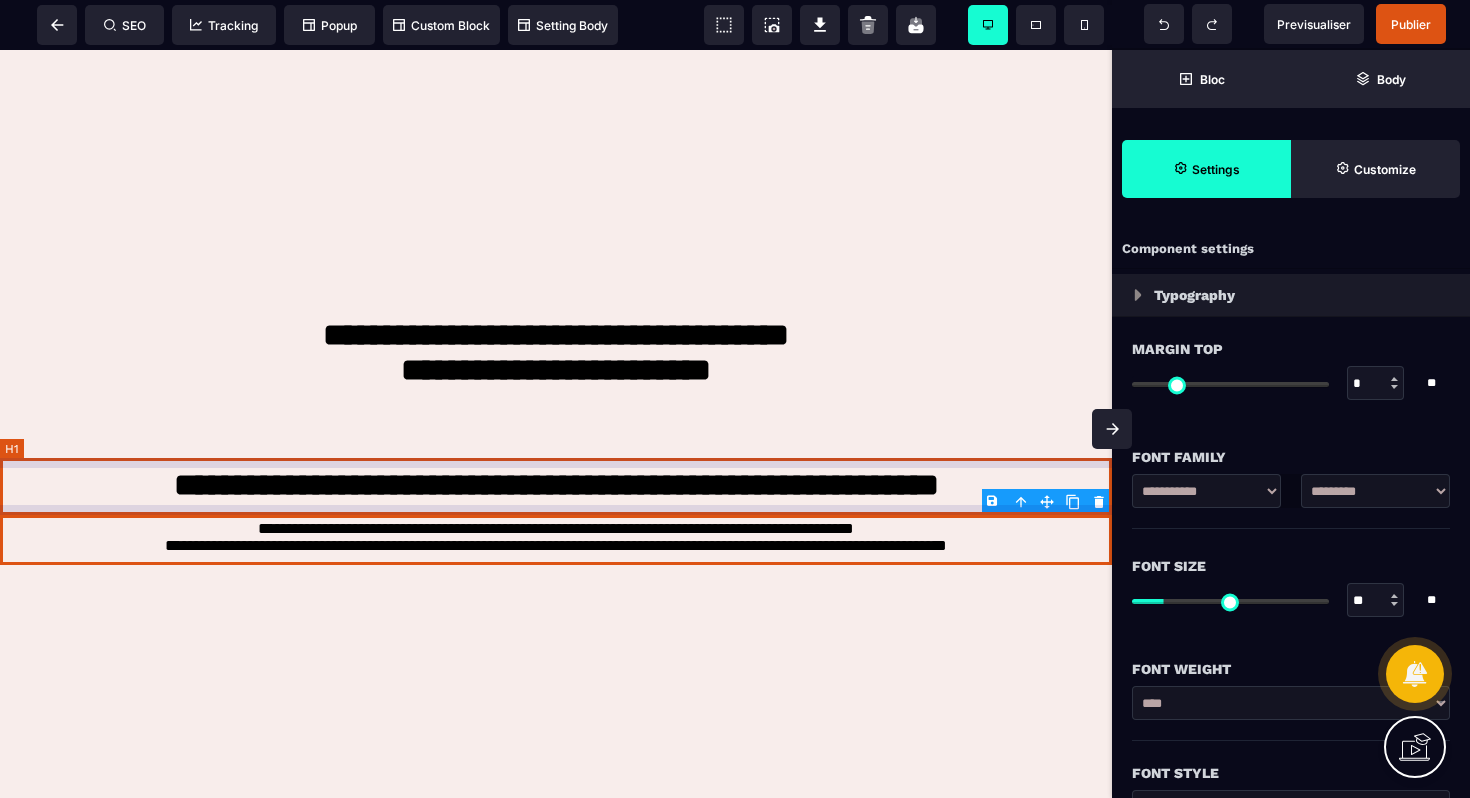 click on "**********" at bounding box center [556, 487] 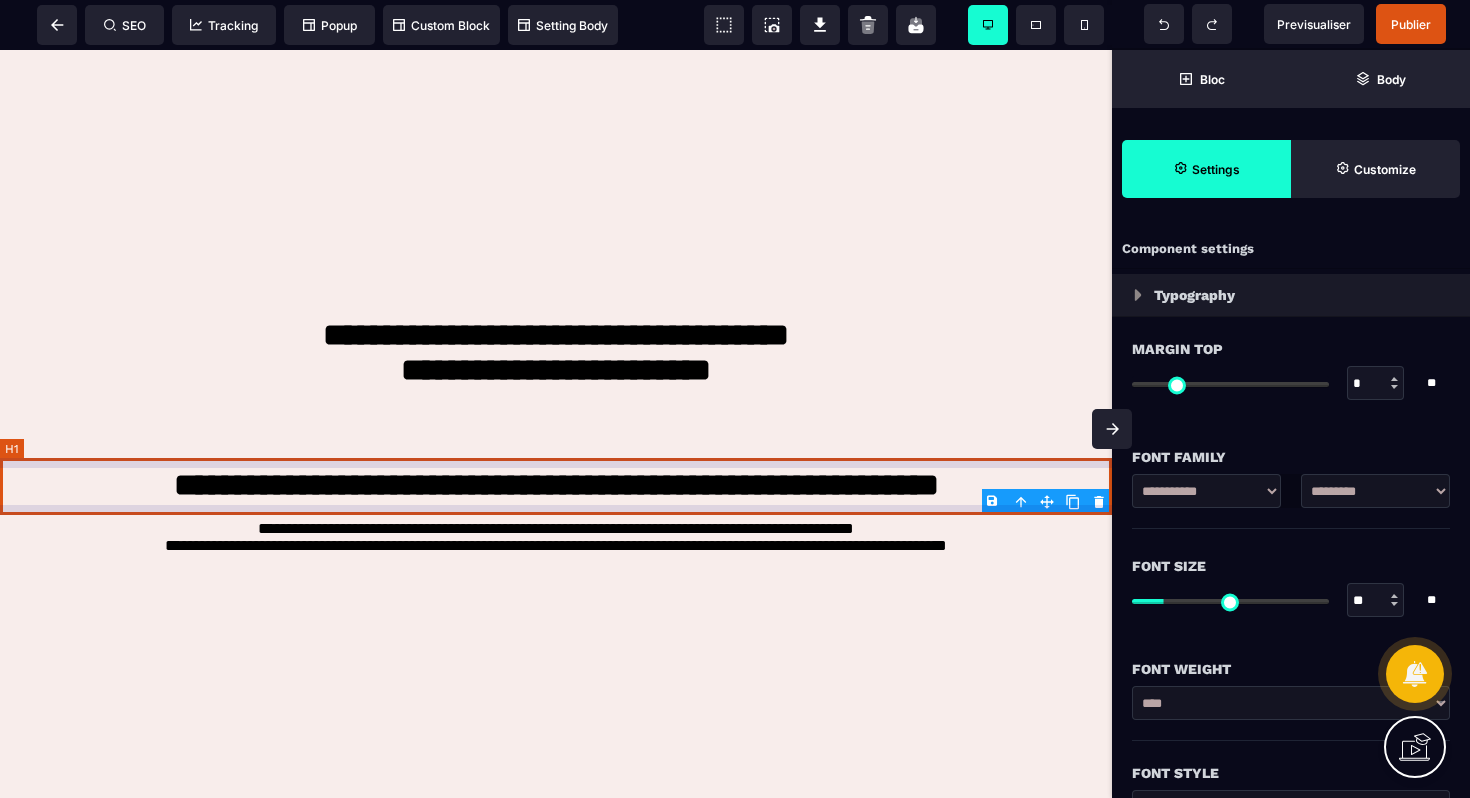 click on "**********" at bounding box center [556, 487] 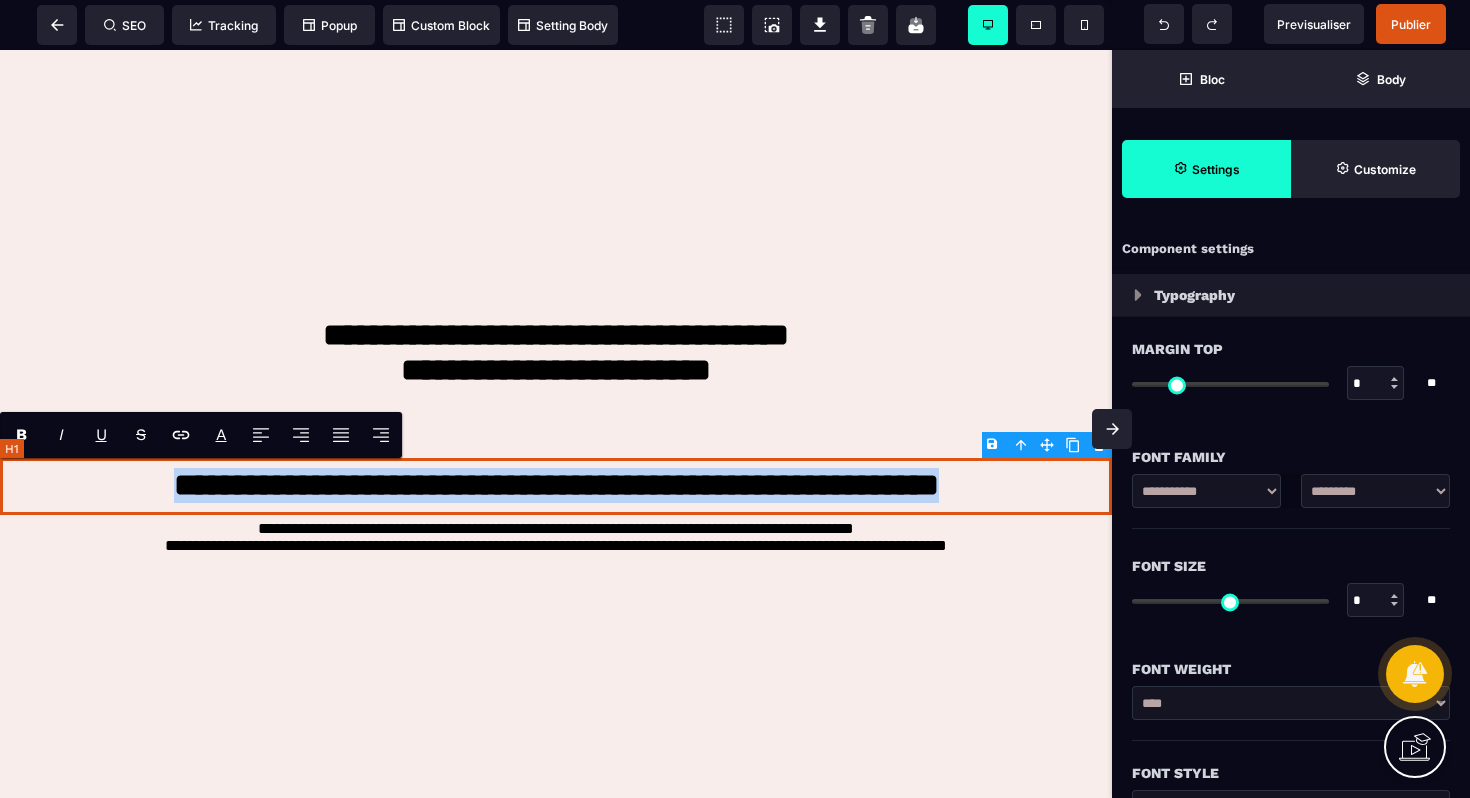 click on "**********" at bounding box center (556, 487) 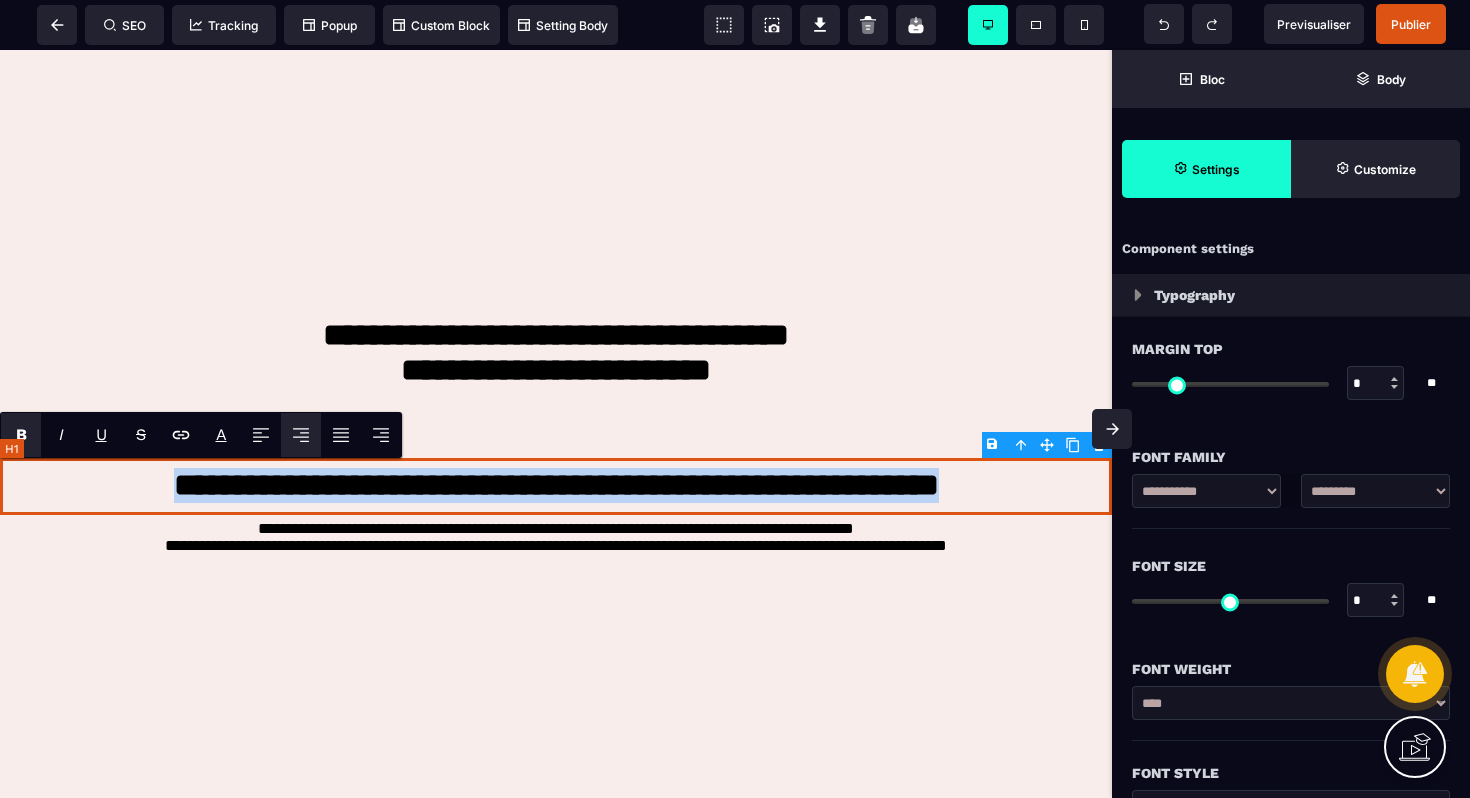 click on "**********" at bounding box center [556, 487] 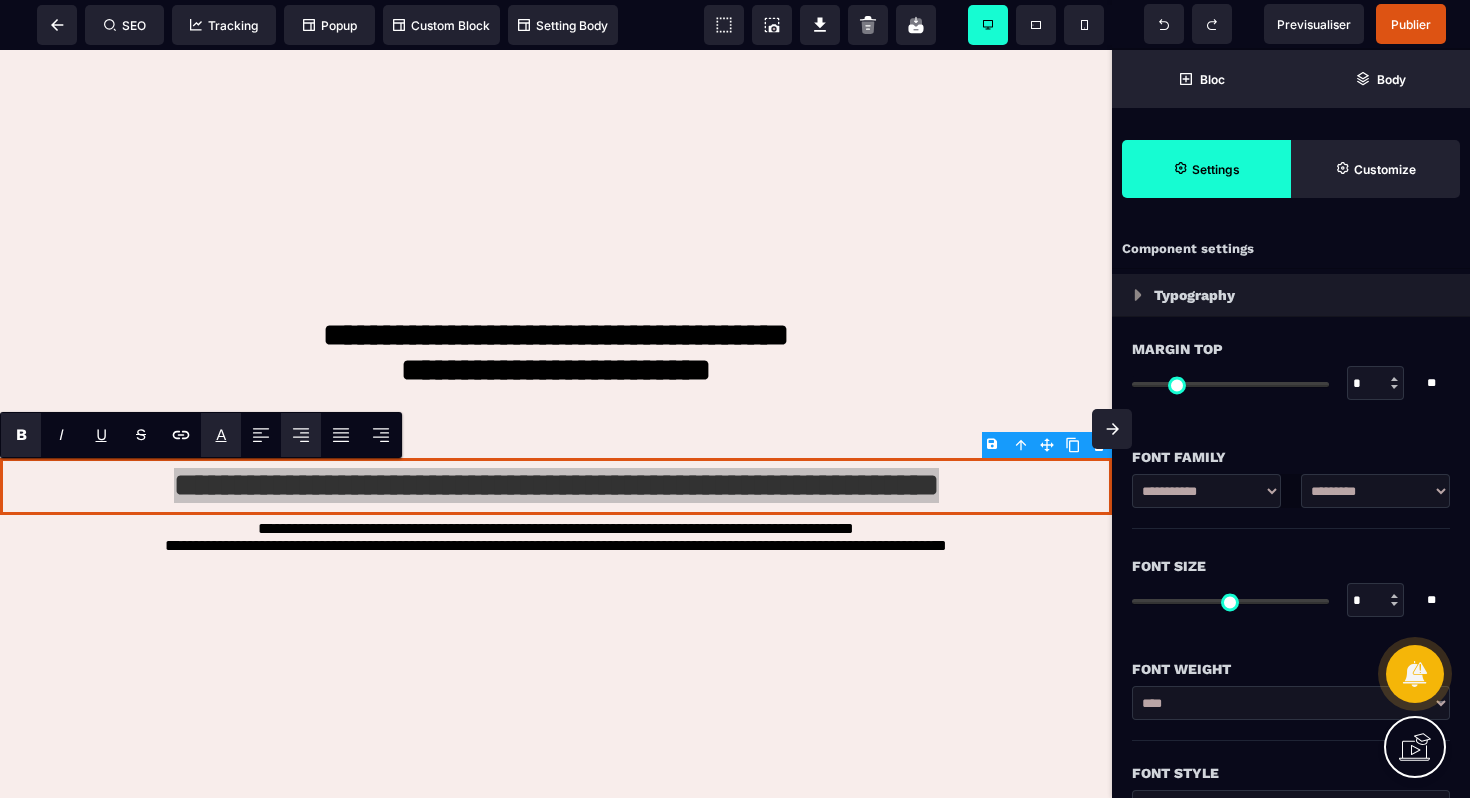 click on "A" at bounding box center [221, 434] 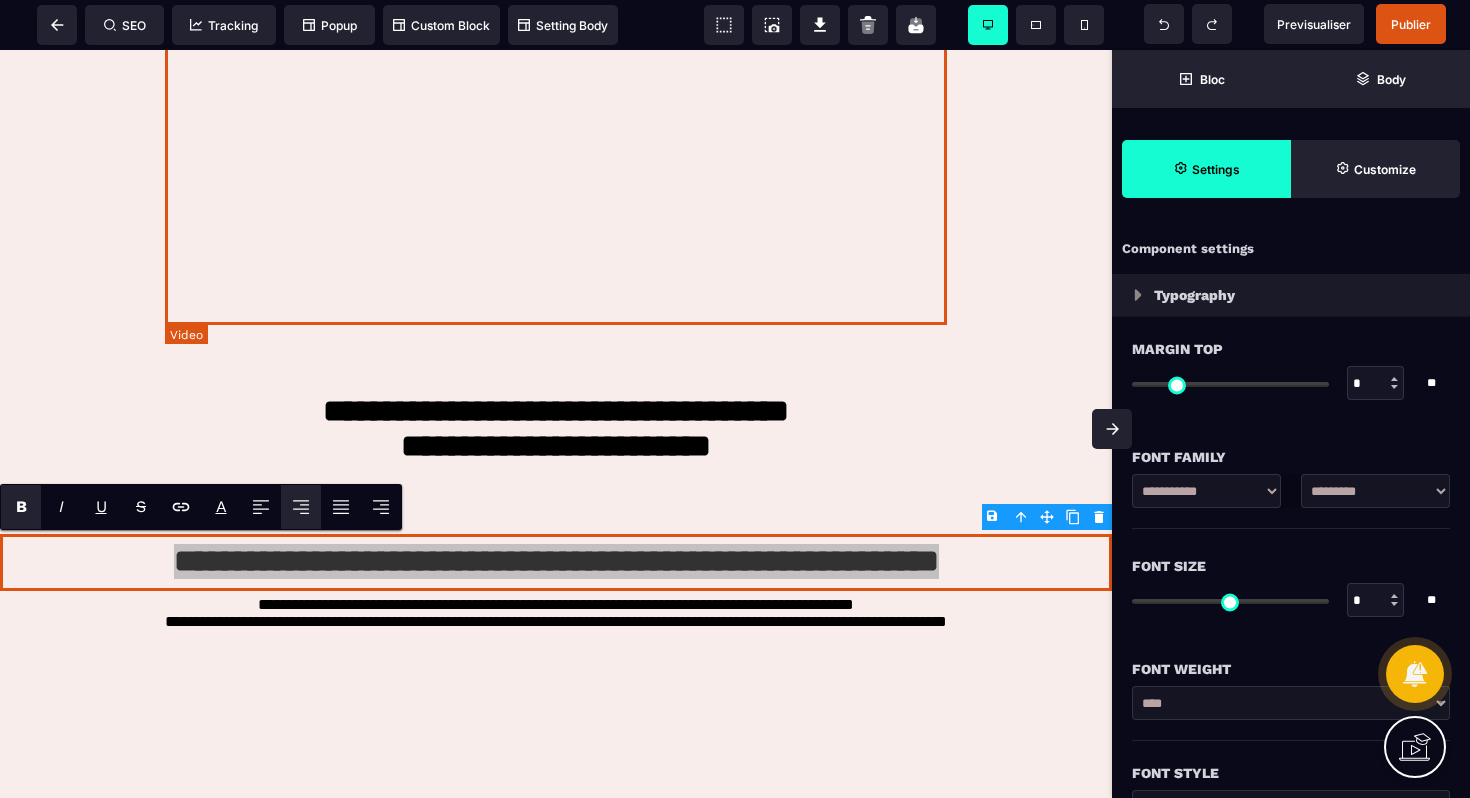 scroll, scrollTop: 700, scrollLeft: 0, axis: vertical 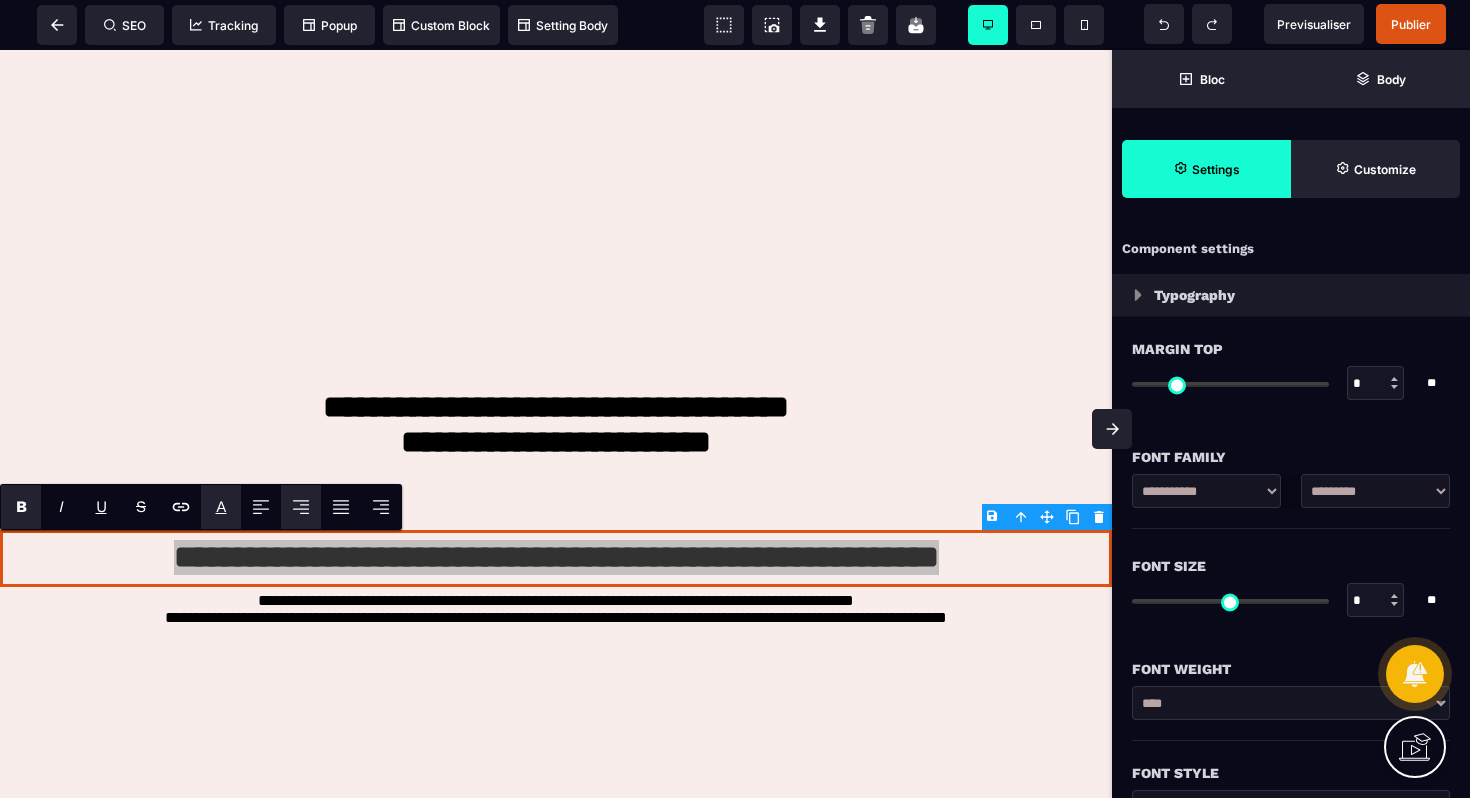 click on "A" at bounding box center (221, 506) 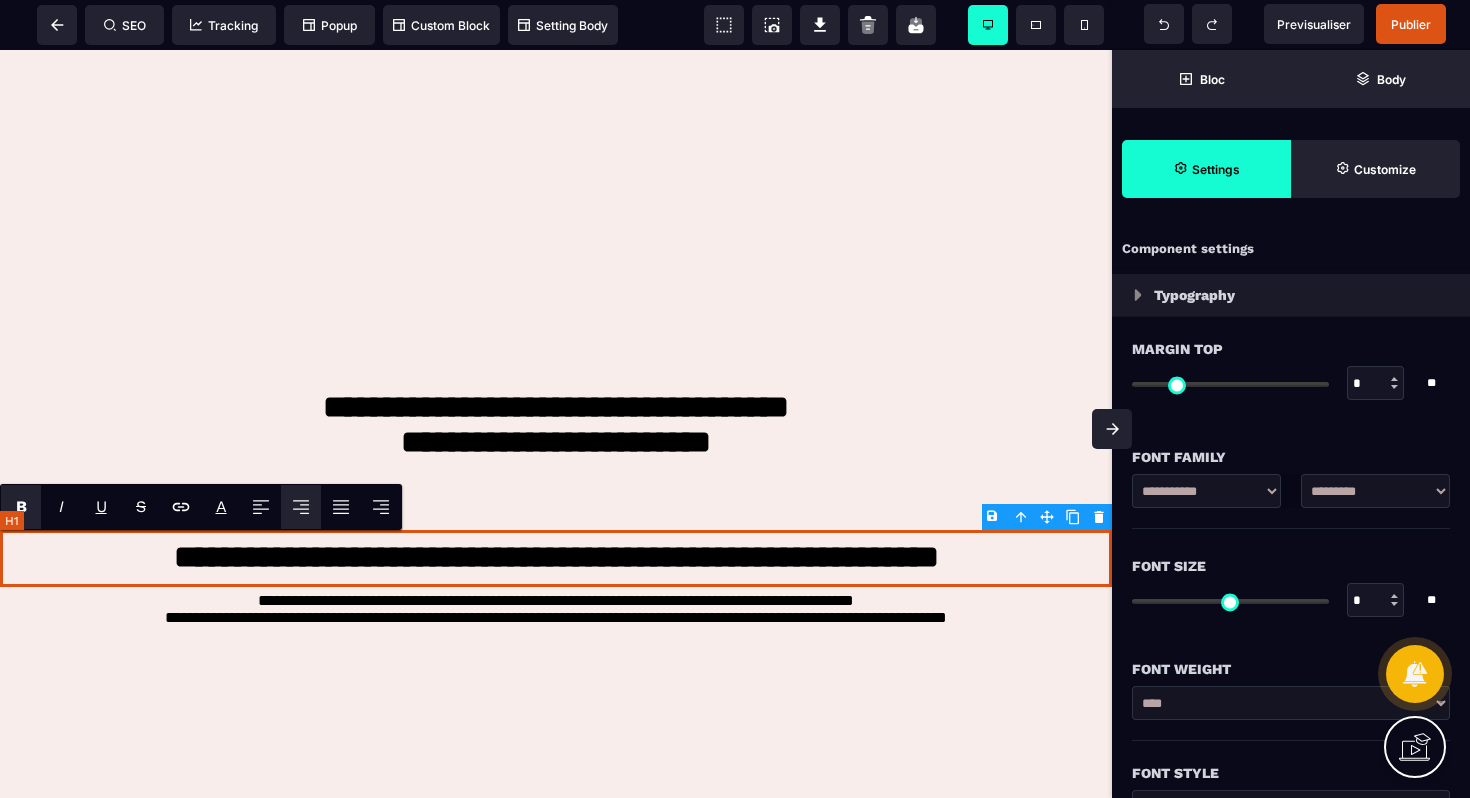 click on "**********" at bounding box center [556, 559] 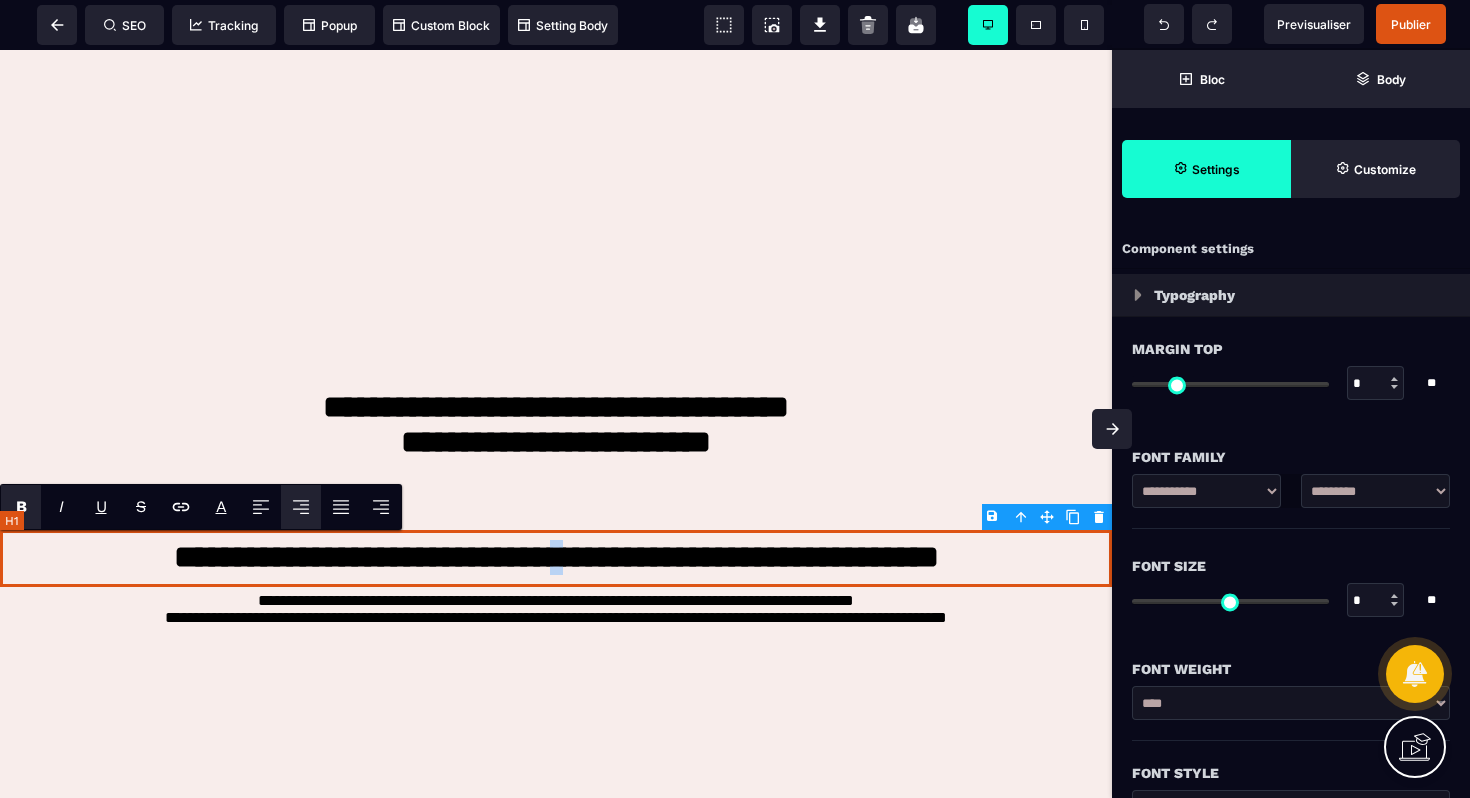 click on "**********" at bounding box center [556, 559] 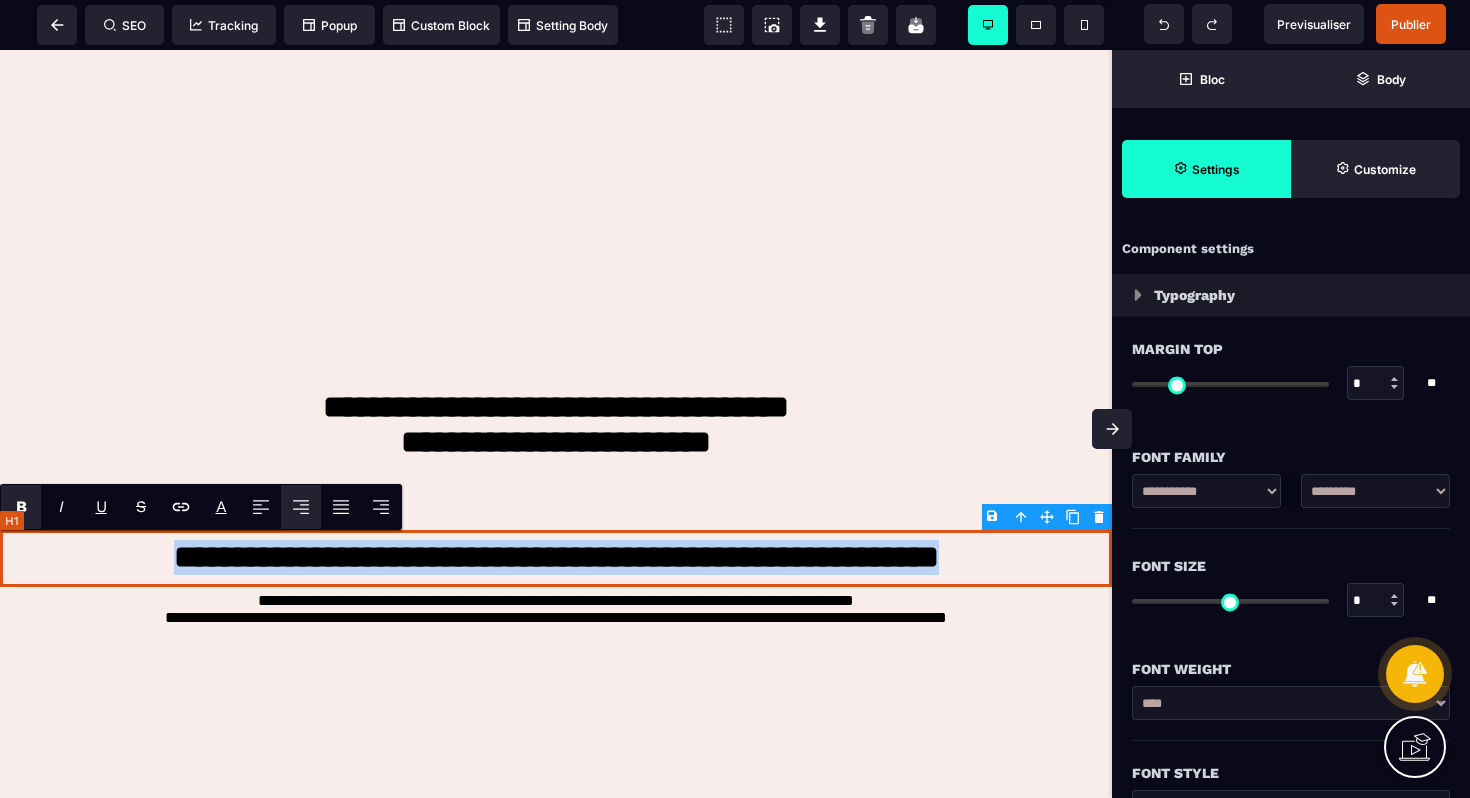click on "**********" at bounding box center [556, 559] 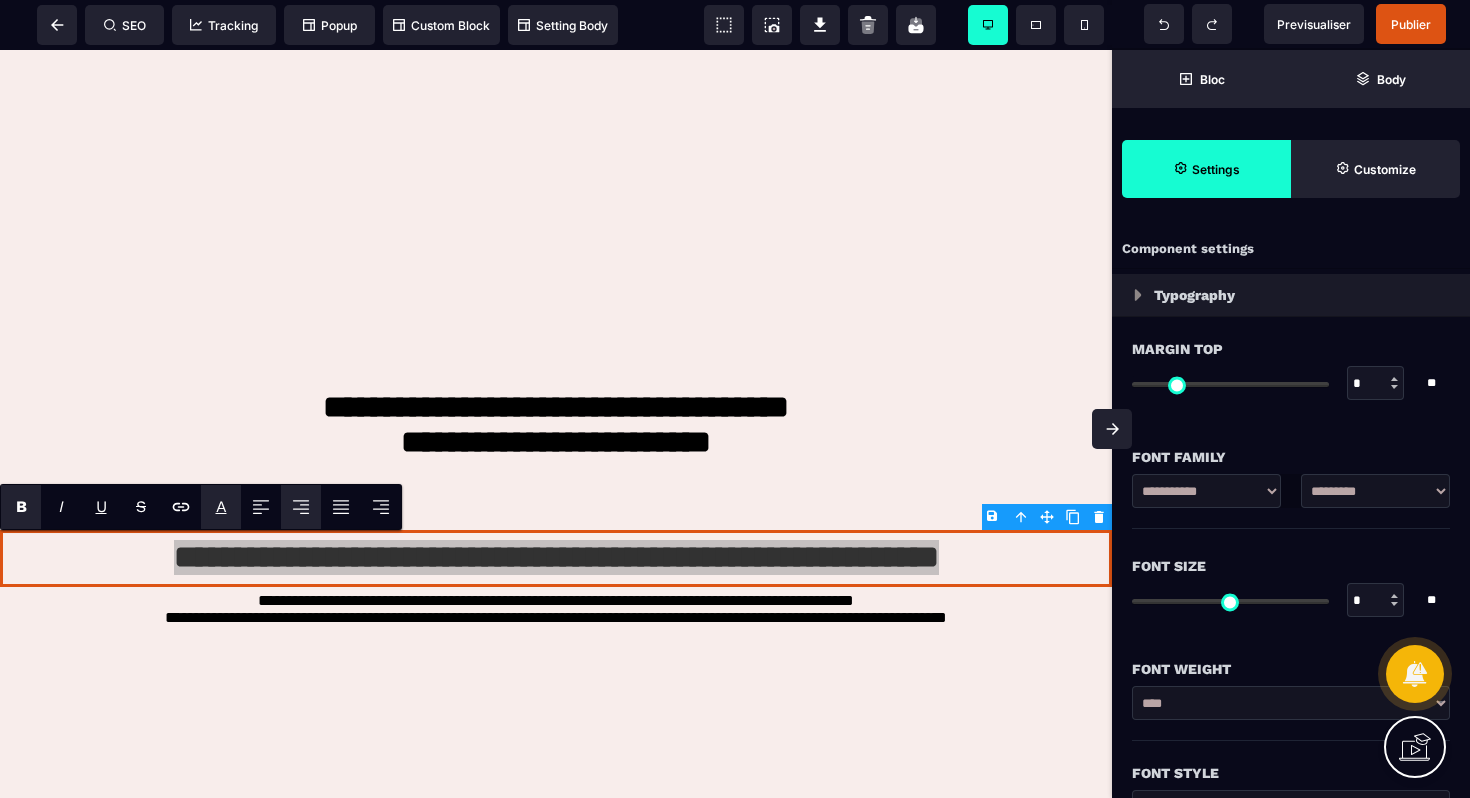click on "A *******" at bounding box center [221, 507] 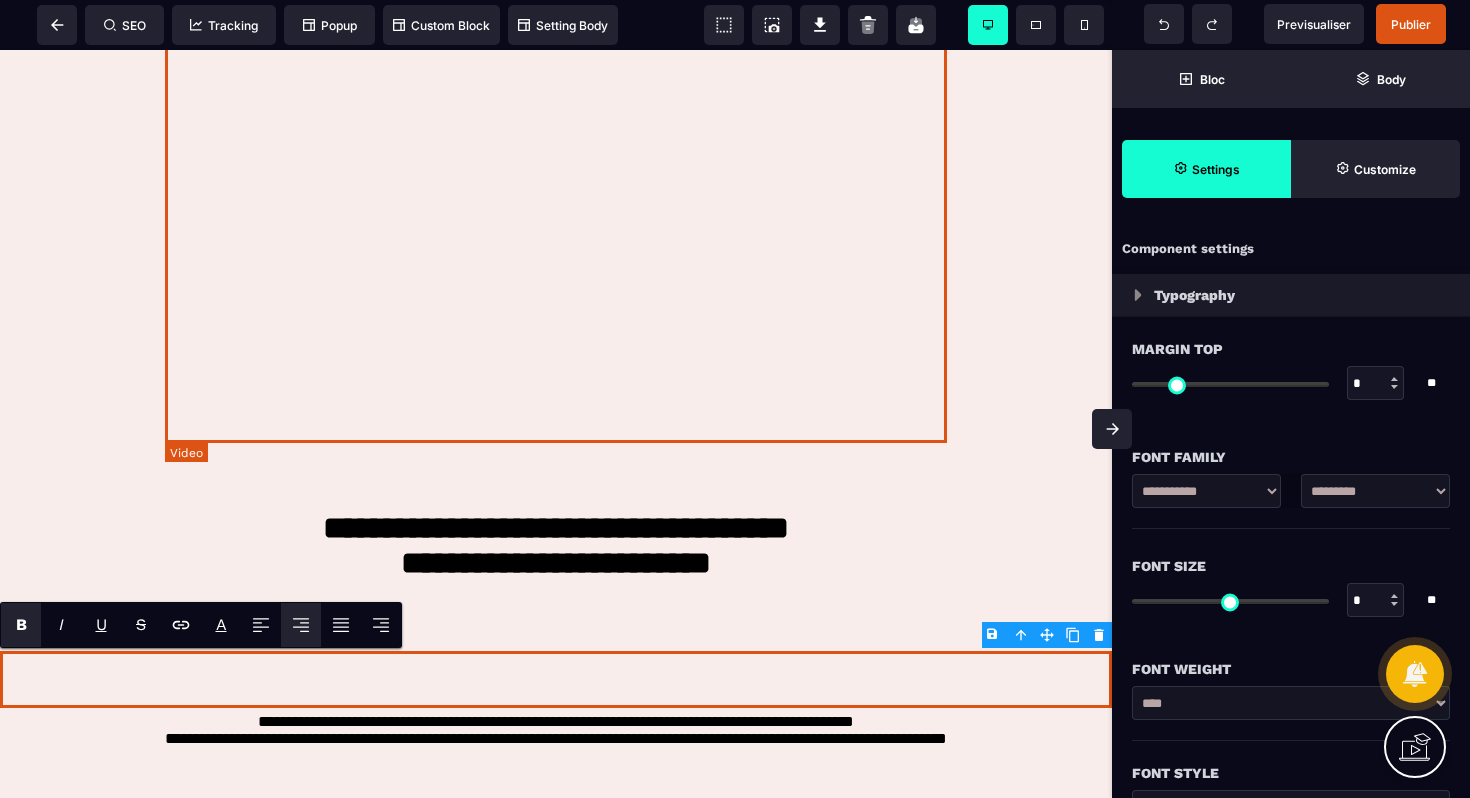 scroll, scrollTop: 595, scrollLeft: 0, axis: vertical 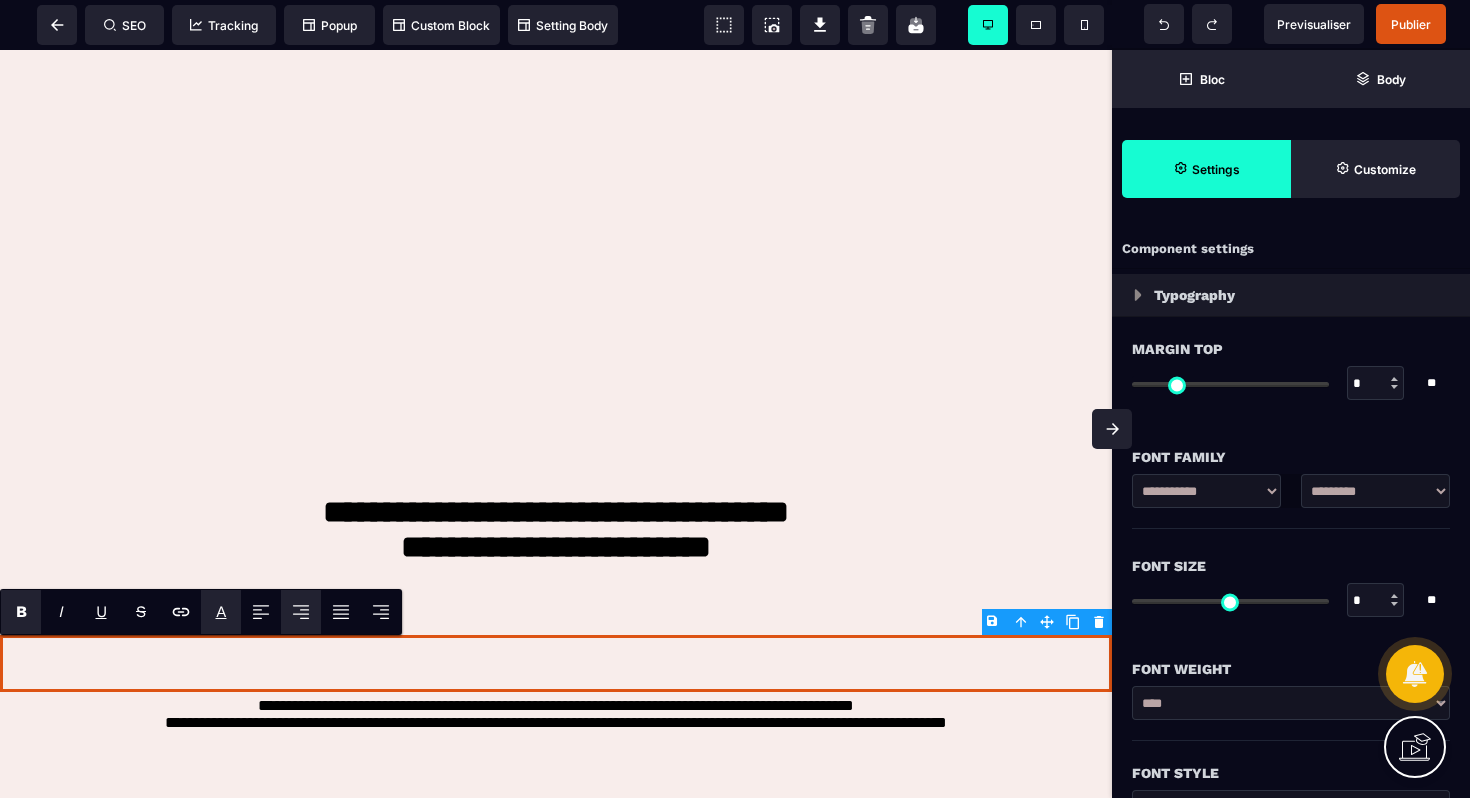 click on "A *******" at bounding box center (221, 612) 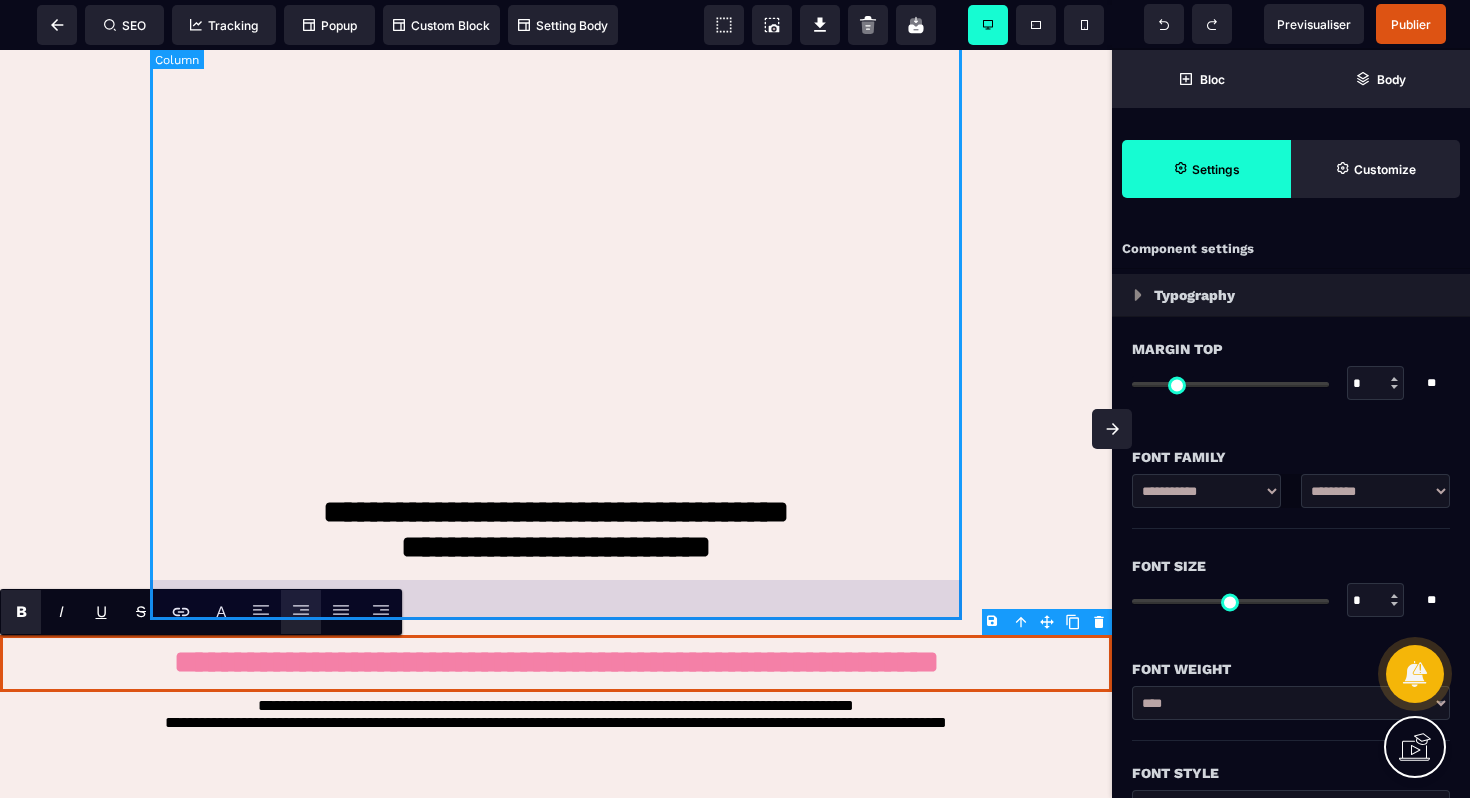 click on "**********" at bounding box center [556, 45] 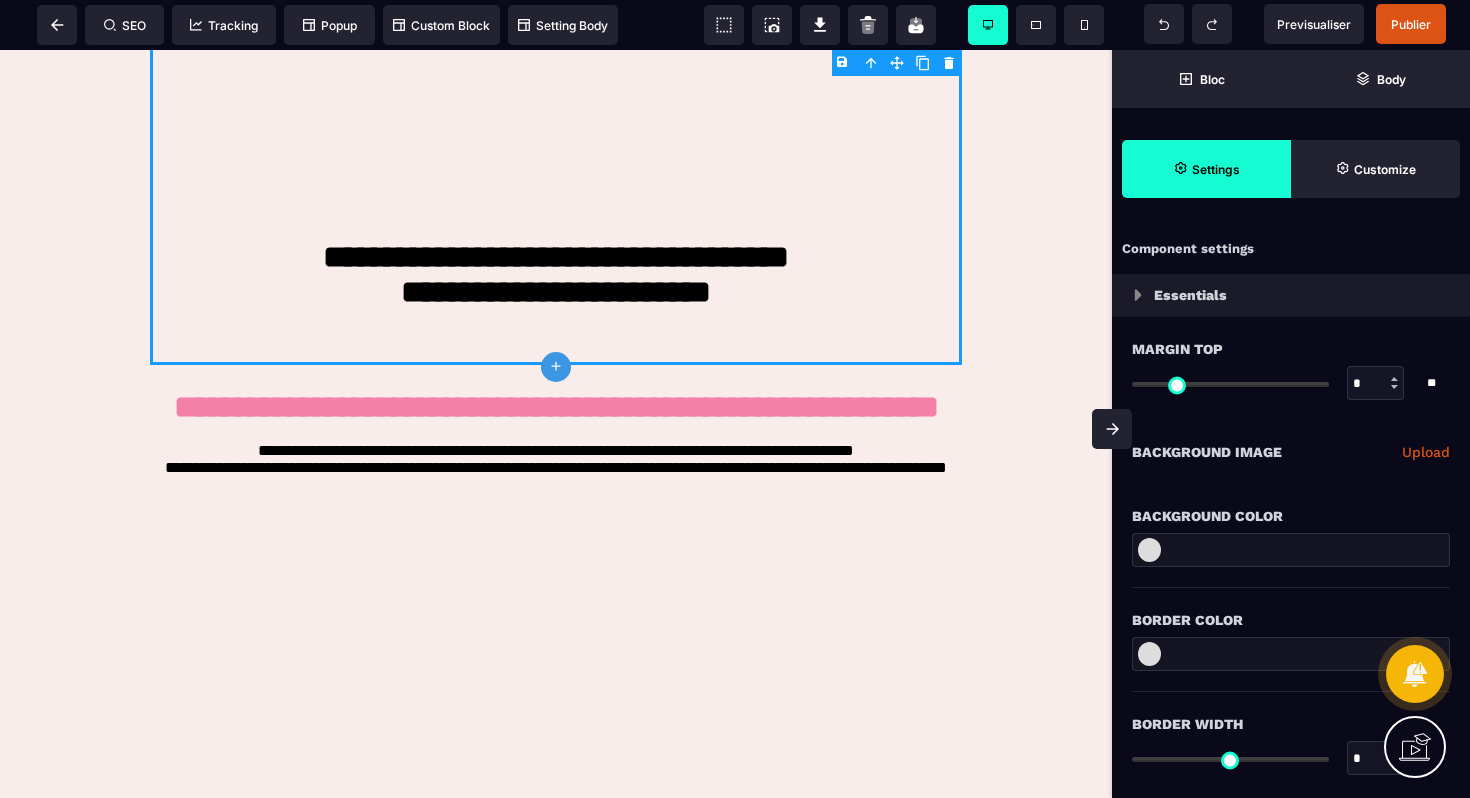 scroll, scrollTop: 851, scrollLeft: 0, axis: vertical 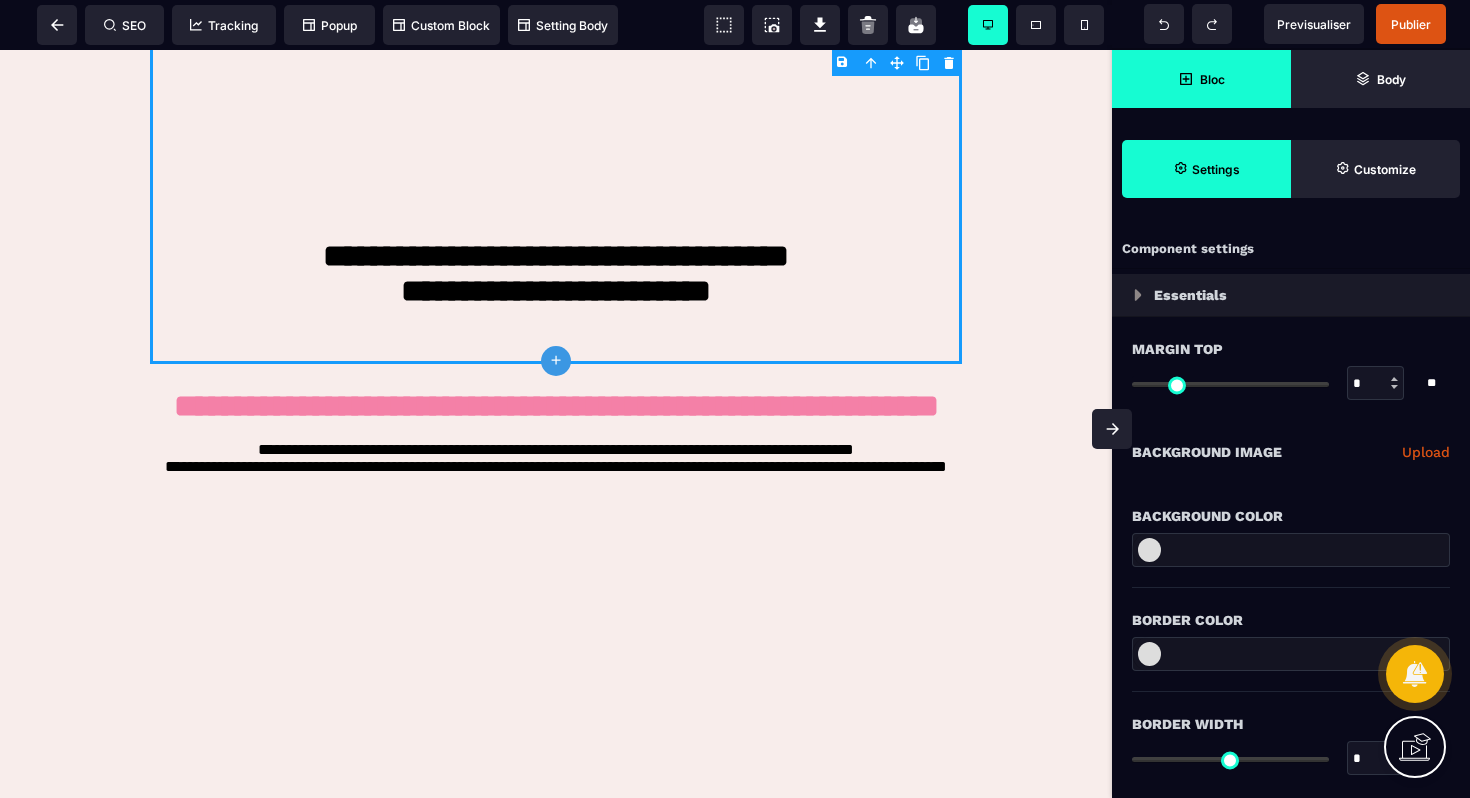 click on "Bloc" at bounding box center [1212, 79] 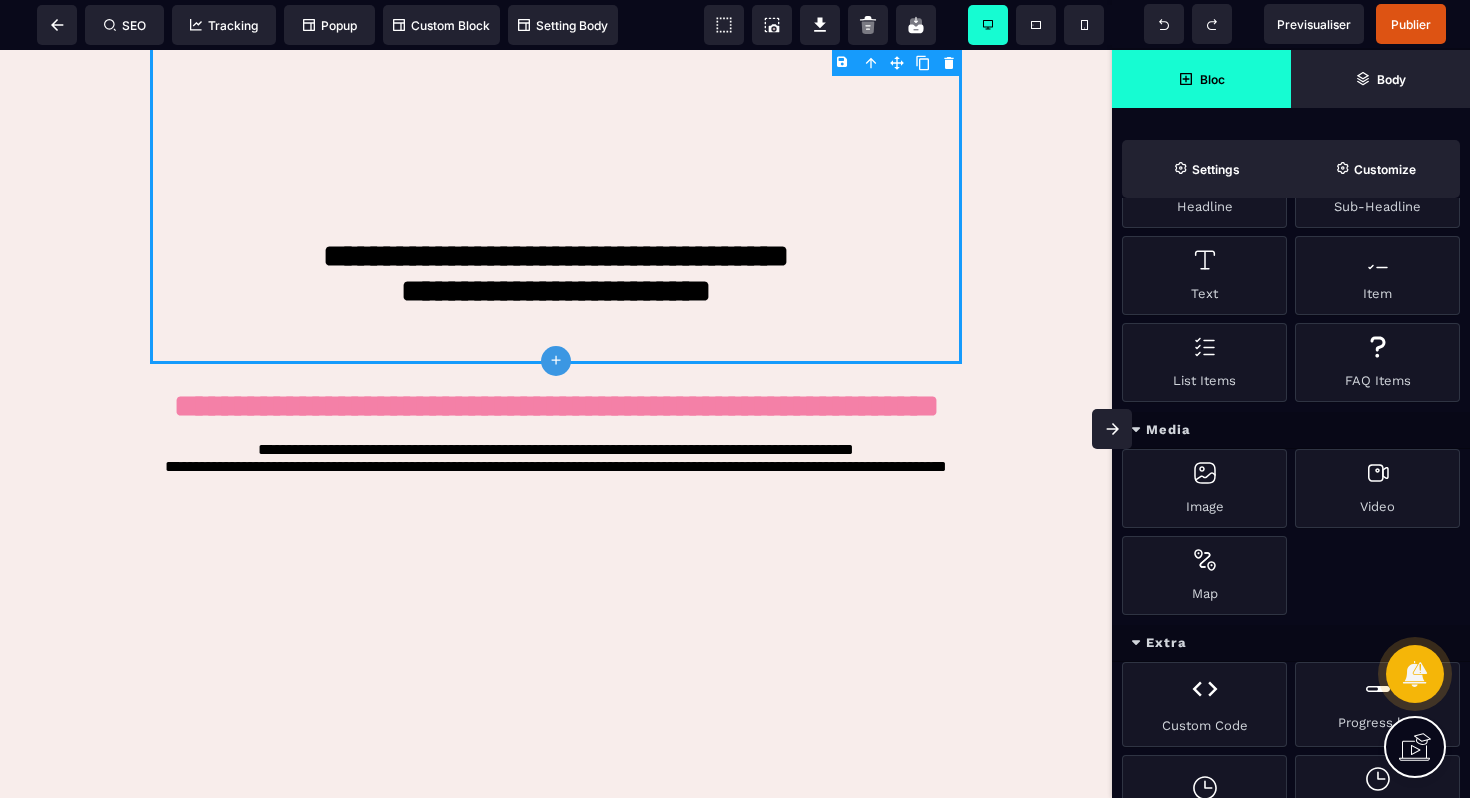 scroll, scrollTop: 839, scrollLeft: 0, axis: vertical 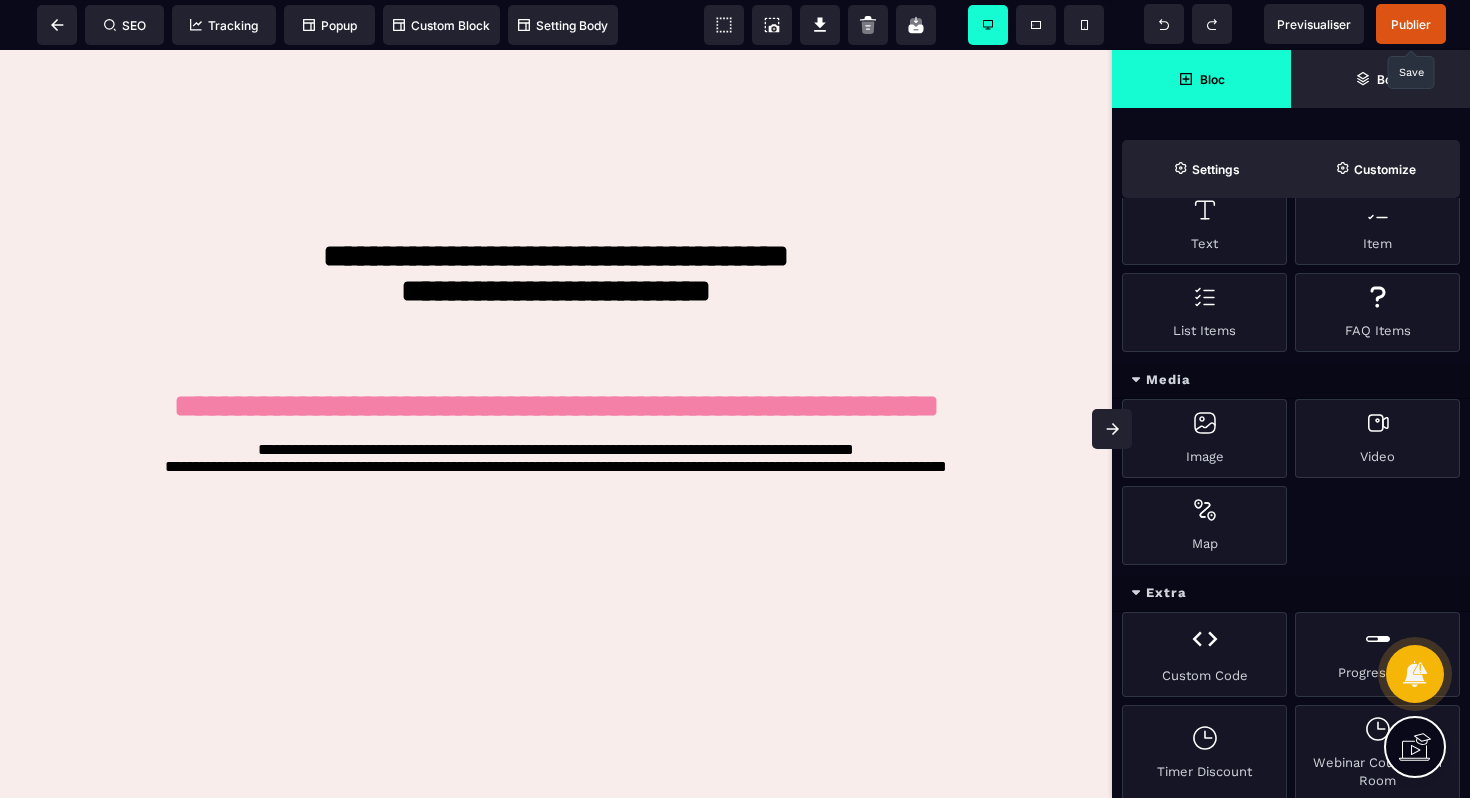 click on "Publier" at bounding box center (1411, 24) 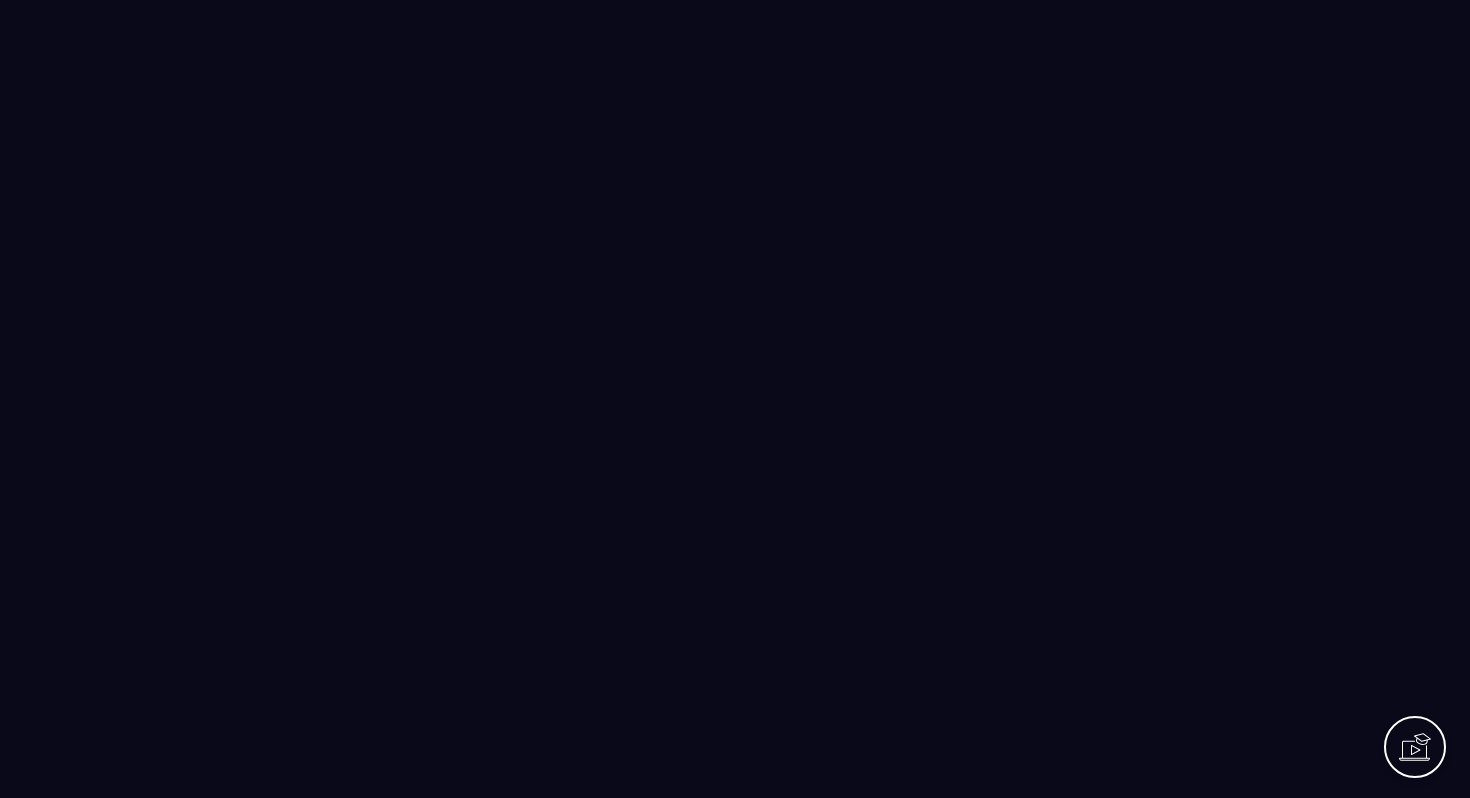 scroll, scrollTop: 0, scrollLeft: 0, axis: both 